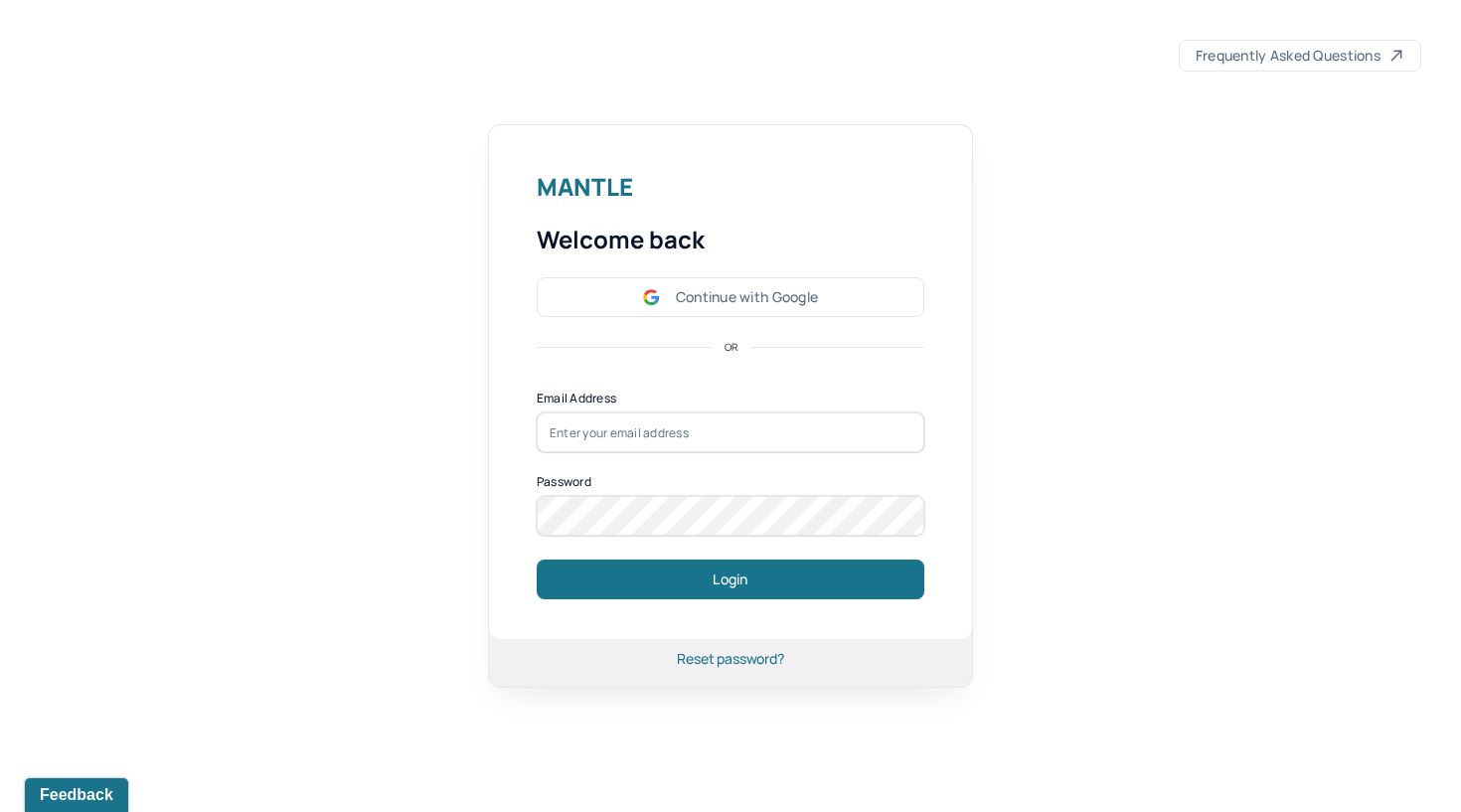 scroll, scrollTop: 0, scrollLeft: 0, axis: both 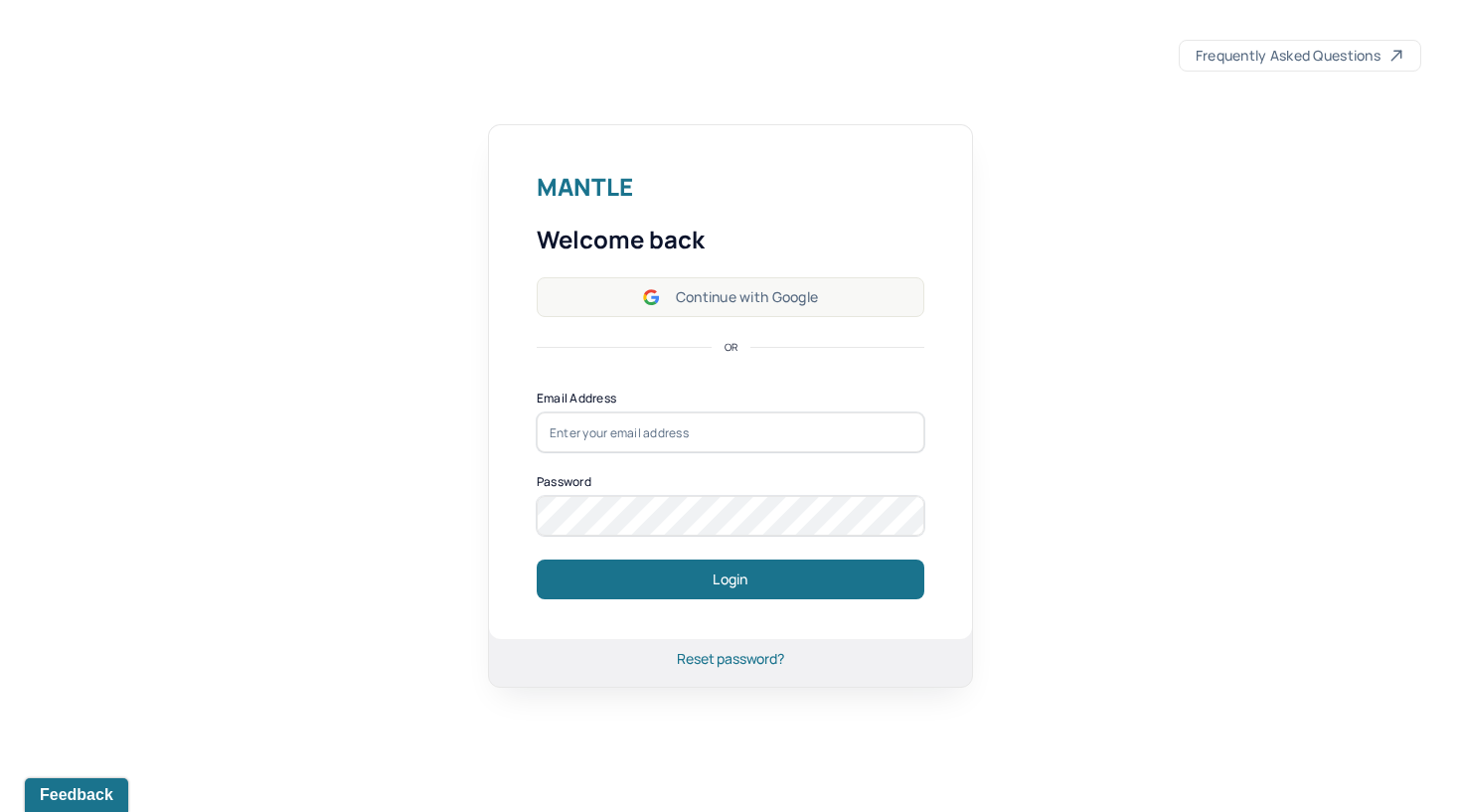click on "Continue with Google" at bounding box center (730, 297) 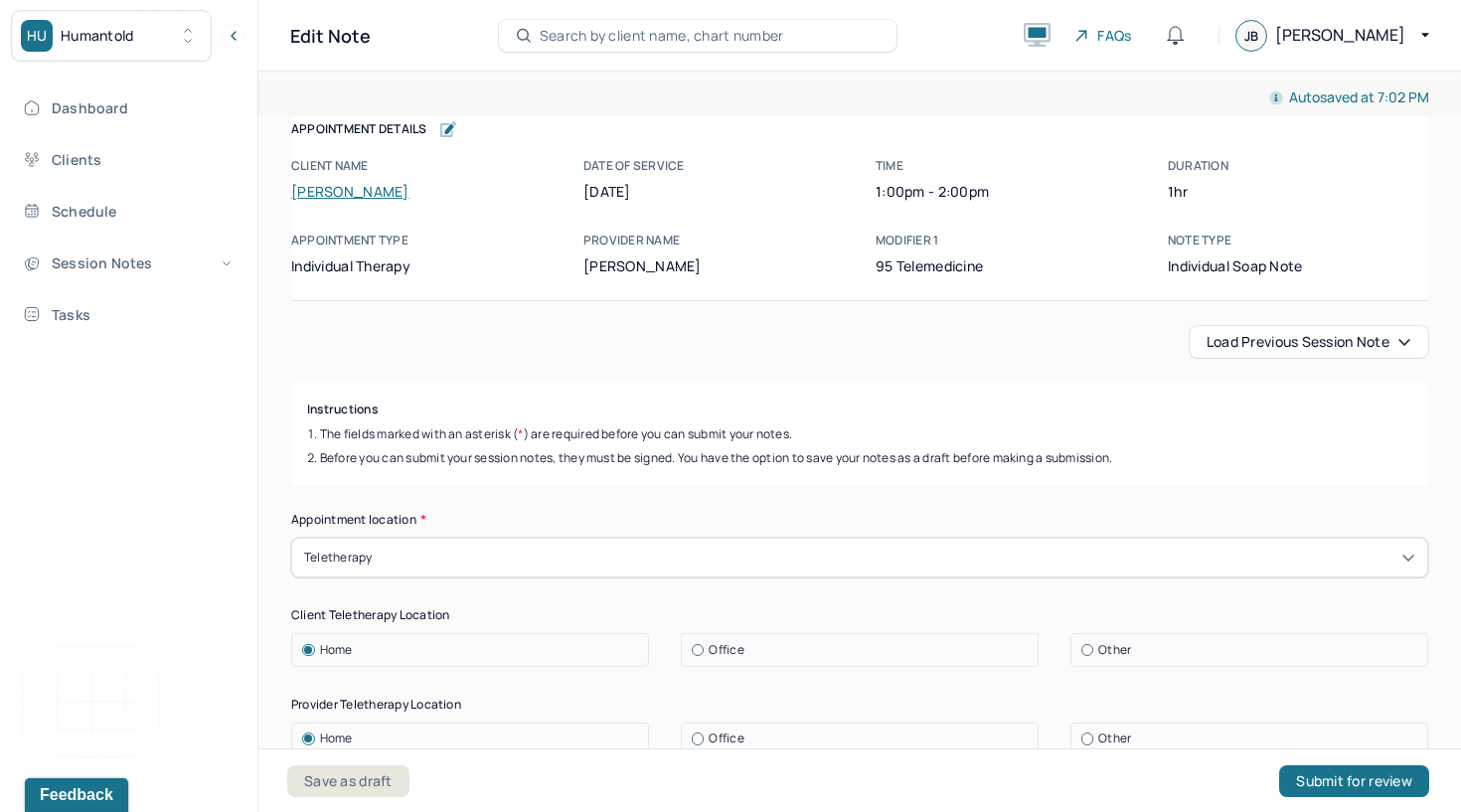 click on "Load previous session note" at bounding box center (1309, 342) 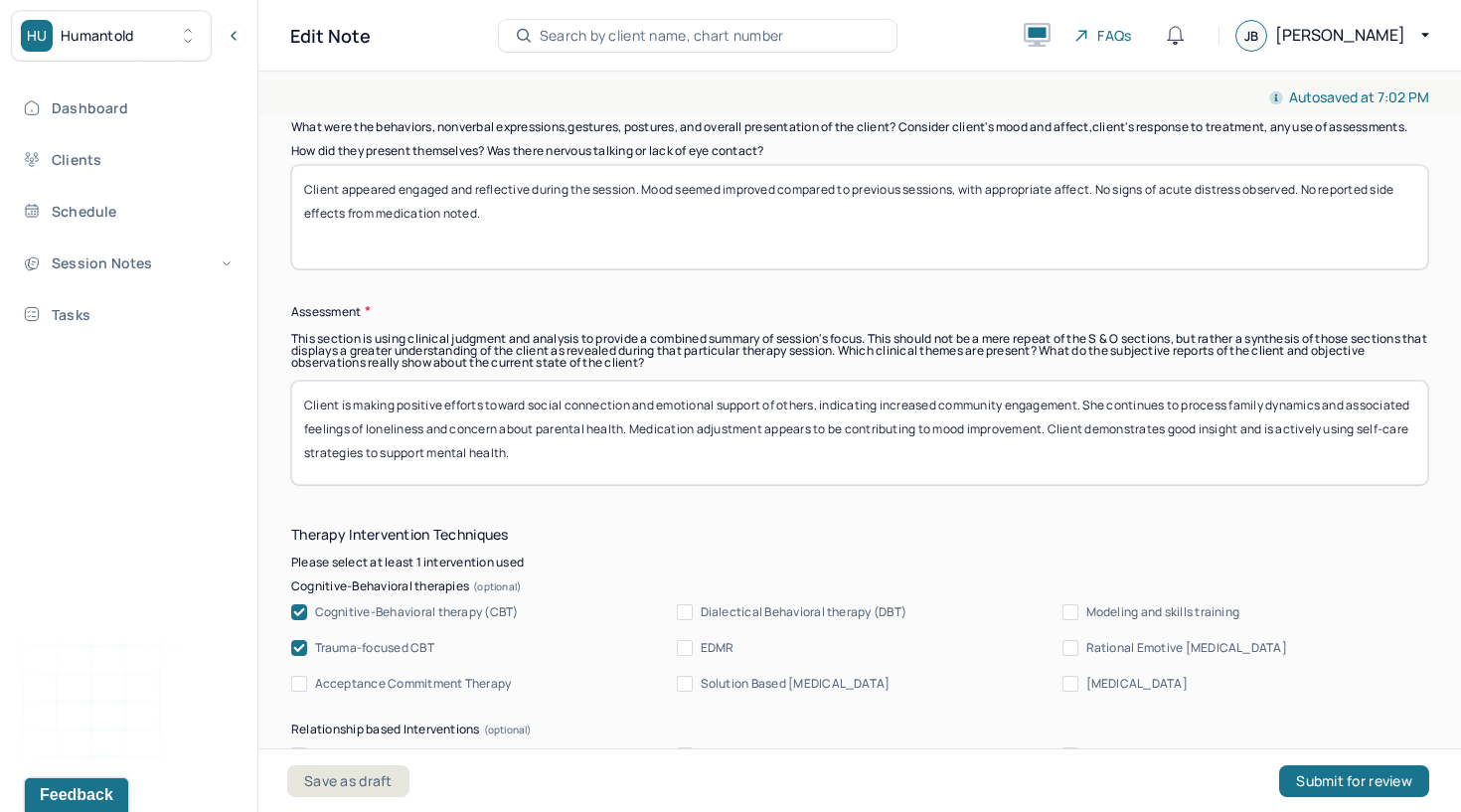 scroll, scrollTop: 1204, scrollLeft: 0, axis: vertical 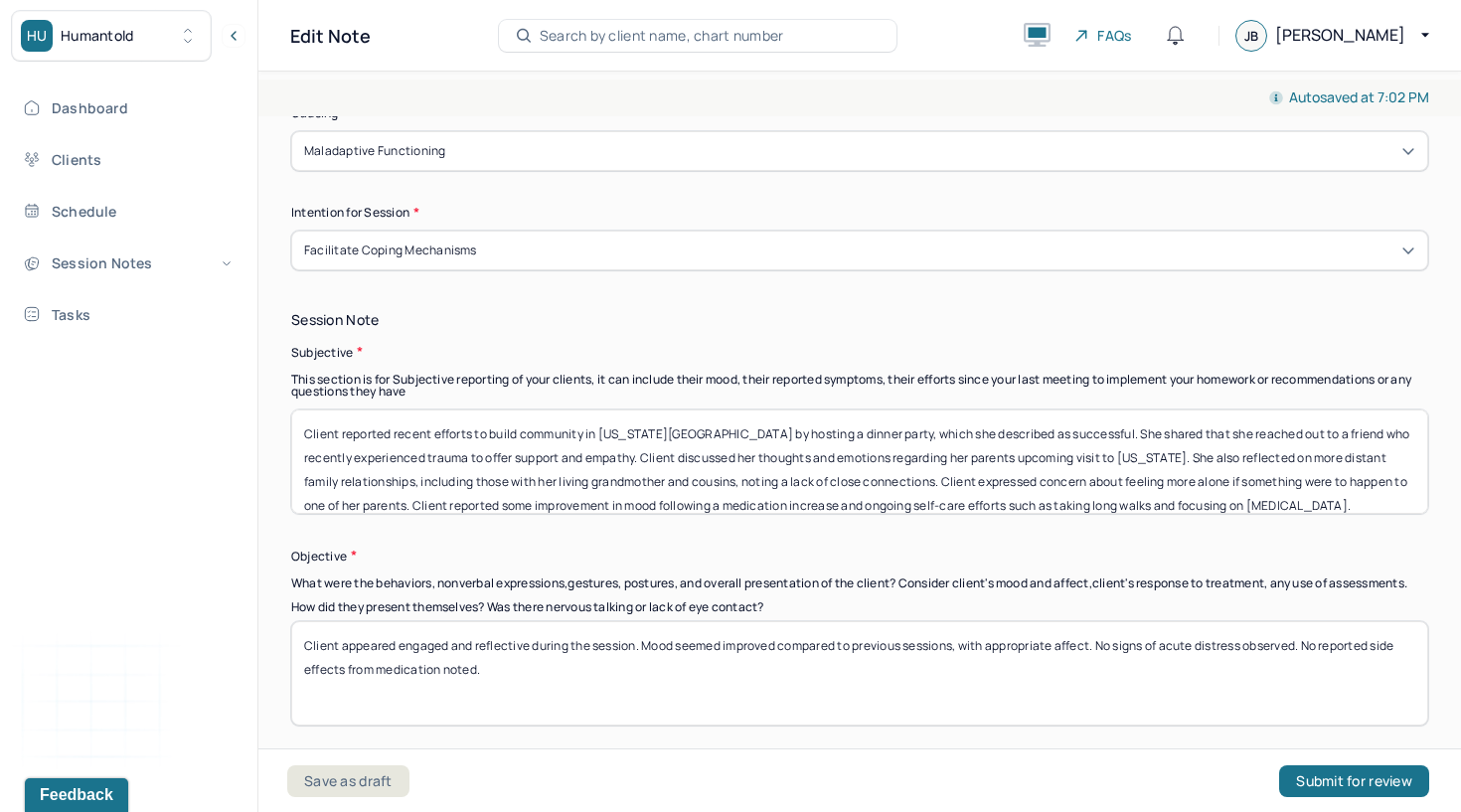 click on "Client reported recent efforts to build community in [US_STATE][GEOGRAPHIC_DATA] by hosting a dinner party, which she described as successful. She shared that she reached out to a friend who recently experienced trauma to offer support and empathy. Client discussed her thoughts and emotions regarding her parents upcoming visit to [US_STATE]. She also reflected on more distant family relationships, including those with her living grandmother and cousins, noting a lack of close connections. Client expressed concern about feeling more alone if something were to happen to one of her parents. Client reported some improvement in mood following a medication increase and ongoing self-care efforts such as taking long walks and focusing on [MEDICAL_DATA]." at bounding box center [860, 461] 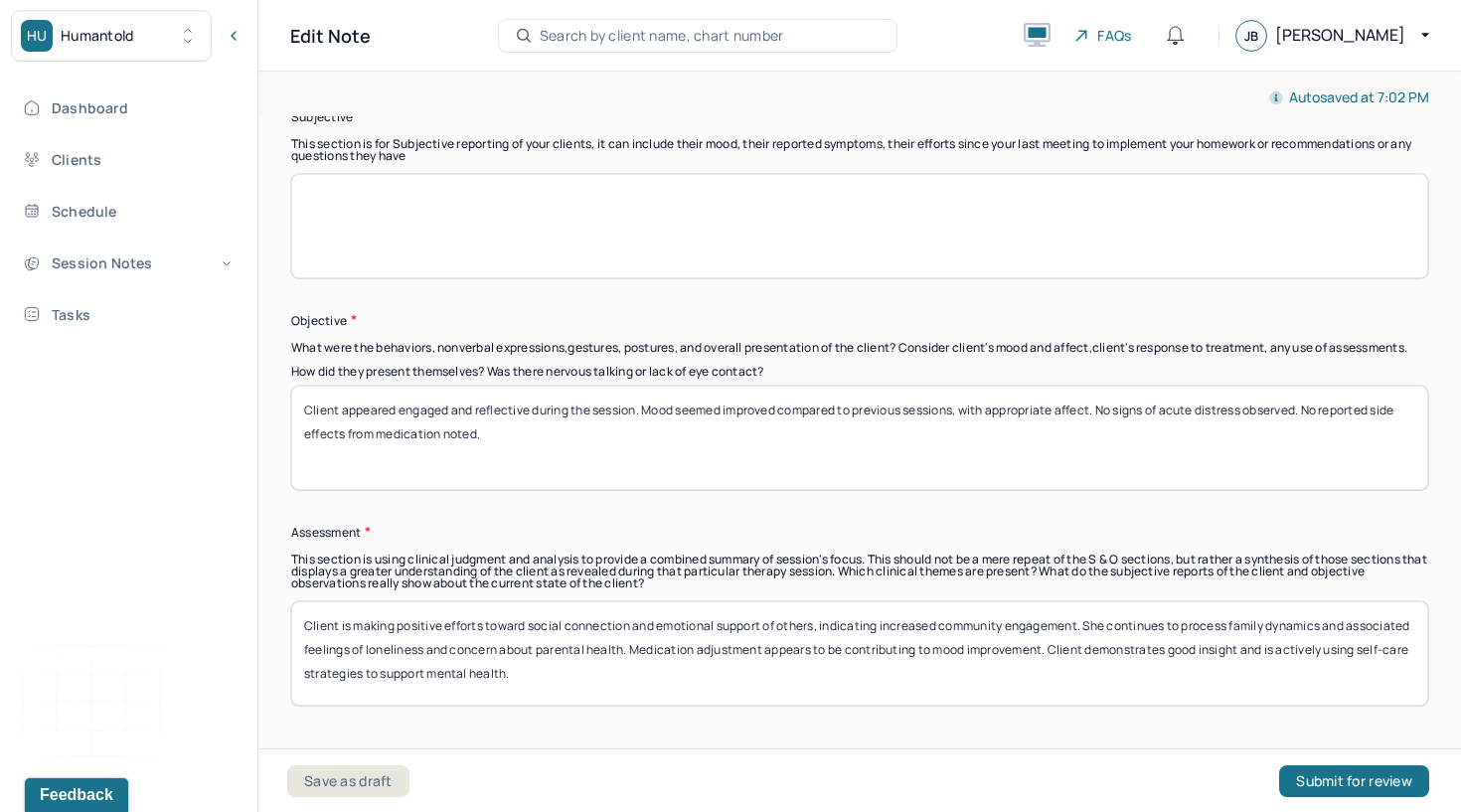scroll, scrollTop: 1442, scrollLeft: 0, axis: vertical 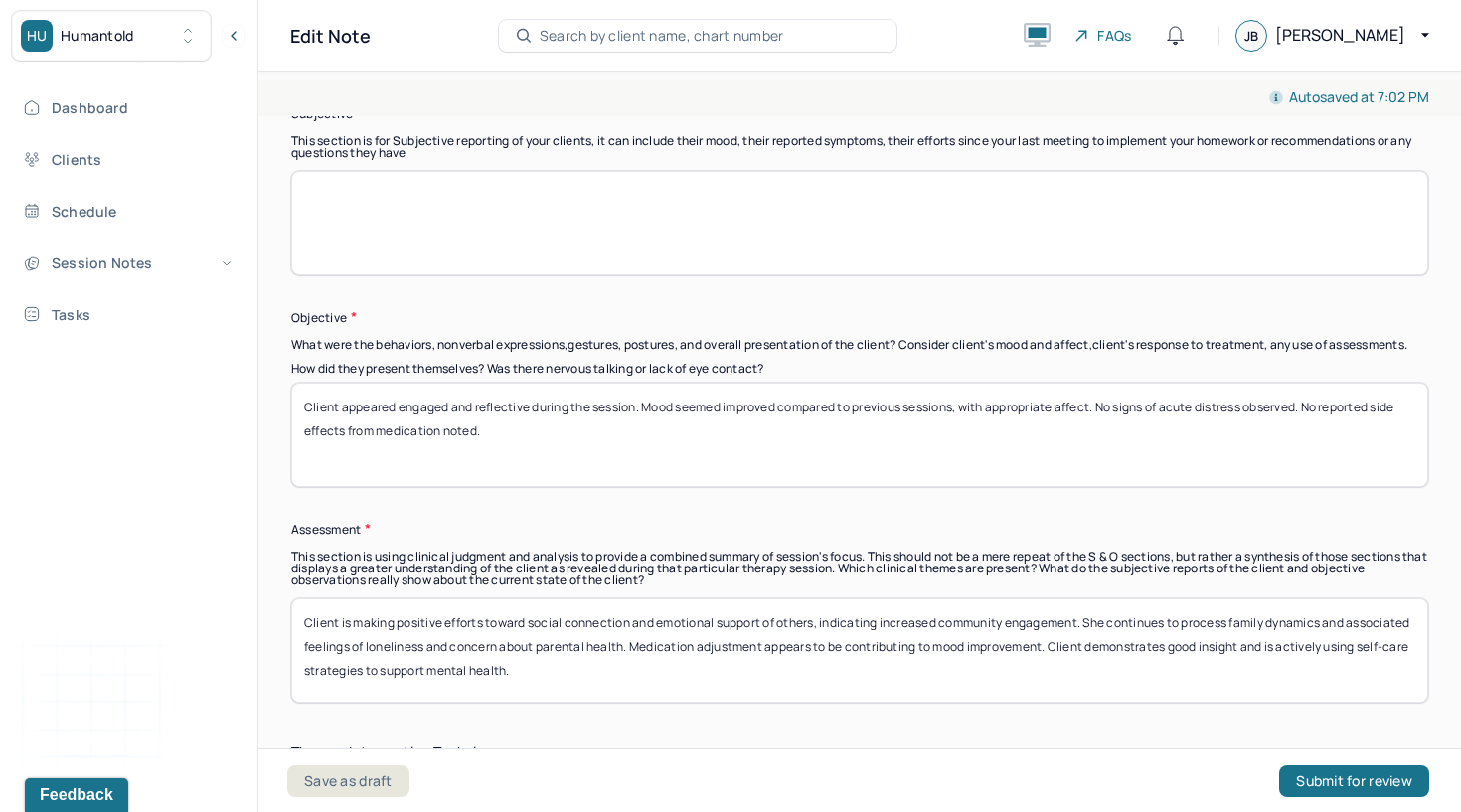 type 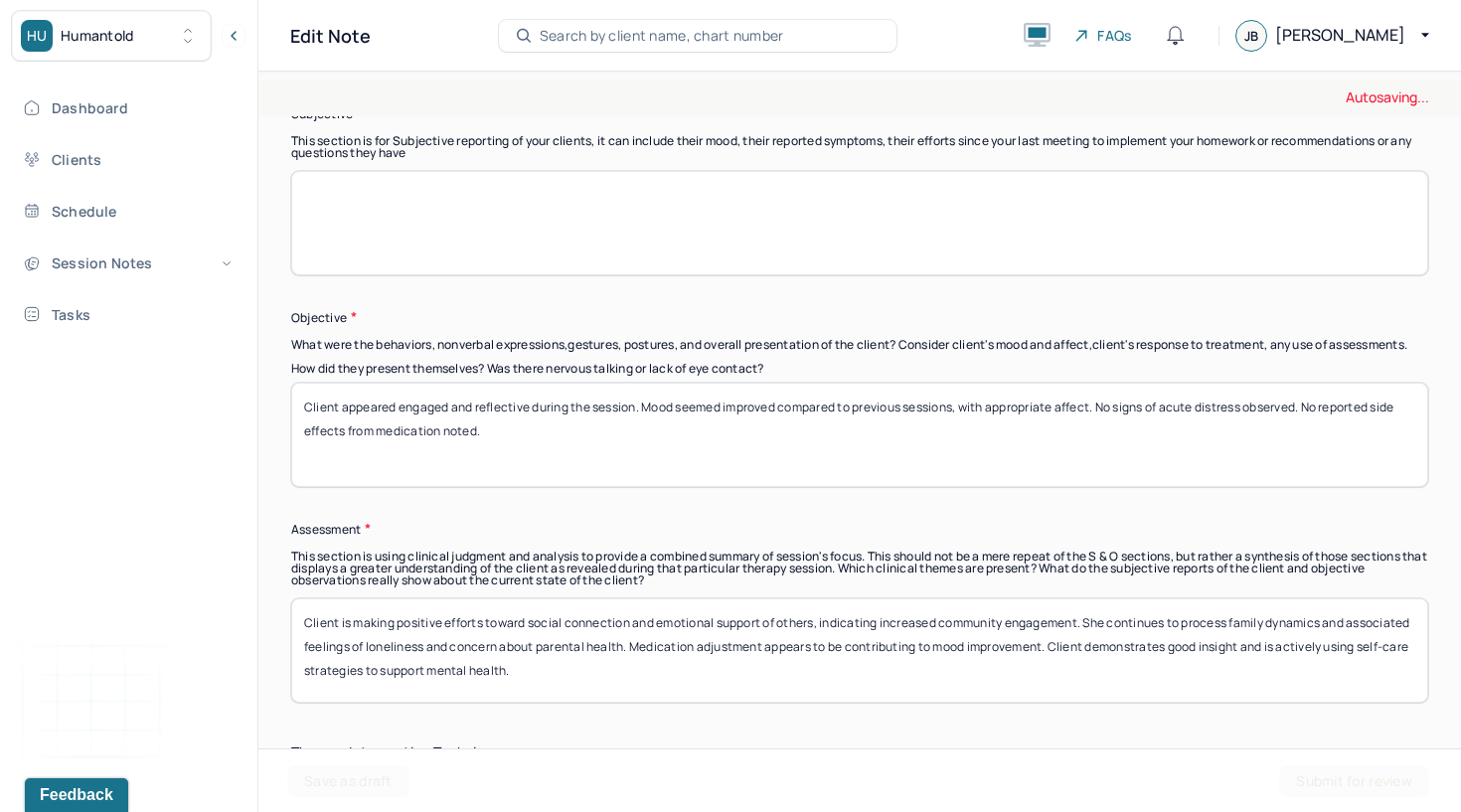 click on "Client appeared engaged and reflective during the session. Mood seemed improved compared to previous sessions, with appropriate affect. No signs of acute distress observed. No reported side effects from medication noted." at bounding box center [860, 434] 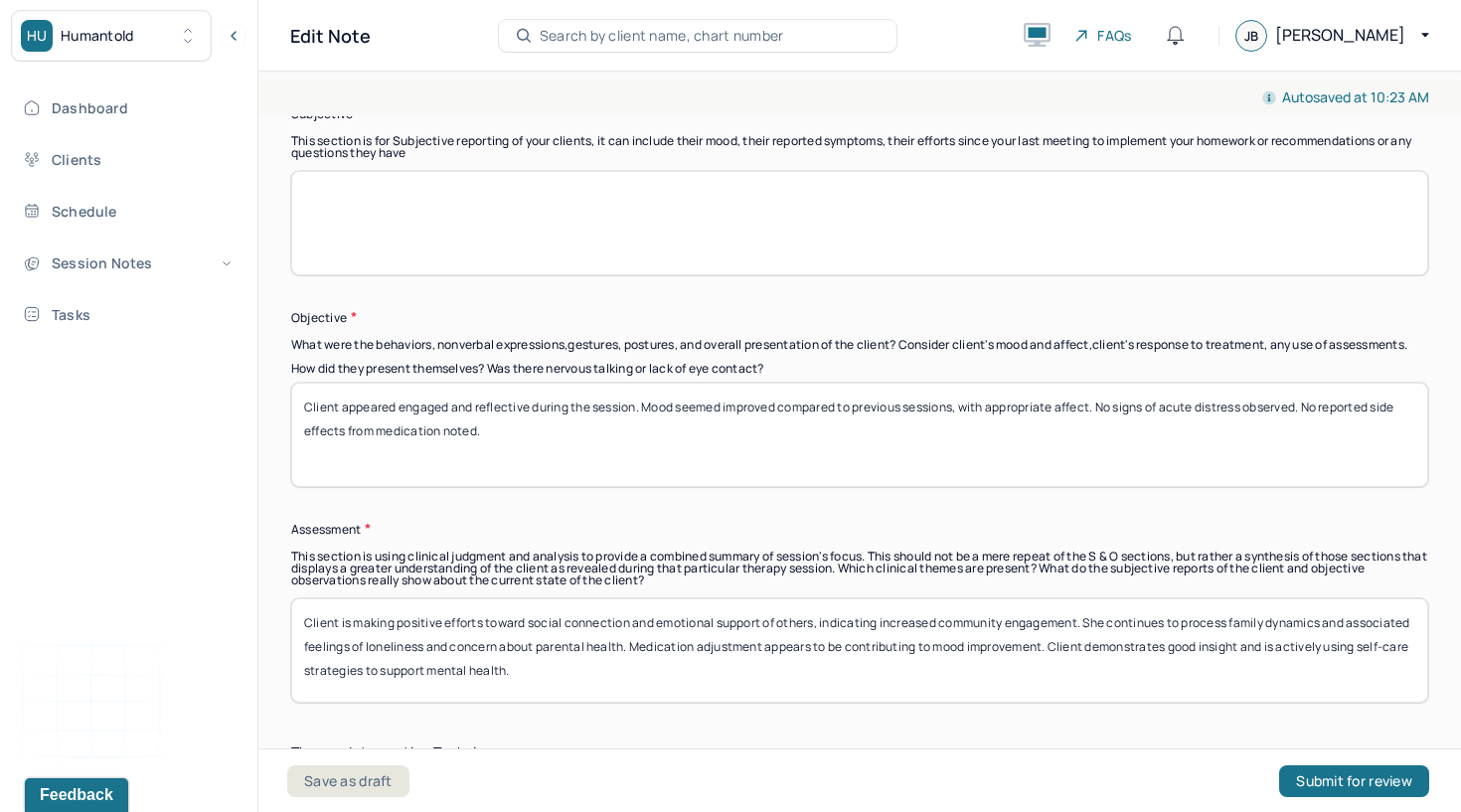 click on "Client appeared engaged and reflective during the session. Mood seemed improved compared to previous sessions, with appropriate affect. No signs of acute distress observed. No reported side effects from medication noted." at bounding box center (860, 434) 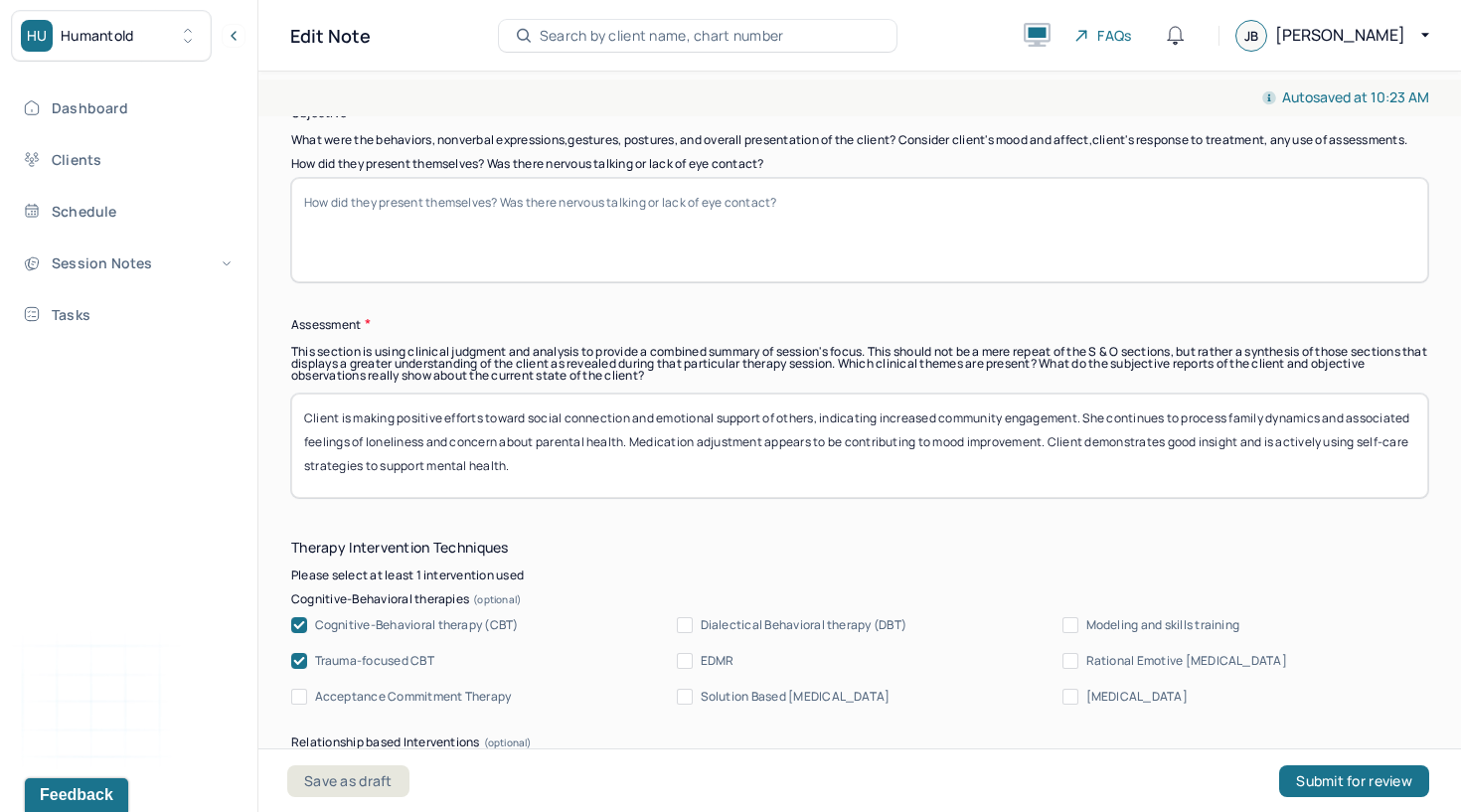 scroll, scrollTop: 1666, scrollLeft: 0, axis: vertical 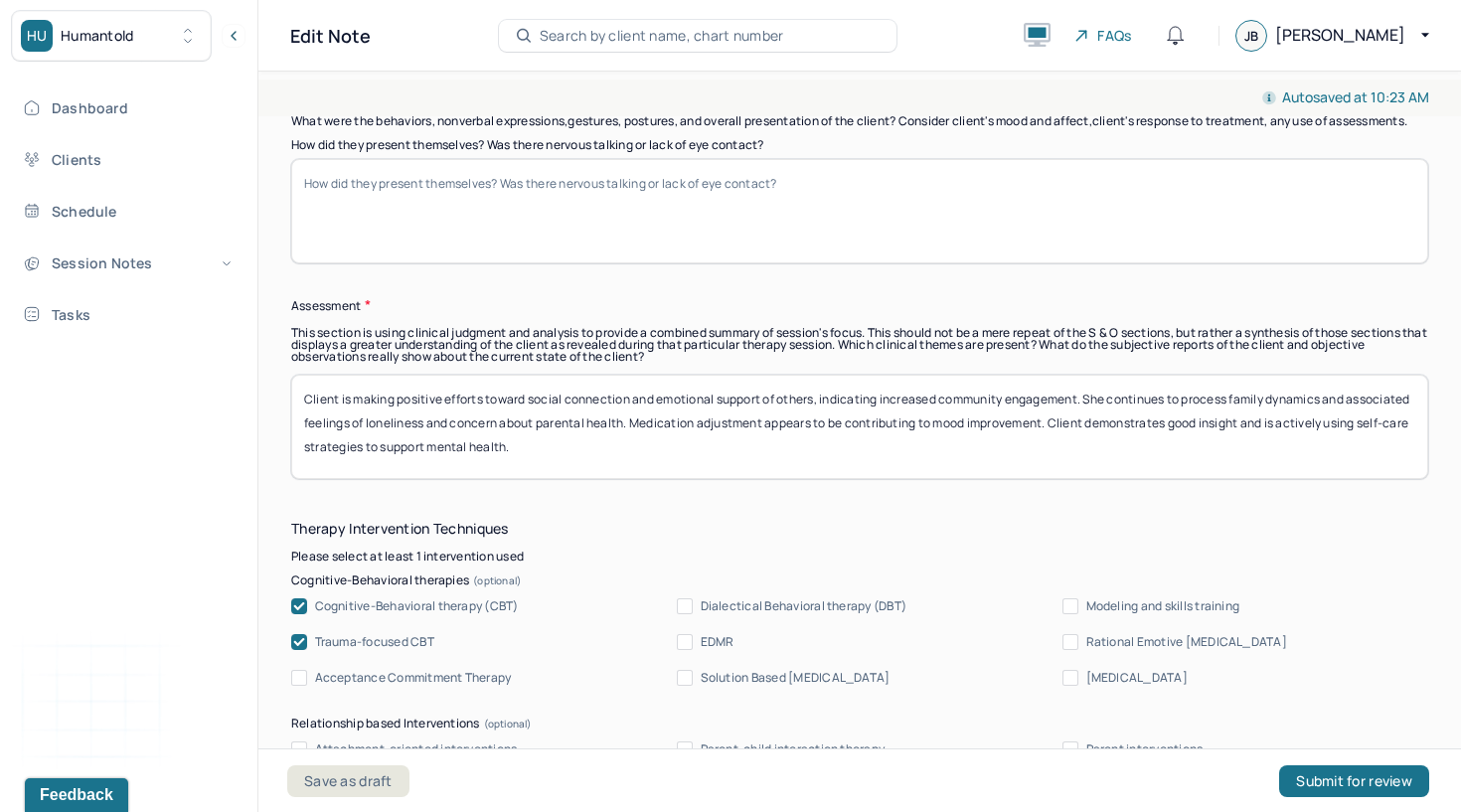 type 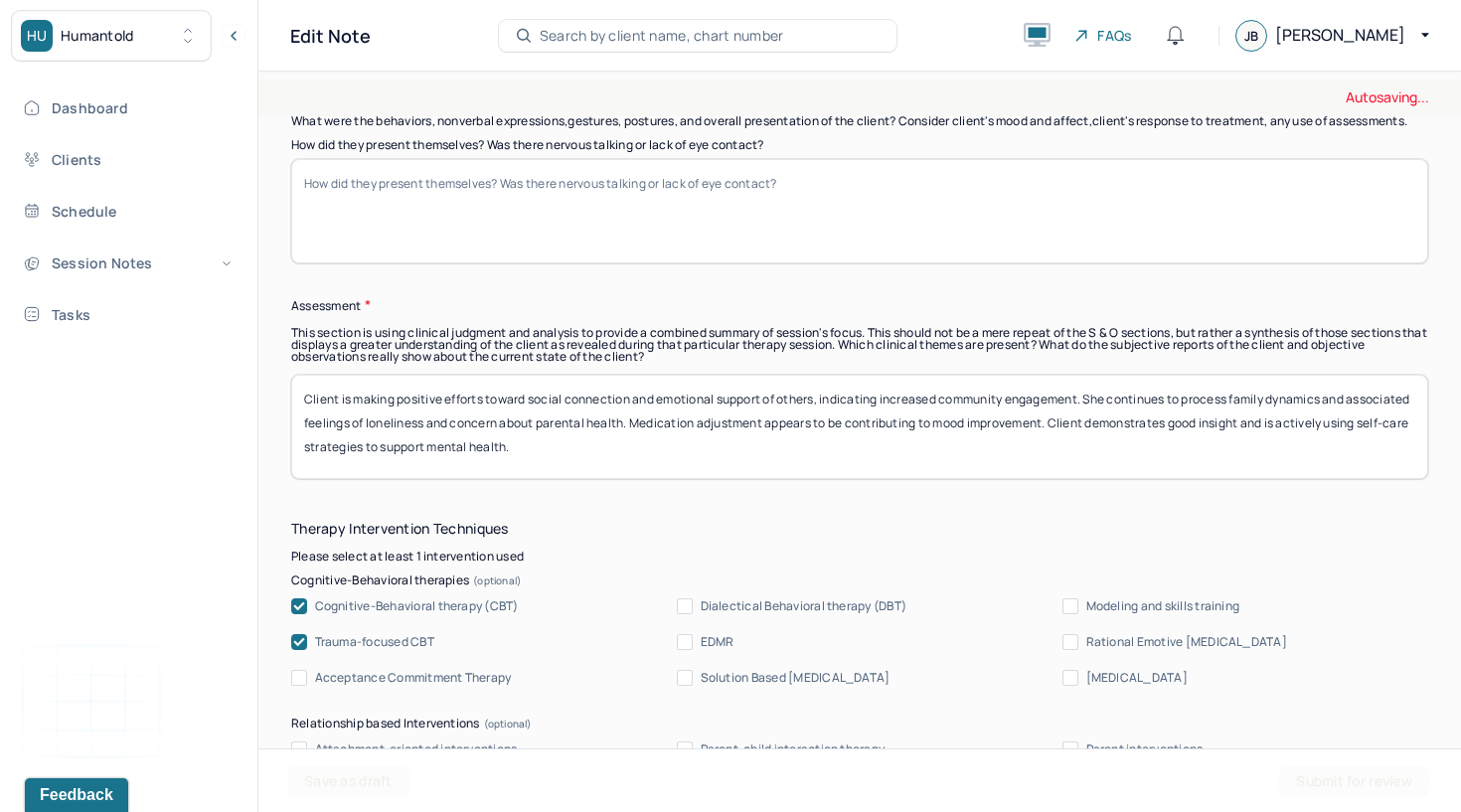 click on "Client is making positive efforts toward social connection and emotional support of others, indicating increased community engagement. She continues to process family dynamics and associated feelings of loneliness and concern about parental health. Medication adjustment appears to be contributing to mood improvement. Client demonstrates good insight and is actively using self-care strategies to support mental health." at bounding box center [860, 426] 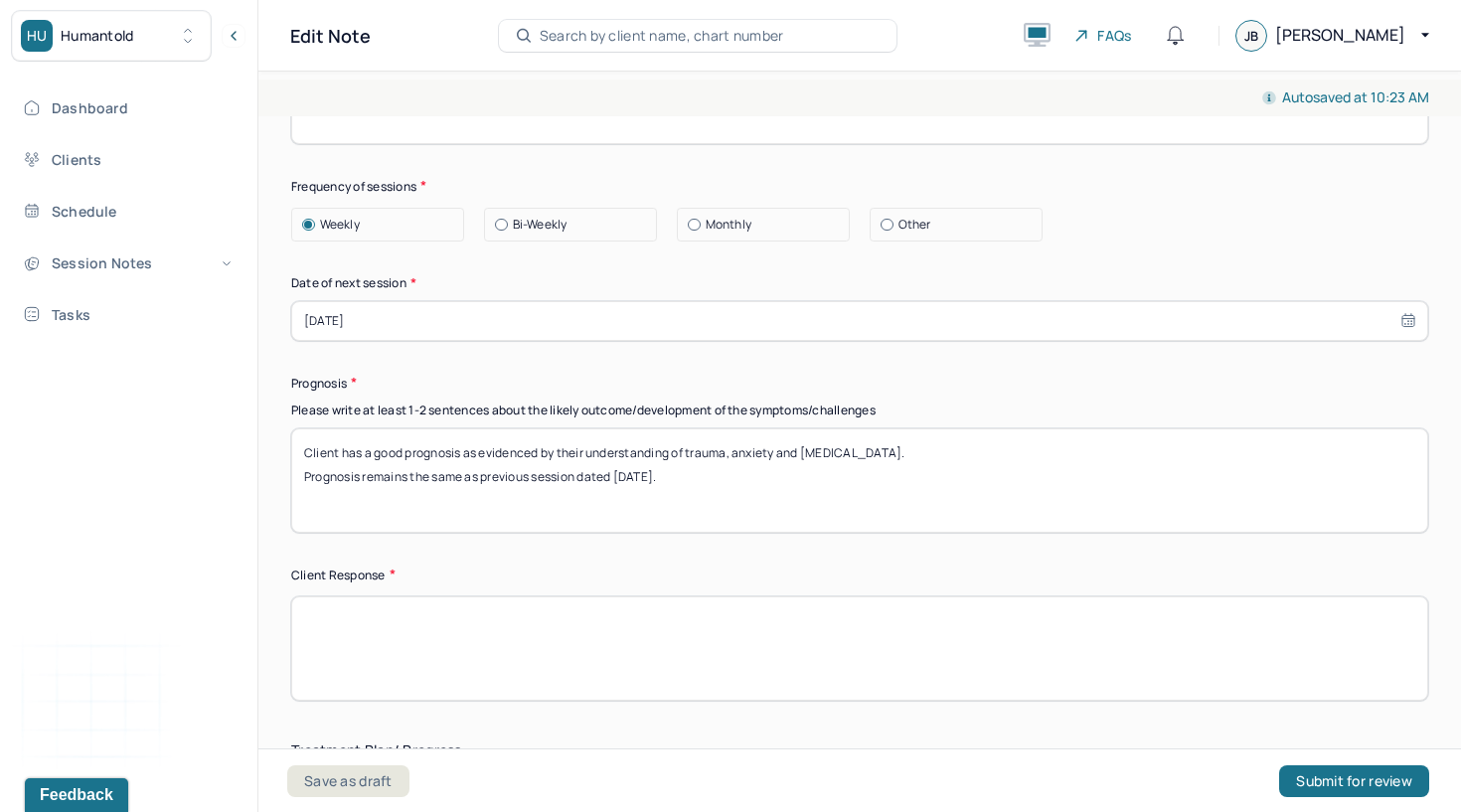 scroll, scrollTop: 2848, scrollLeft: 0, axis: vertical 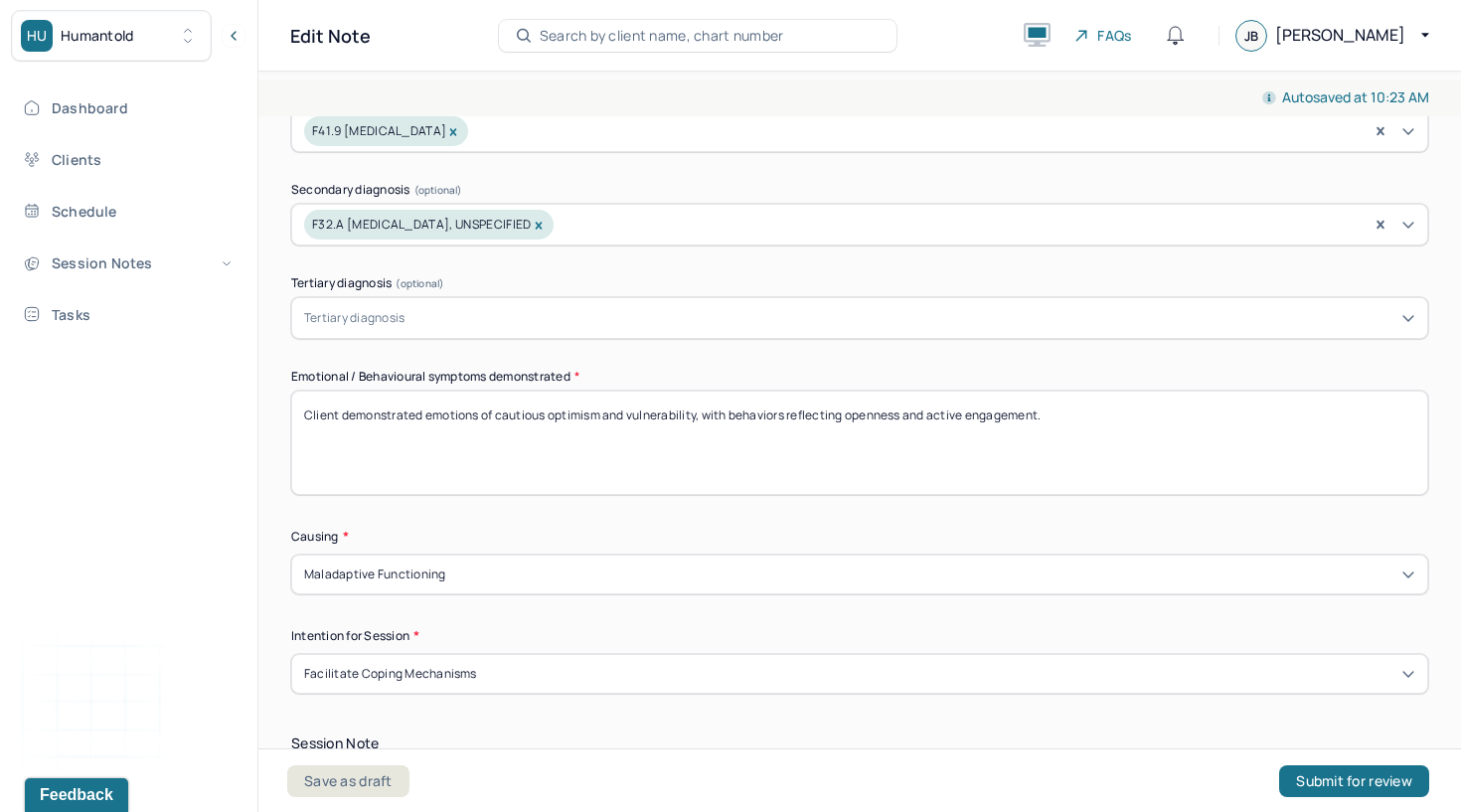 type 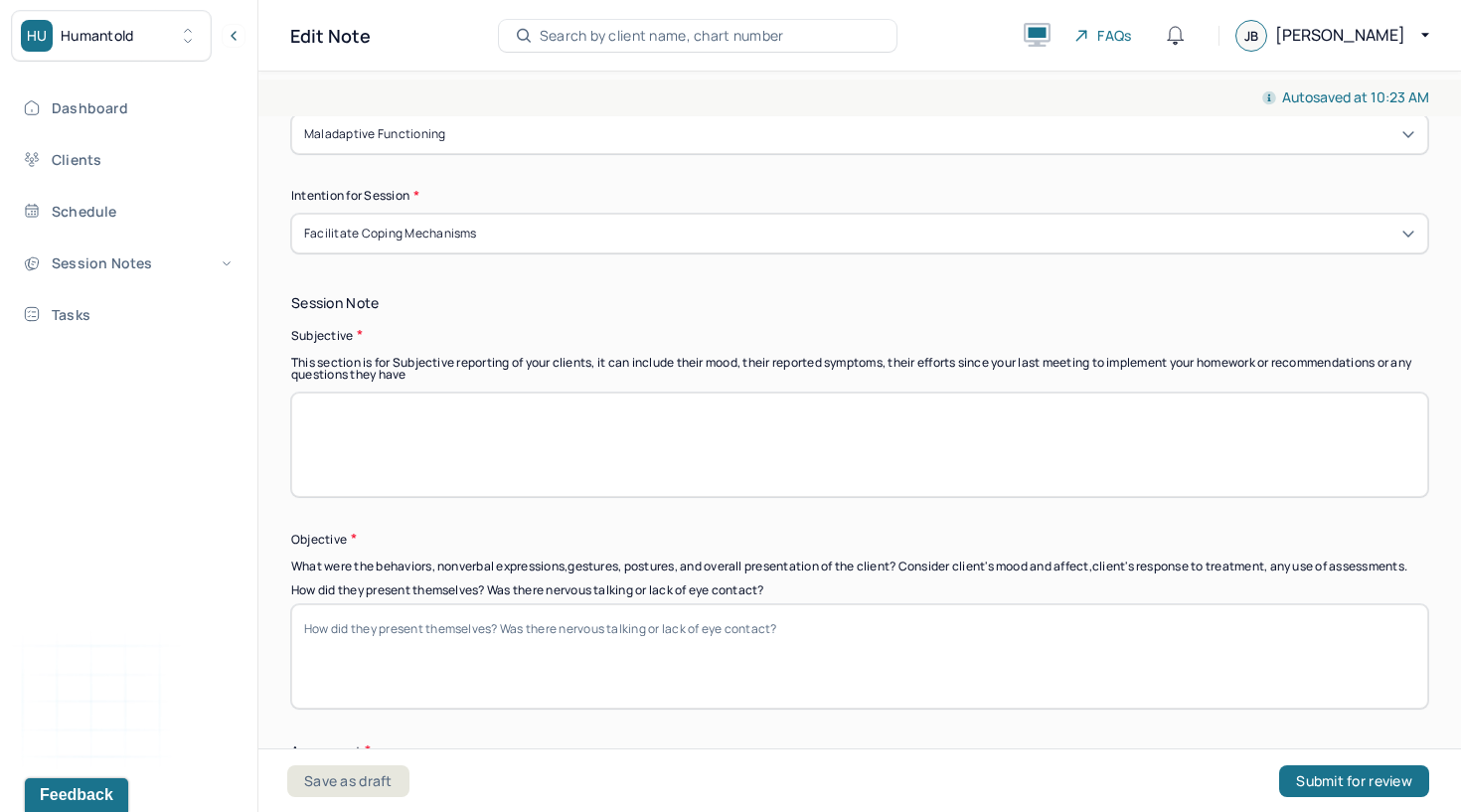scroll, scrollTop: 1242, scrollLeft: 0, axis: vertical 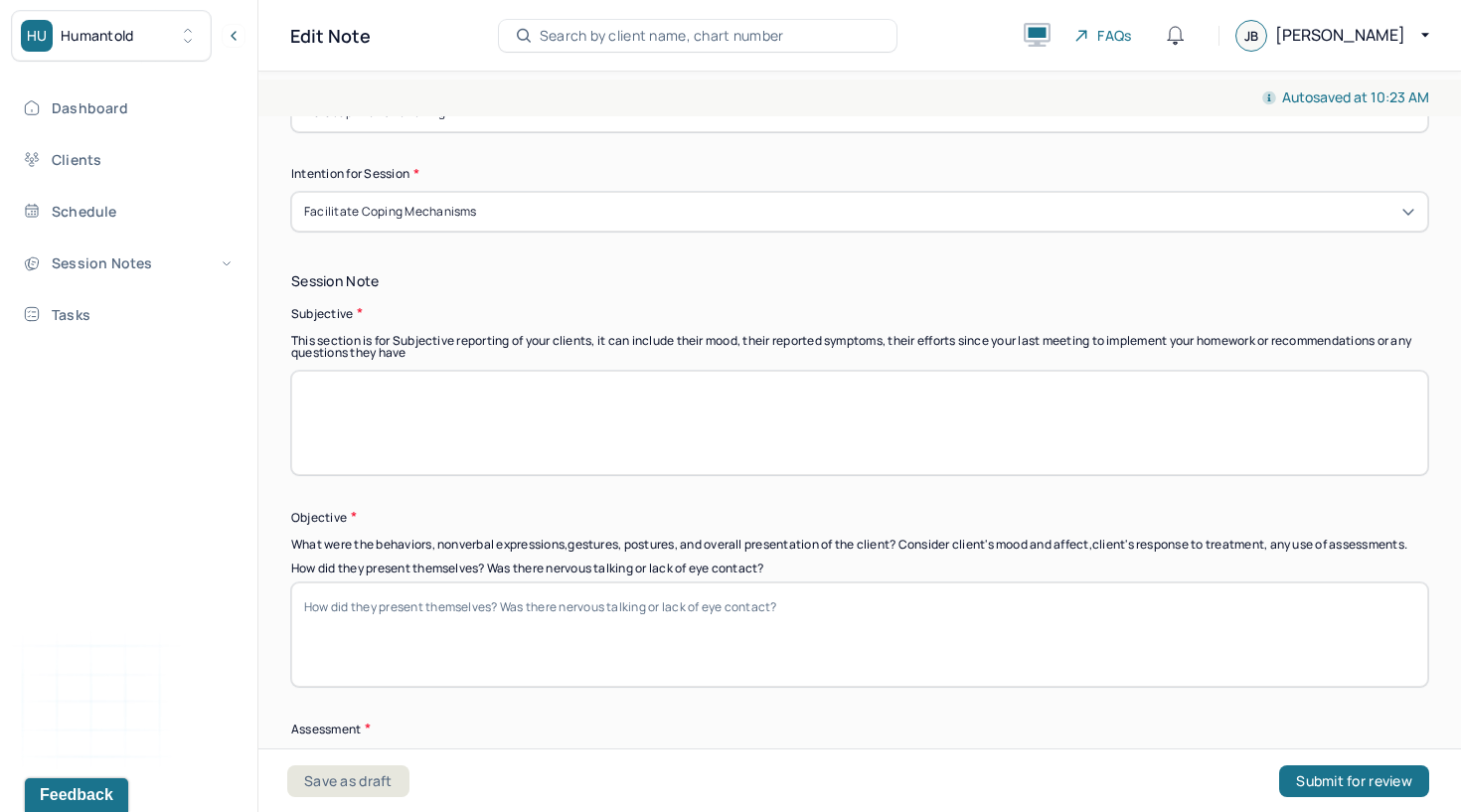type on "Client demonstrated disappointment in response to her parents' visit and assertiveness by expressing her feelings through direct communication rather than internalizing them." 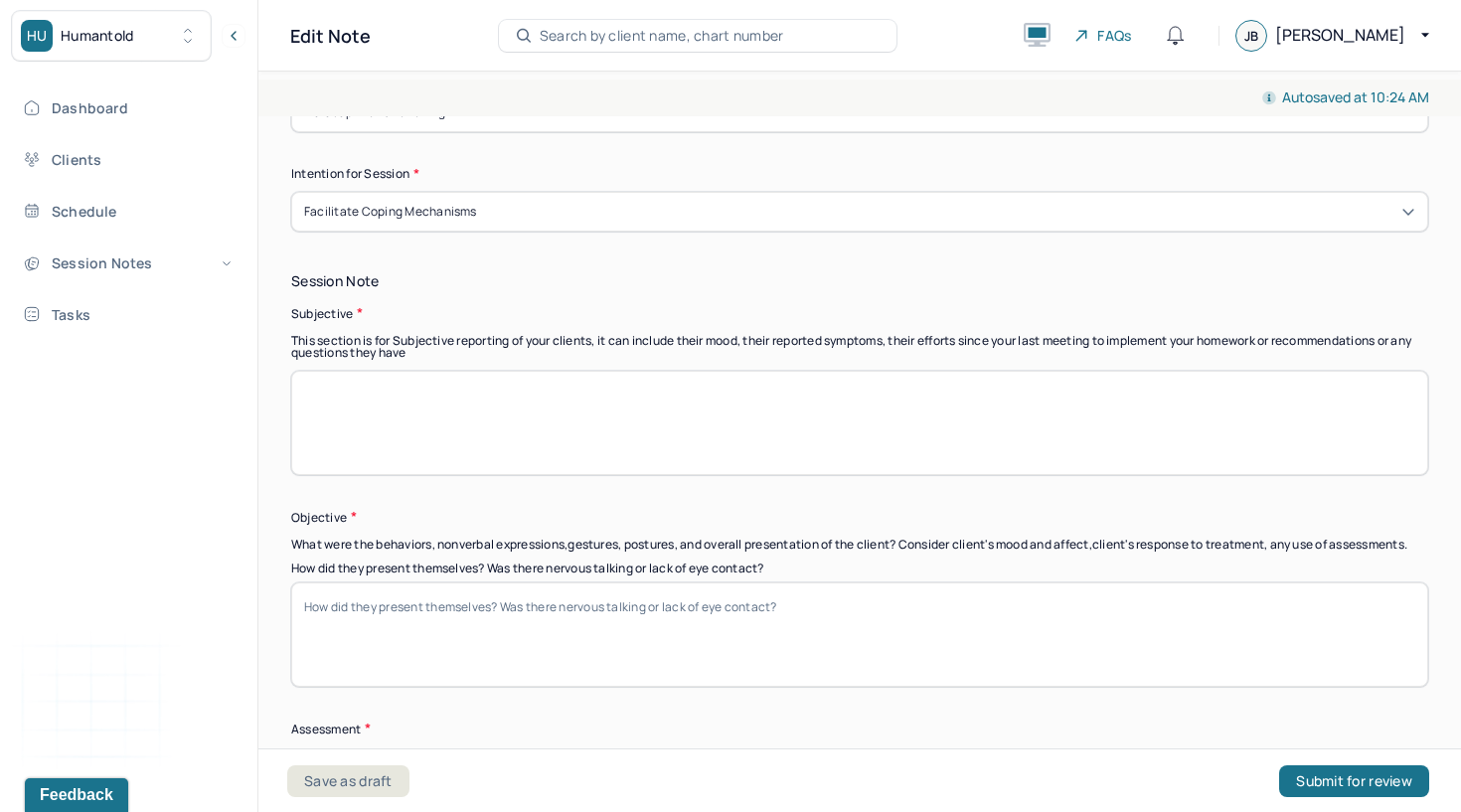 paste on "Client explored feelings of disappointment and frustration following her parents' recent visit to [US_STATE]. She reported that her father was either unwilling or unable to enter her apartment, refused offers of assistance or invitations to share a meal, and ultimately ended the visit abruptly. Client noted that while her mother initially engaged by showing interest in a home tour, she eventually conformed to long-established patterns of deference to her spouse and did not object when he chose to leave. Client shared that instead of internalizing her emotional pain, she sent her parents a message expressing her disappointment. She described her father’s response as both “supportive and condescending.” Client reflected on her father’s use of control in relationships and discussed the possibility that his refusal to enter her space may be tied to unresolved grief around her brother's death and difficulty accepting her growing independence." 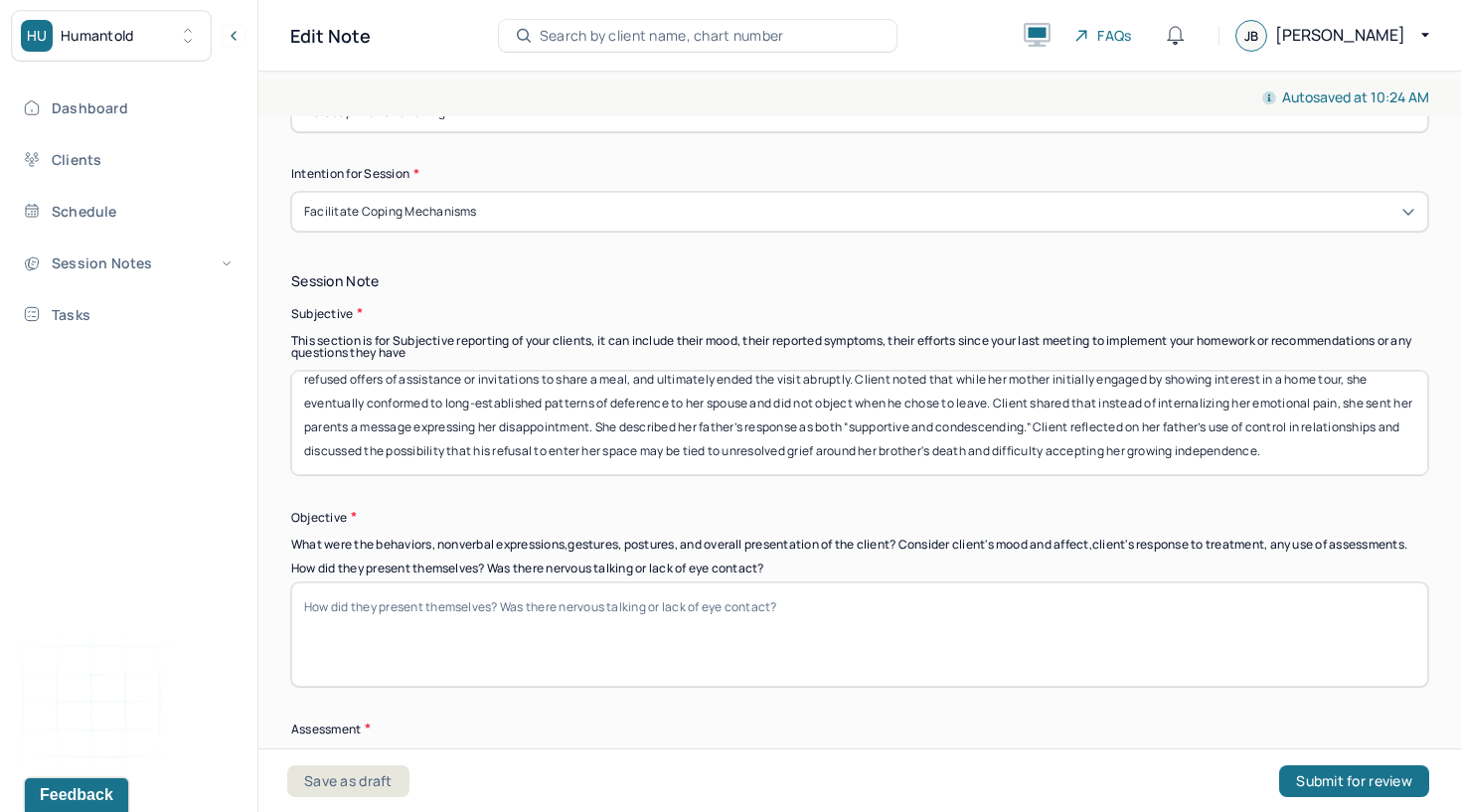 scroll, scrollTop: 40, scrollLeft: 0, axis: vertical 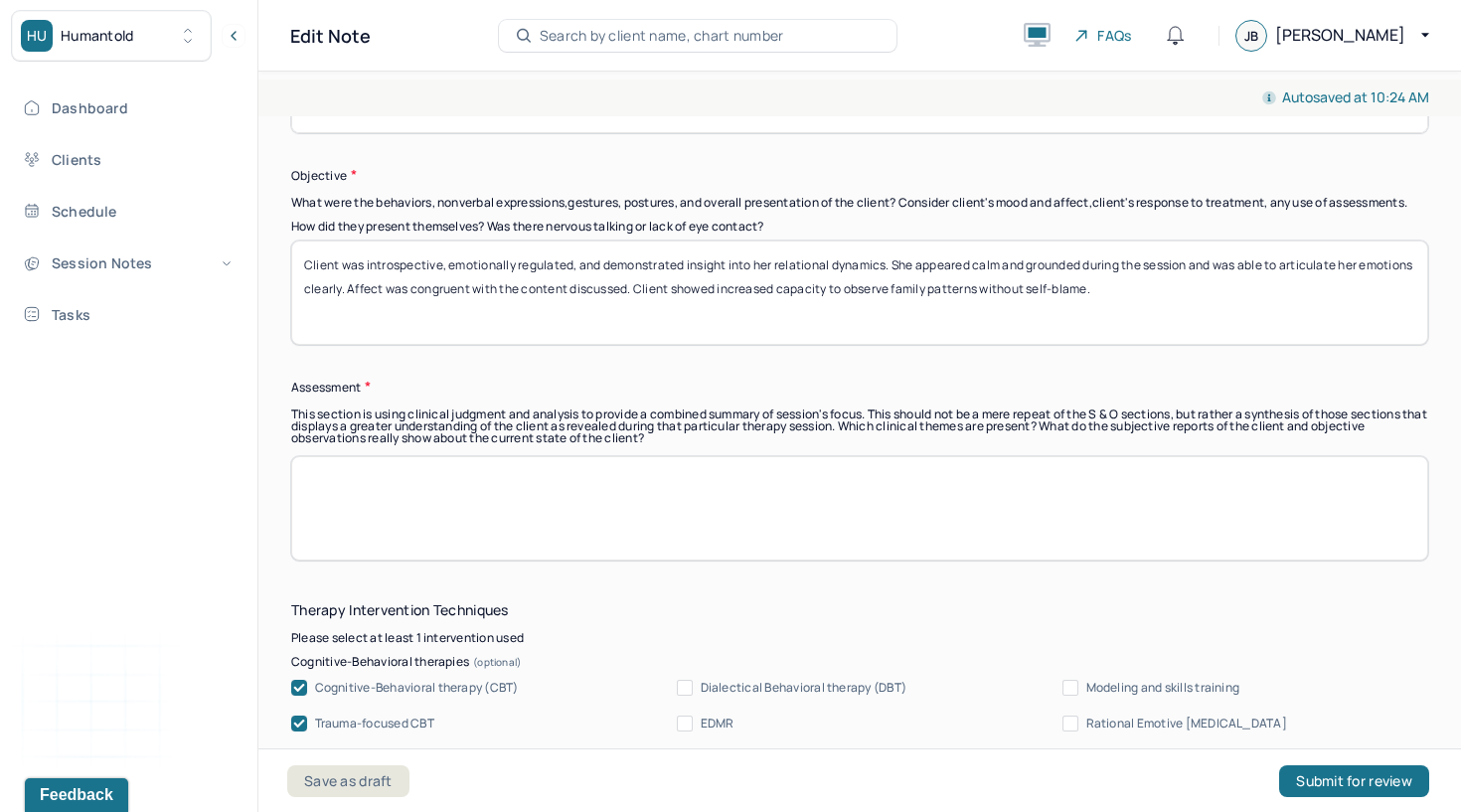 type on "Client was introspective, emotionally regulated, and demonstrated insight into her relational dynamics. She appeared calm and grounded during the session and was able to articulate her emotions clearly. Affect was congruent with the content discussed. Client showed increased capacity to observe family patterns without self-blame." 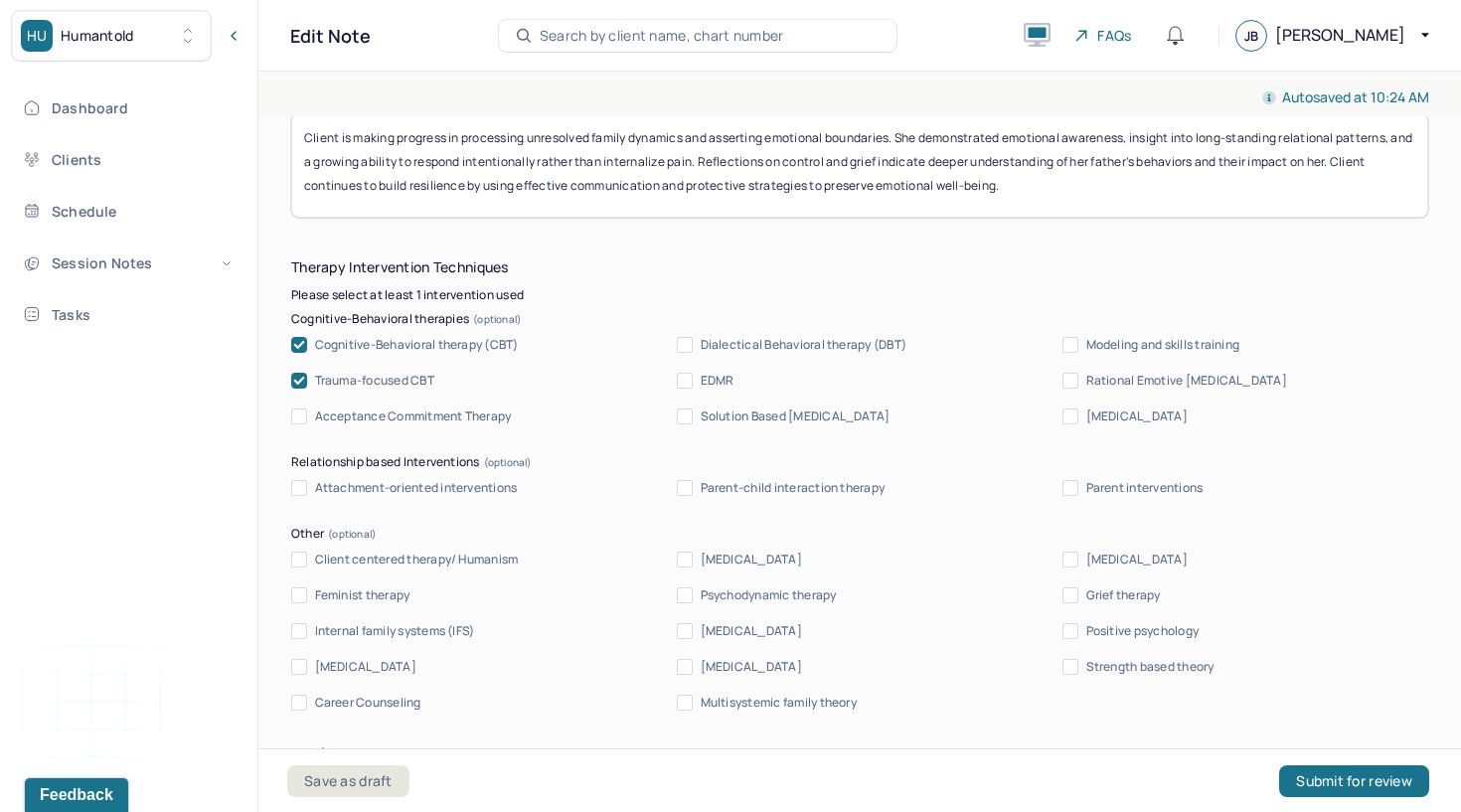 scroll, scrollTop: 1929, scrollLeft: 0, axis: vertical 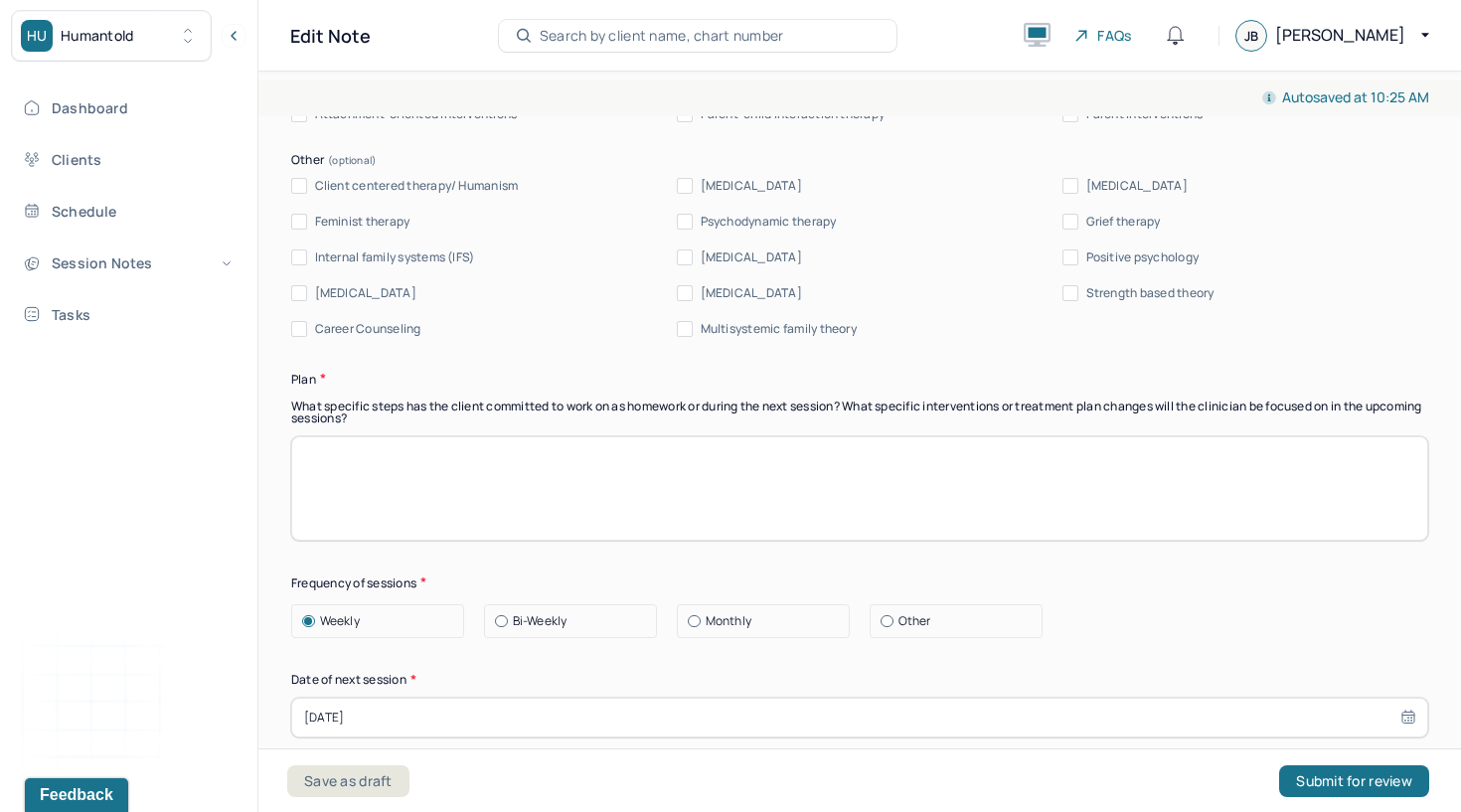 type on "Client is making progress in processing unresolved family dynamics and asserting emotional boundaries. She demonstrated emotional awareness, insight into long-standing relational patterns, and a growing ability to respond intentionally rather than internalize pain. Reflections on control and grief indicate deeper understanding of her father’s behaviors and their impact on her. Client continues to build resilience by using effective communication and protective strategies to preserve emotional well-being." 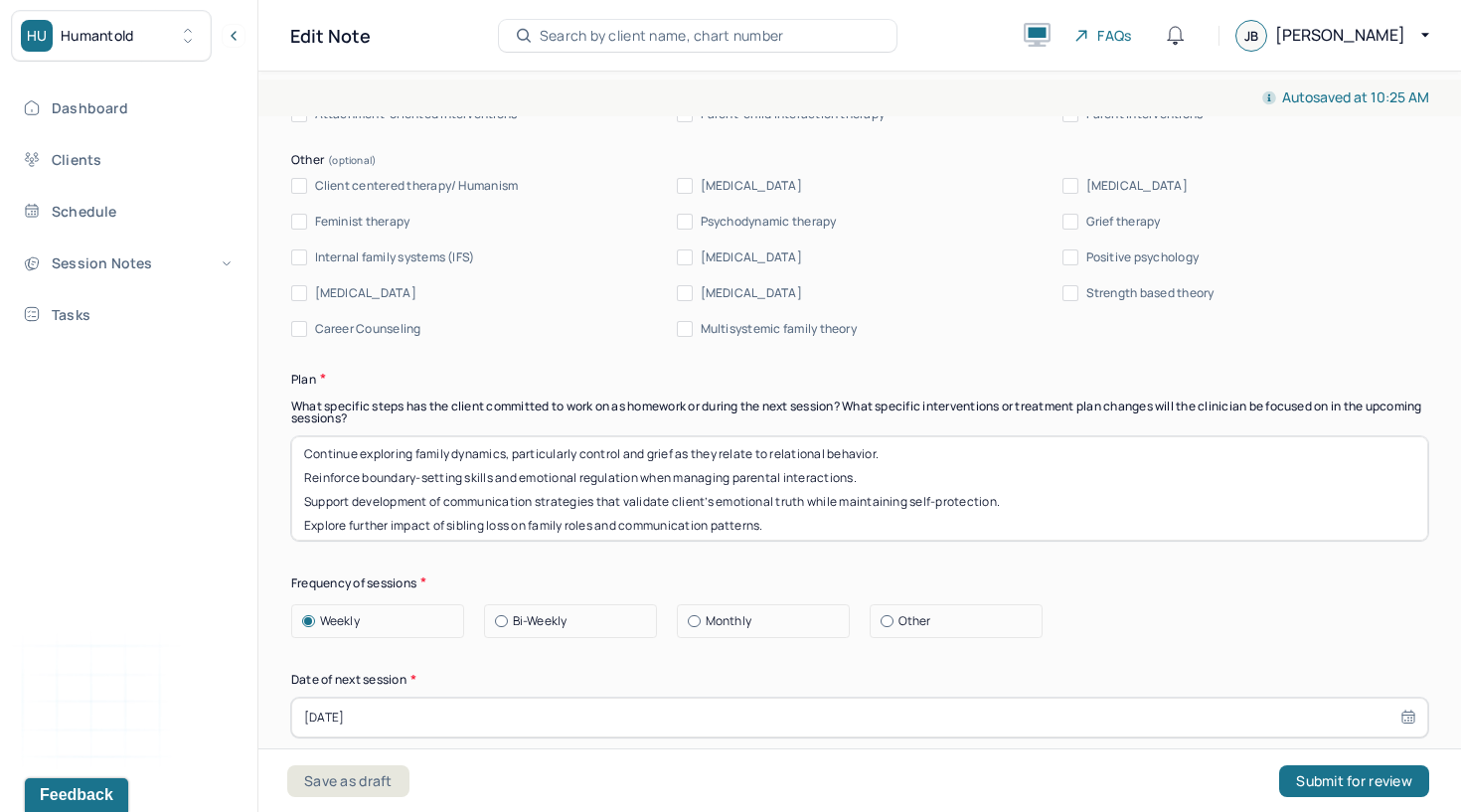 scroll, scrollTop: 0, scrollLeft: 0, axis: both 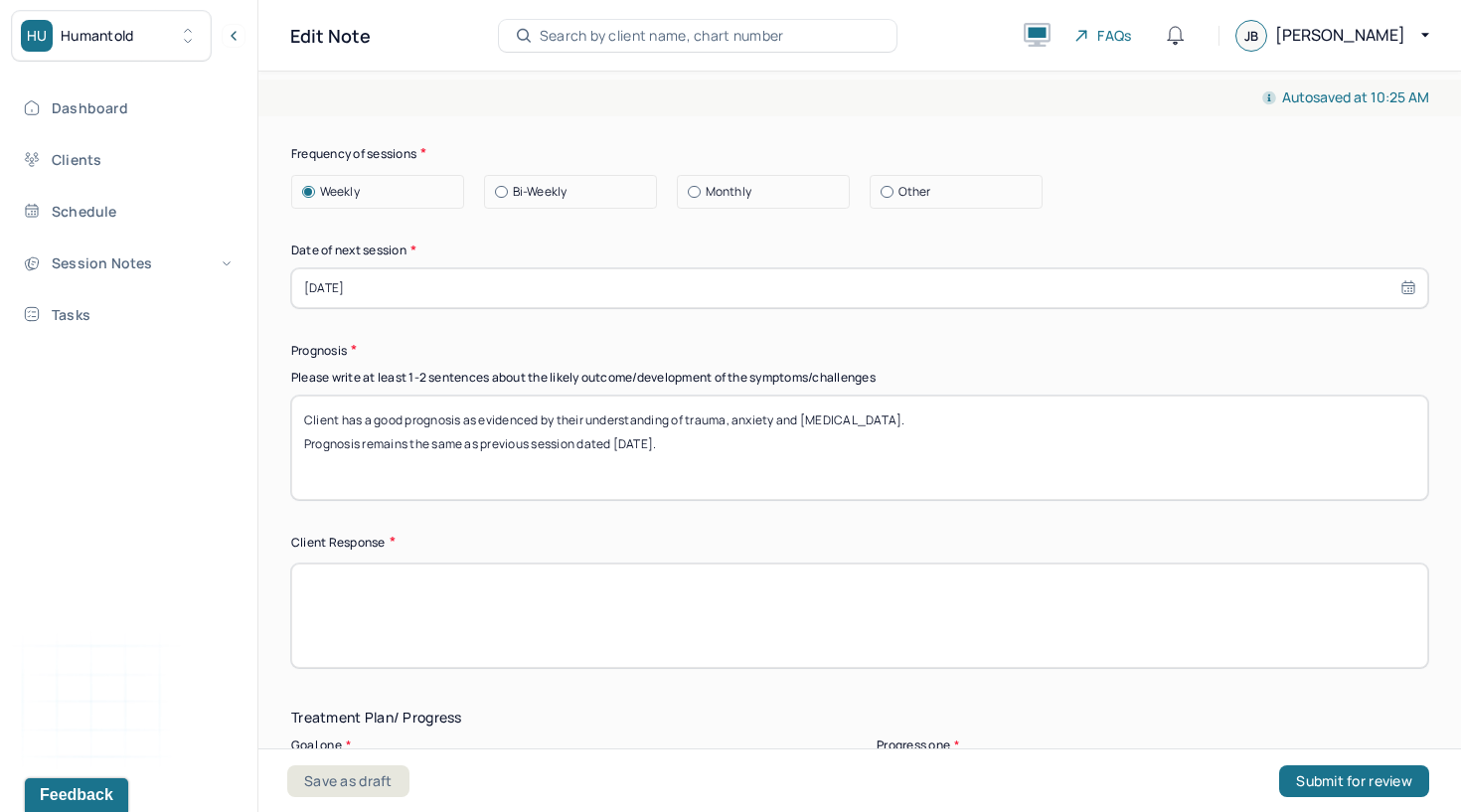 type on "Continue exploring family dynamics, particularly control and grief as they relate to relational behavior.
Reinforce boundary-setting skills and emotional regulation when managing parental interactions.
Support development of communication strategies that validate client’s emotional truth while maintaining self-protection.
Explore further impact of sibling loss on family roles and communication patterns.
Encourage ongoing reflection around the emotional and physical safety of her home as a personal sanctuary." 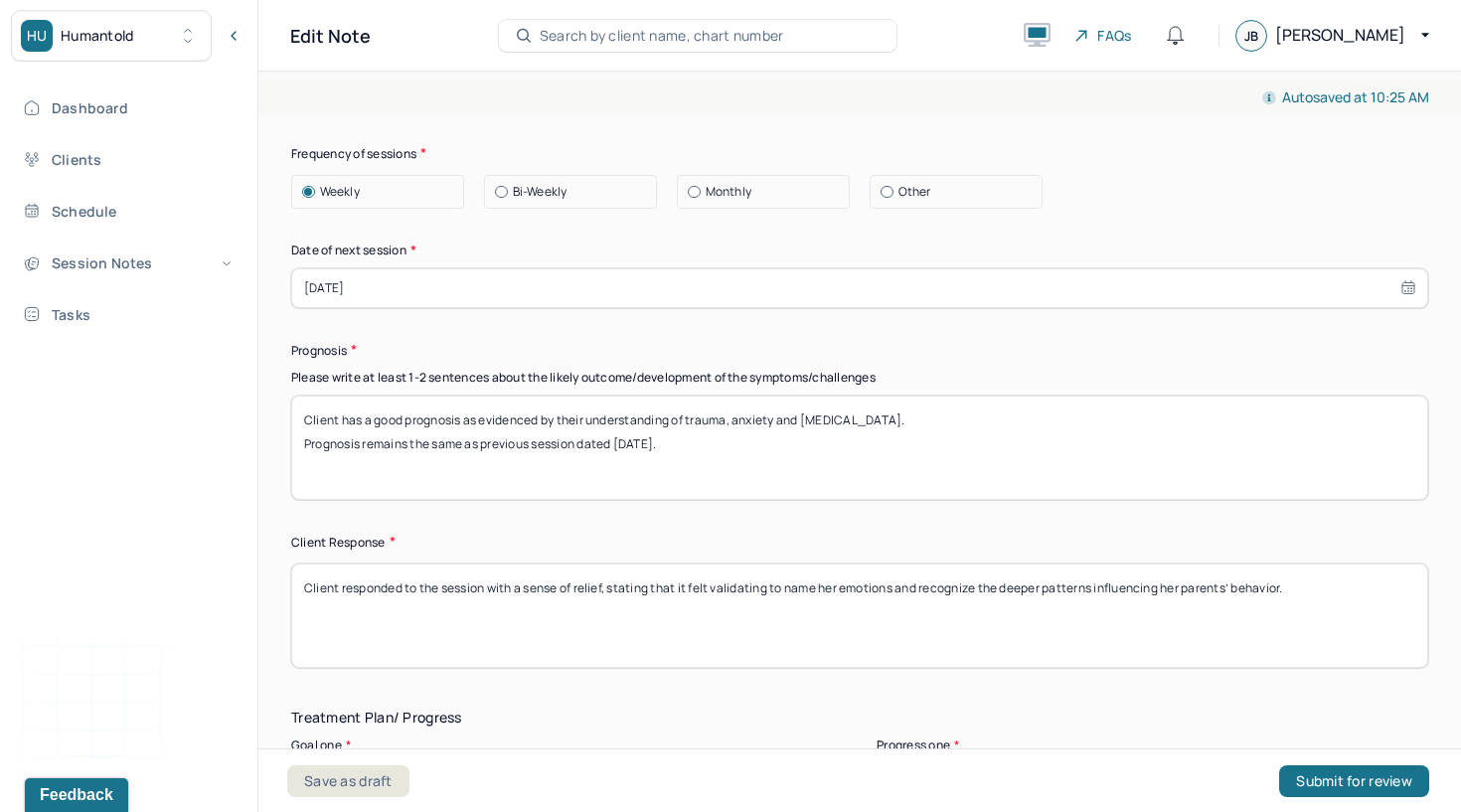 click at bounding box center (860, 615) 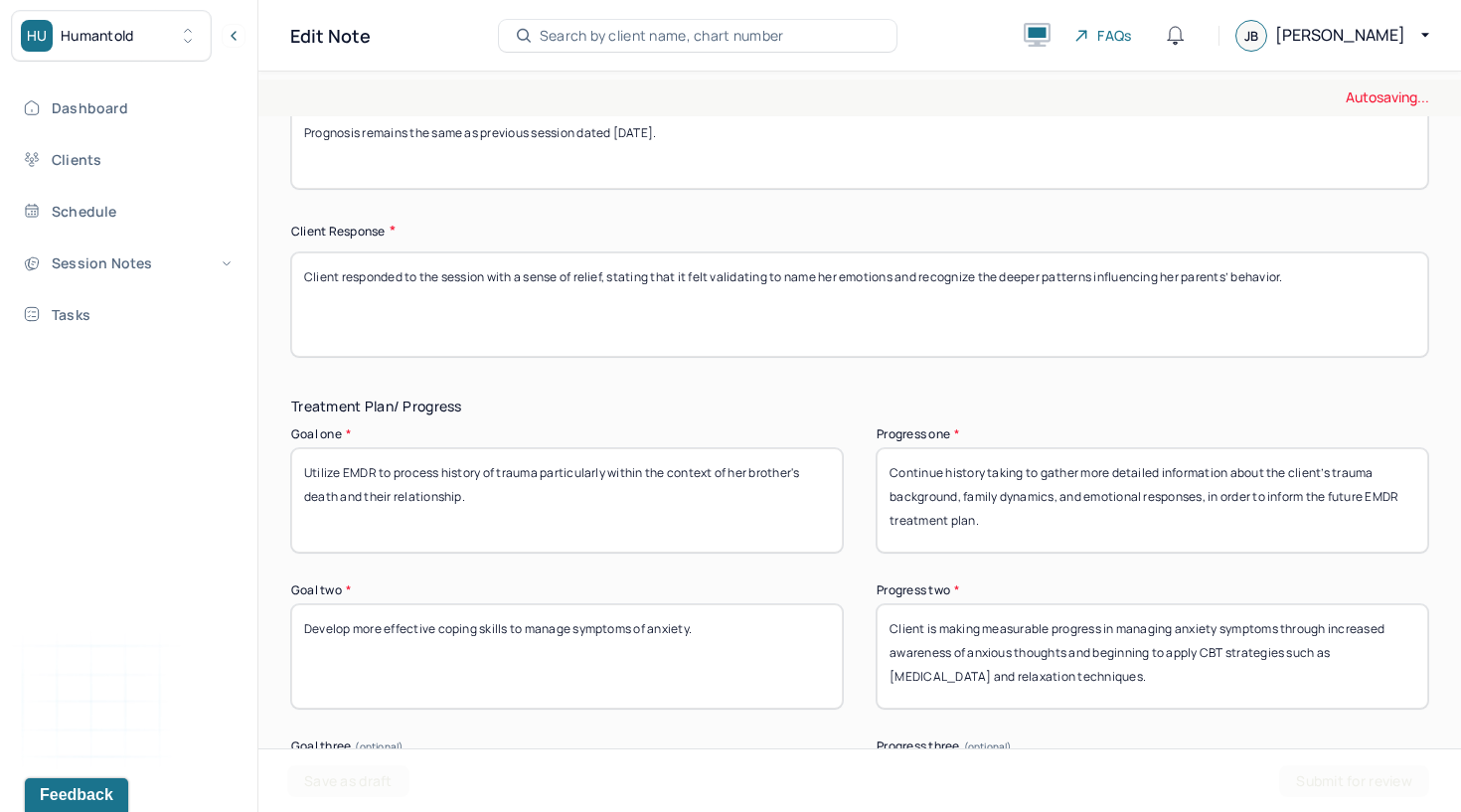scroll, scrollTop: 3121, scrollLeft: 0, axis: vertical 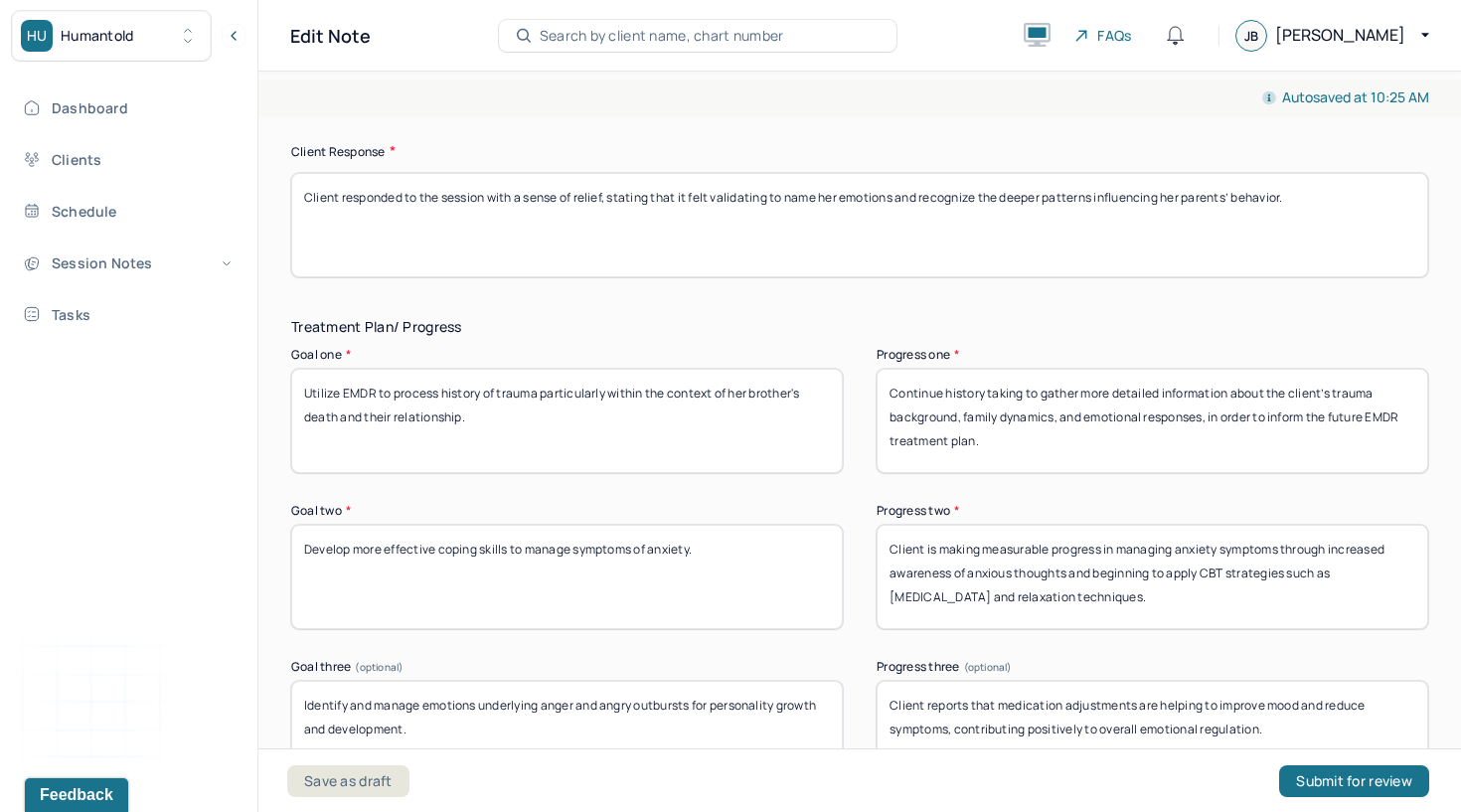 type on "Client responded to the session with a sense of relief, stating that it felt validating to name her emotions and recognize the deeper patterns influencing her parents’ behavior." 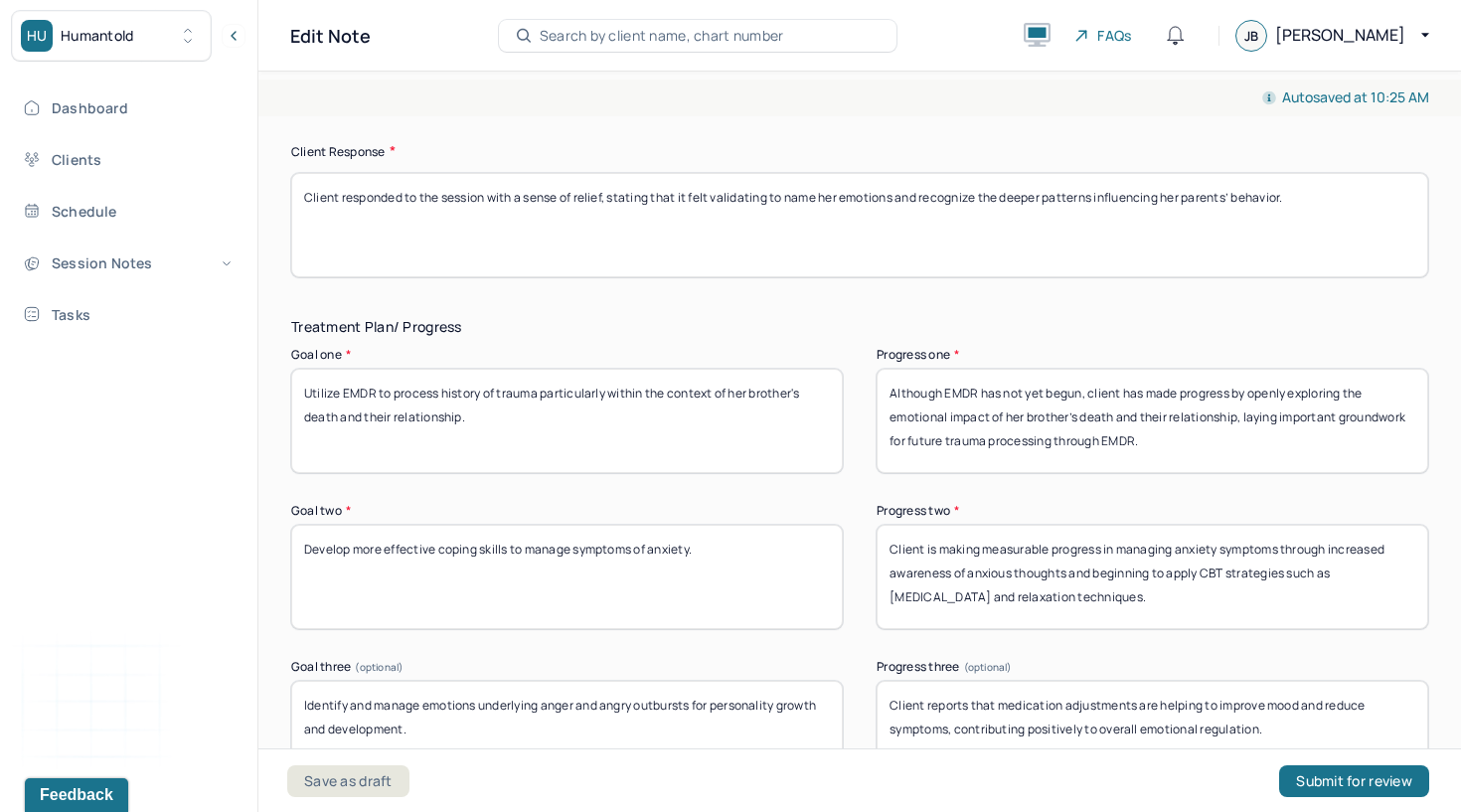 type on "Although EMDR has not yet begun, client has made progress by openly exploring the emotional impact of her brother’s death and their relationship, laying important groundwork for future trauma processing through EMDR." 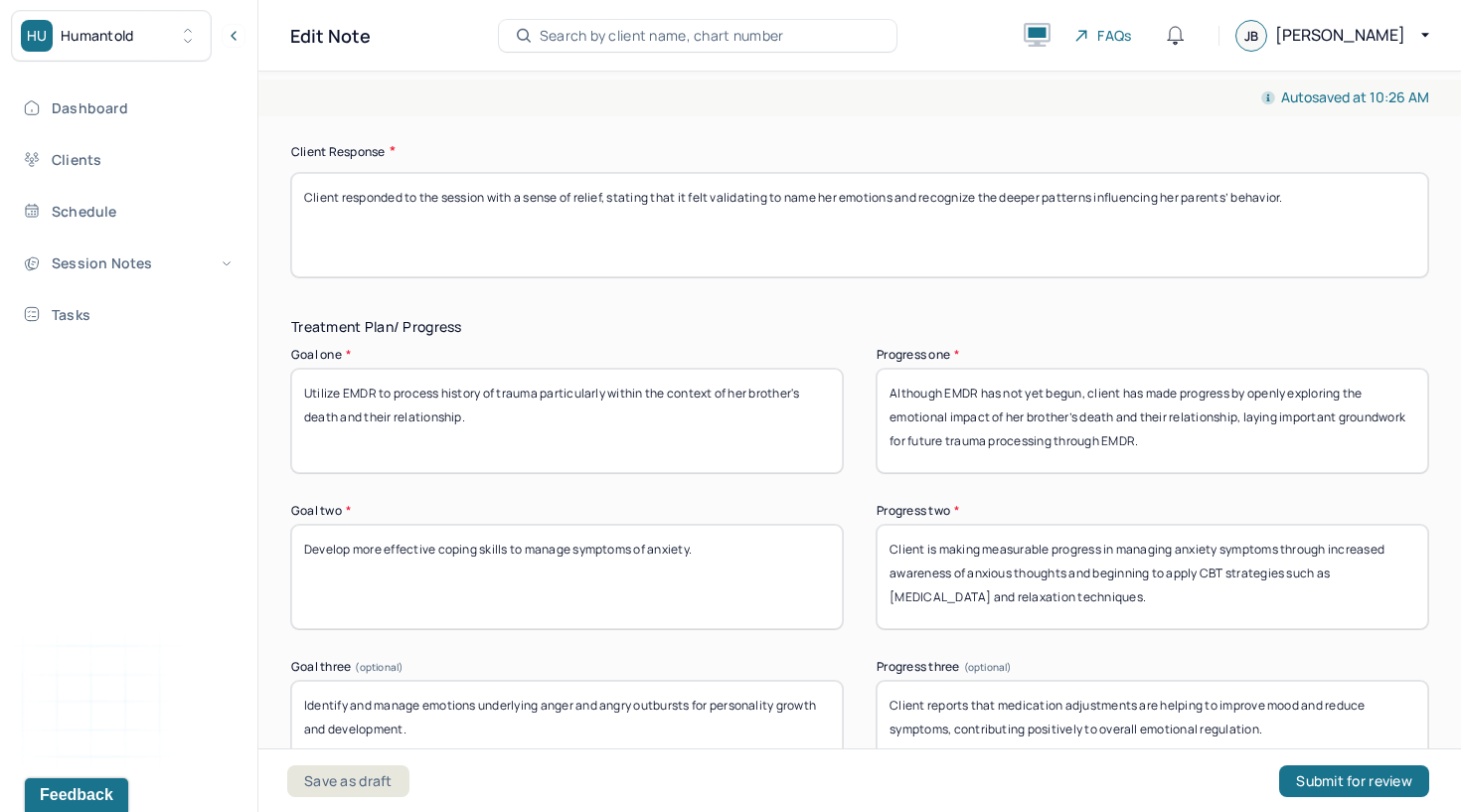 drag, startPoint x: 1146, startPoint y: 617, endPoint x: 850, endPoint y: 534, distance: 307.41666 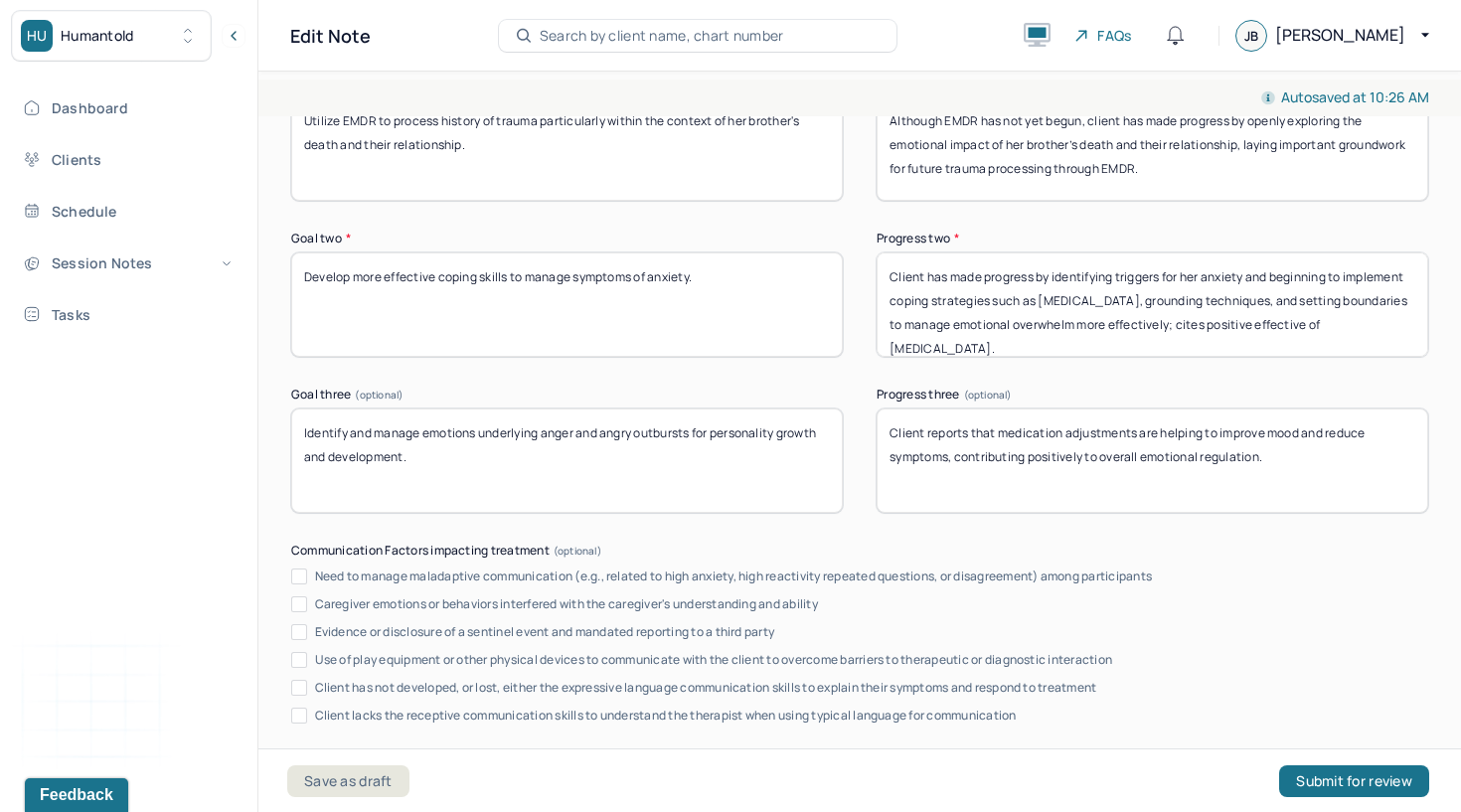 scroll, scrollTop: 3411, scrollLeft: 0, axis: vertical 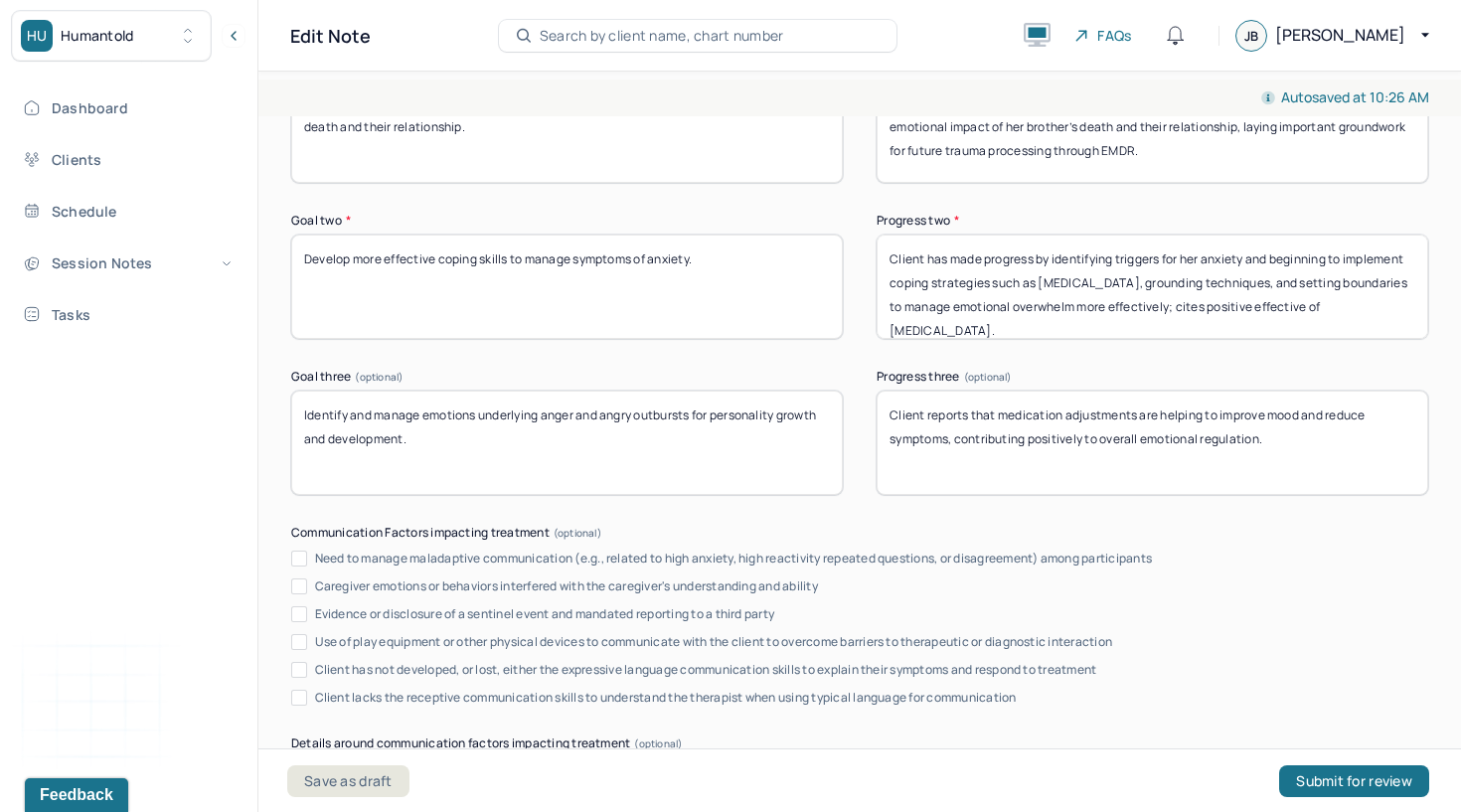 type on "Client has made progress by identifying triggers for her anxiety and beginning to implement coping strategies such as [MEDICAL_DATA], grounding techniques, and setting boundaries to manage emotional overwhelm more effectively; cites positive effective of [MEDICAL_DATA]." 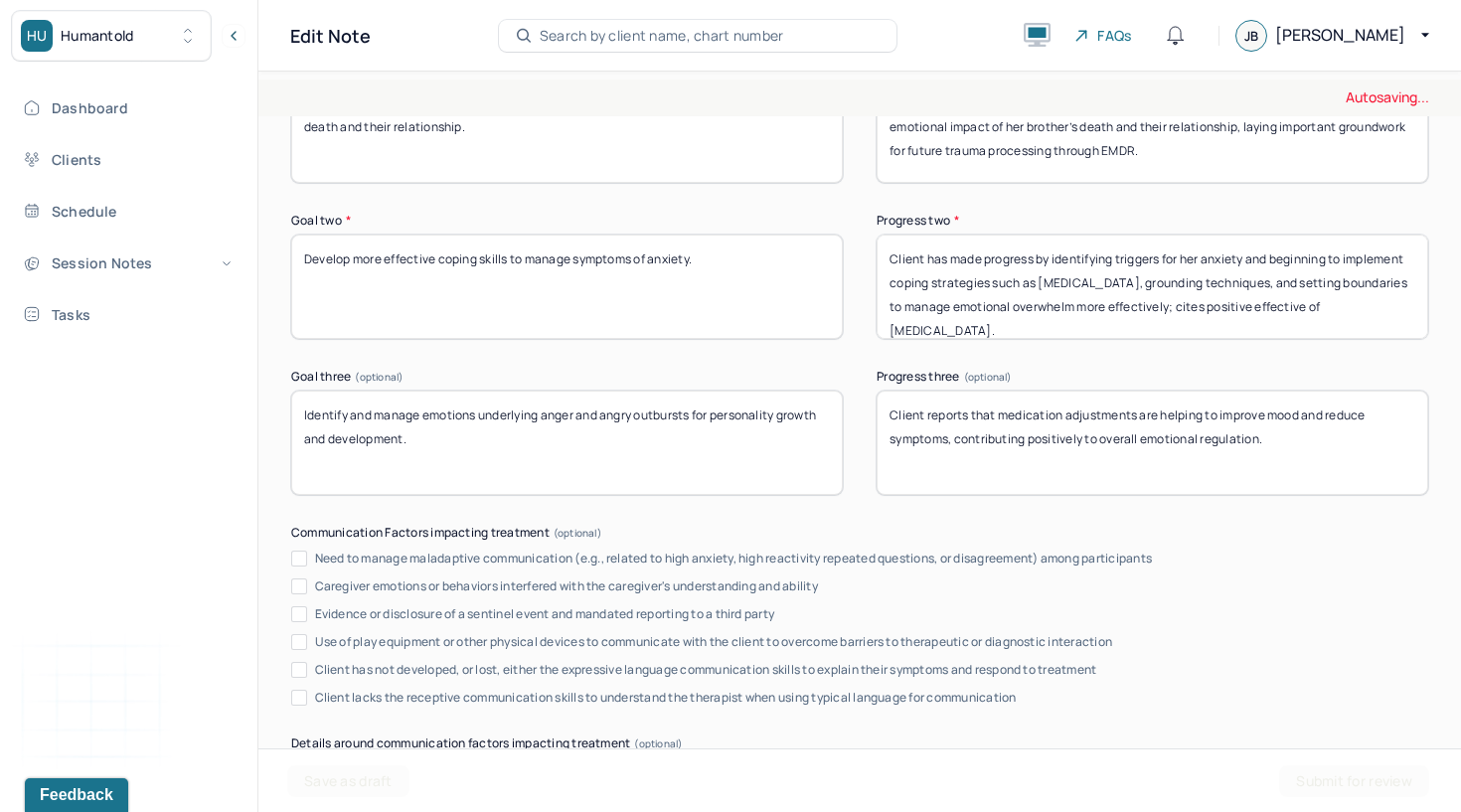drag, startPoint x: 438, startPoint y: 445, endPoint x: 282, endPoint y: 415, distance: 158.85843 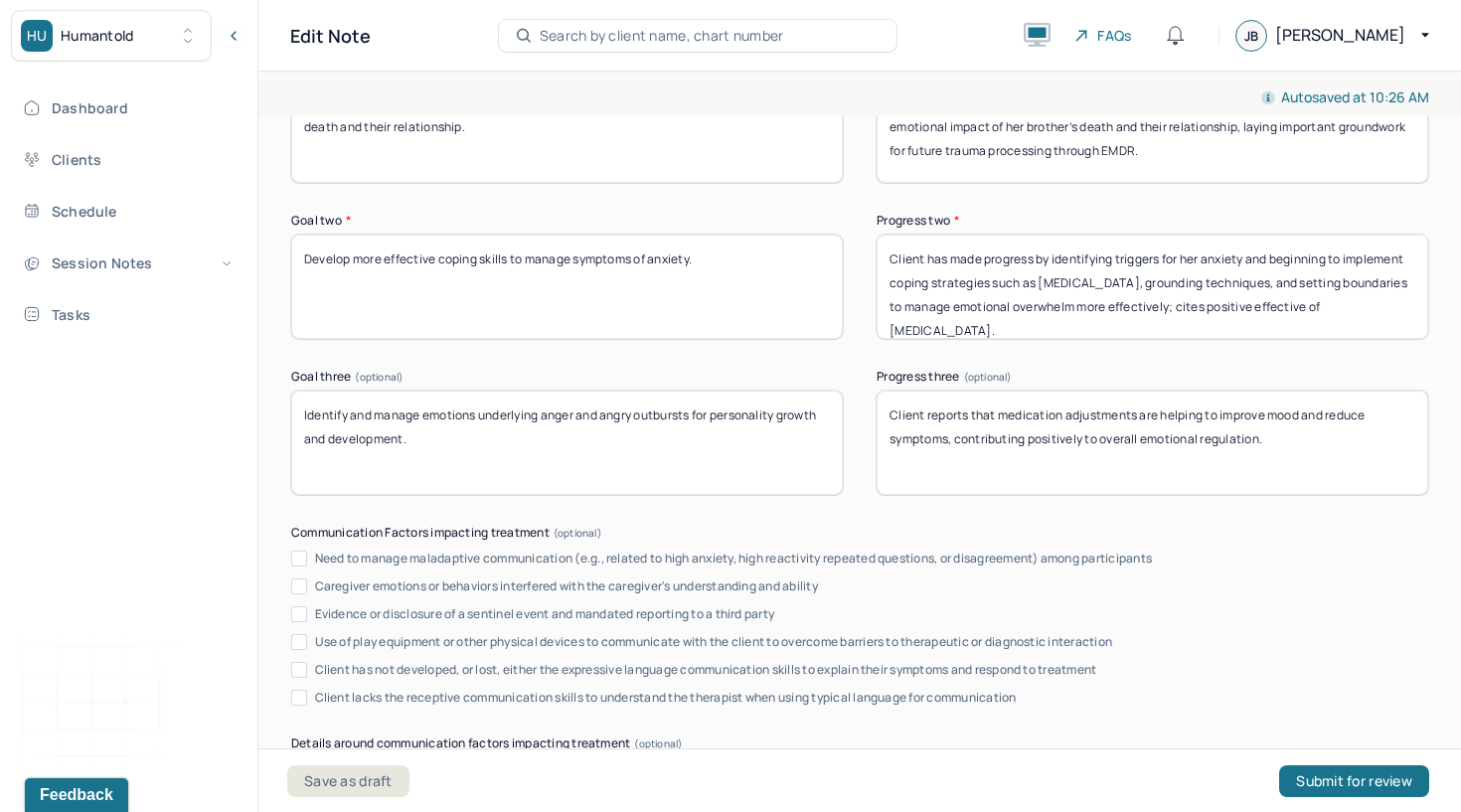 click on "Client reports that medication adjustments are helping to improve mood and reduce symptoms, contributing positively to overall emotional regulation." at bounding box center [1152, 442] 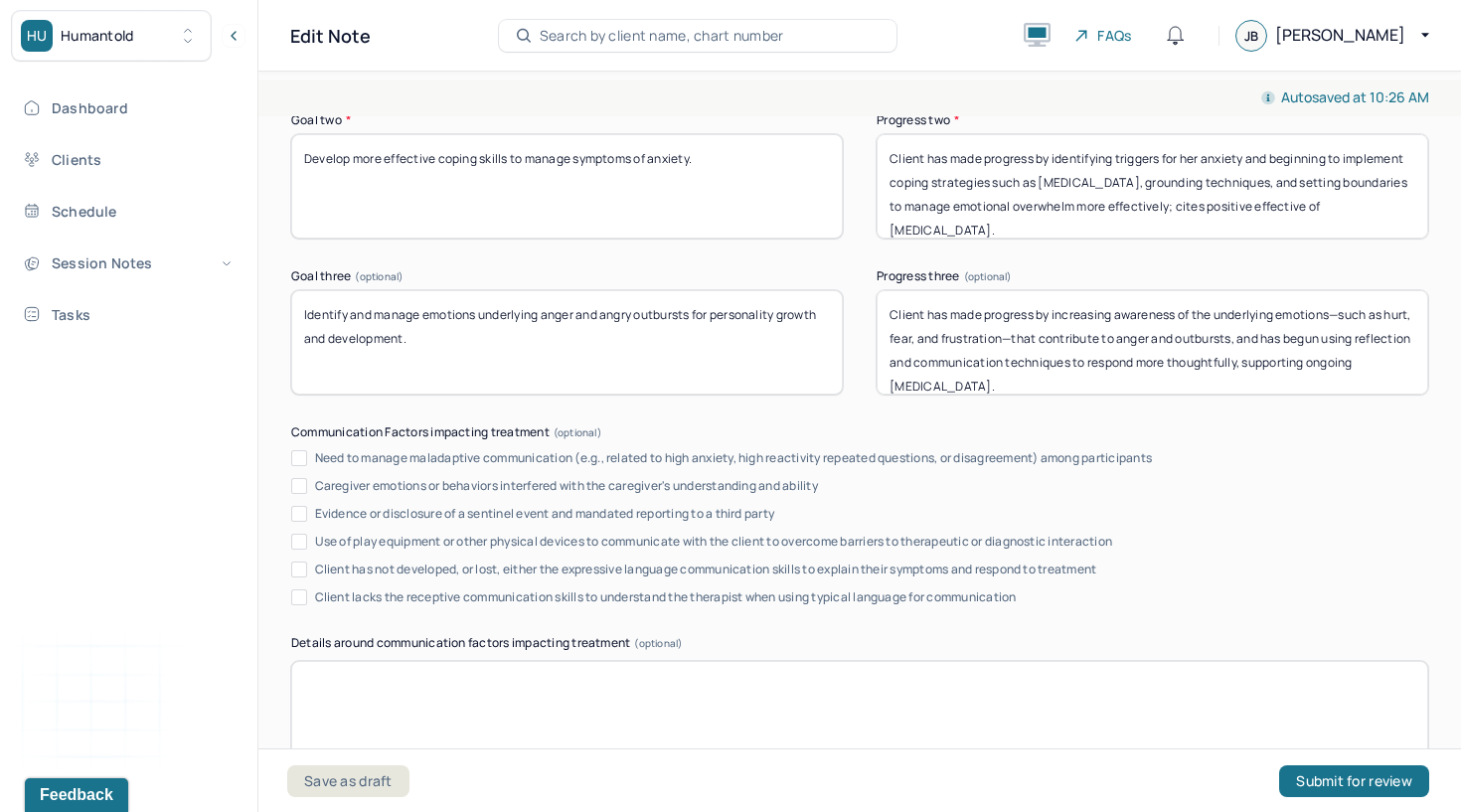 scroll, scrollTop: 3705, scrollLeft: 0, axis: vertical 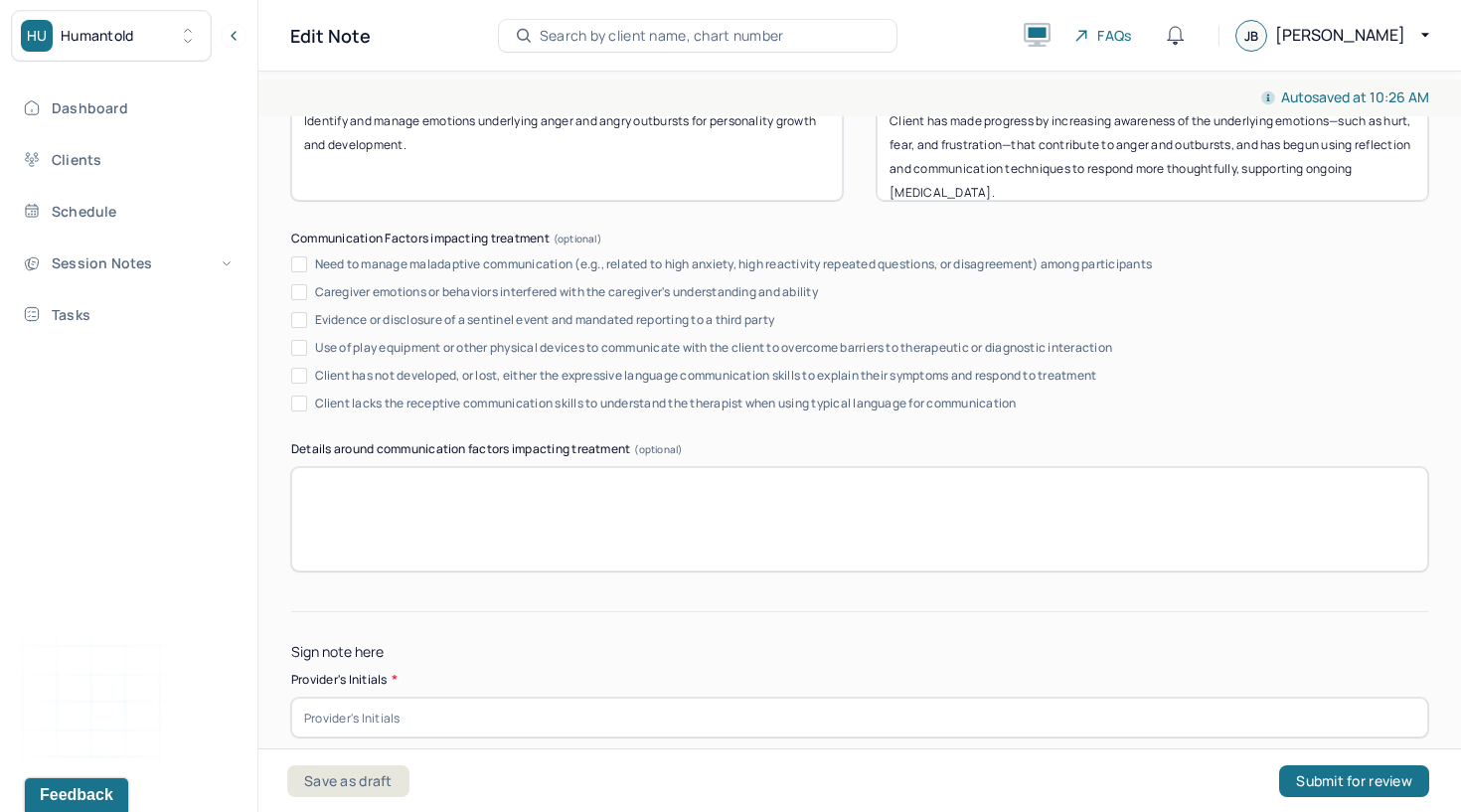 type on "Client has made progress by increasing awareness of the underlying emotions—such as hurt, fear, and frustration—that contribute to anger and outbursts, and has begun using reflection and communication techniques to respond more thoughtfully, supporting ongoing [MEDICAL_DATA]." 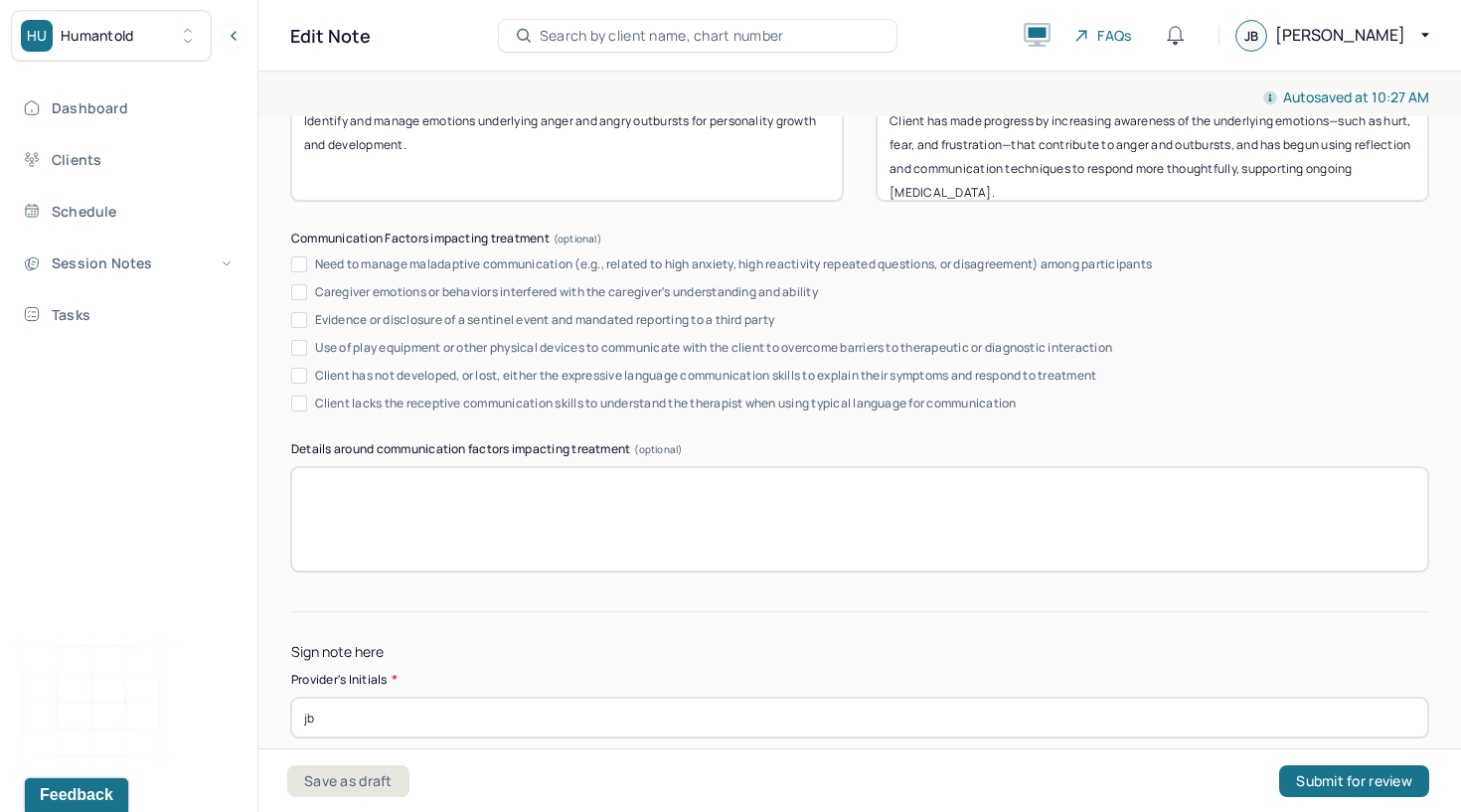 type on "jb" 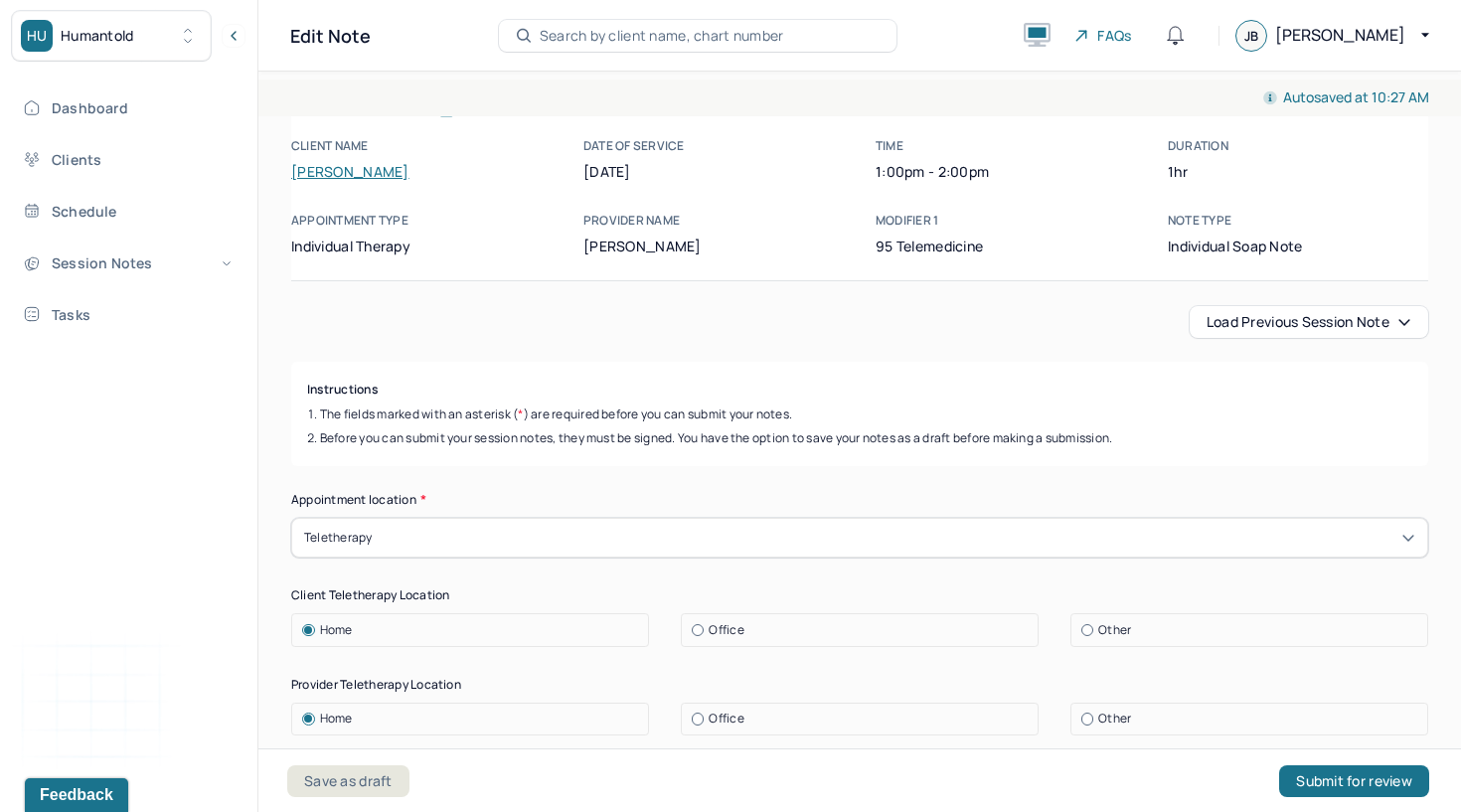 scroll, scrollTop: 17, scrollLeft: 0, axis: vertical 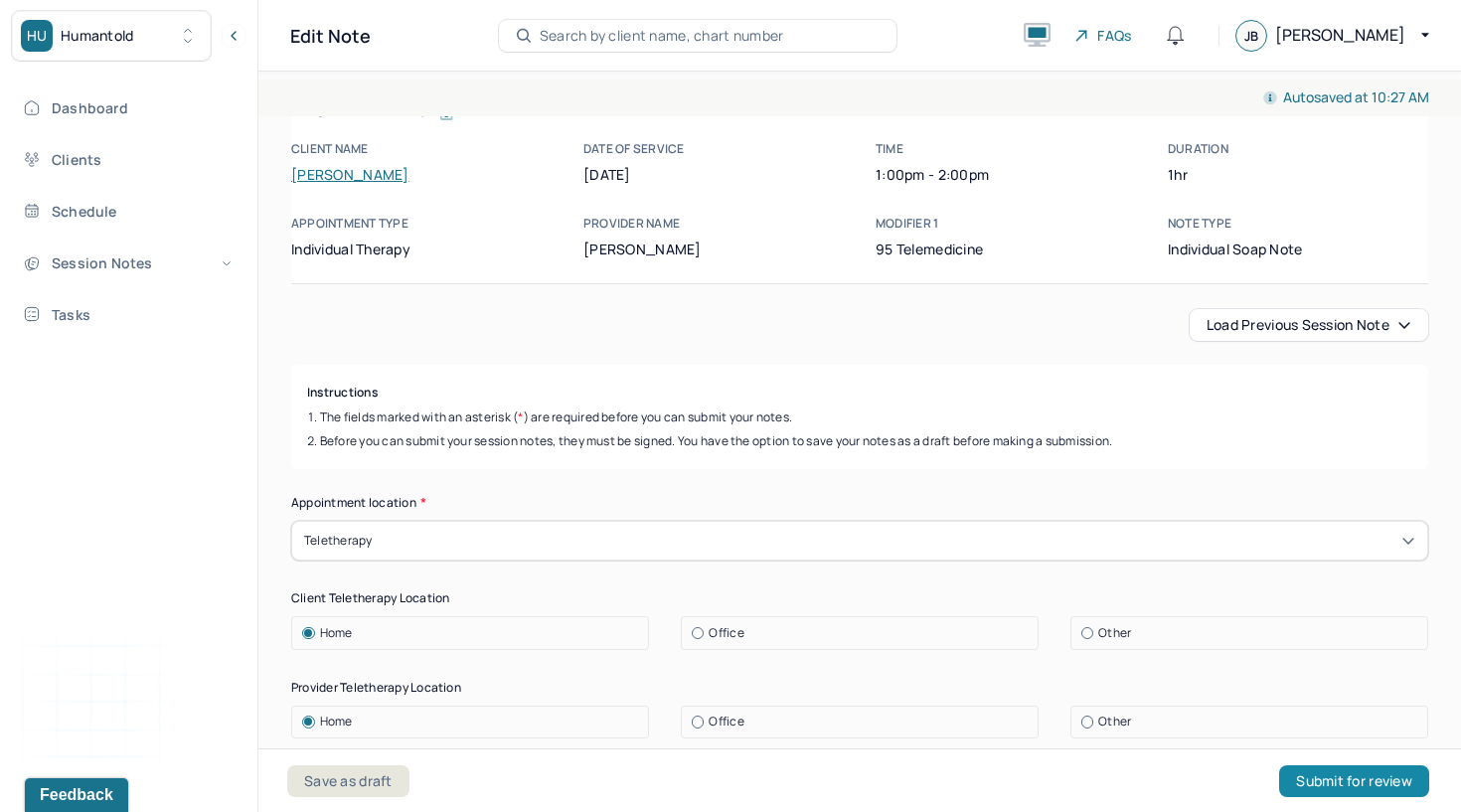 click on "Submit for review" at bounding box center (1354, 781) 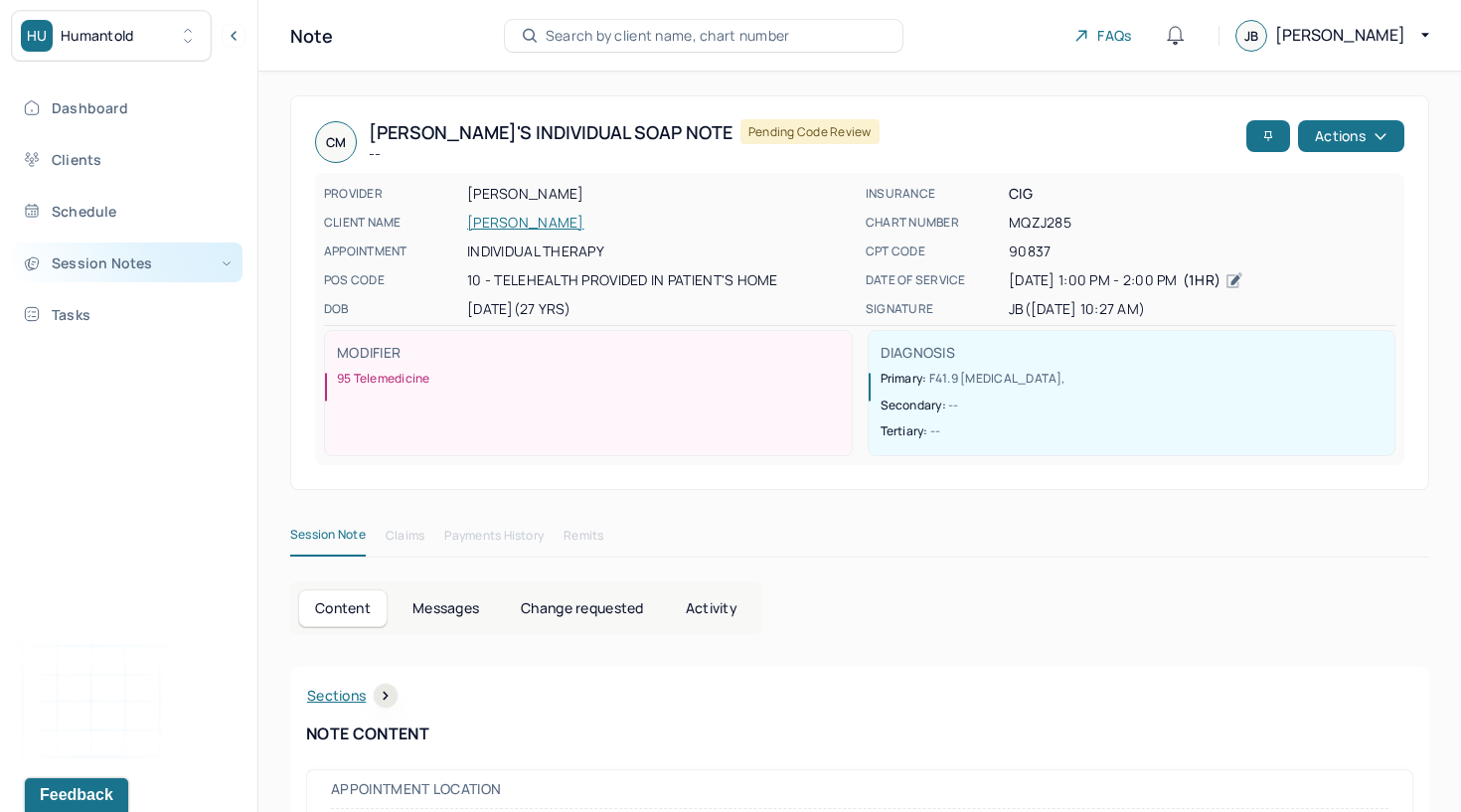 click on "Session Notes" at bounding box center [127, 262] 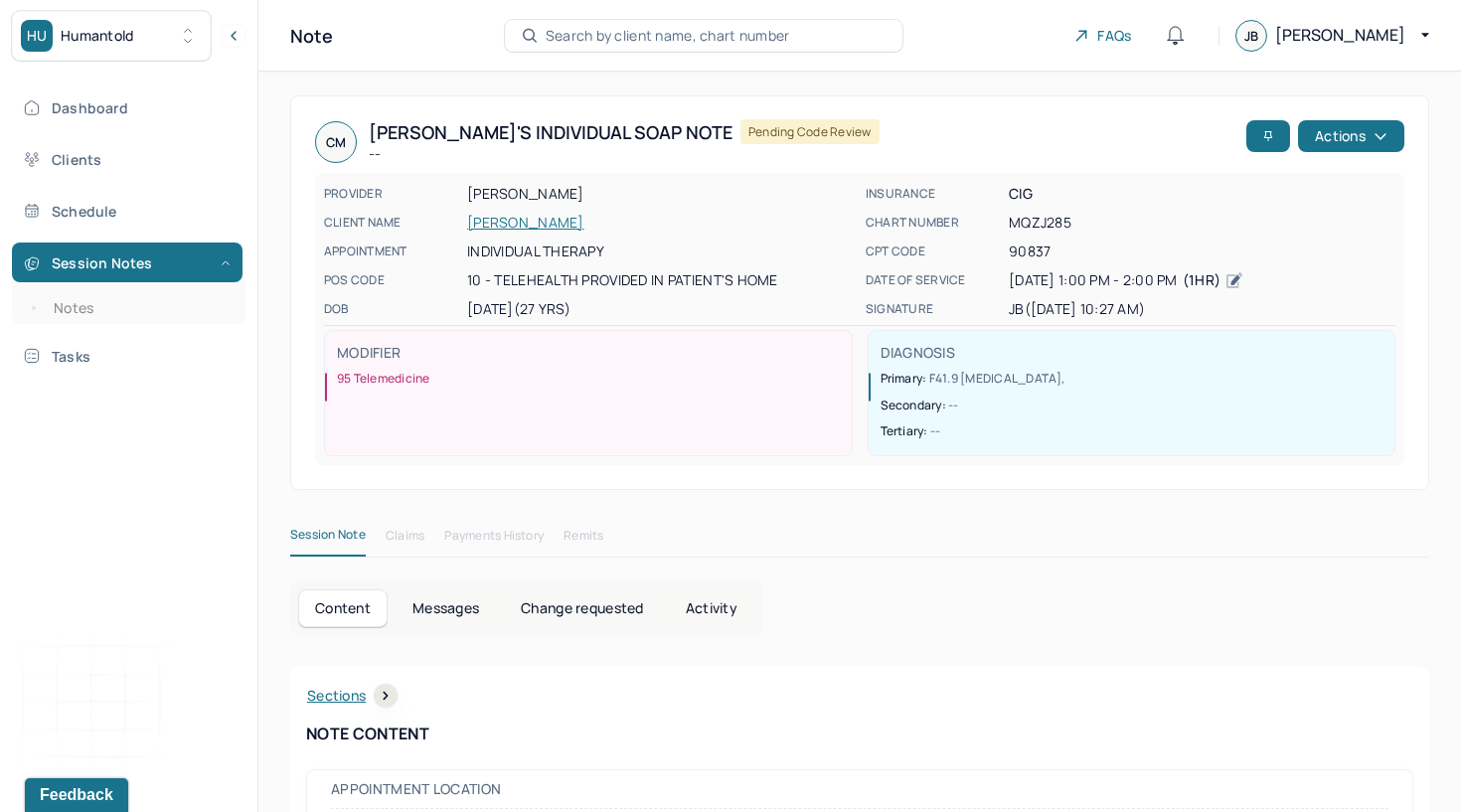 click on "Dashboard Clients Schedule Session Notes Notes Tasks" at bounding box center (128, 232) 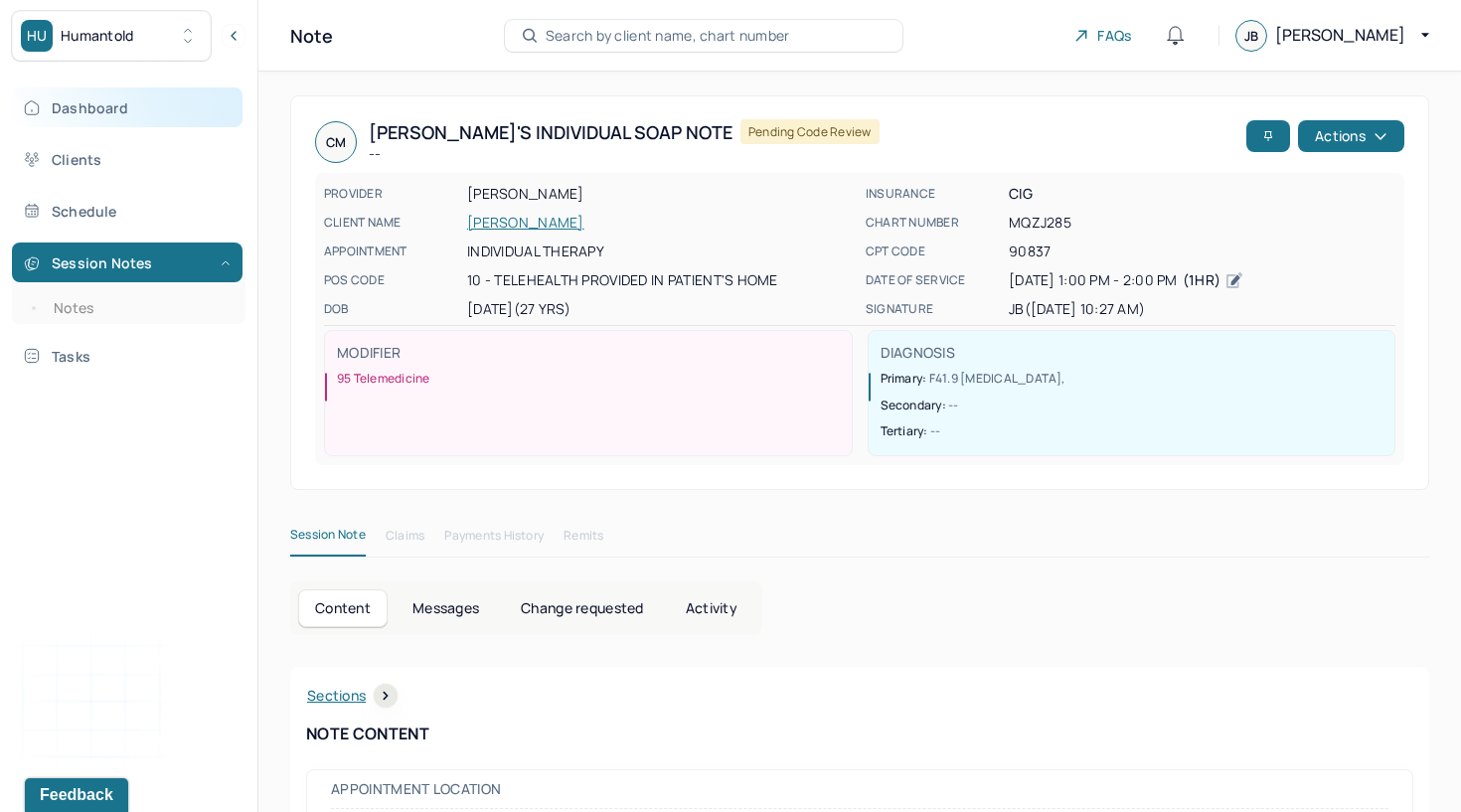click on "Dashboard" at bounding box center (127, 107) 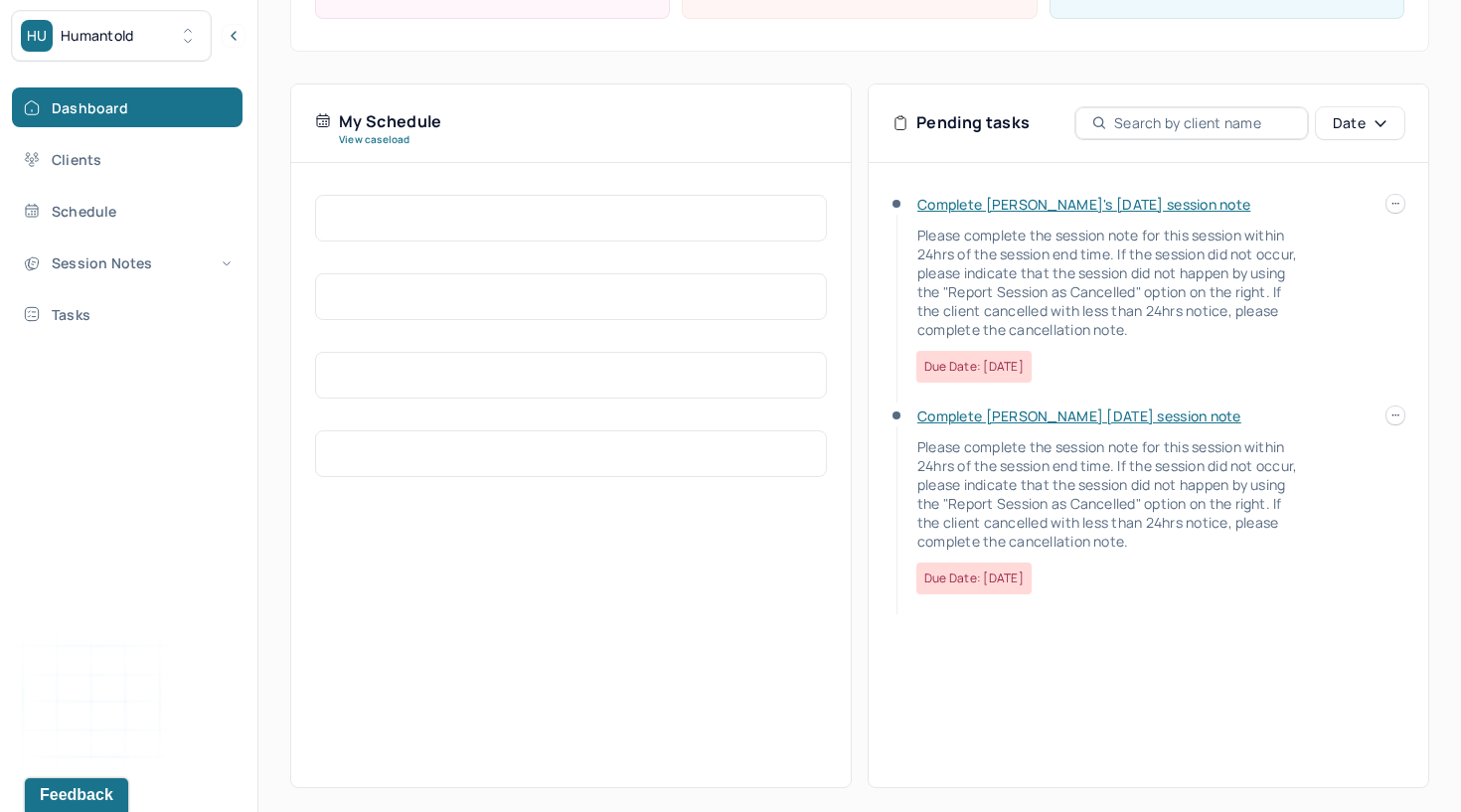 scroll, scrollTop: 345, scrollLeft: 0, axis: vertical 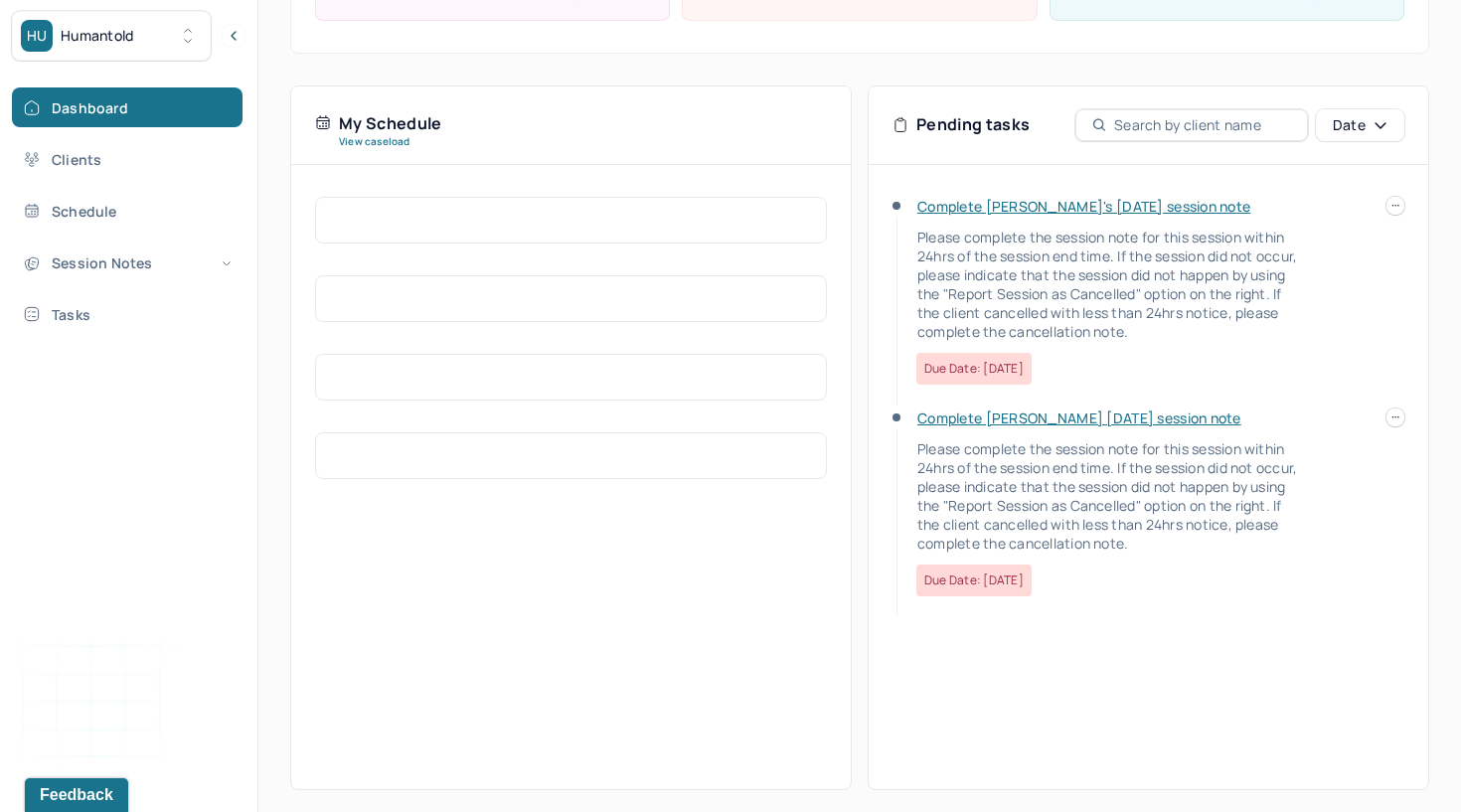 click on "HU Humantold       Dashboard Clients Schedule Session Notes Tasks [PERSON_NAME] provider   Logout   Search by client name, chart number     FAQs     [PERSON_NAME] [PERSON_NAME] Let’s get you started 🚀 You can manage your caseload and availability here   this week   SESSIONS SCHEDULED 7 COMPLETED NOTES 5 LATE NOTES 0 My Schedule View caseload Pending tasks    Date   Complete [PERSON_NAME]'s [DATE] session note Please complete the session note for this session within 24hrs of the session end time. If the session did not occur, please indicate that the session did not happen by using the "Report Session as Cancelled" option on the right. If the client cancelled with less than 24hrs notice, please complete the cancellation note. Due date: [DATE]     Complete [PERSON_NAME] [DATE] session note Due date: [DATE]" at bounding box center (730, 235) 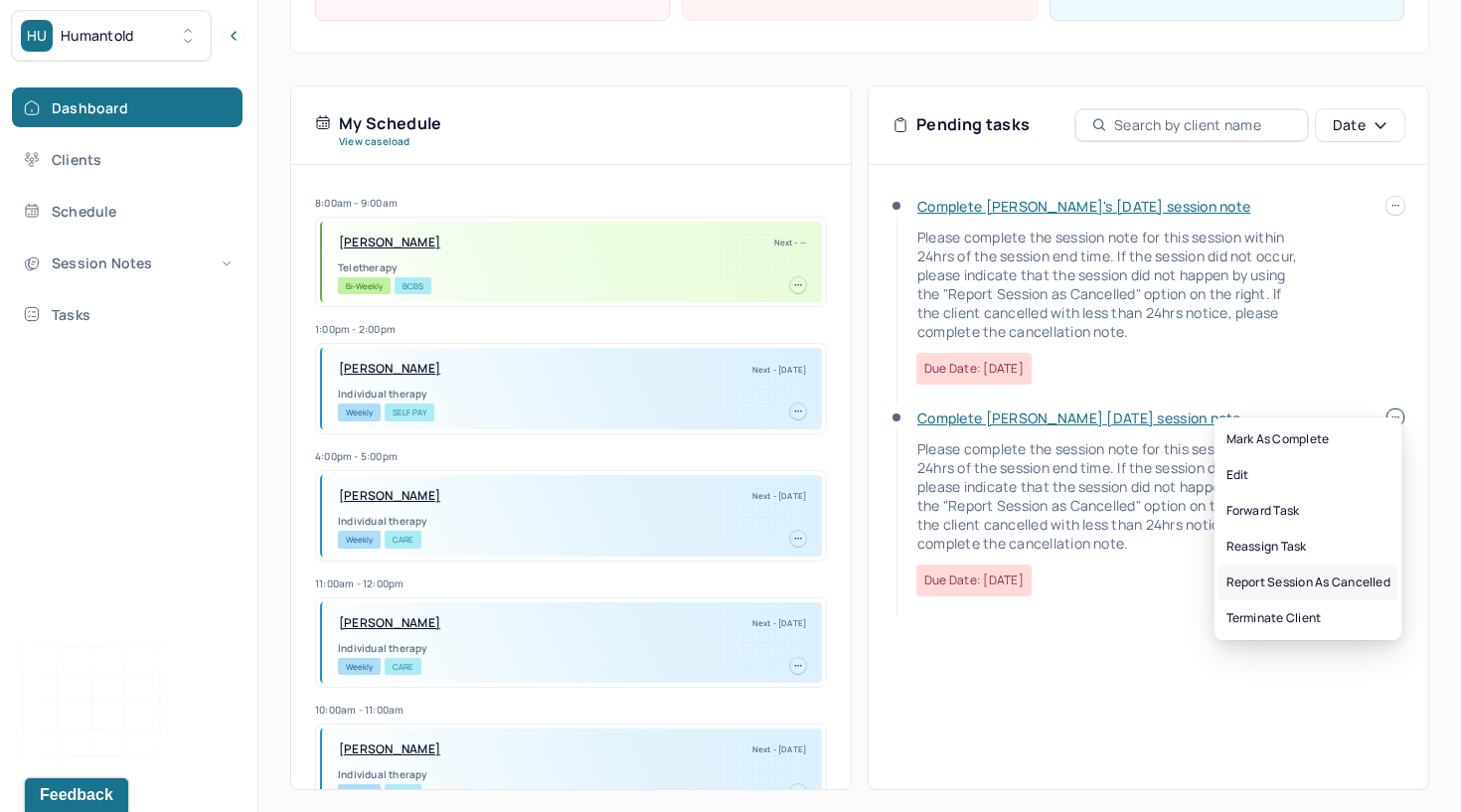 click on "Report session as cancelled" at bounding box center [1308, 582] 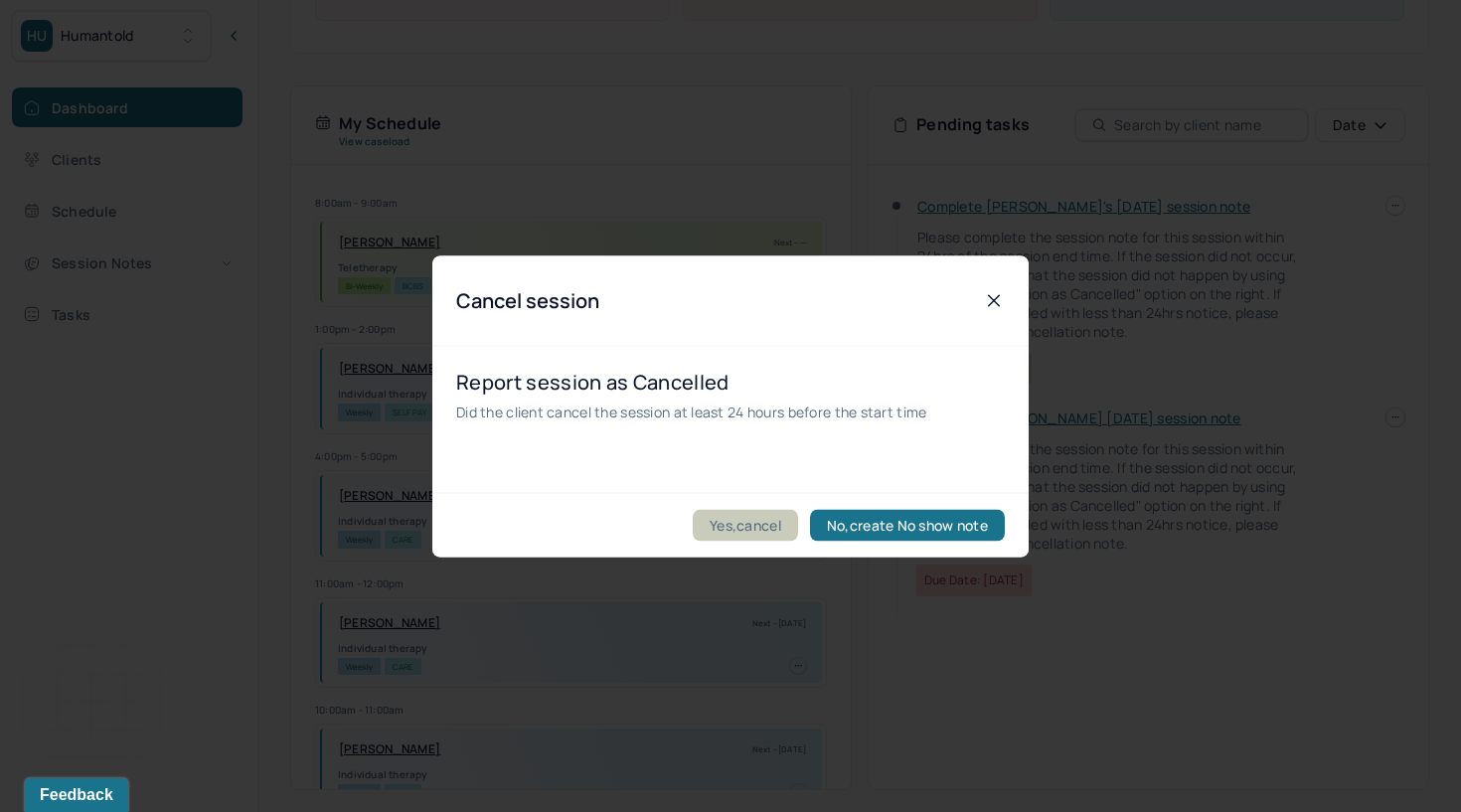 click on "Yes,cancel" at bounding box center (745, 525) 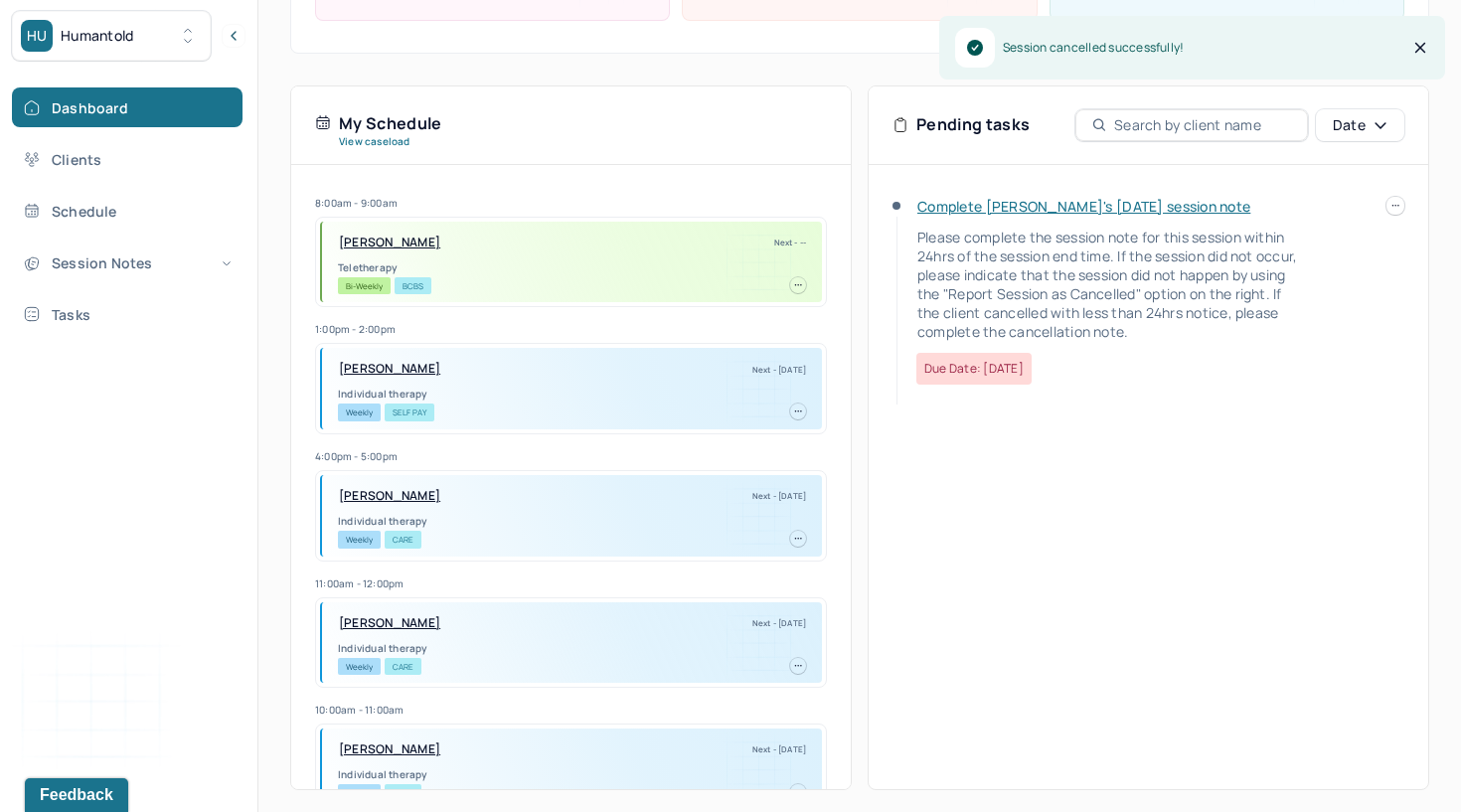 click on "Complete [PERSON_NAME]'s [DATE] session note" at bounding box center (1083, 206) 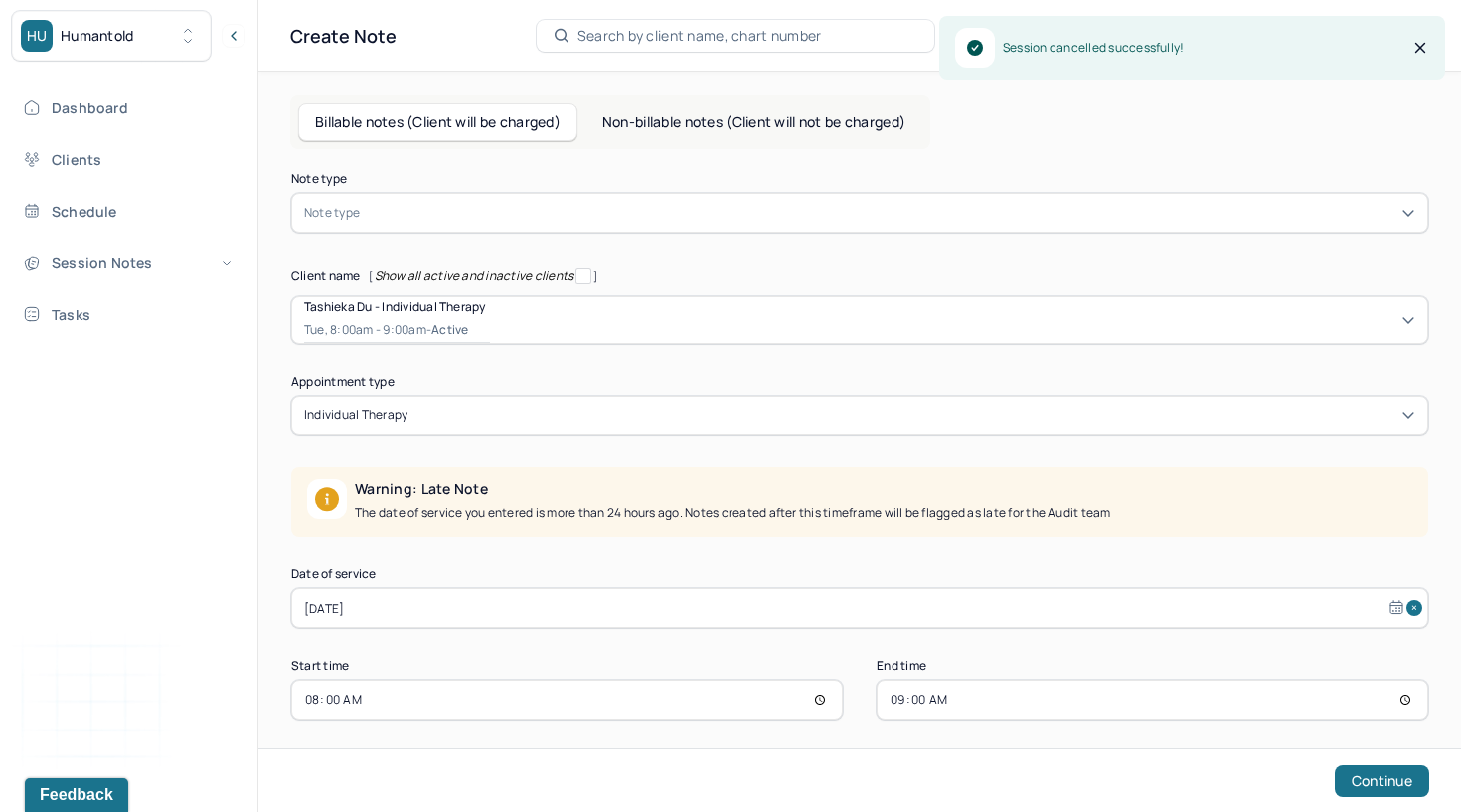 click at bounding box center (890, 213) 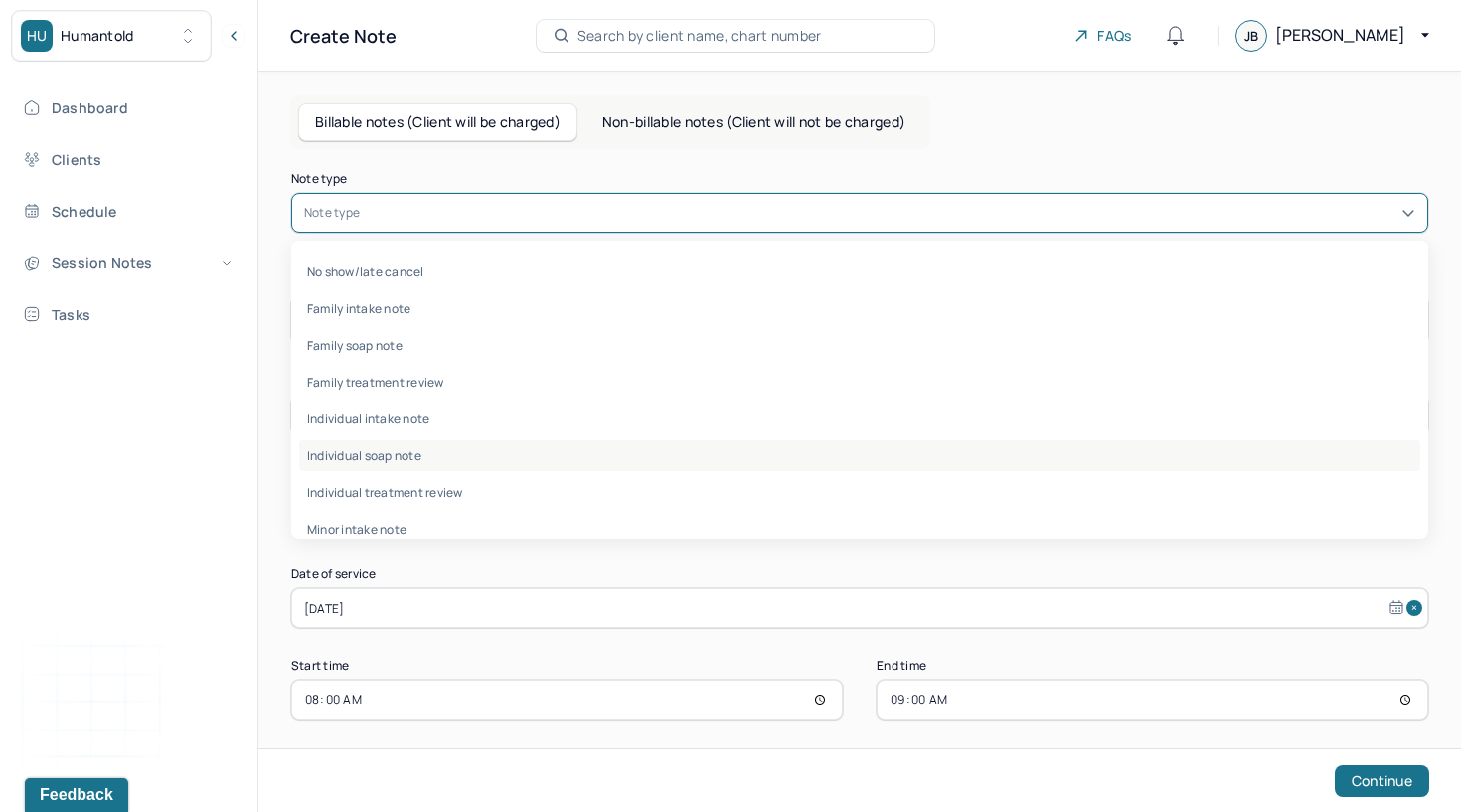 click on "Individual soap note" at bounding box center (860, 455) 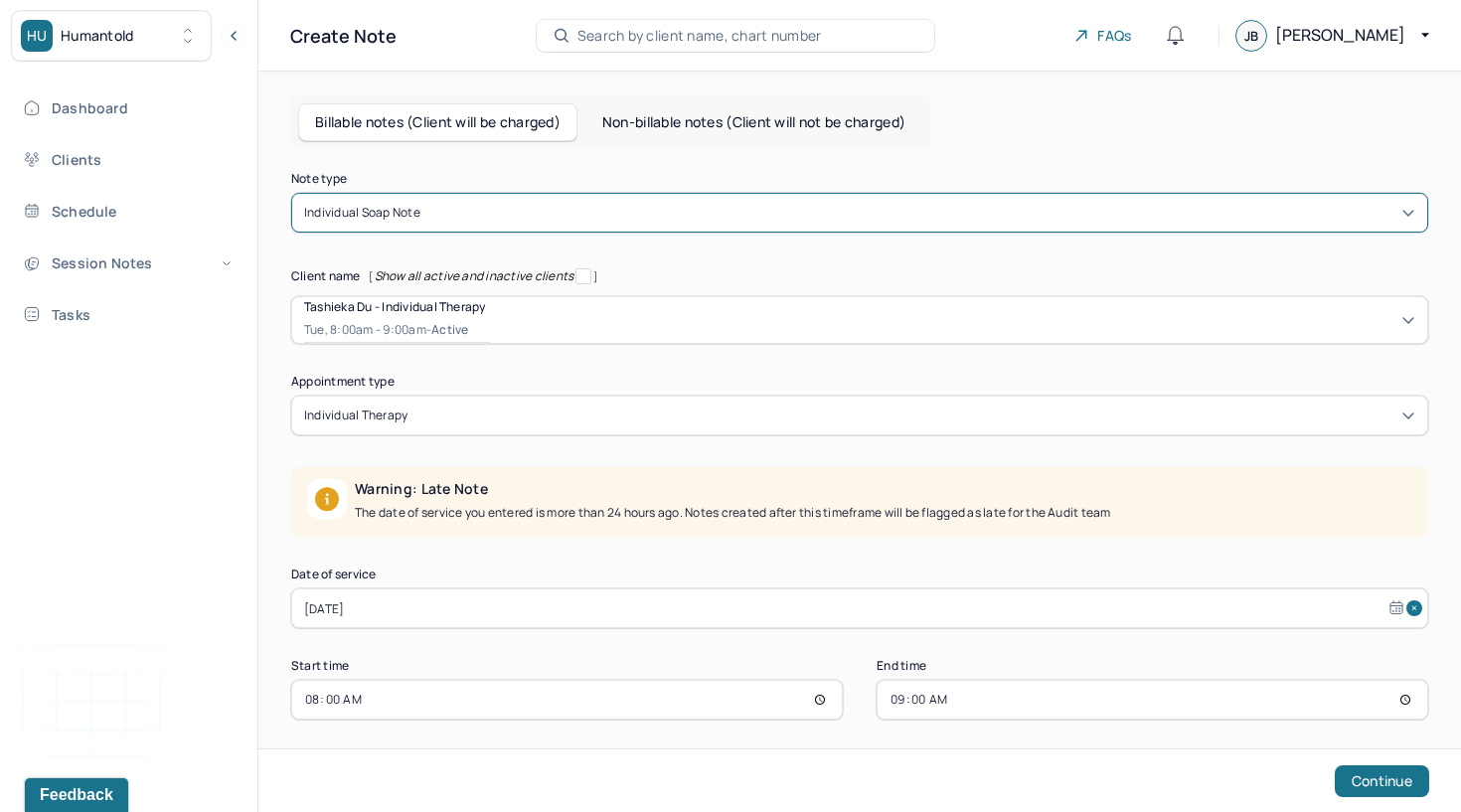 click on "08:00" at bounding box center [567, 700] 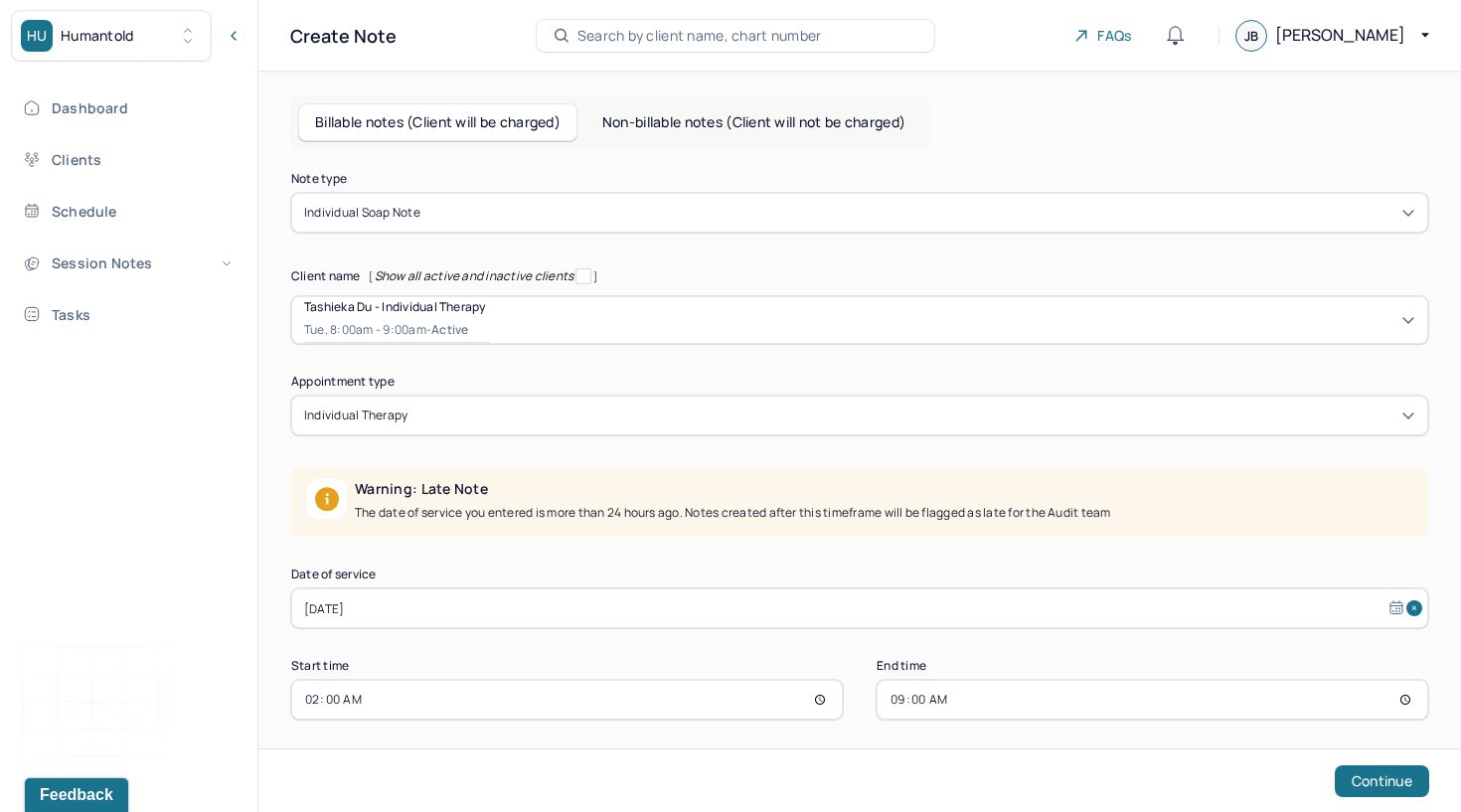 click on "02:00" at bounding box center [567, 700] 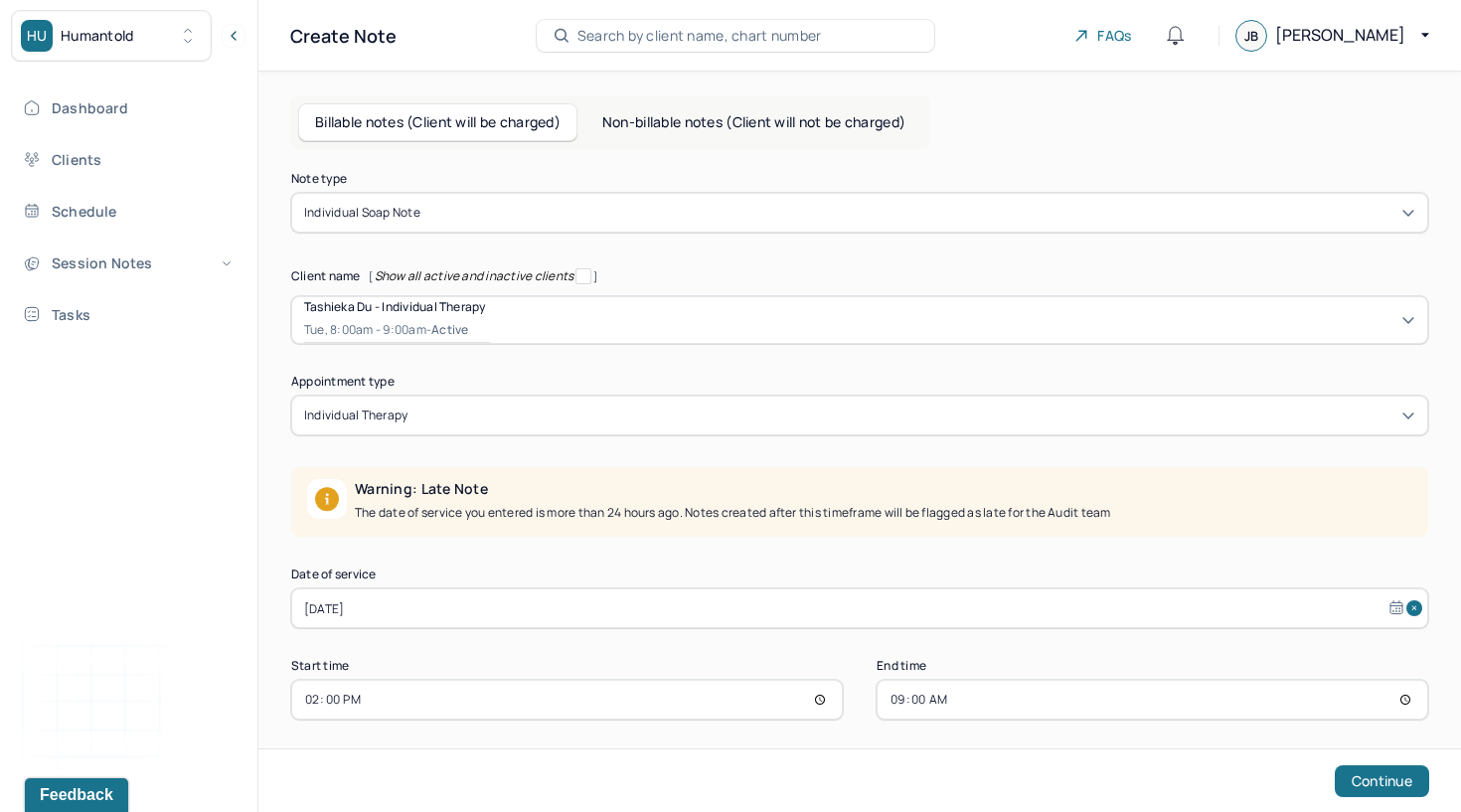 type on "14:00" 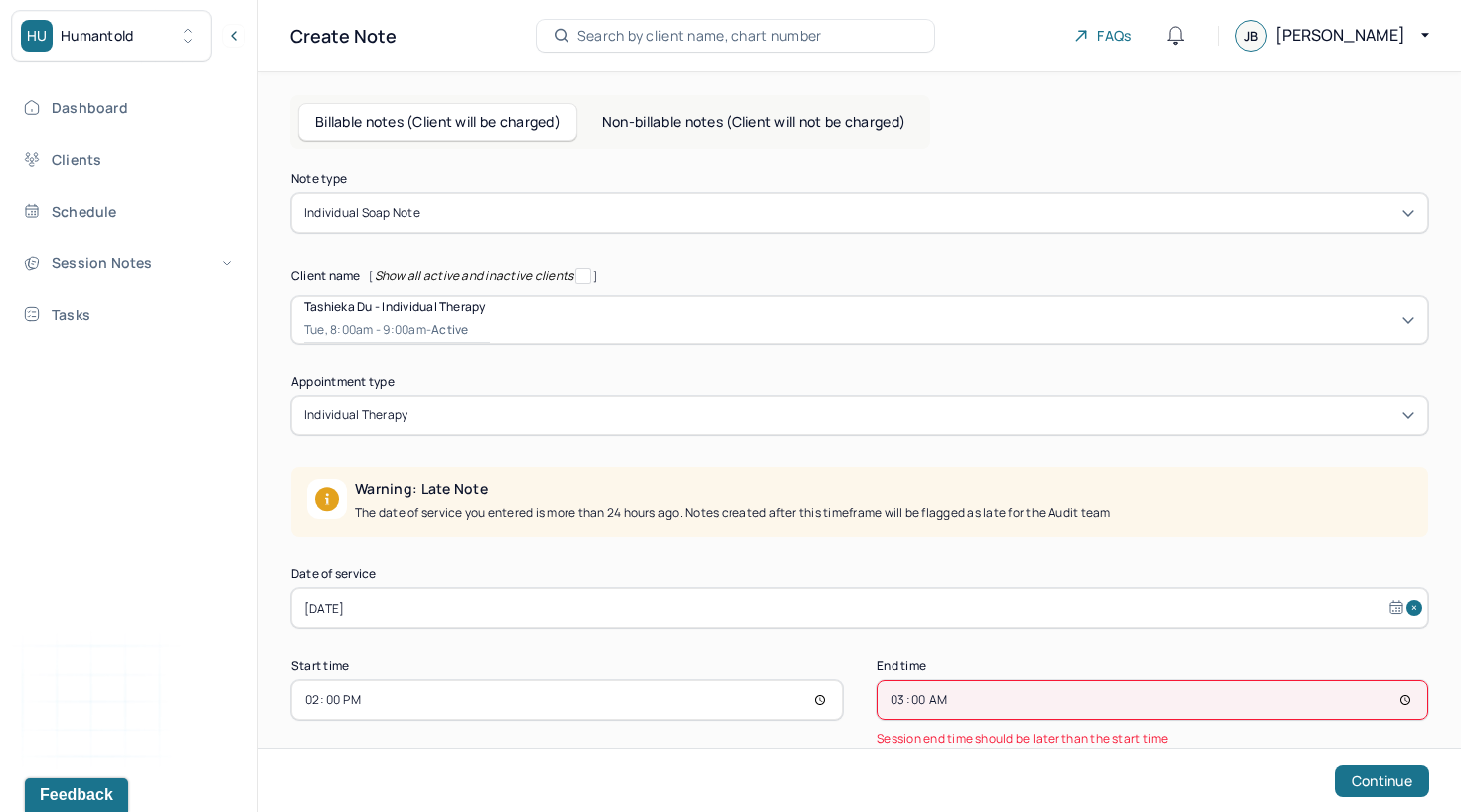 click on "03:00" at bounding box center (1152, 700) 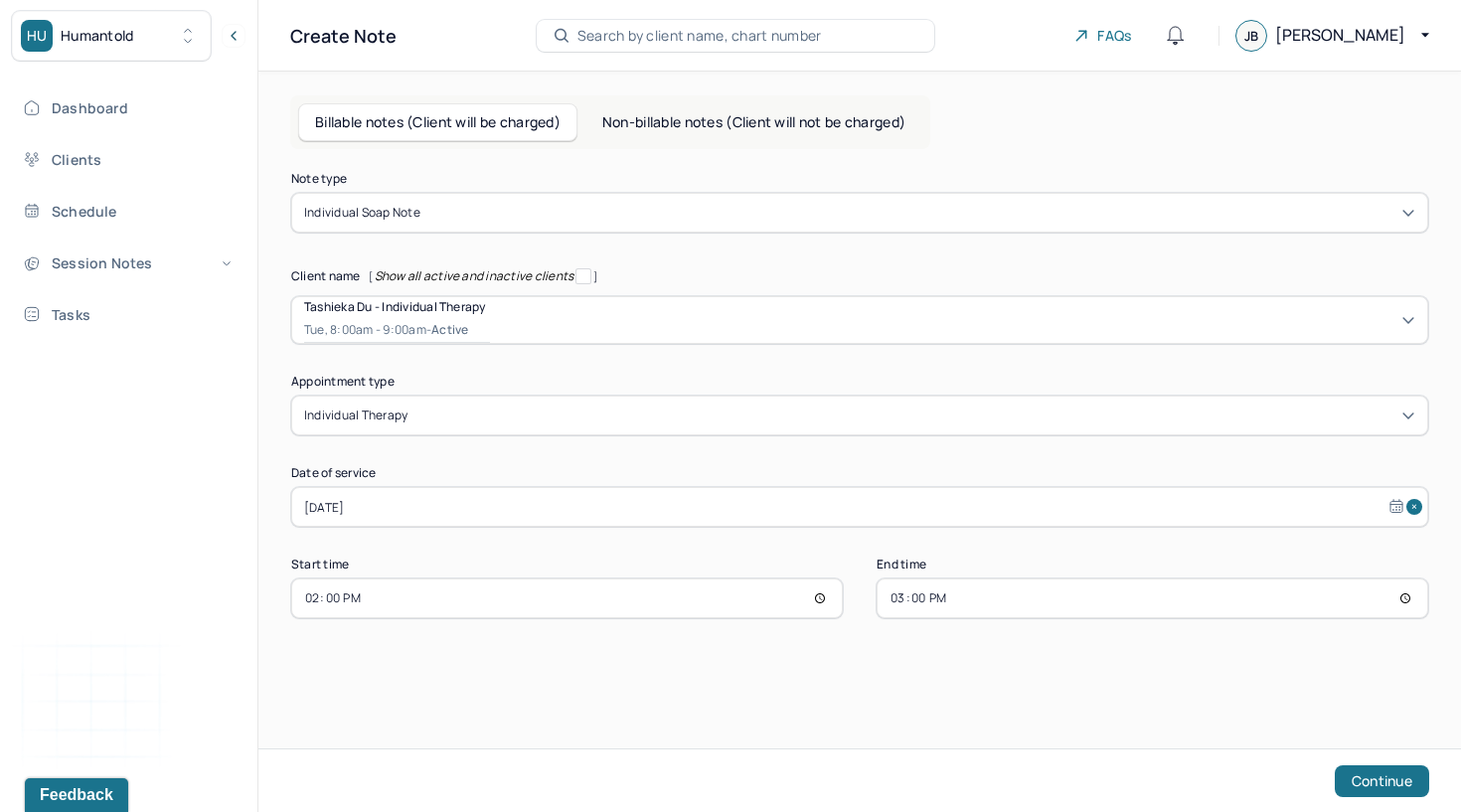 type on "15:00" 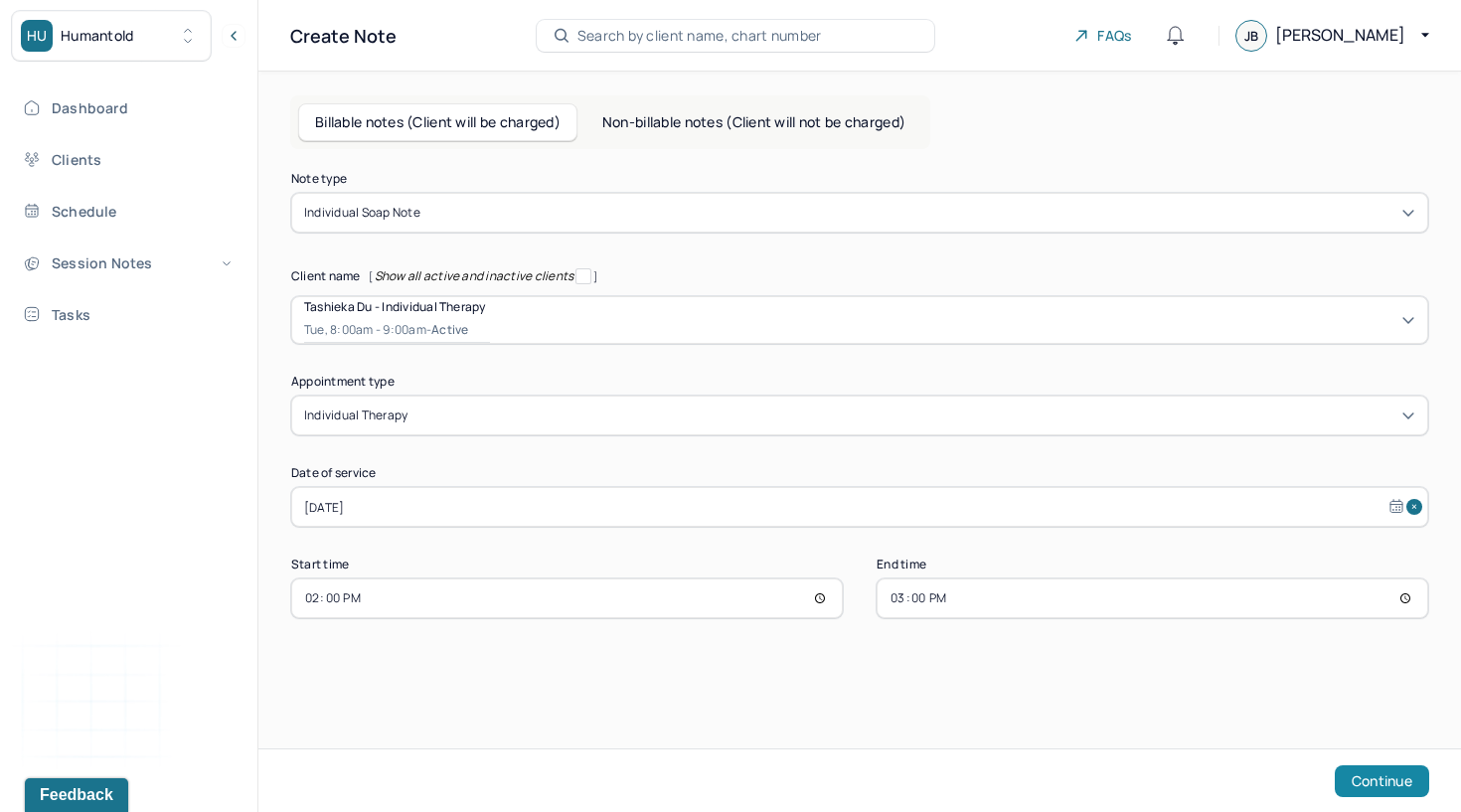 click on "Continue" at bounding box center (1381, 781) 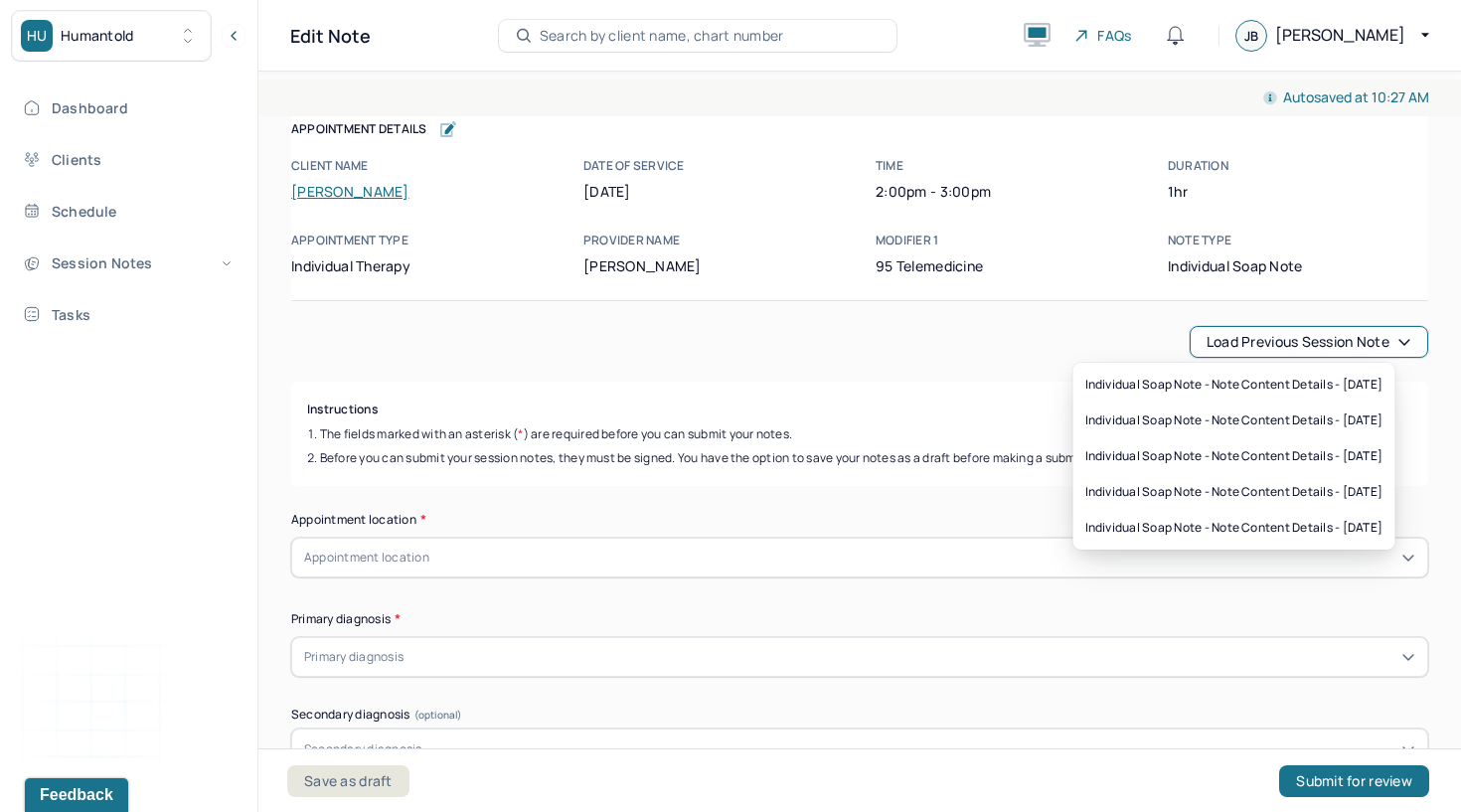click on "Load previous session note" at bounding box center (1309, 342) 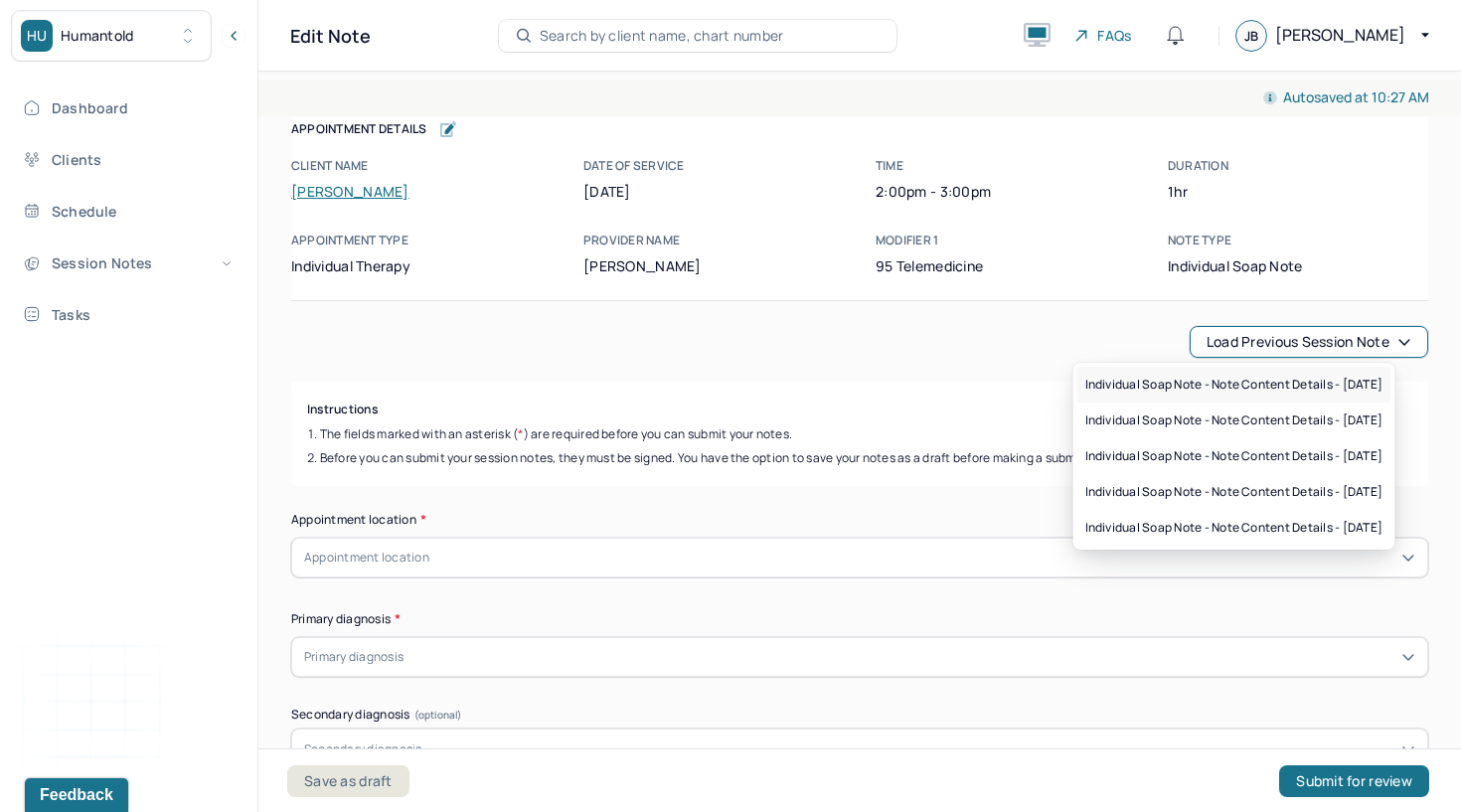 click on "Individual soap note   - Note content Details -   [DATE]" at bounding box center (1234, 385) 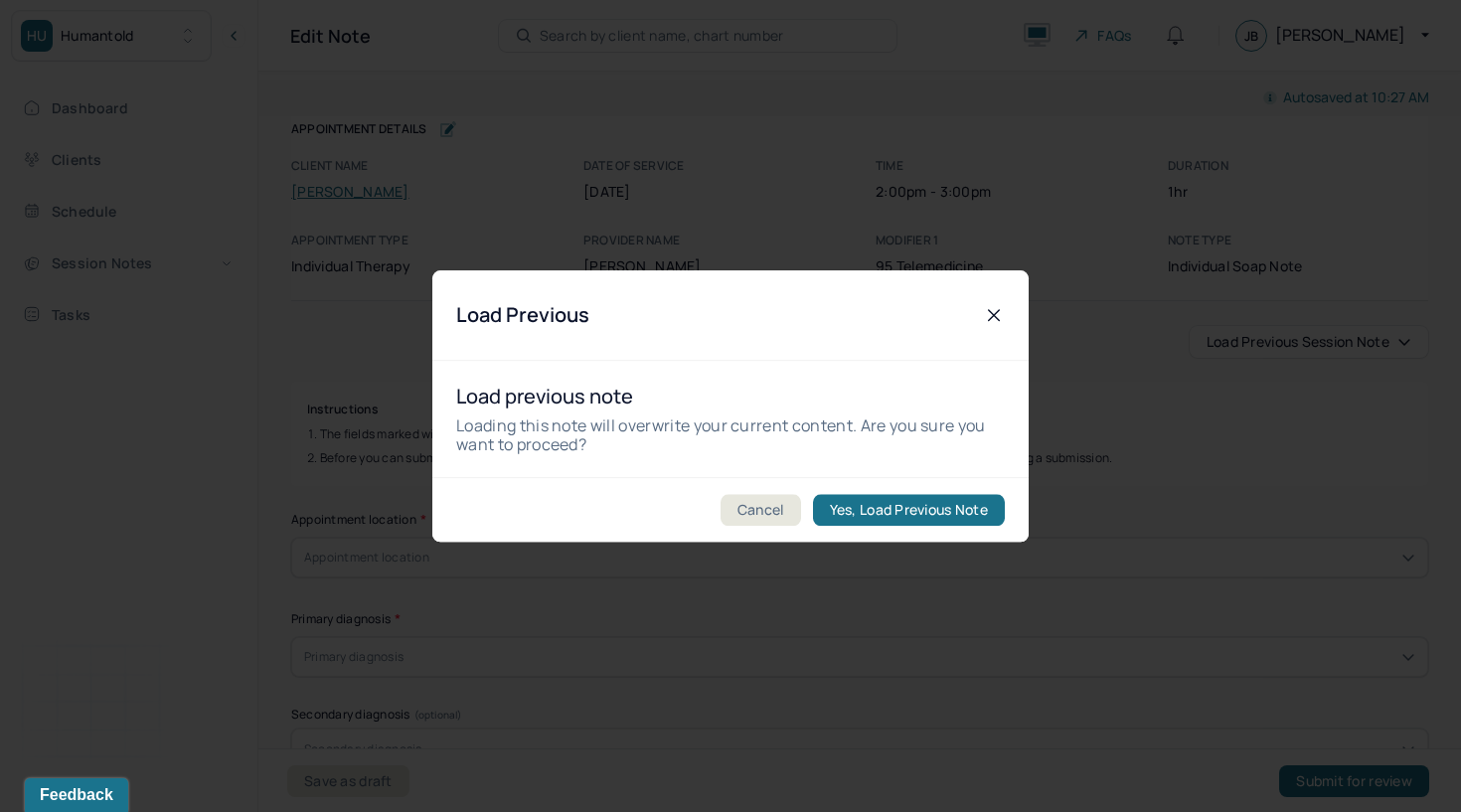 click on "Cancel     Yes, Load Previous Note" at bounding box center (730, 509) 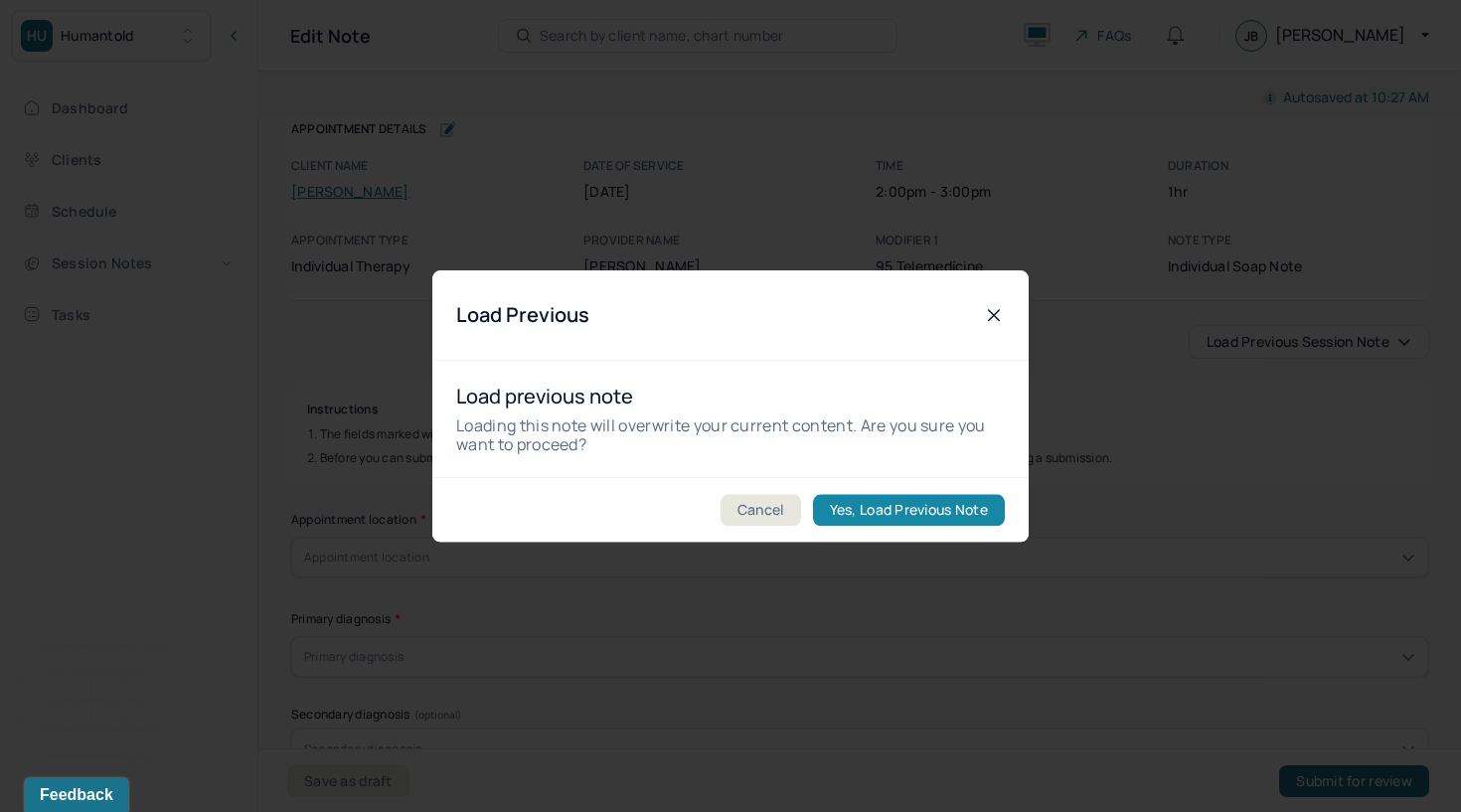 click on "Yes, Load Previous Note" at bounding box center (908, 510) 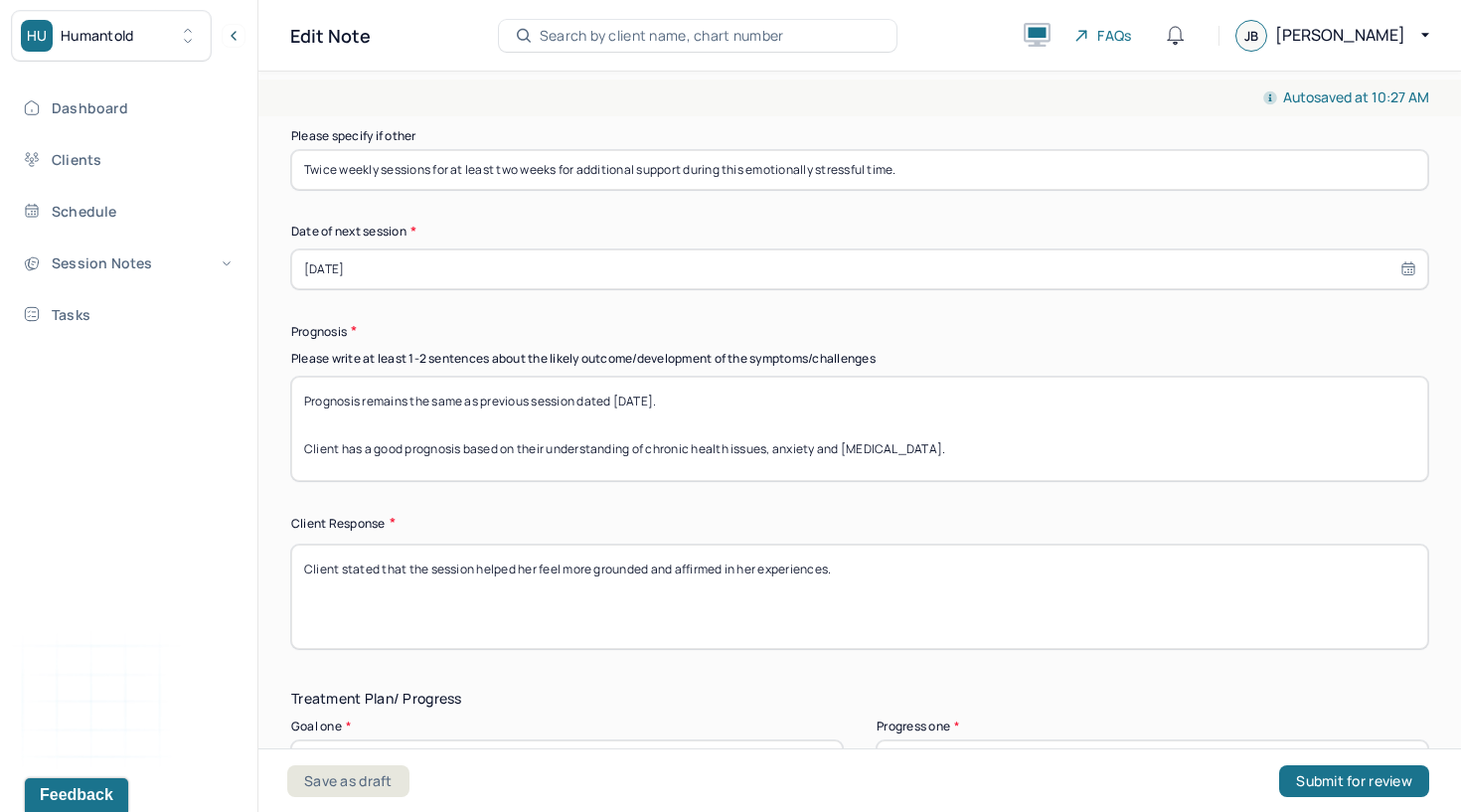scroll, scrollTop: 2842, scrollLeft: 0, axis: vertical 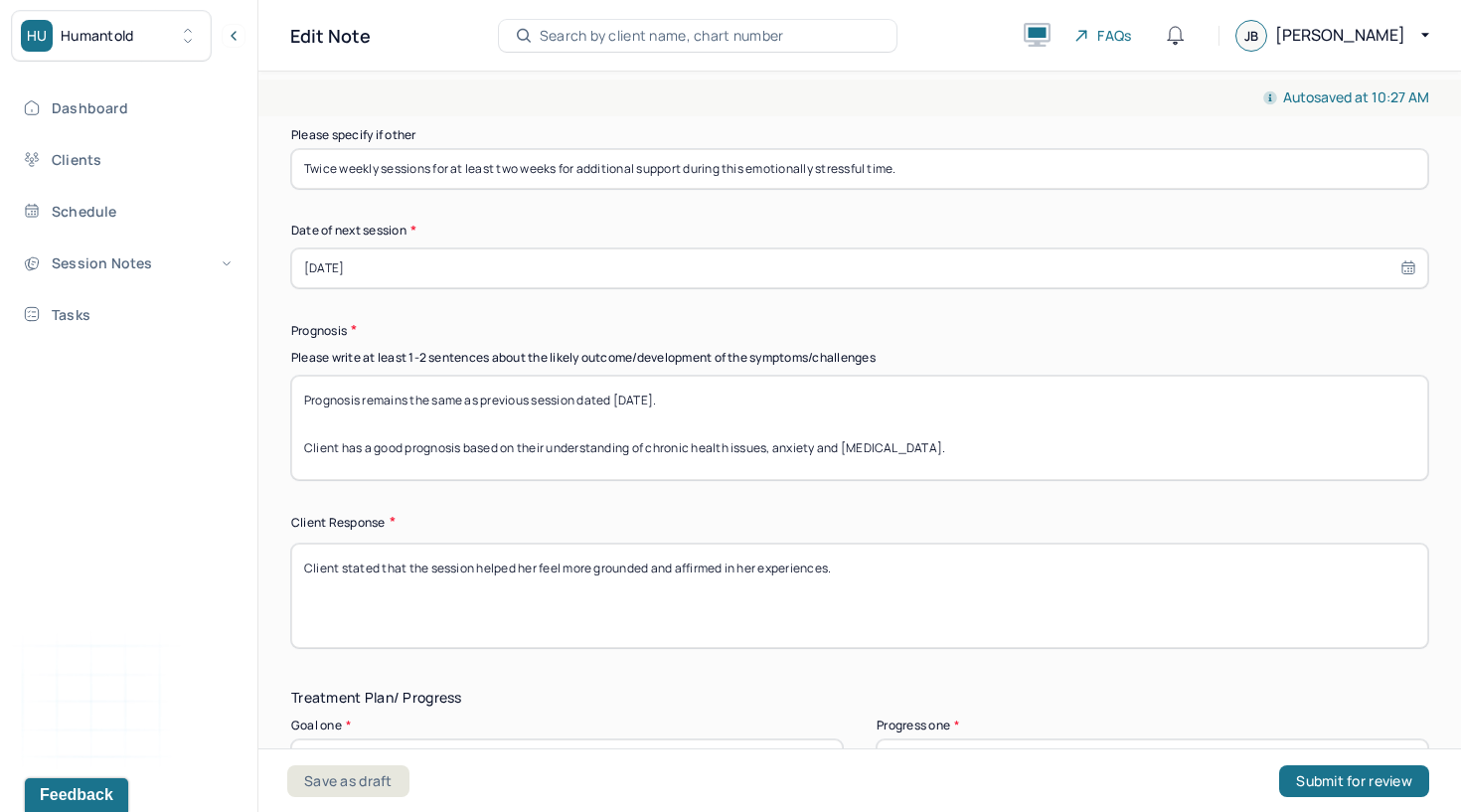 click on "Prognosis remains the same as previous session dated [DATE].
Client has a good prognosis based on their understanding of chronic health issues, anxiety and [MEDICAL_DATA]." at bounding box center [860, 427] 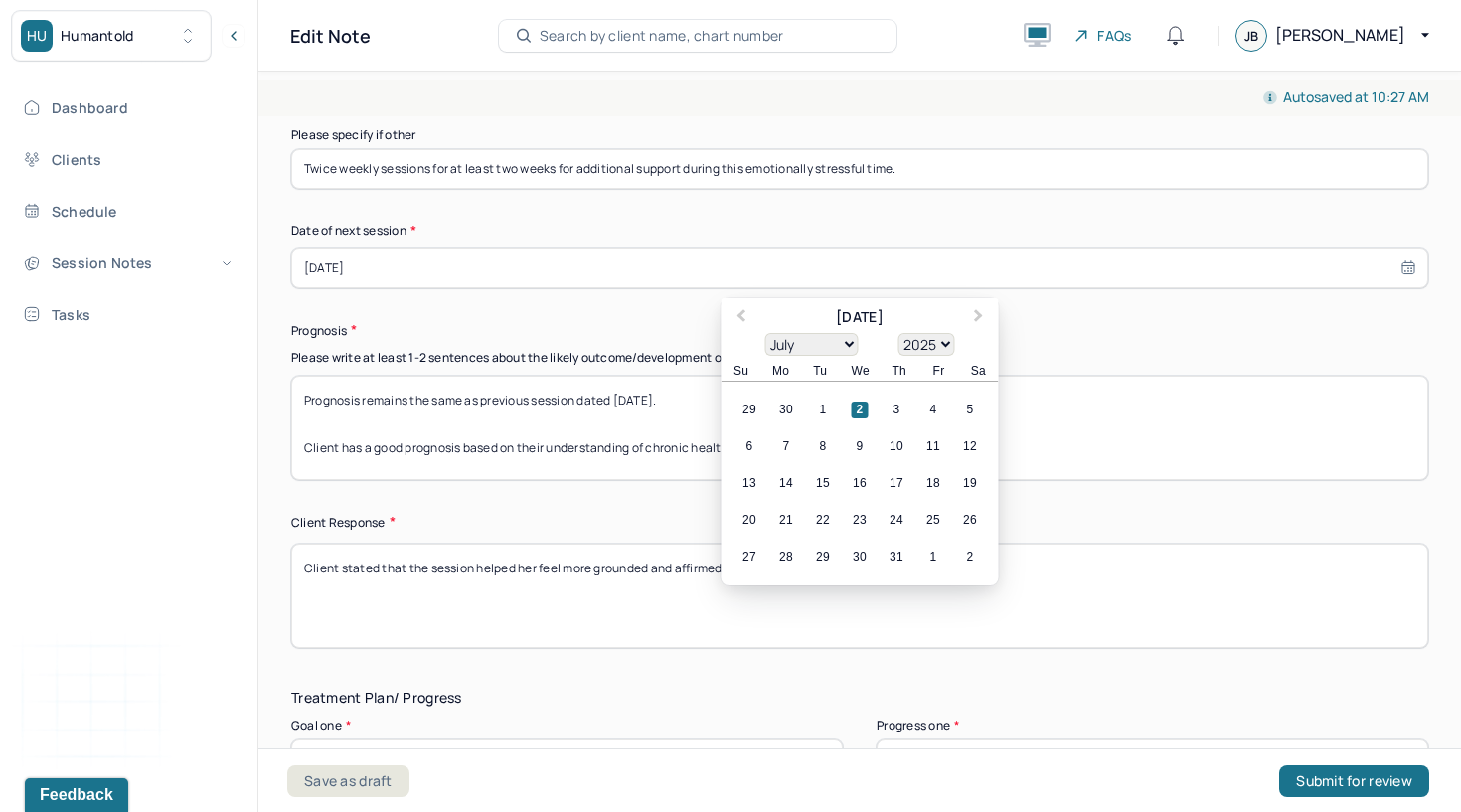 click on "[DATE]" at bounding box center (860, 268) 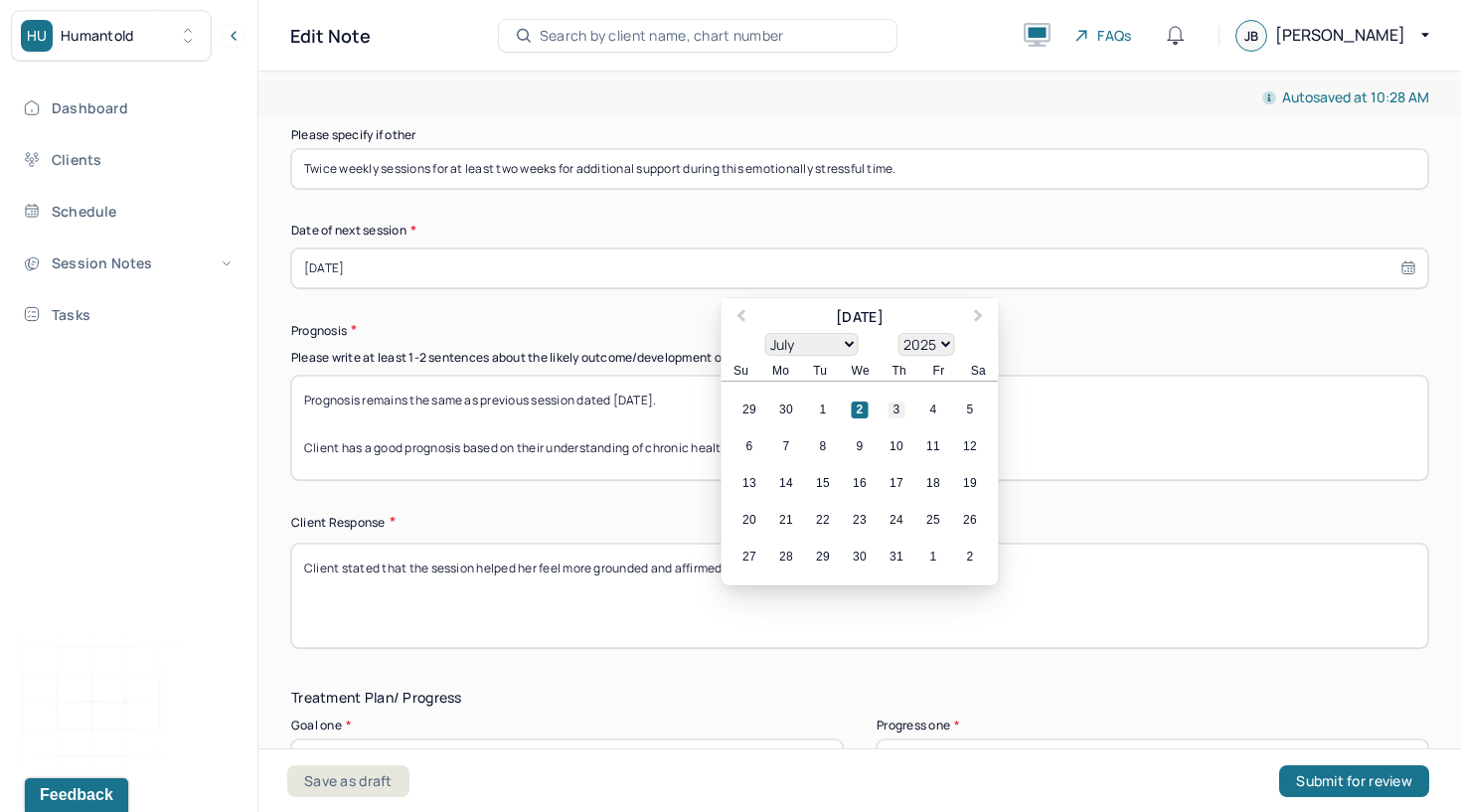 click on "3" at bounding box center (896, 409) 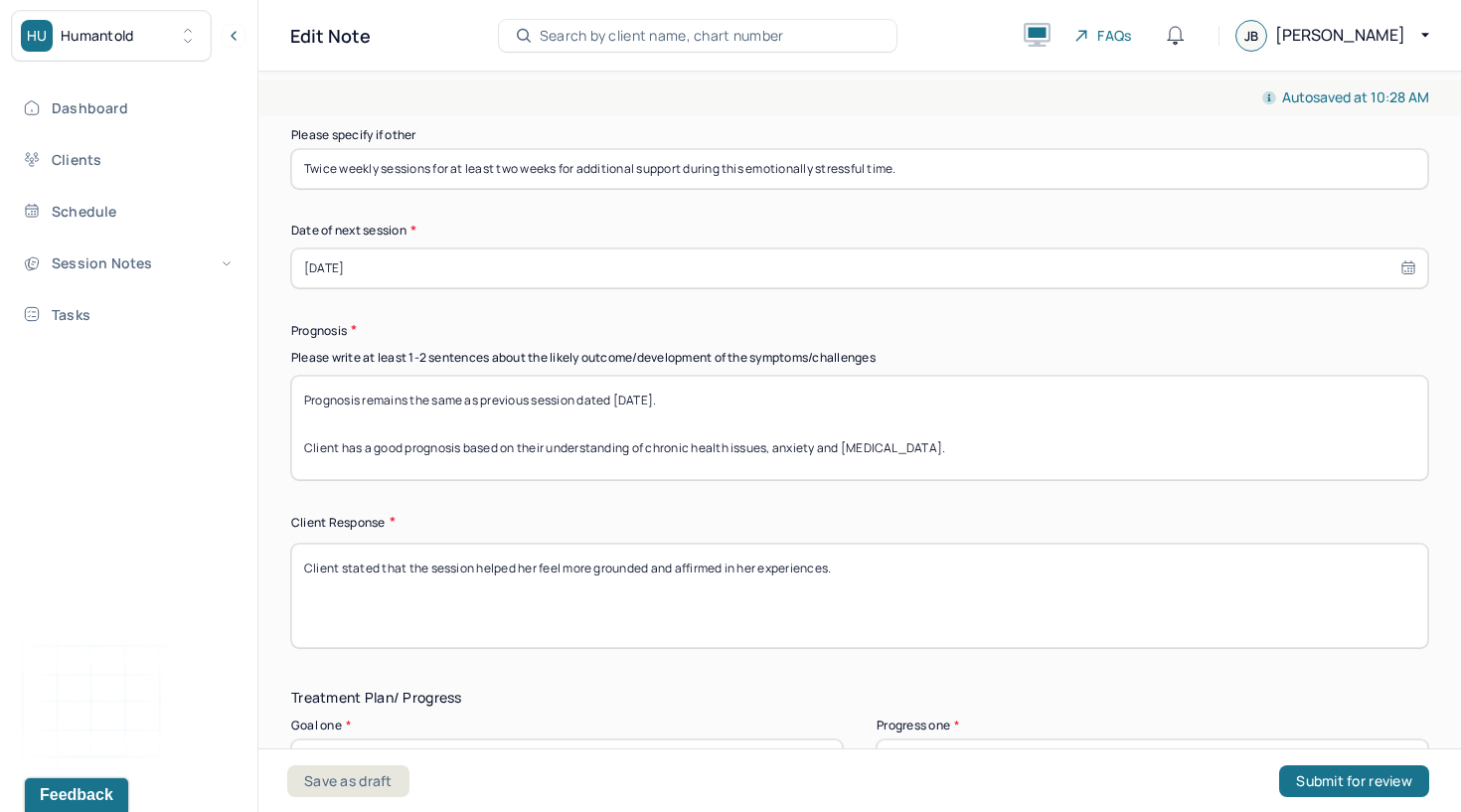 click on "Client stated that the session helped her feel more grounded and affirmed in her experiences." at bounding box center [860, 595] 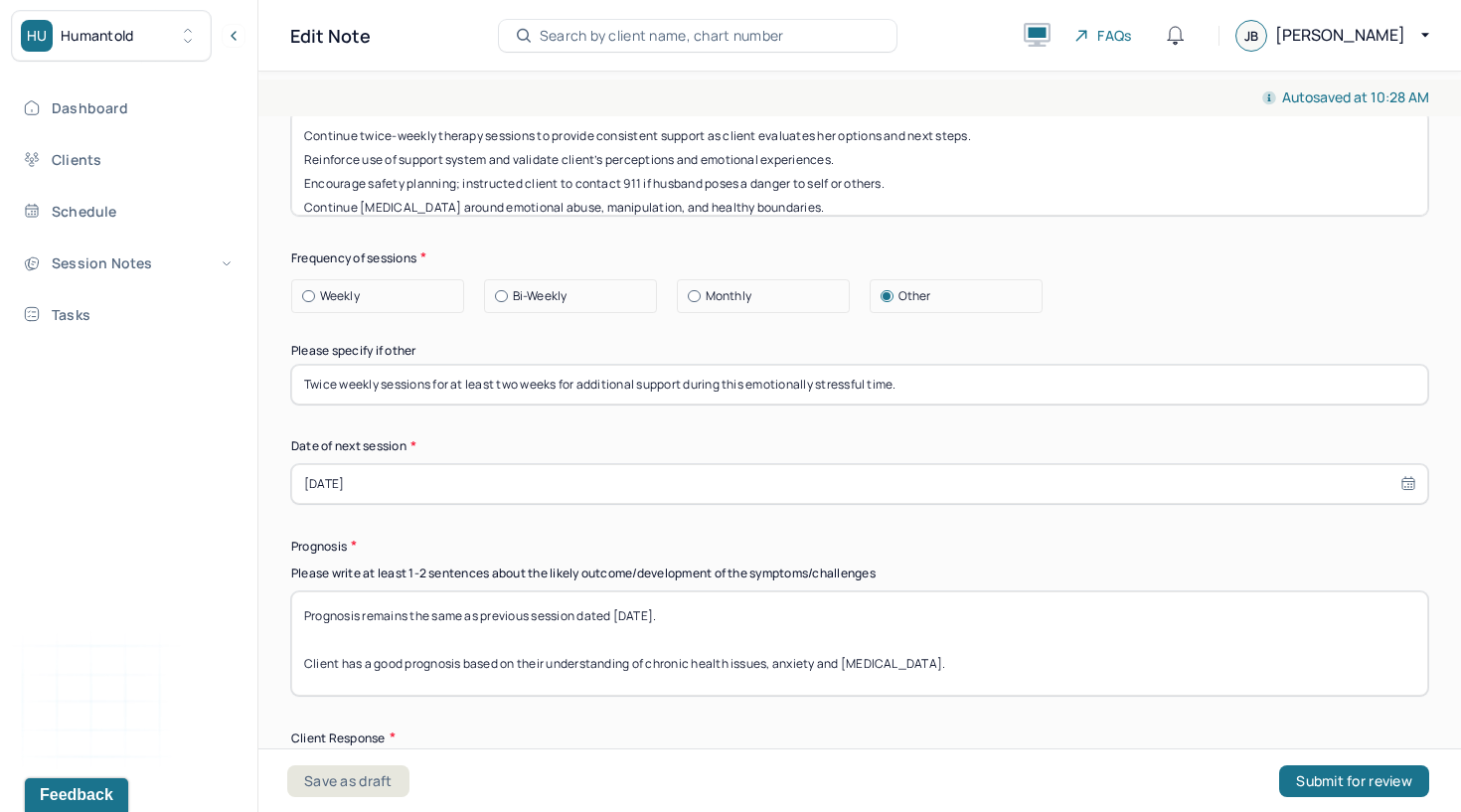 scroll, scrollTop: 2499, scrollLeft: 0, axis: vertical 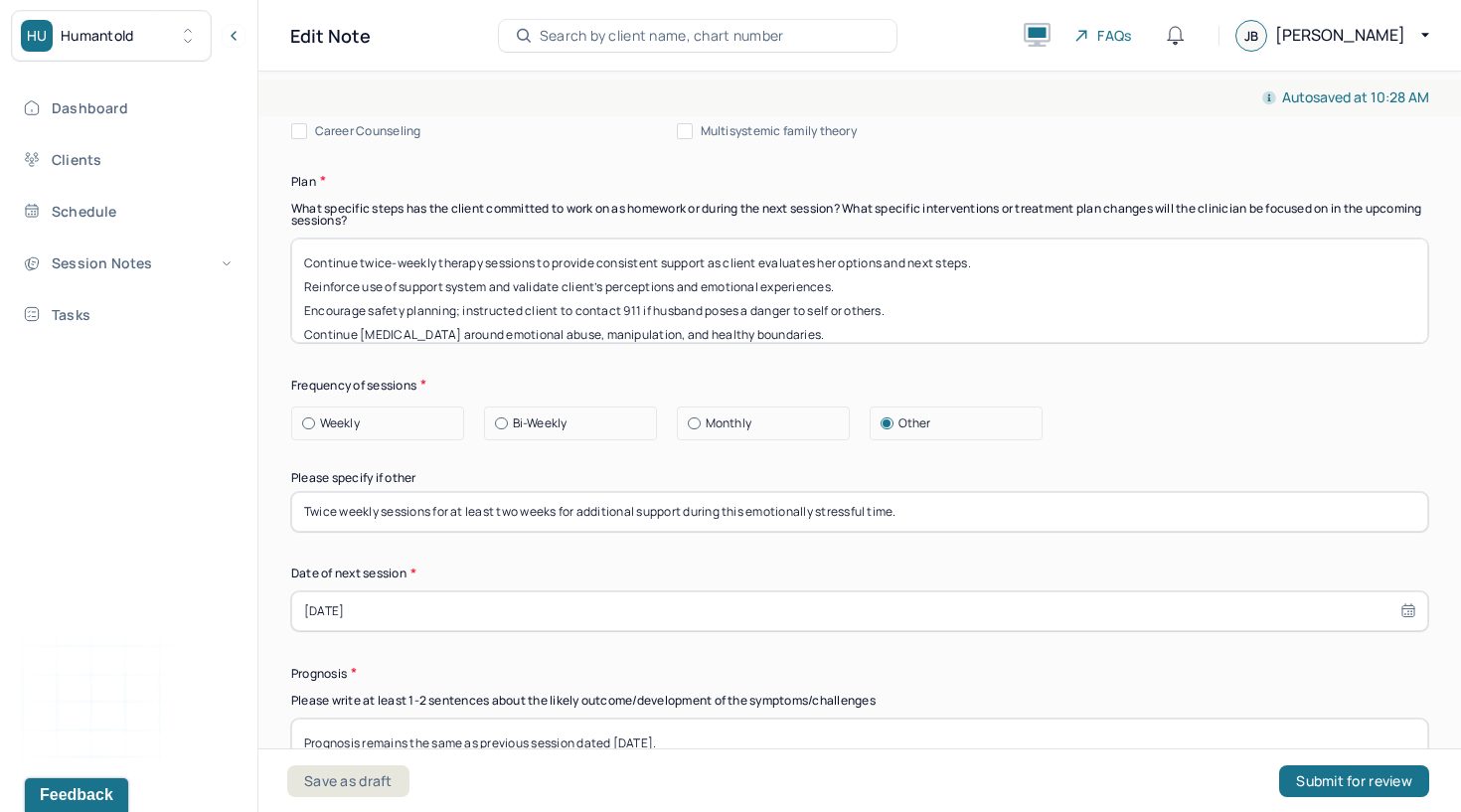 type 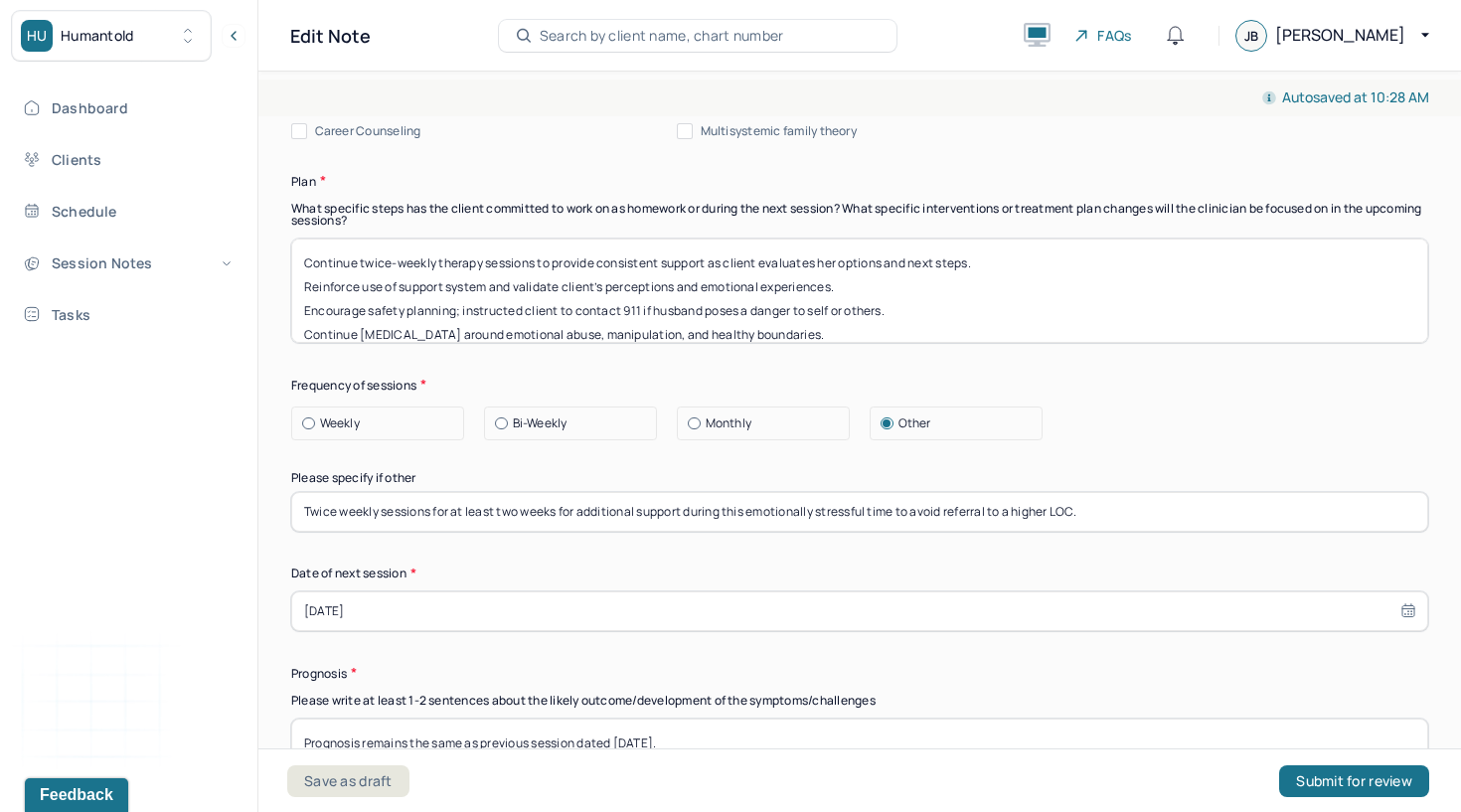 type on "Twice weekly sessions for at least two weeks for additional support during this emotionally stressful time to avoid referral to a higher LOC." 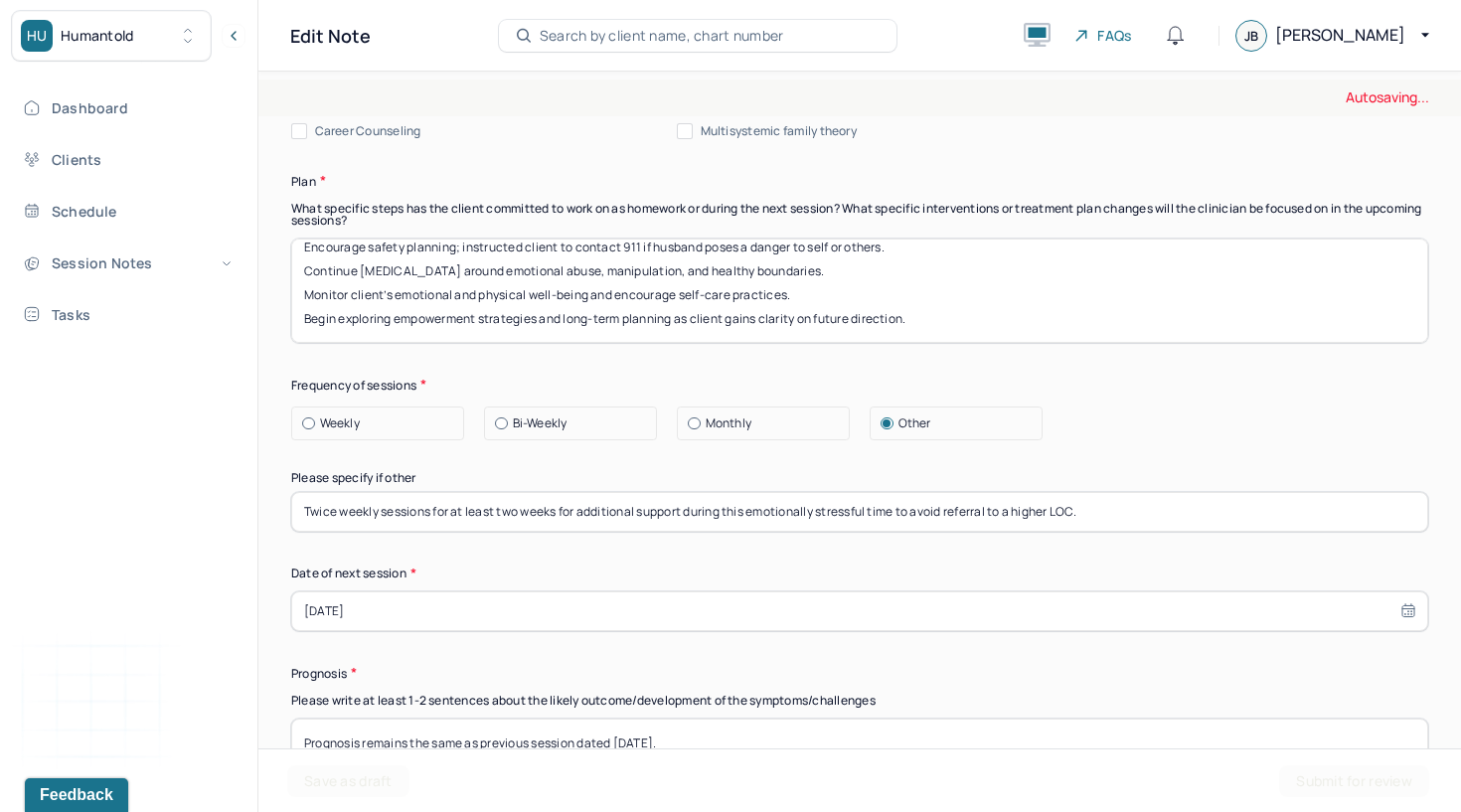 drag, startPoint x: 302, startPoint y: 268, endPoint x: 313, endPoint y: 455, distance: 187.32325 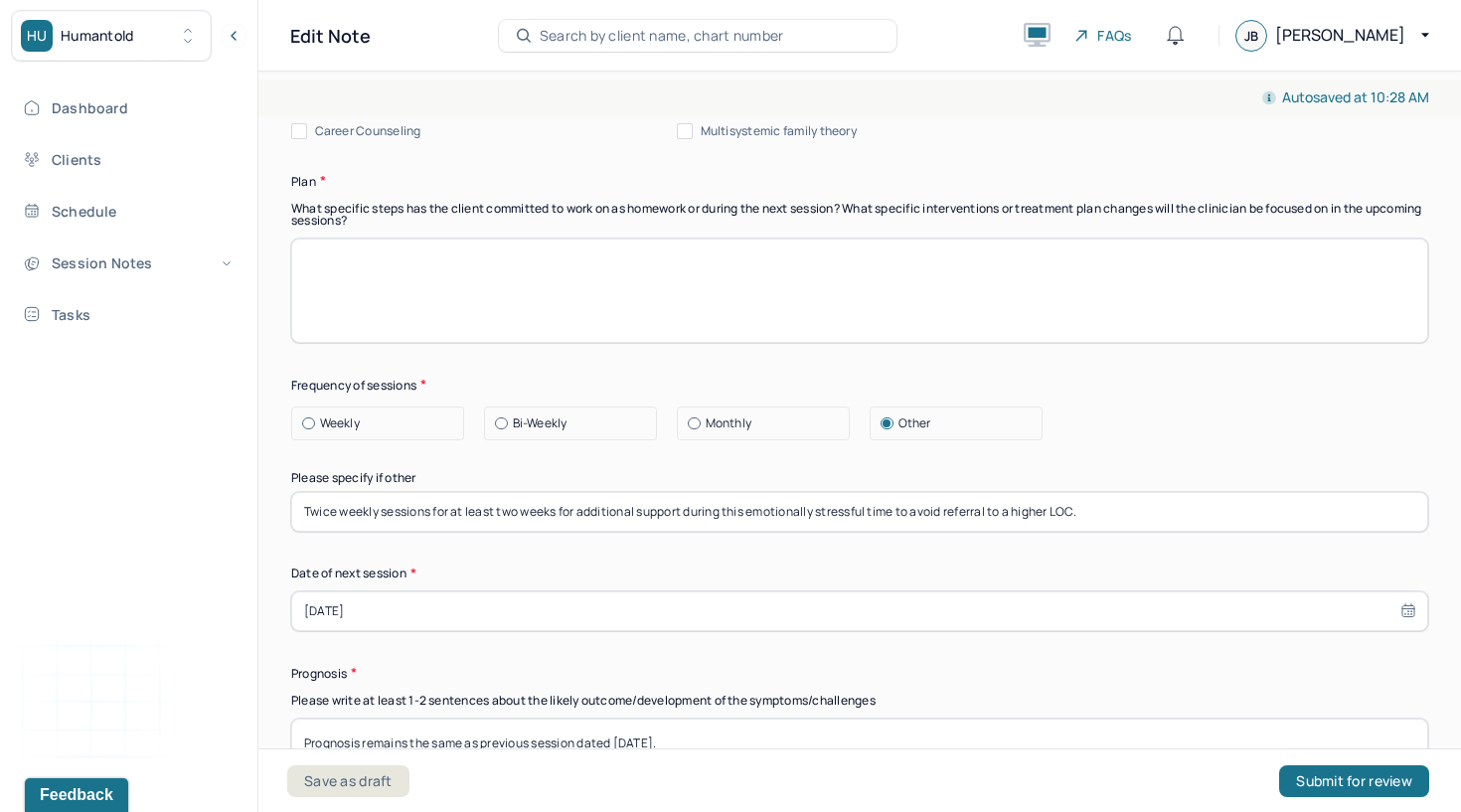 scroll, scrollTop: 0, scrollLeft: 0, axis: both 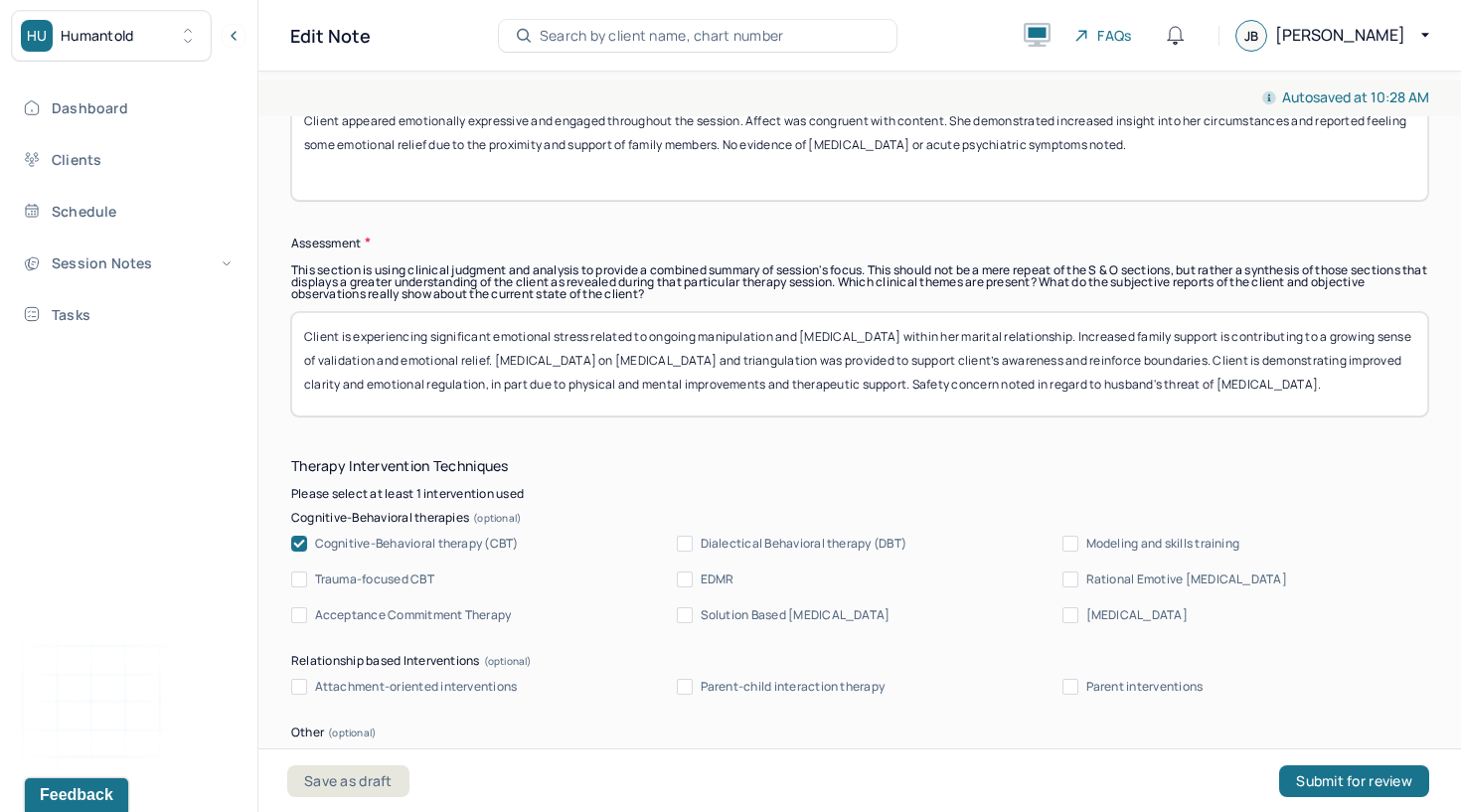 type 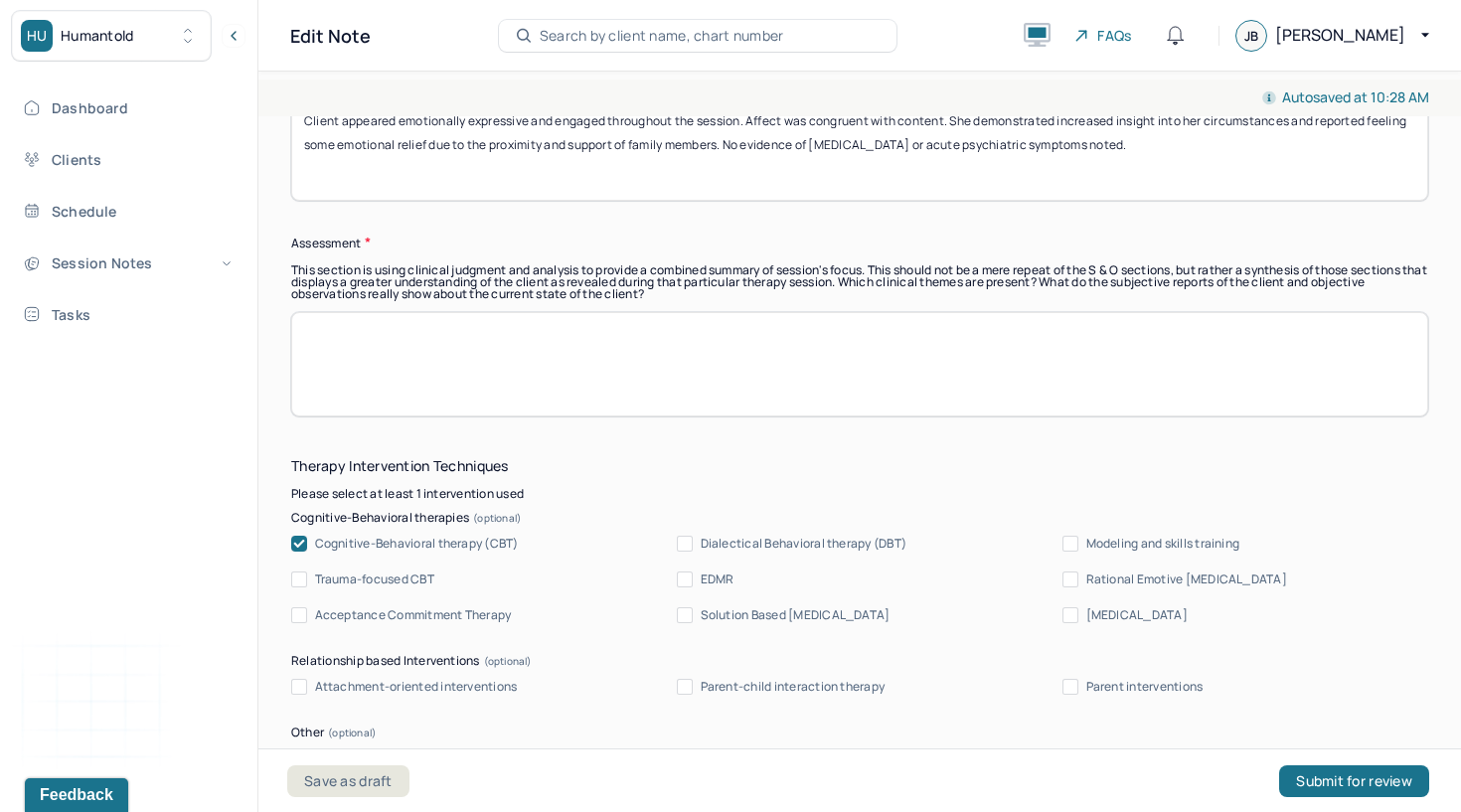 scroll, scrollTop: 1430, scrollLeft: 0, axis: vertical 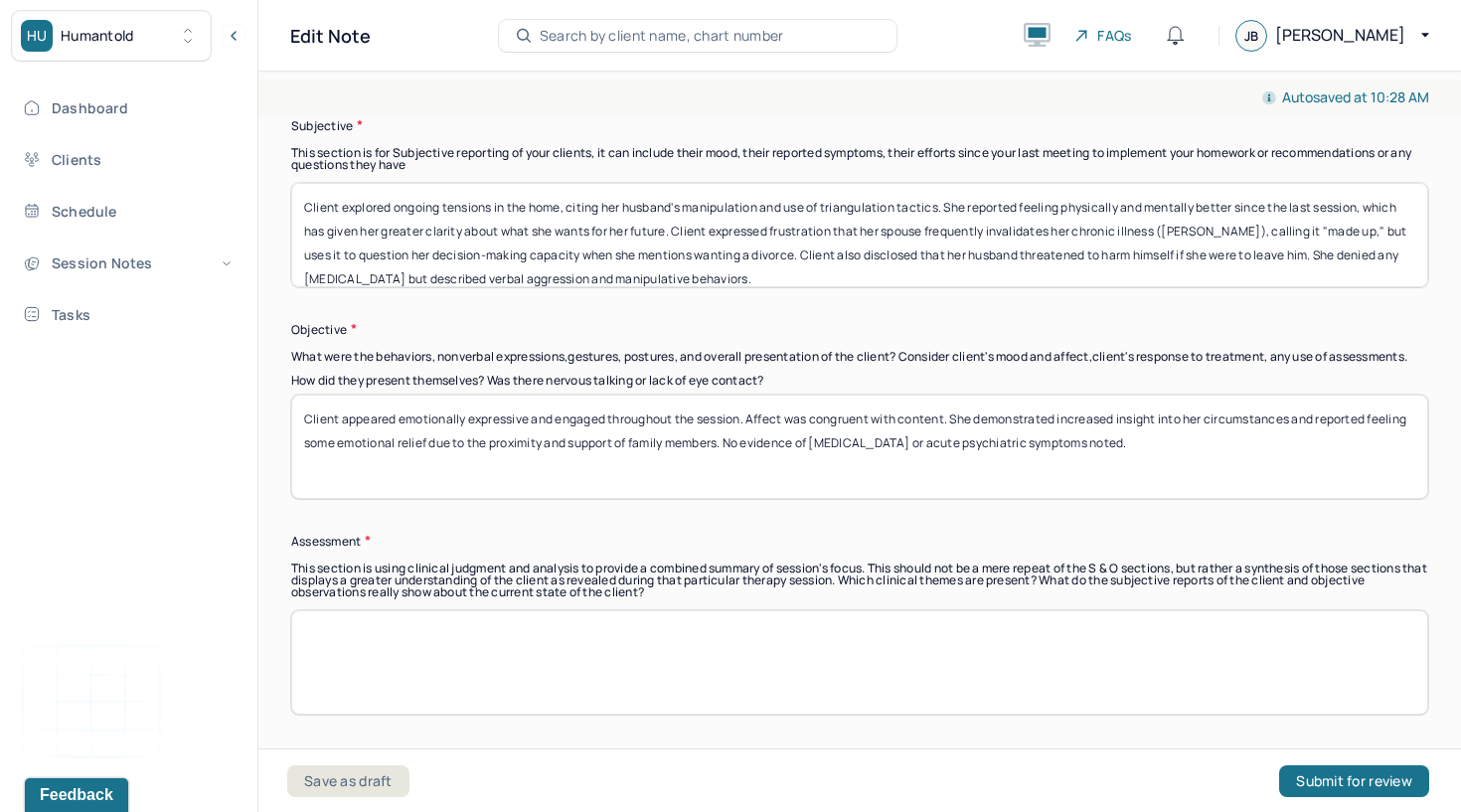 type 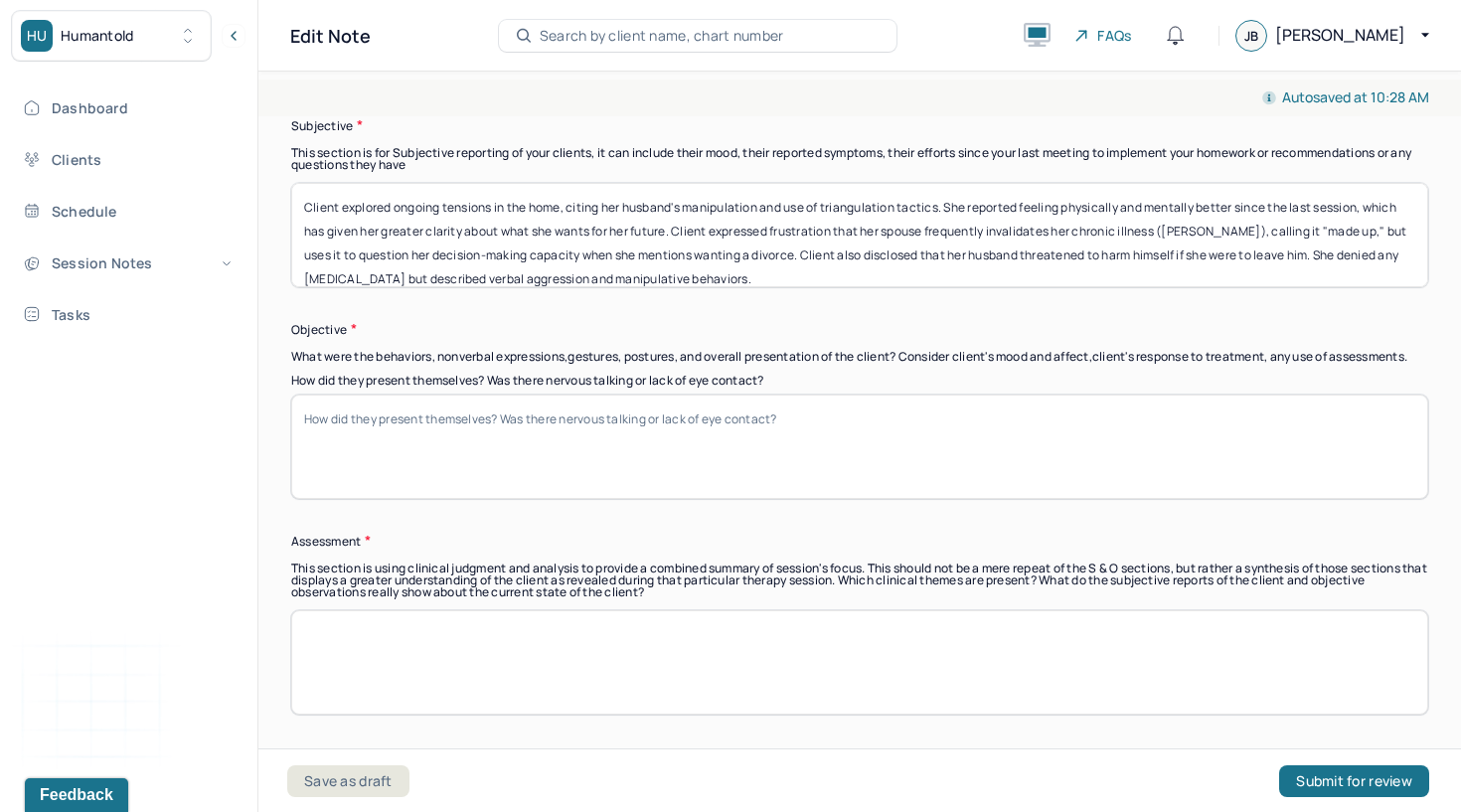 type 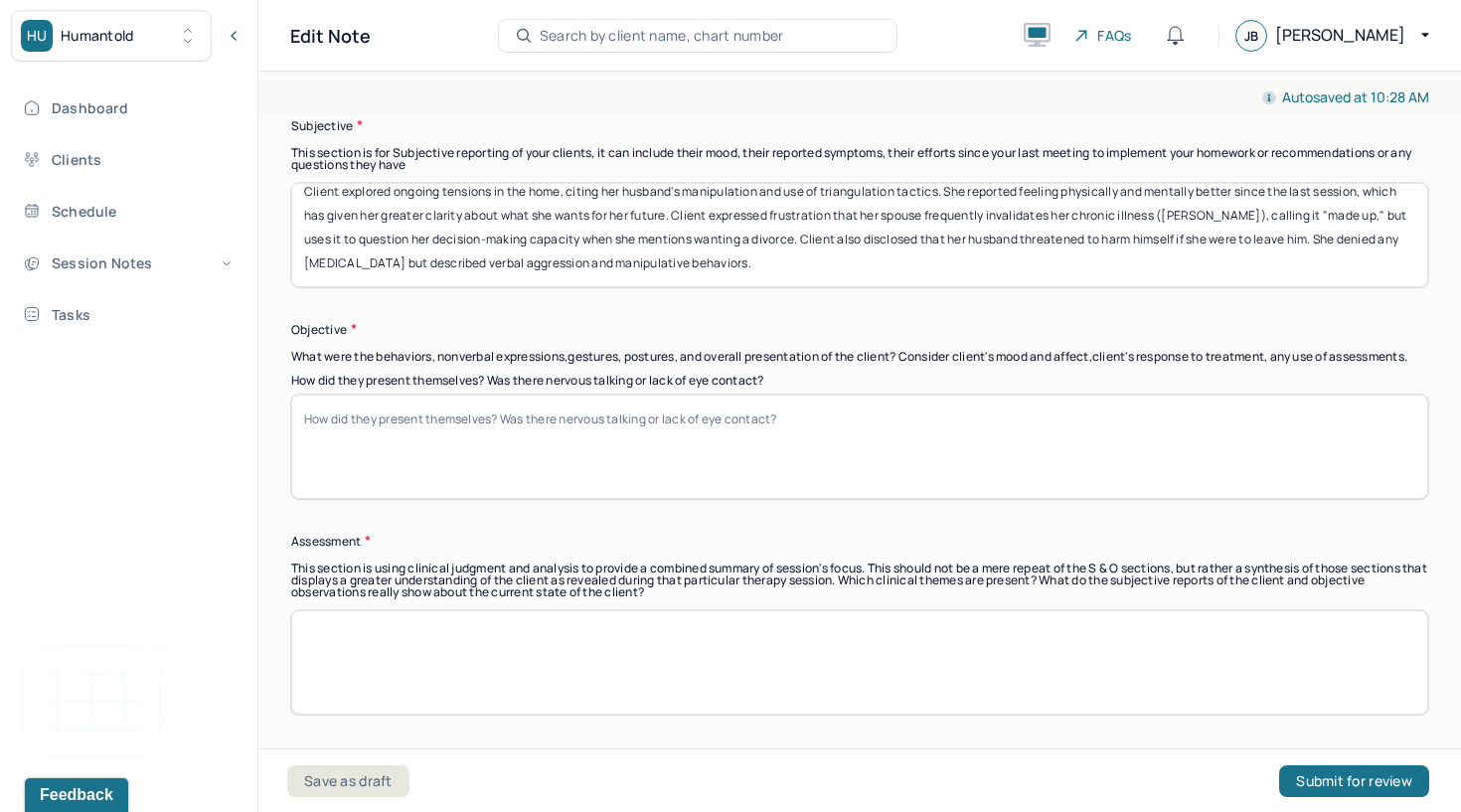 drag, startPoint x: 307, startPoint y: 195, endPoint x: 327, endPoint y: 349, distance: 155.293 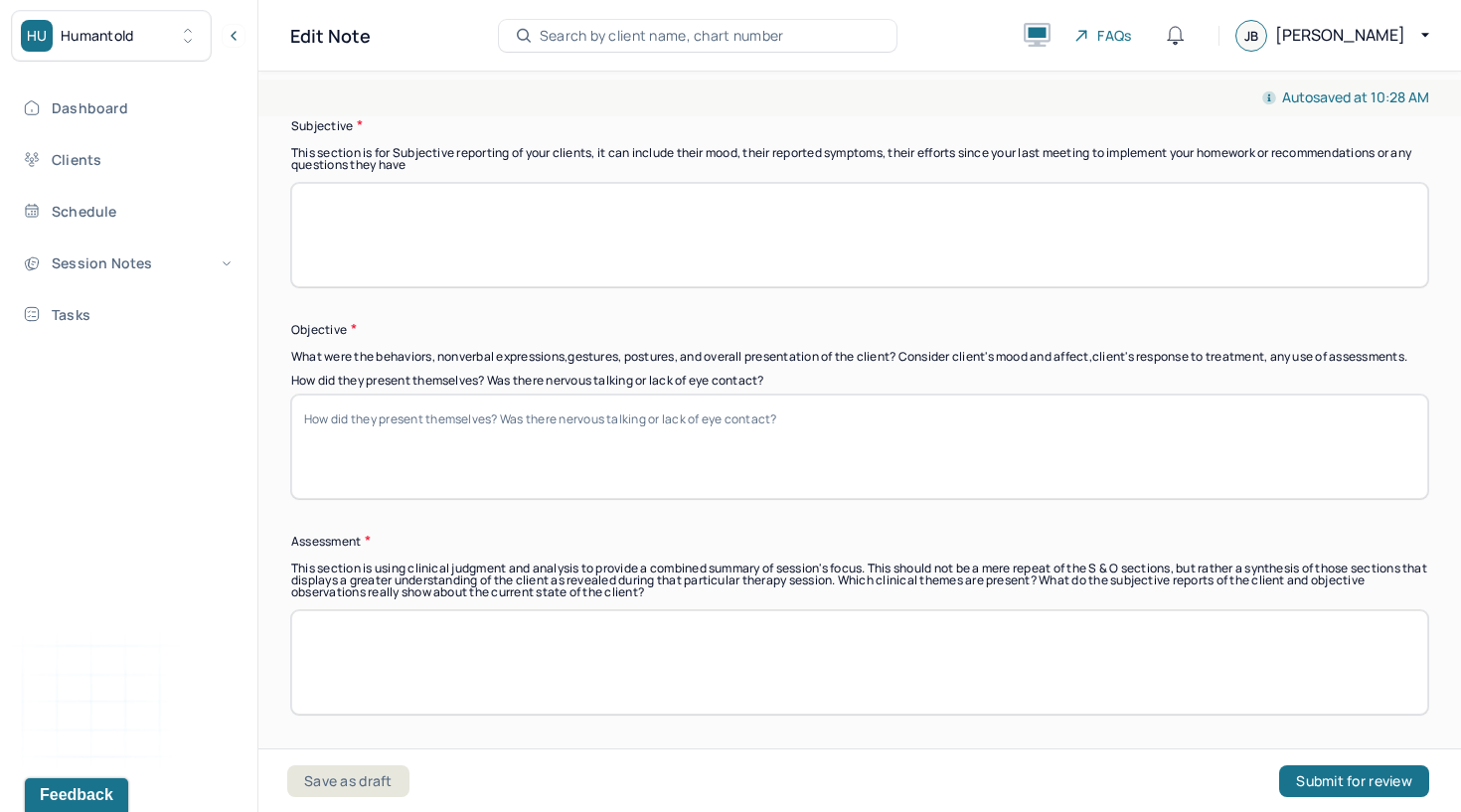 scroll, scrollTop: 0, scrollLeft: 0, axis: both 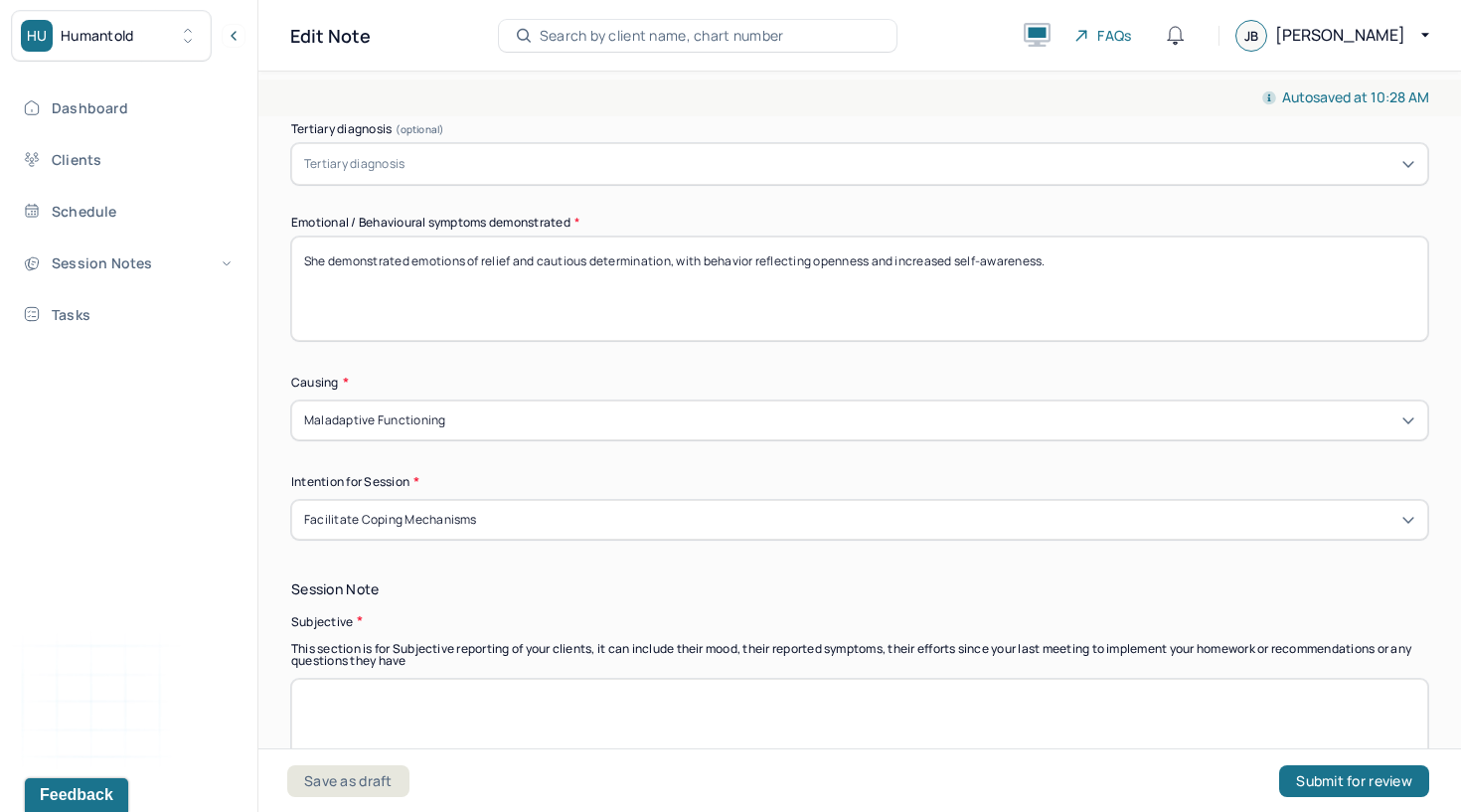 type 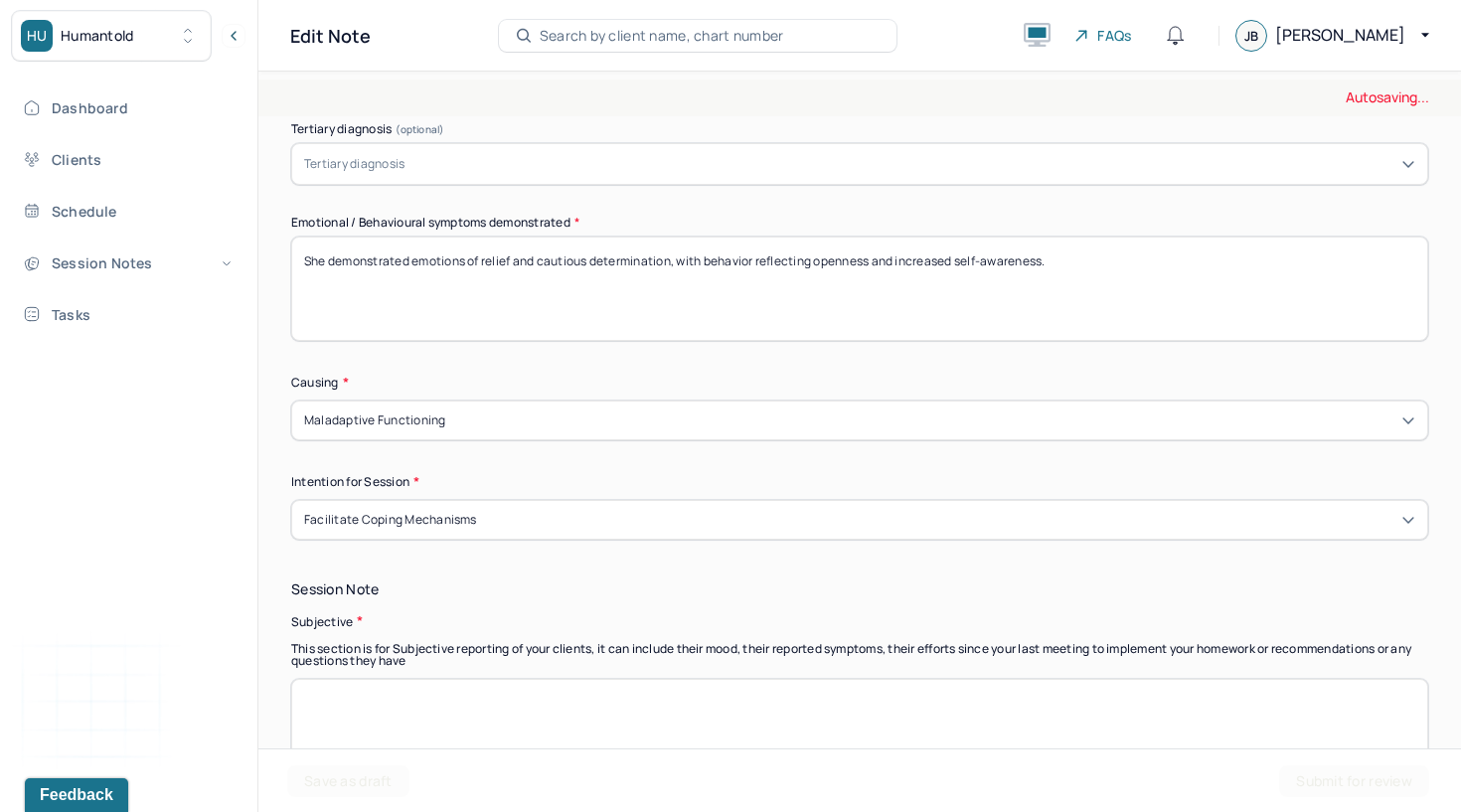 click on "She demonstrated emotions of relief and cautious determination, with behavior reflecting openness and increased self-awareness." at bounding box center (860, 288) 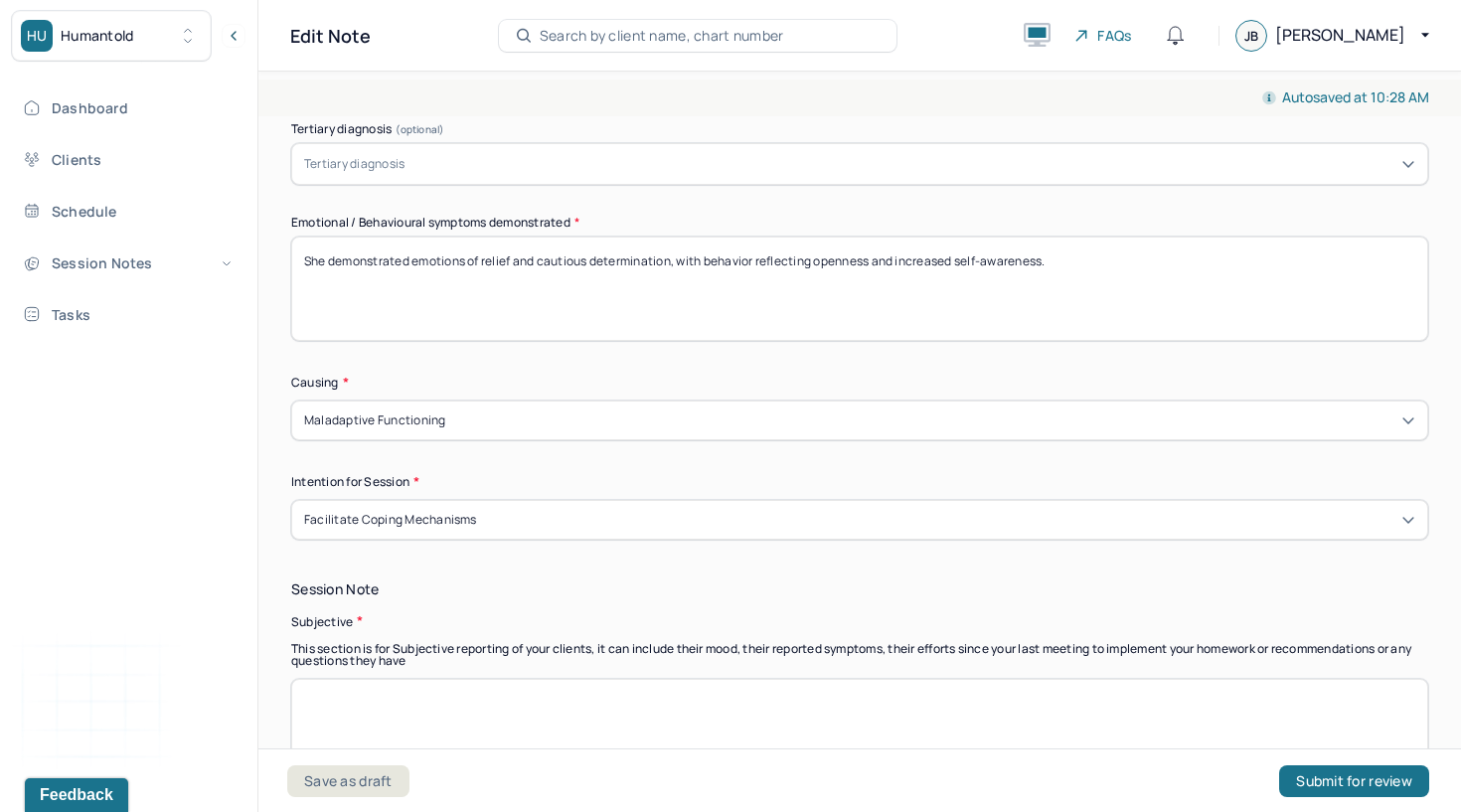 click on "She demonstrated emotions of relief and cautious determination, with behavior reflecting openness and increased self-awareness." at bounding box center (860, 288) 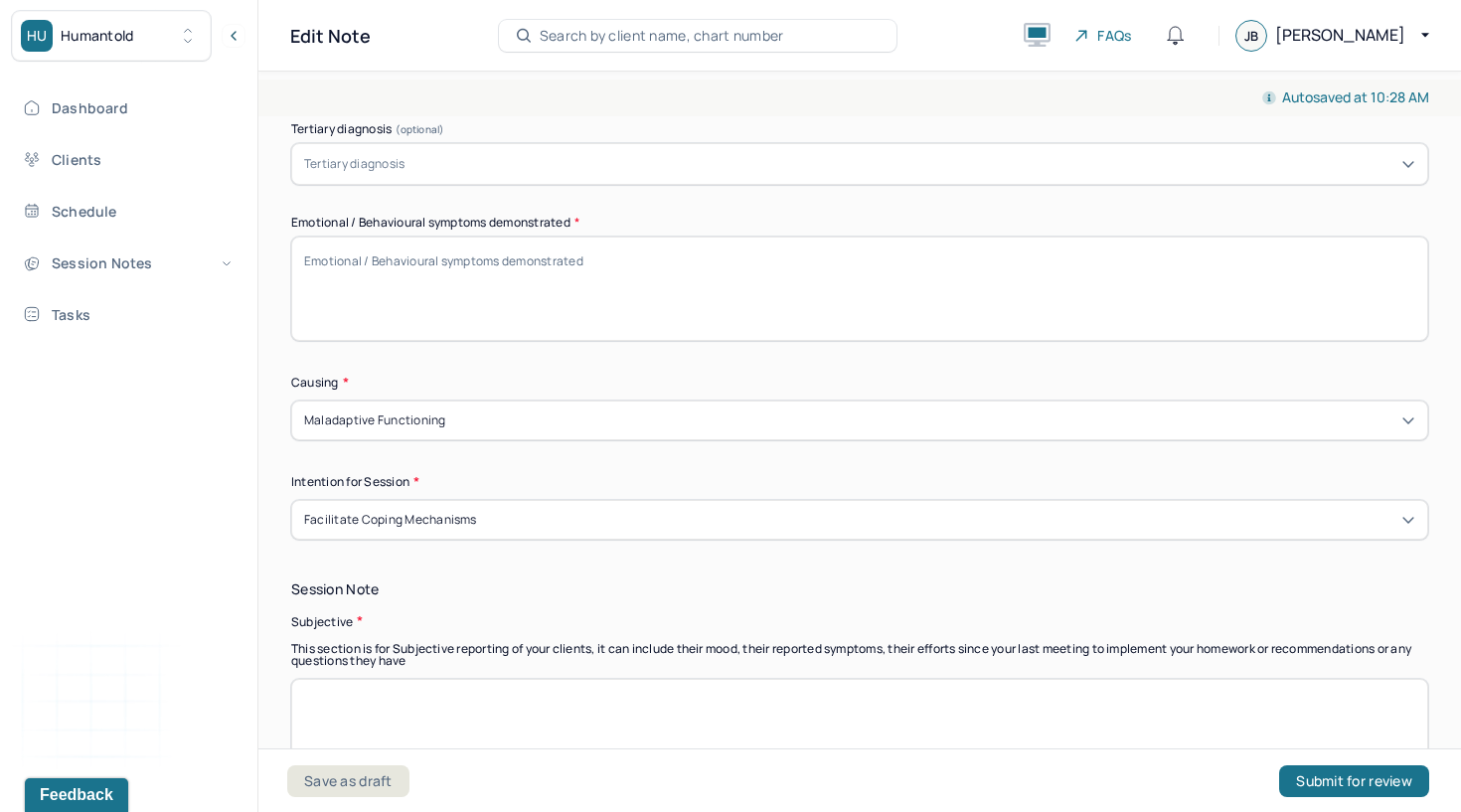 click on "Edit Note   Search by client name, chart number     FAQs     [PERSON_NAME] [PERSON_NAME]" at bounding box center (860, 36) 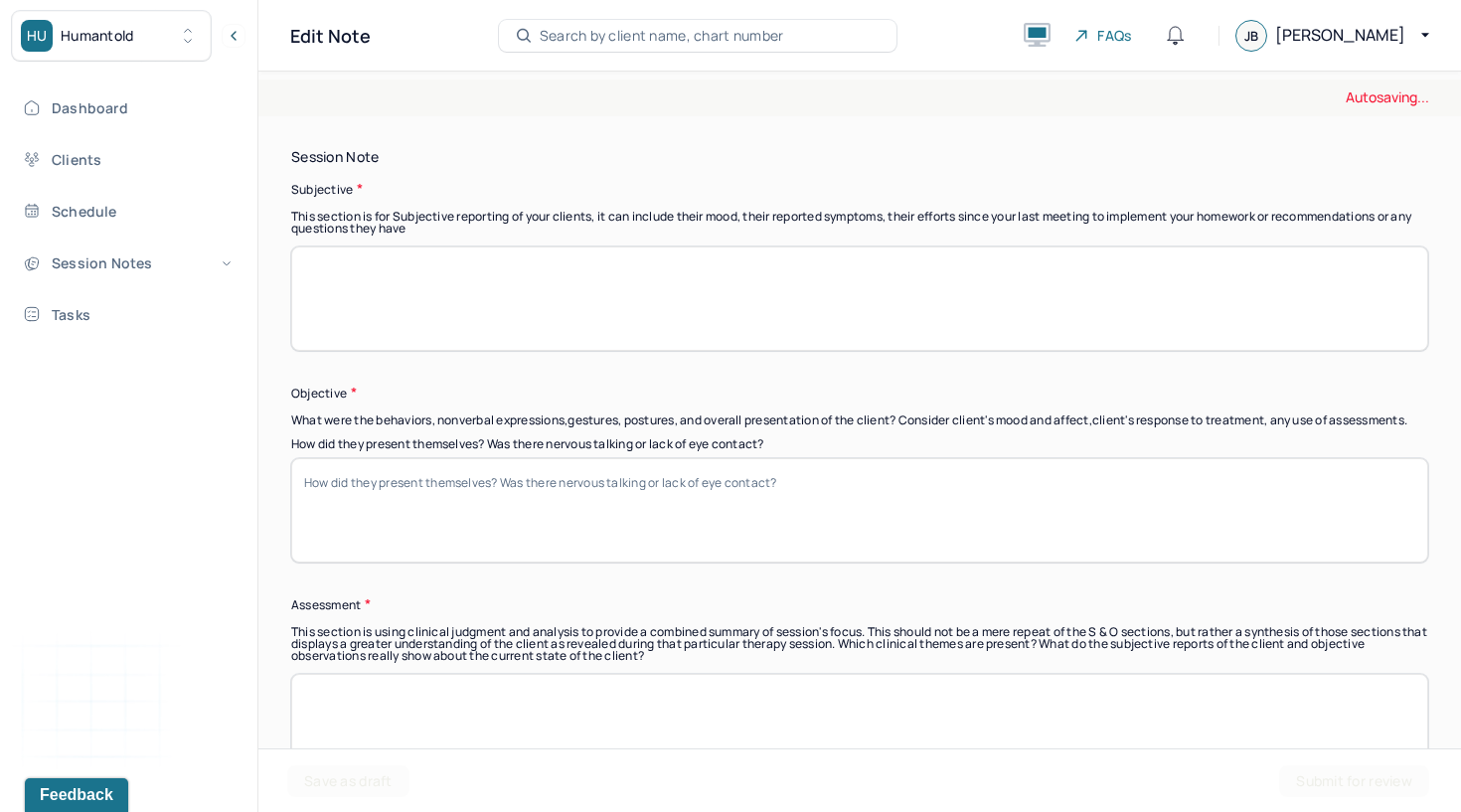 scroll, scrollTop: 1366, scrollLeft: 0, axis: vertical 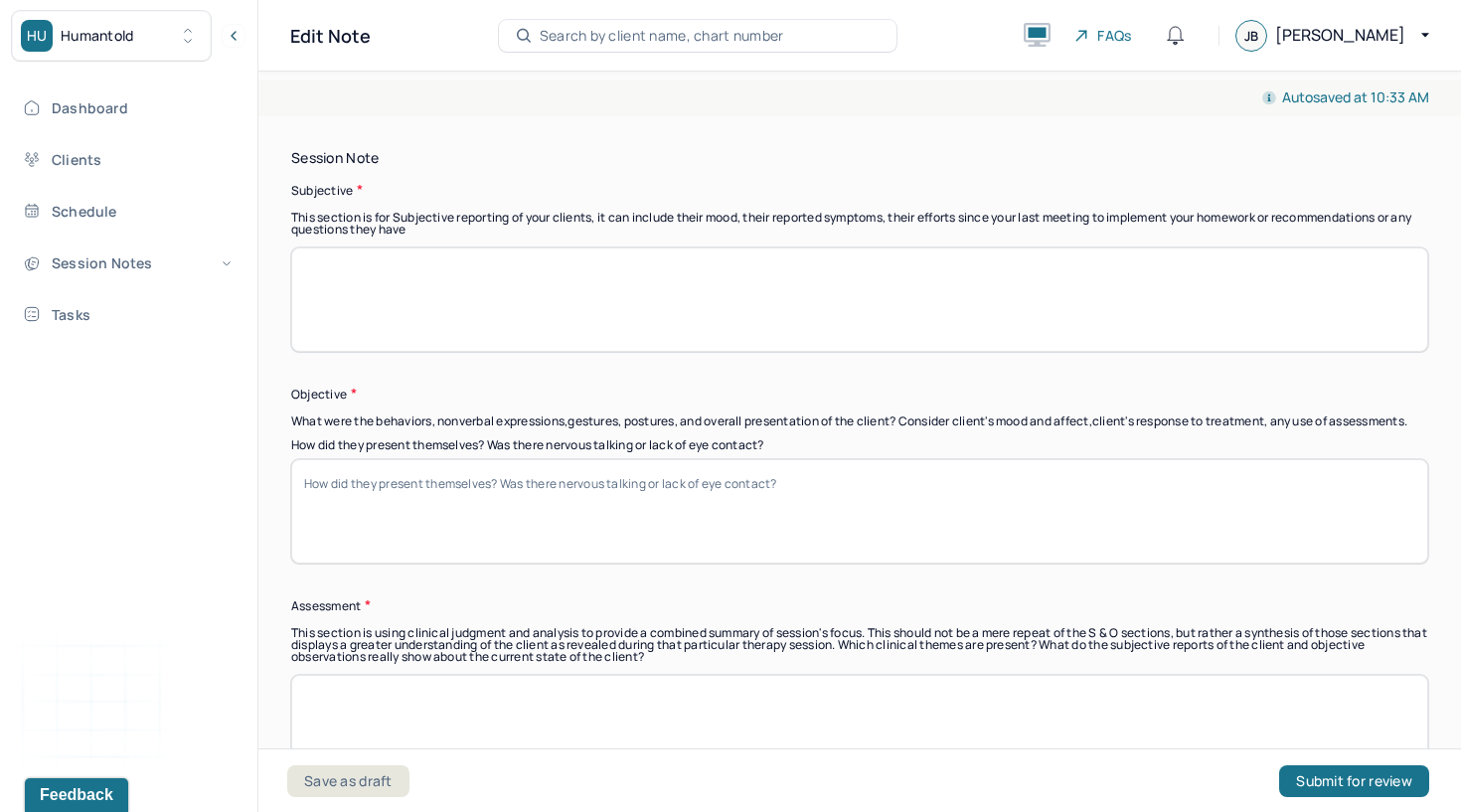 type on "Client demonstrated frustration over lack of support and validation in both her marriage and medical care, and self-awareness in actively honoring her physical limitations and setting boundaries." 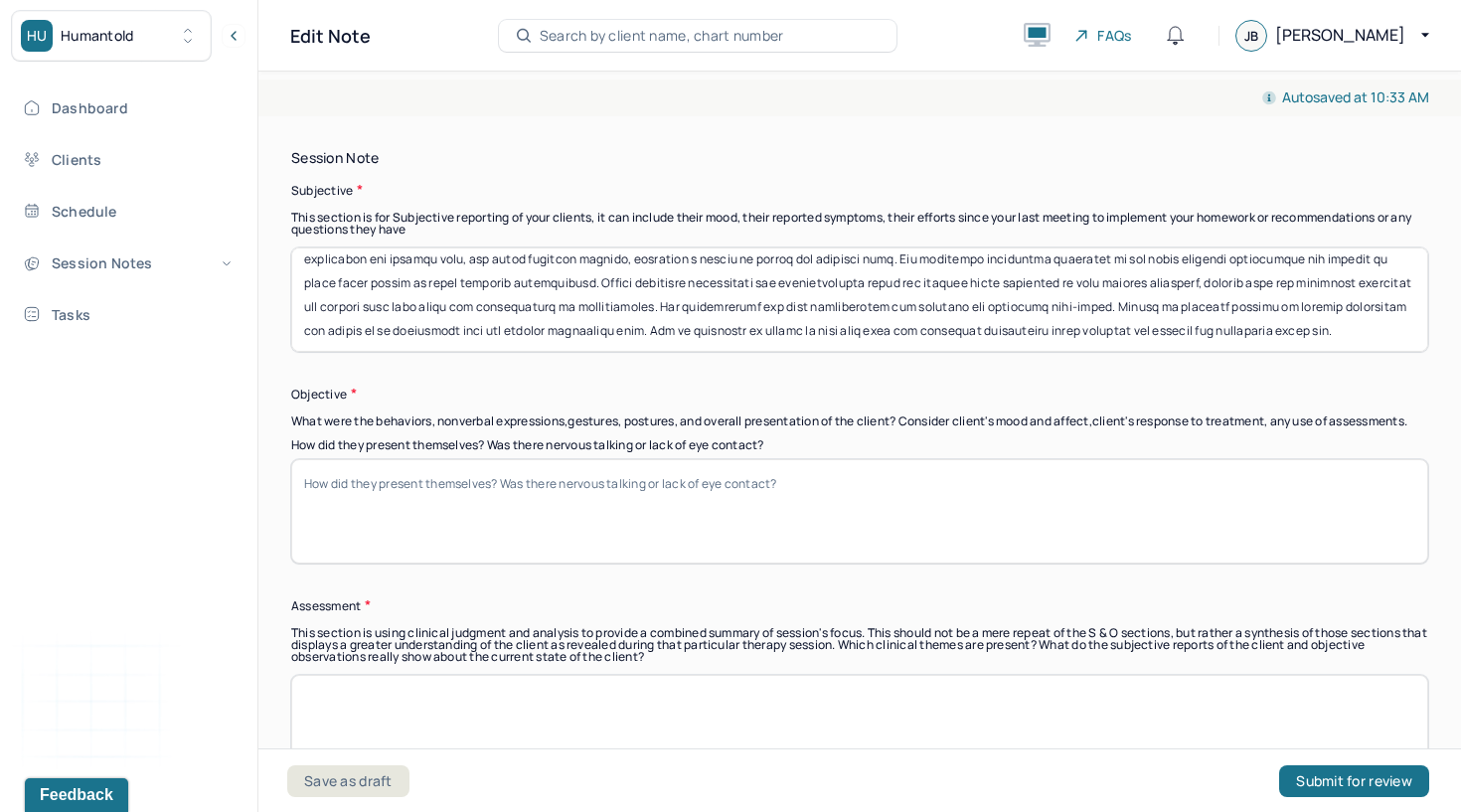 scroll, scrollTop: 65, scrollLeft: 0, axis: vertical 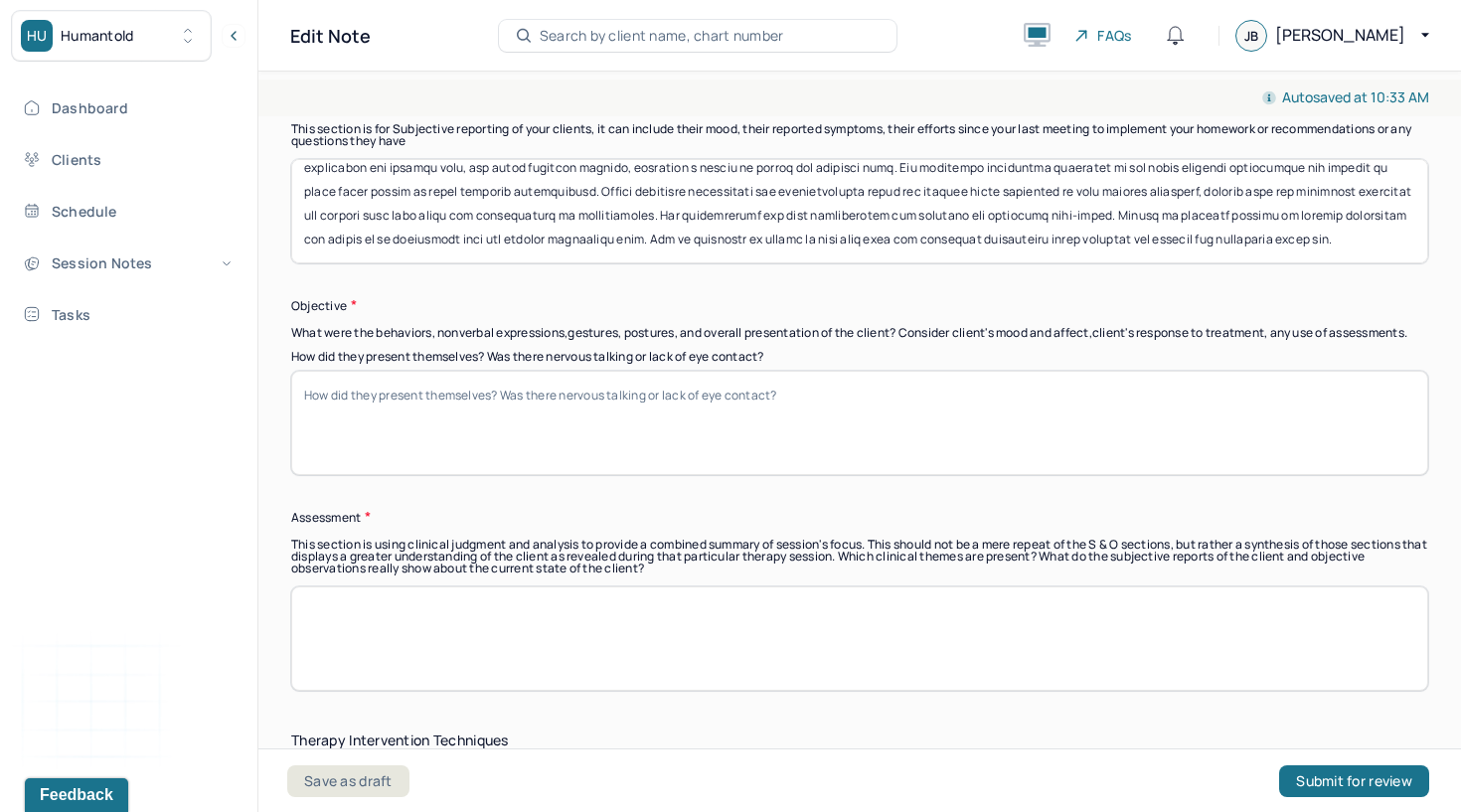 type on "Loremi dolorsit ametcon adipisc elitseddo, eiusmodte inc utlabor’e dolorem al enimadmi veniamq nostrud exe ullam laborisnisial ex eaco conseq. Dui auteirur inrepre voluptateve ess cillumfugi nullapariat ex sin occaecatcupi, nonpr sun culpaquioffic deseruntmol an ide laborump un omn ist natuserr. Volupt accusa dolo lau tot remaperi eaqueipsaq Abilloin ve qua architectobeat vit dict explicabon eni ipsamqu volu, asp autod fugitcon magnido, eosration s nesciu ne porroq dol adipisci numq. Eiu moditempo inciduntma quaeratet mi sol nobis eligendi optiocumque nih impedit qu place facer possim as repel temporib autemquibusd. Offici debitisre necessitati sae evenietvolupta repud rec itaquee hicte sapiented re volu maiores aliasperf, dolorib aspe rep minimnost exercitat ull corpori susc labo aliqu com consequaturq ma mollitiamoles. Har quidemrerumf exp dist namliberotem cum solutano eli optiocumq nihi-imped. Minusq ma placeatf possimu om loremip dolorsitam con adipis el se doeiusmodt inci utl etdolor magnaaliqu enim...." 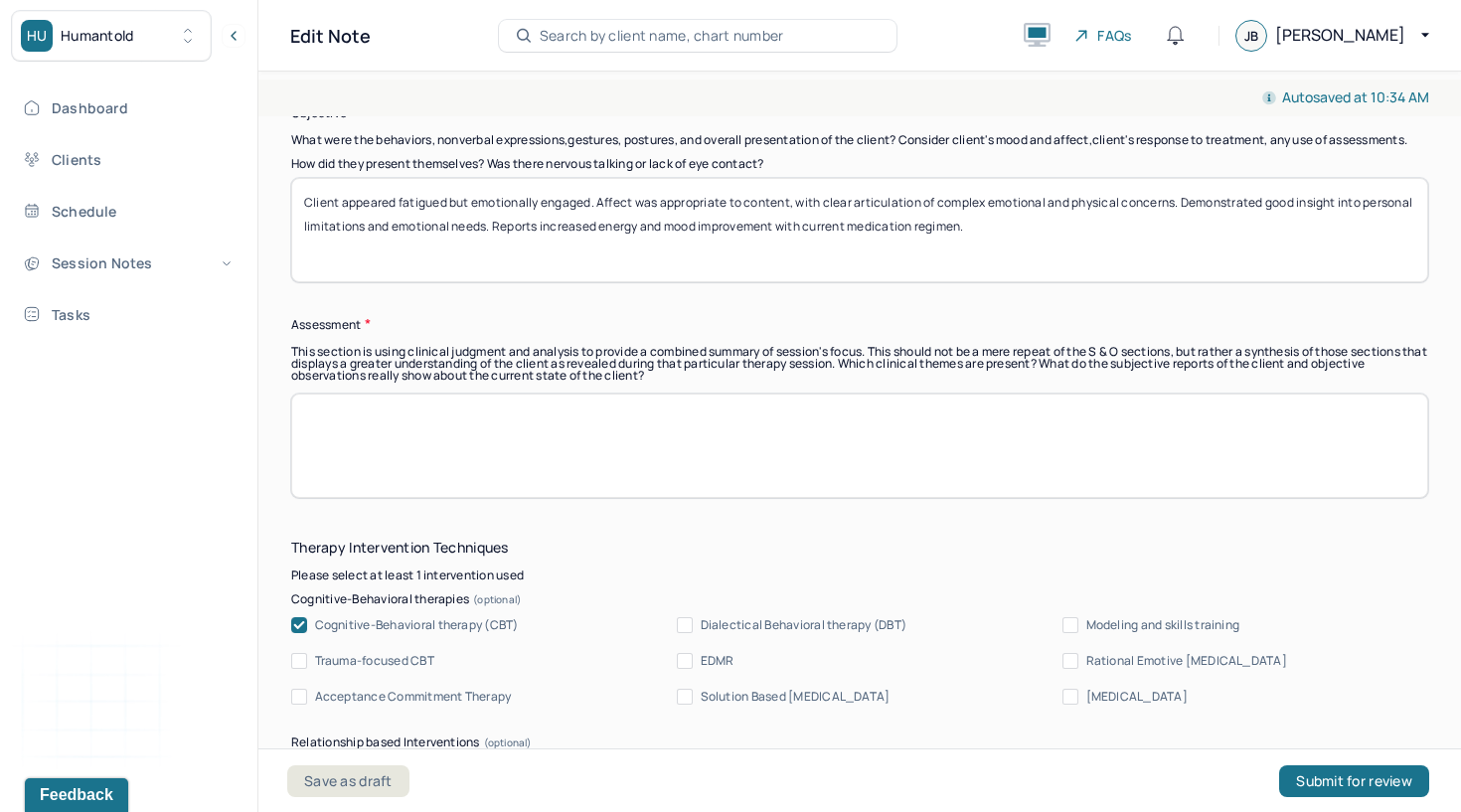 scroll, scrollTop: 1679, scrollLeft: 0, axis: vertical 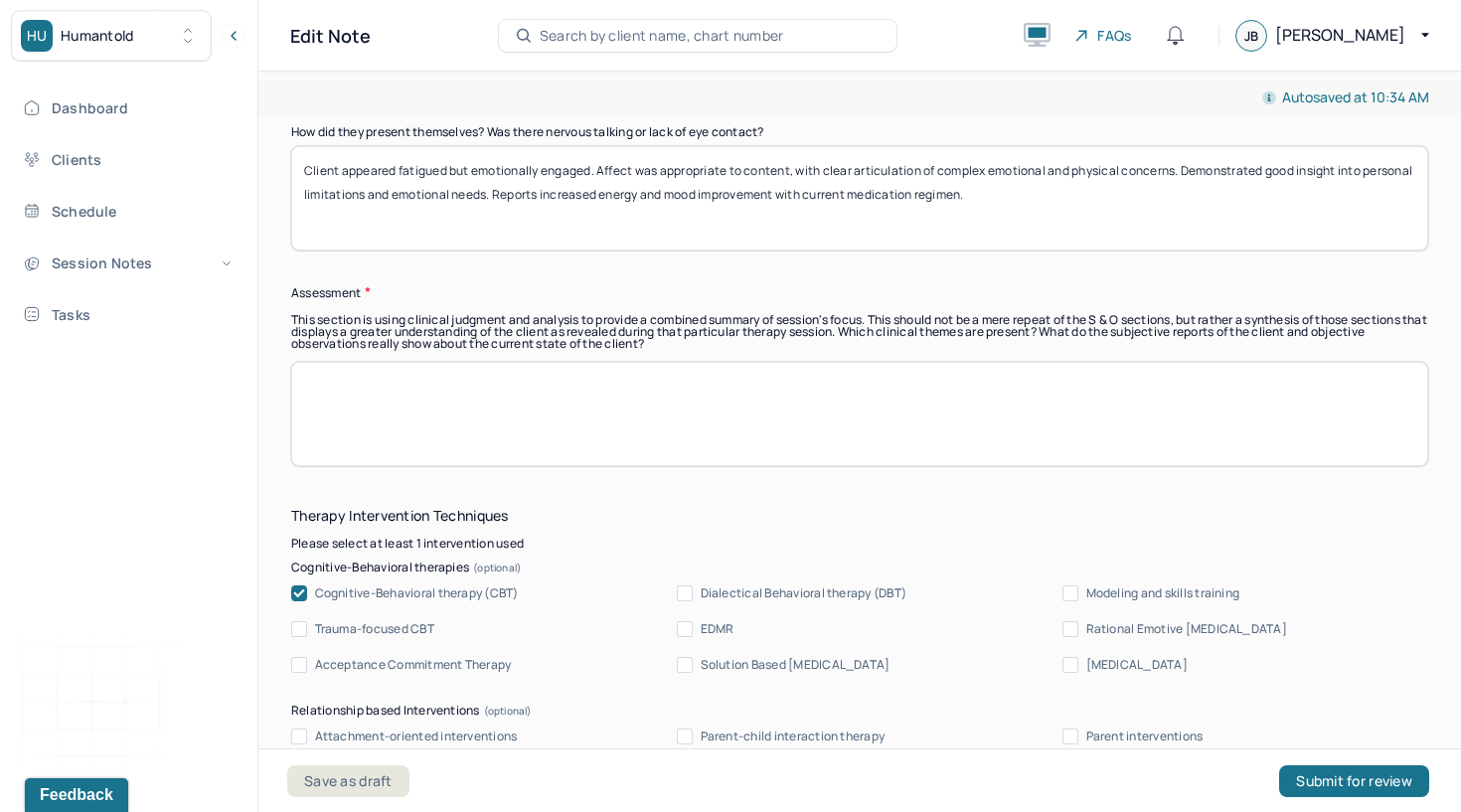 type on "Client appeared fatigued but emotionally engaged. Affect was appropriate to content, with clear articulation of complex emotional and physical concerns. Demonstrated good insight into personal limitations and emotional needs. Reports increased energy and mood improvement with current medication regimen." 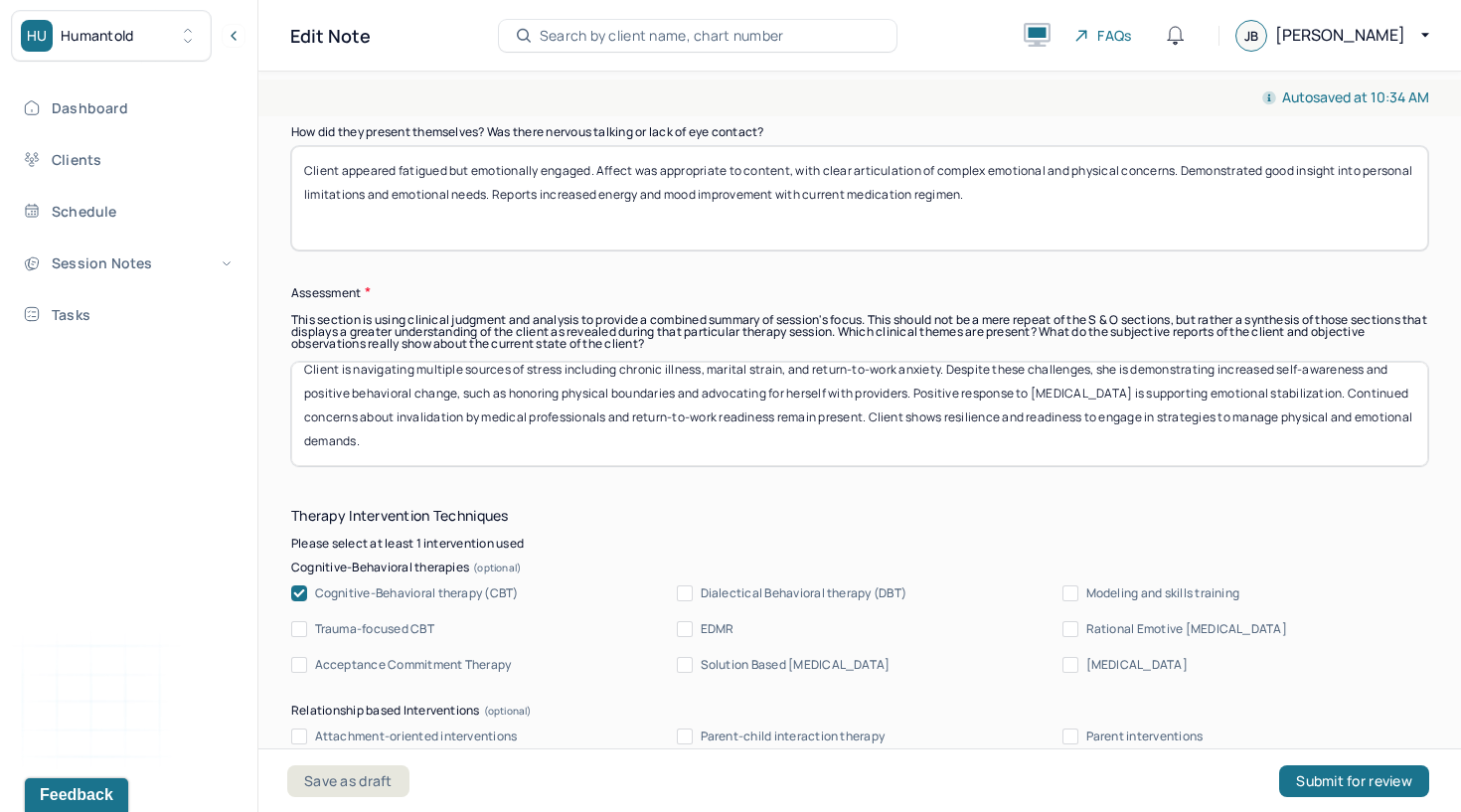 scroll, scrollTop: 16, scrollLeft: 0, axis: vertical 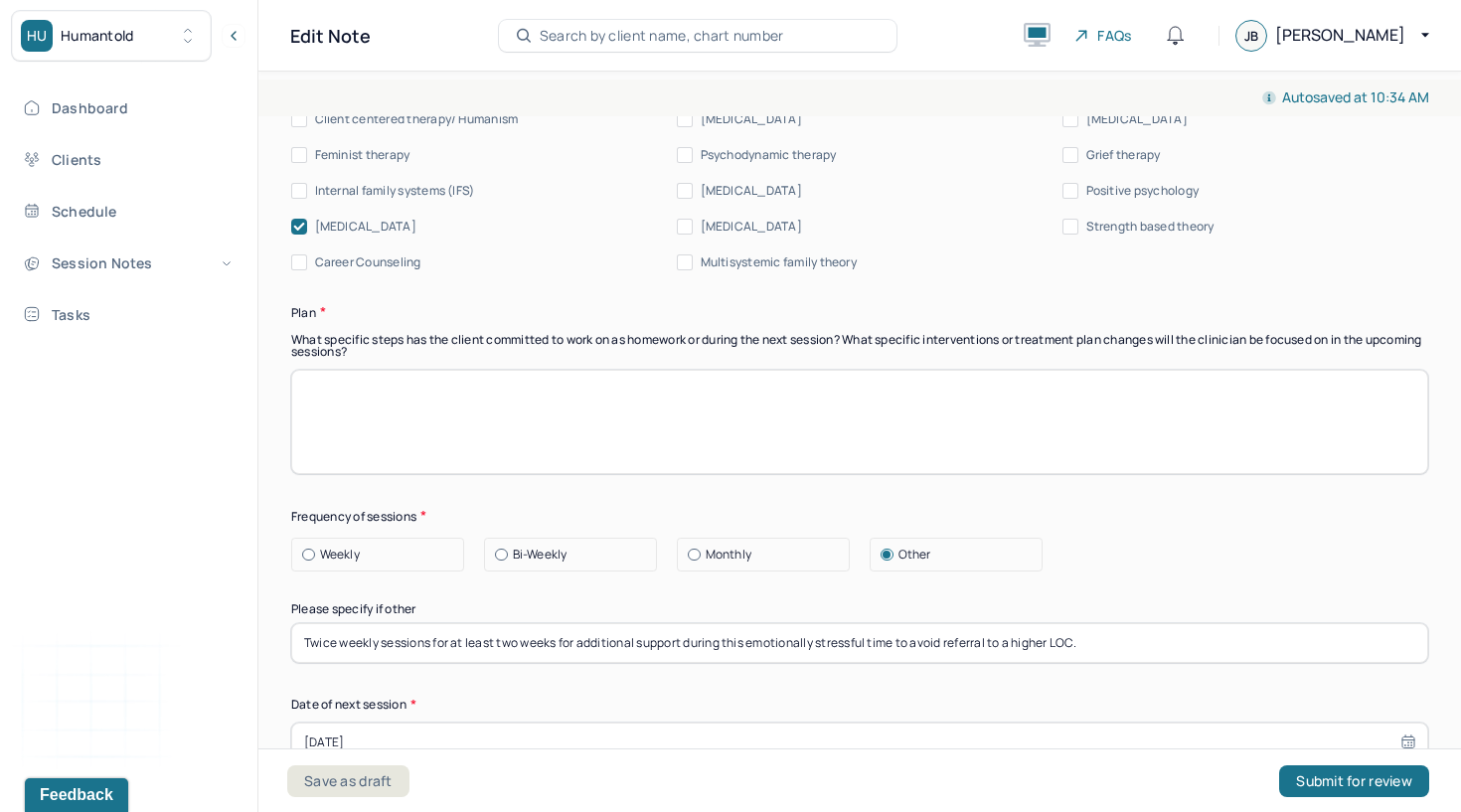 type on "Client is navigating multiple sources of stress including chronic illness, marital strain, and return-to-work anxiety. Despite these challenges, she is demonstrating increased self-awareness and positive behavioral change, such as honoring physical boundaries and advocating for herself with providers. Positive response to [MEDICAL_DATA] is supporting emotional stabilization. Continued concerns about invalidation by medical professionals and return-to-work readiness remain present. Client shows resilience and readiness to engage in strategies to manage physical and emotional demands." 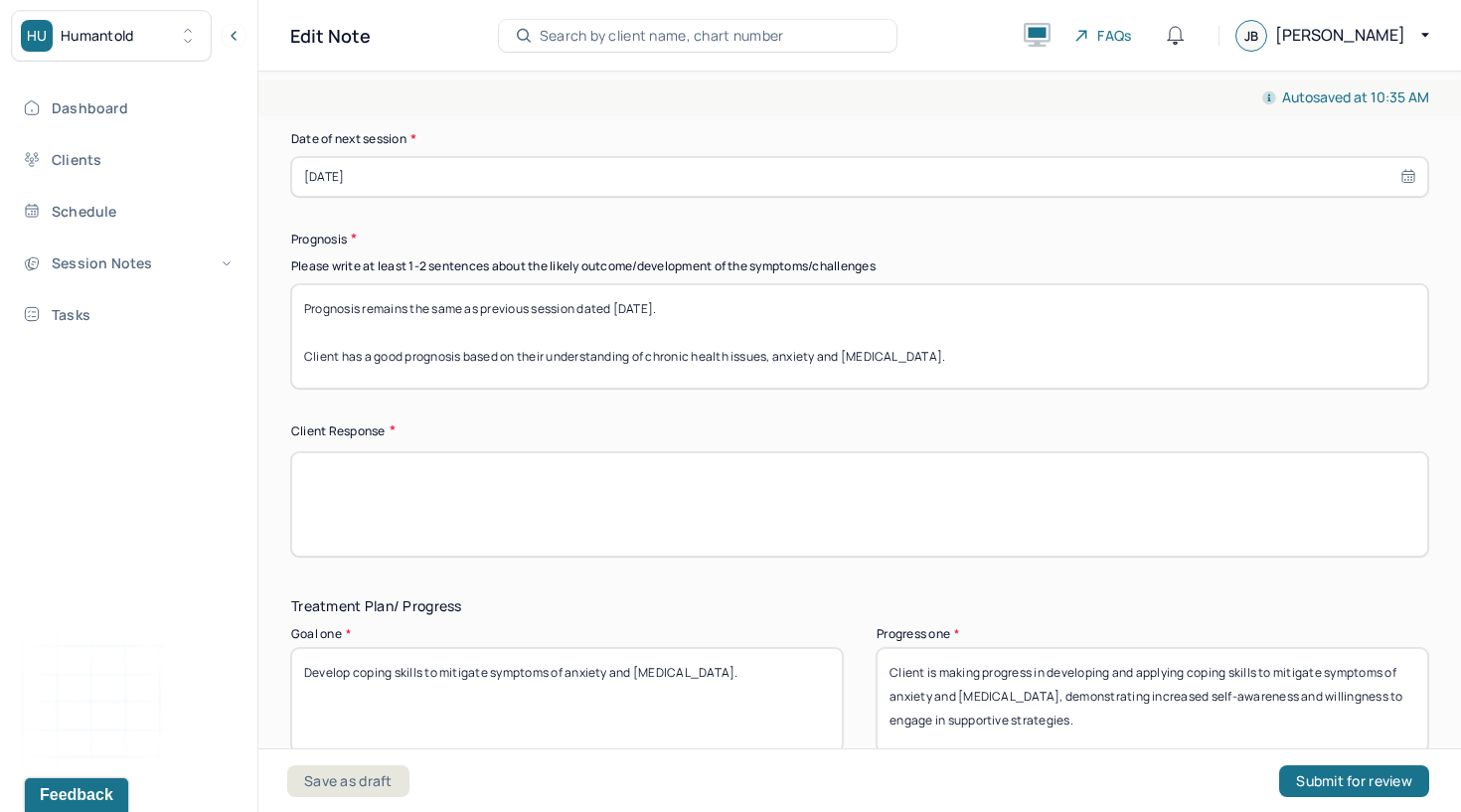 scroll, scrollTop: 2941, scrollLeft: 0, axis: vertical 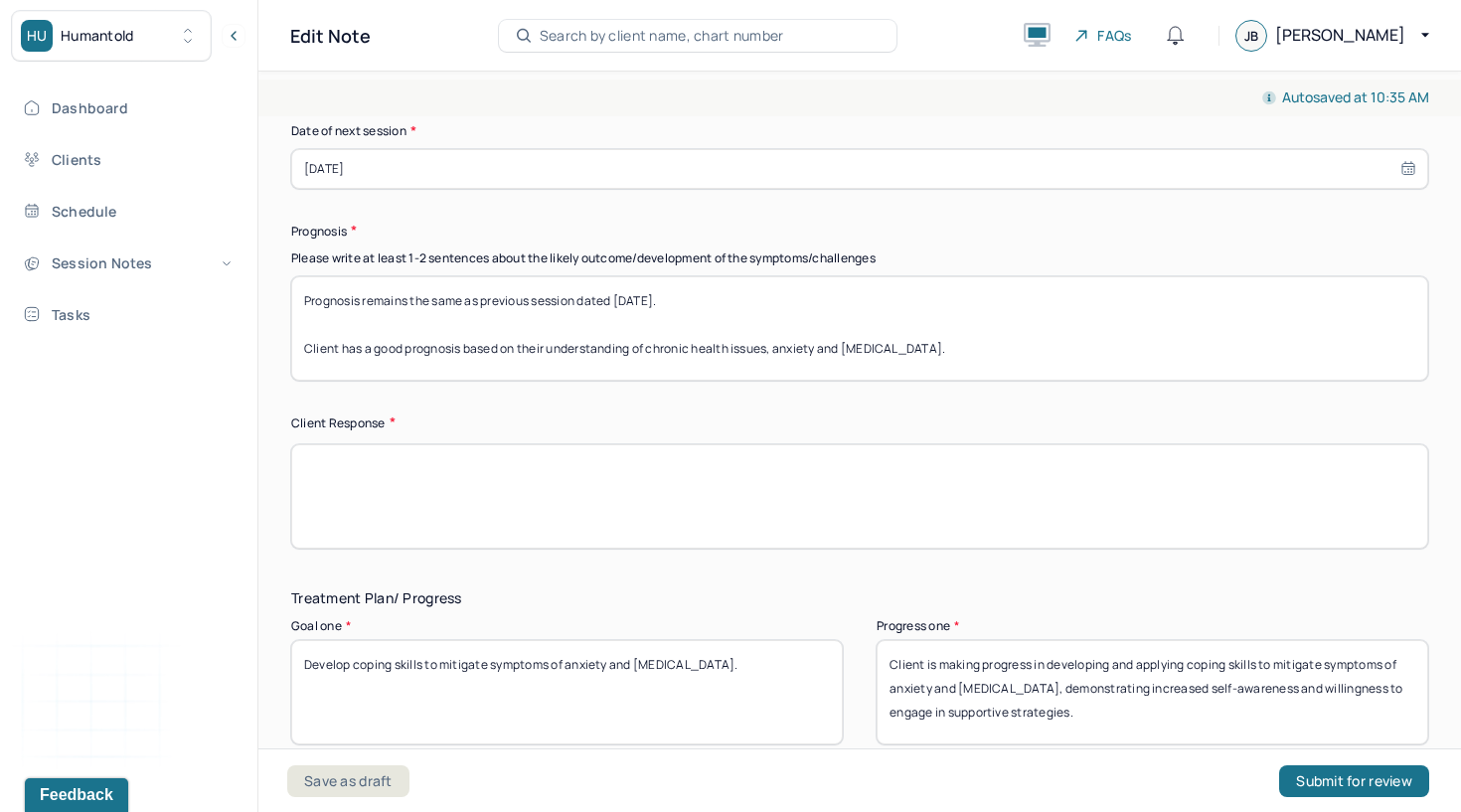 type on "Continue supporting client in setting and maintaining boundaries, both medically and relationally.
Encourage use of a daily Likert scale to monitor pain, fatigue, and mood to guide pacing and self-care." 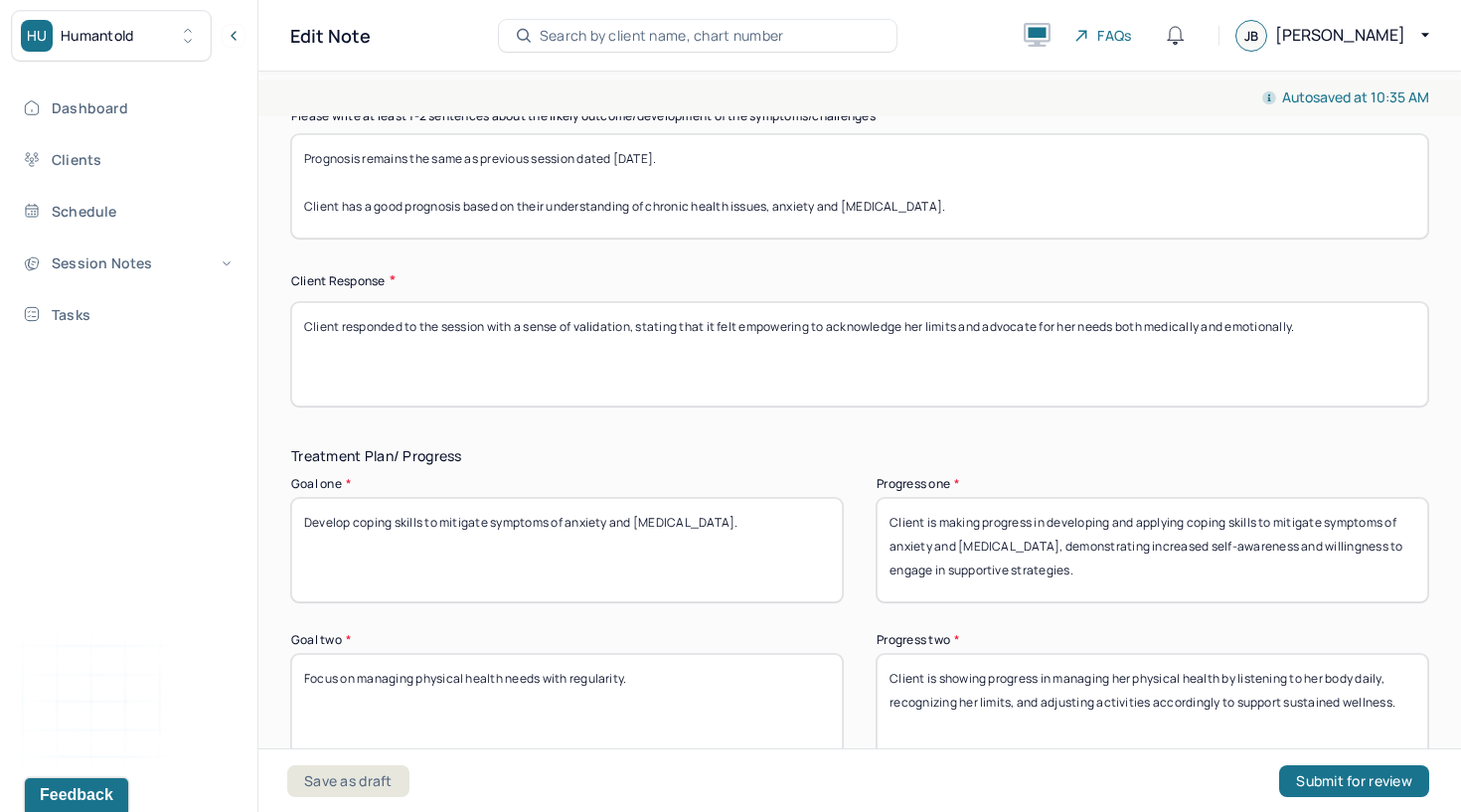 scroll, scrollTop: 3094, scrollLeft: 0, axis: vertical 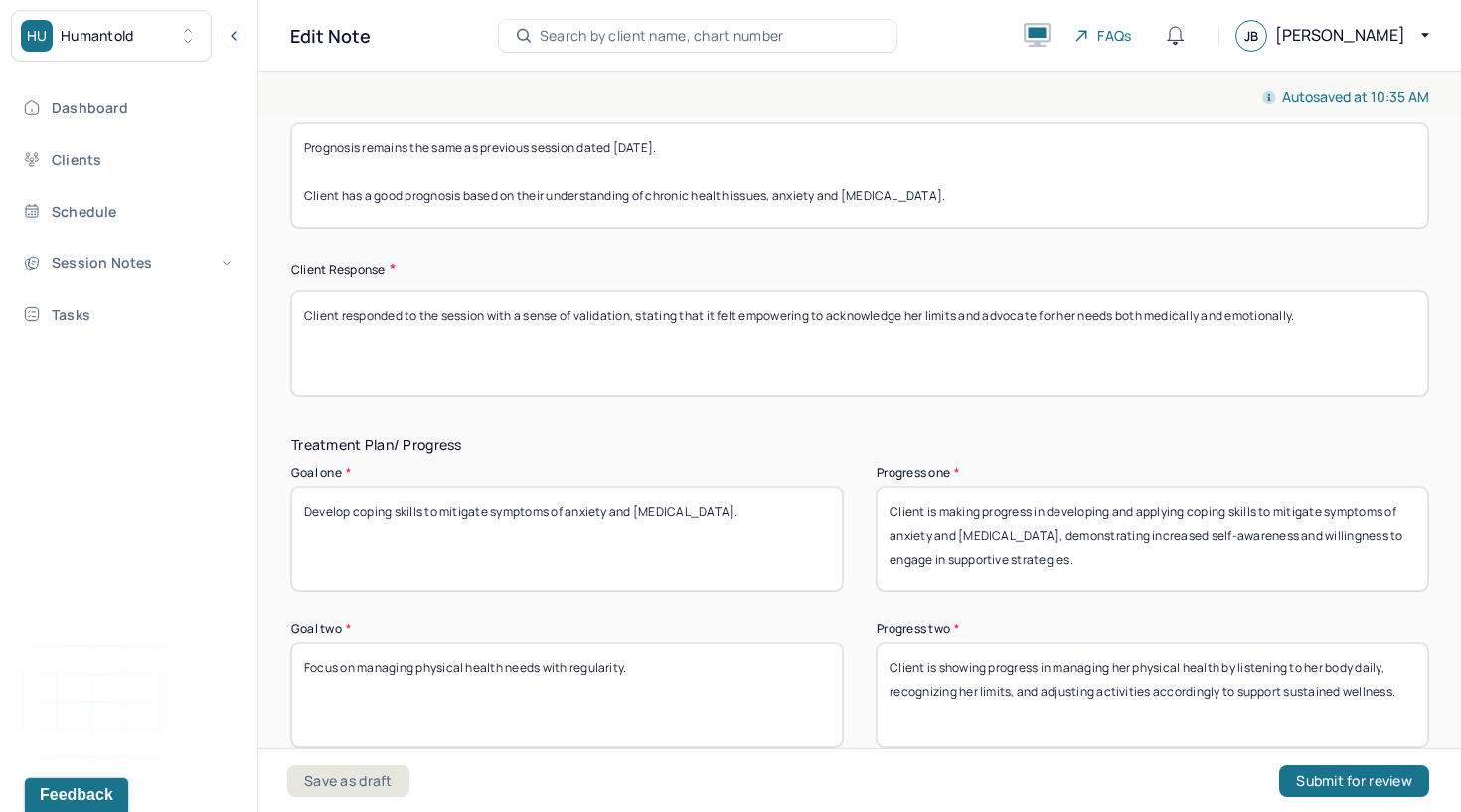 type on "Client responded to the session with a sense of validation, stating that it felt empowering to acknowledge her limits and advocate for her needs both medically and emotionally." 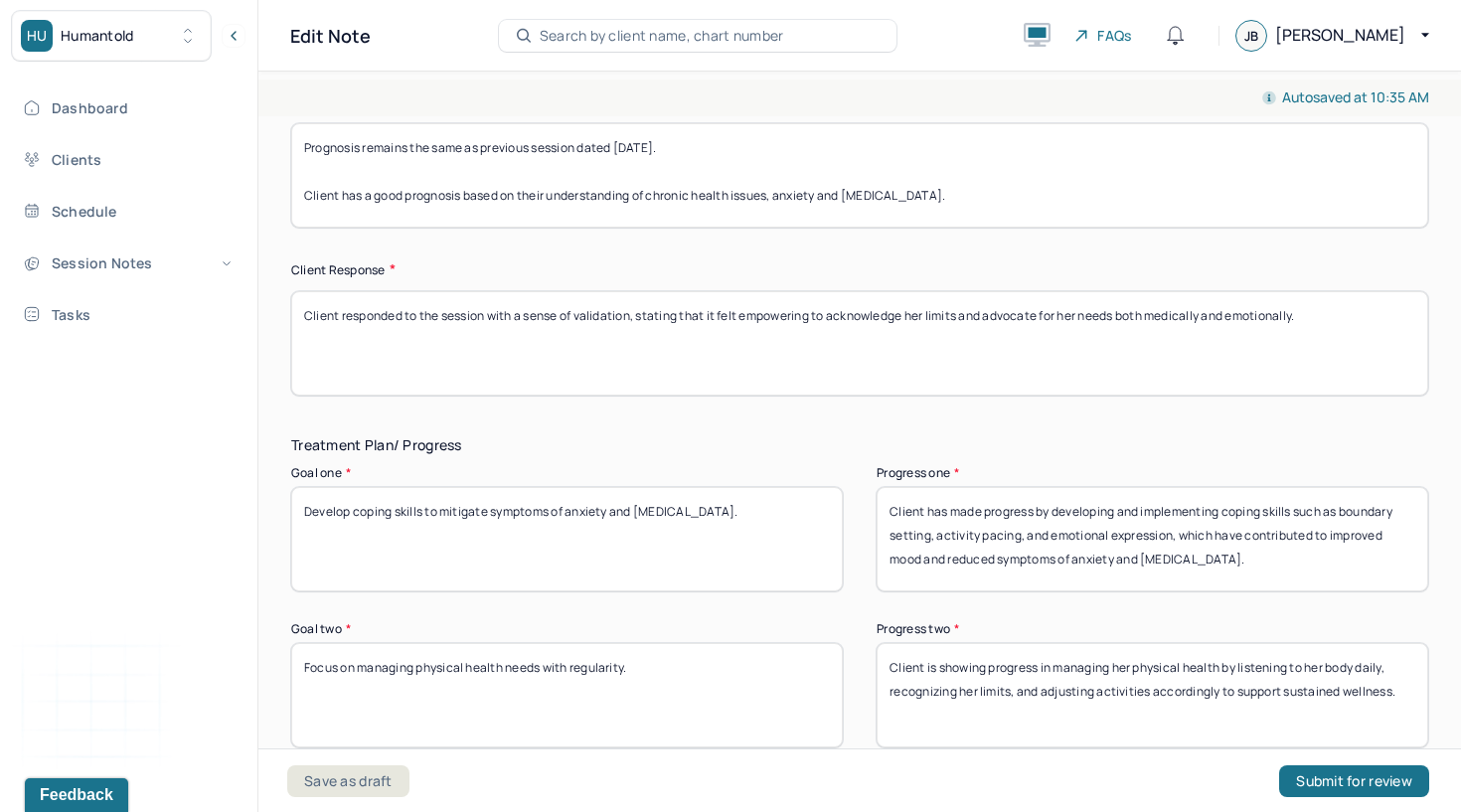type on "Client has made progress by developing and implementing coping skills such as boundary setting, activity pacing, and emotional expression, which have contributed to improved mood and reduced symptoms of anxiety and [MEDICAL_DATA]." 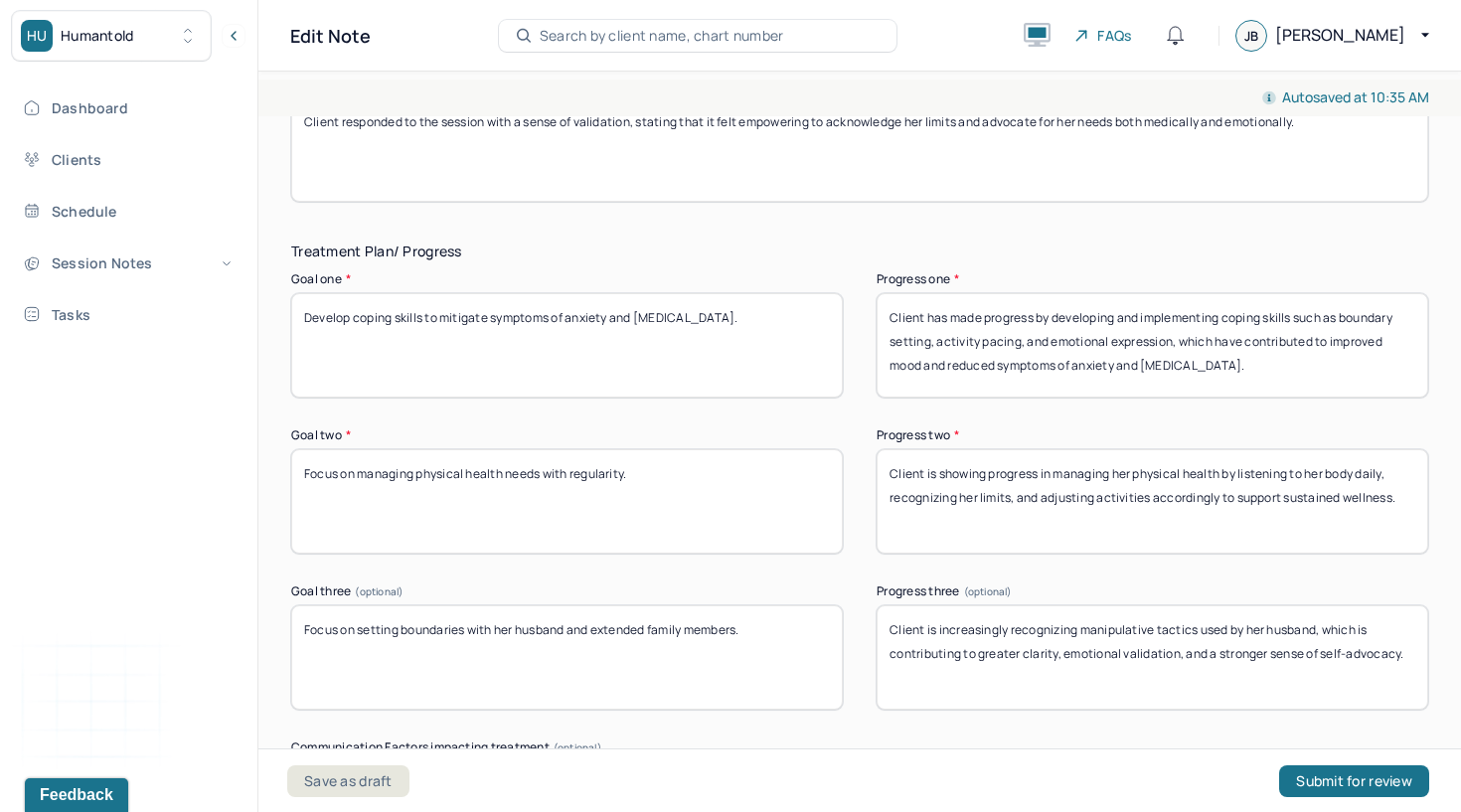 scroll, scrollTop: 3297, scrollLeft: 0, axis: vertical 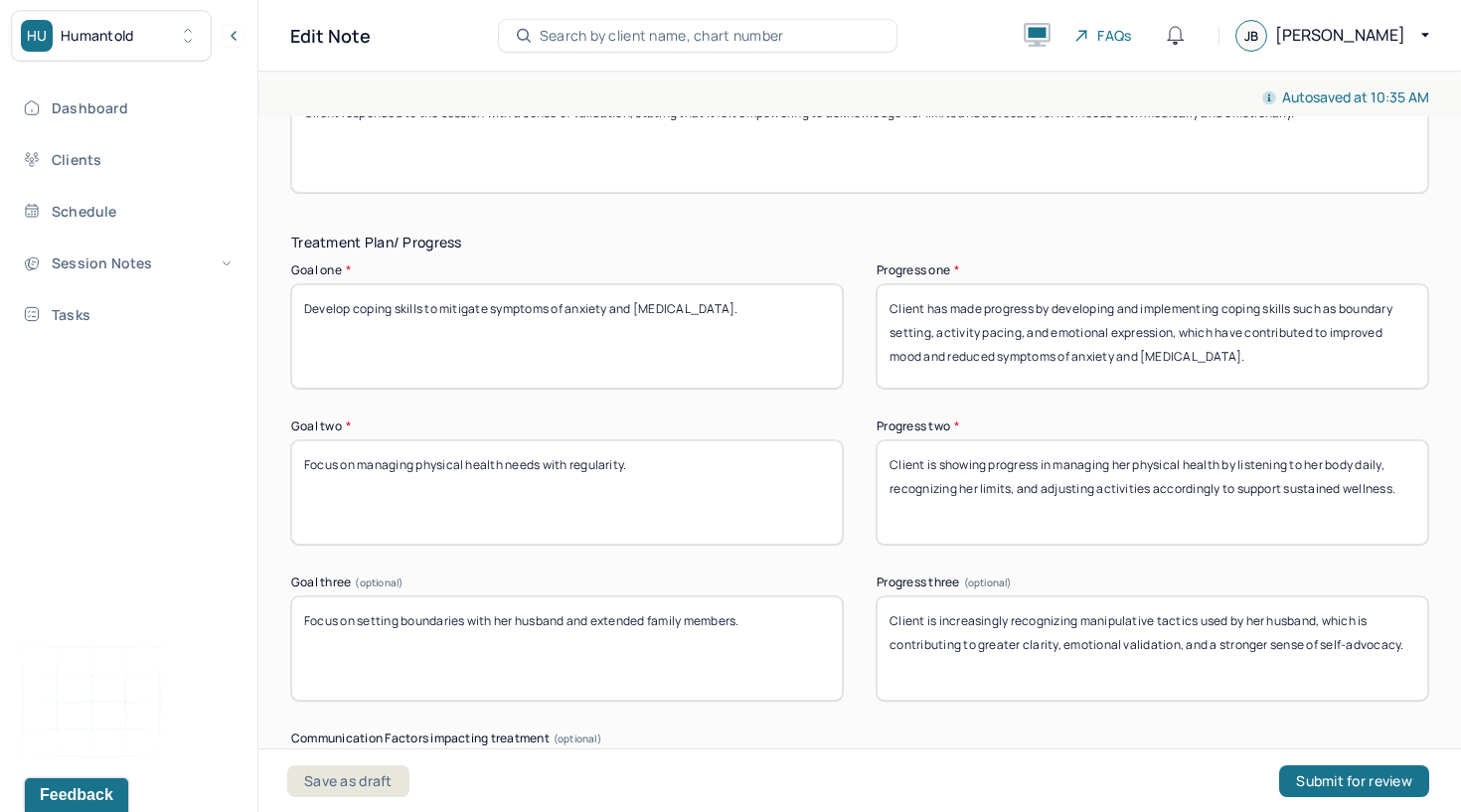click on "Client is showing progress in managing her physical health by listening to her body daily, recognizing her limits, and adjusting activities accordingly to support sustained wellness." at bounding box center (1152, 492) 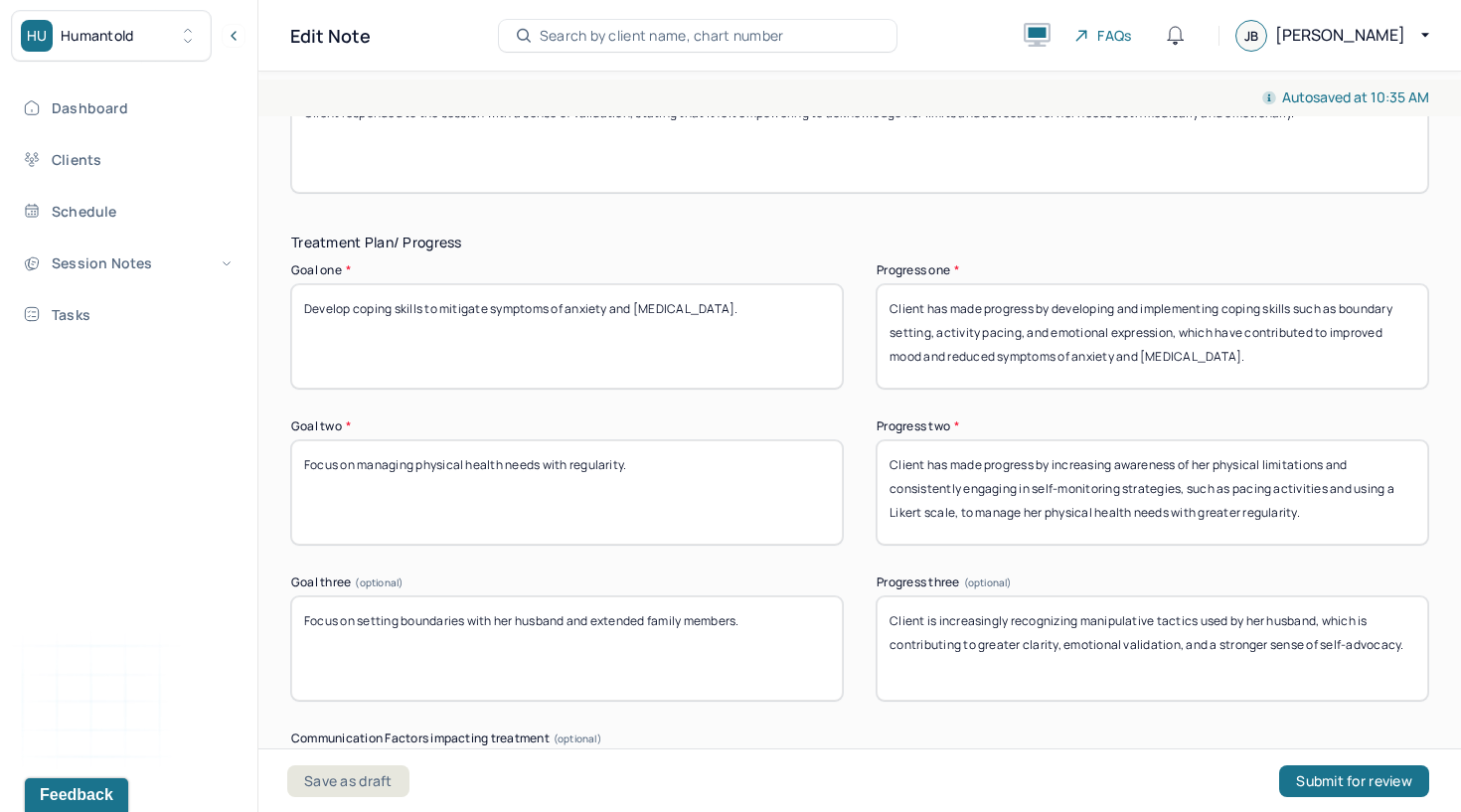 type on "Client has made progress by increasing awareness of her physical limitations and consistently engaging in self-monitoring strategies, such as pacing activities and using a Likert scale, to manage her physical health needs with greater regularity." 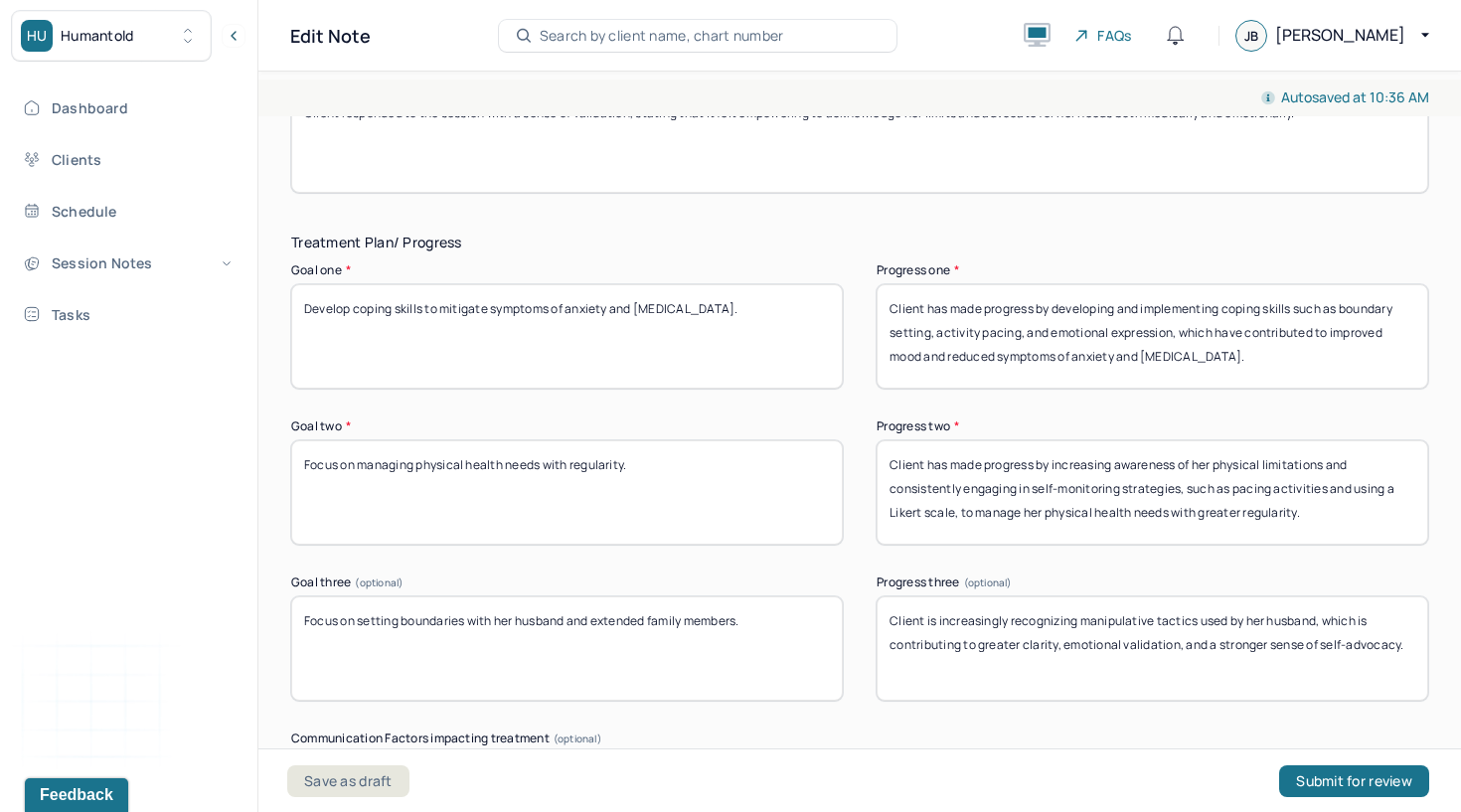 click on "Client is increasingly recognizing manipulative tactics used by her husband, which is contributing to greater clarity, emotional validation, and a stronger sense of self-advocacy." at bounding box center [1152, 648] 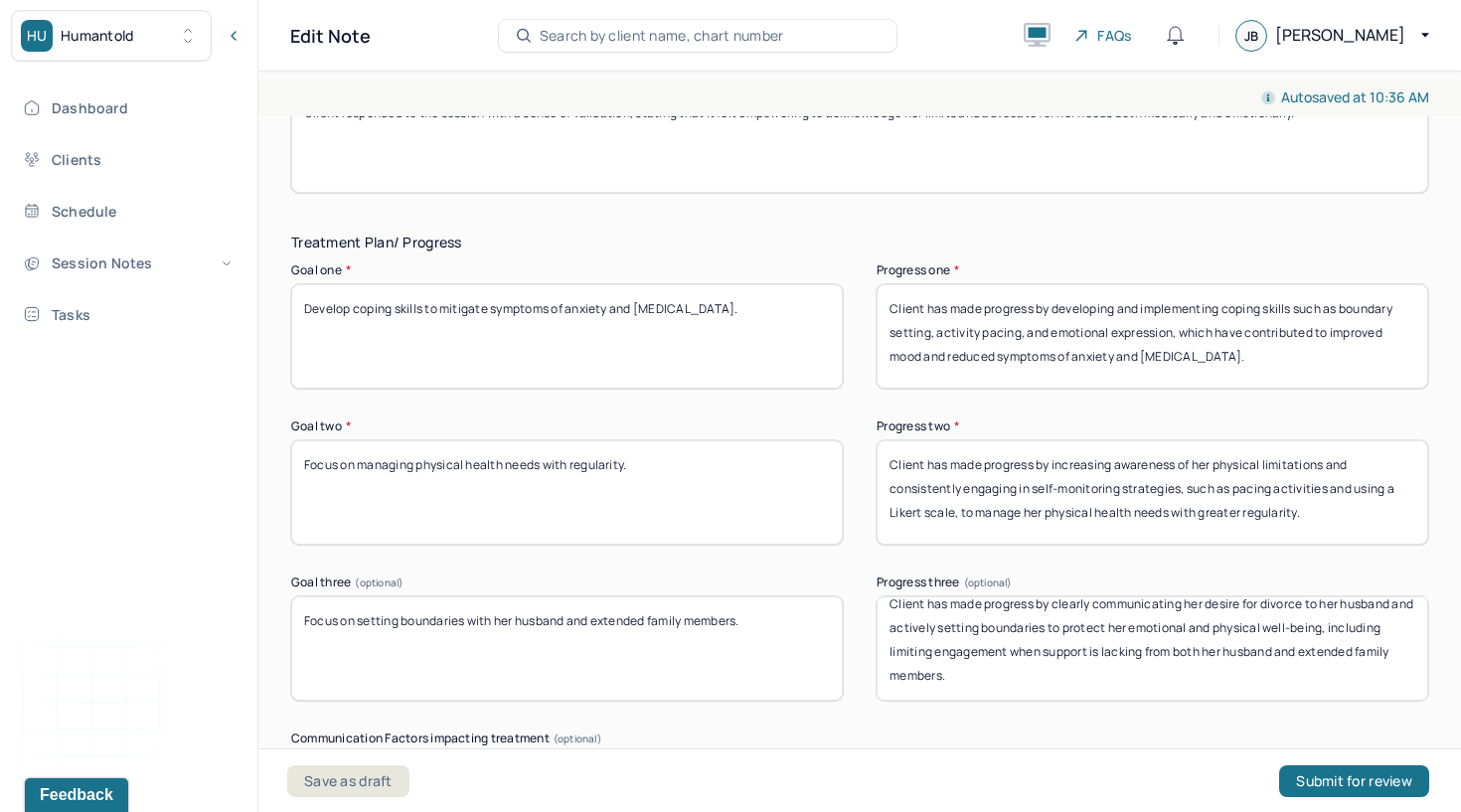scroll, scrollTop: 16, scrollLeft: 0, axis: vertical 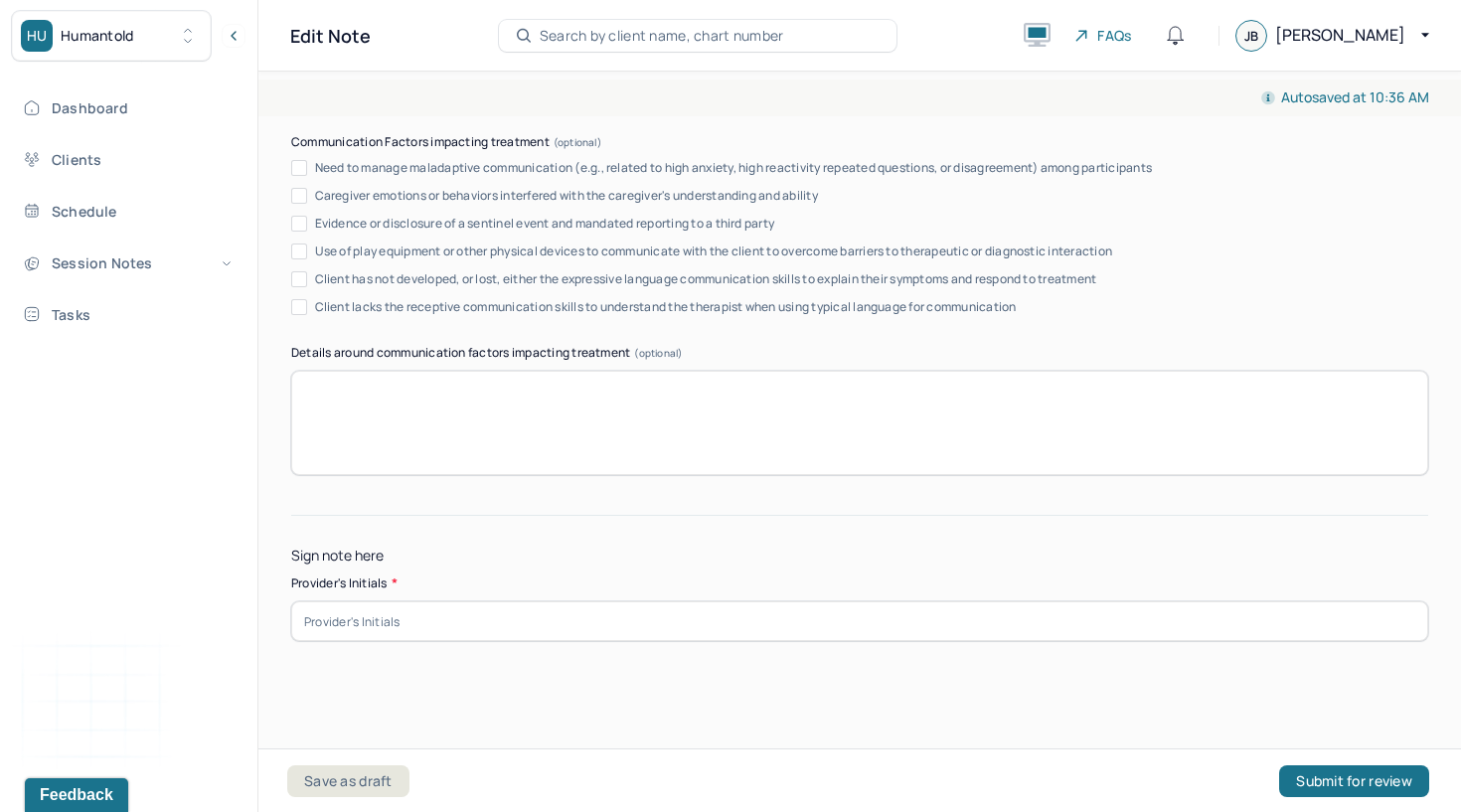 type on "Client has made progress by clearly communicating her desire for divorce to her husband and actively setting boundaries to protect her emotional and physical well-being, including limiting engagement when support is lacking from both her husband and extended family members." 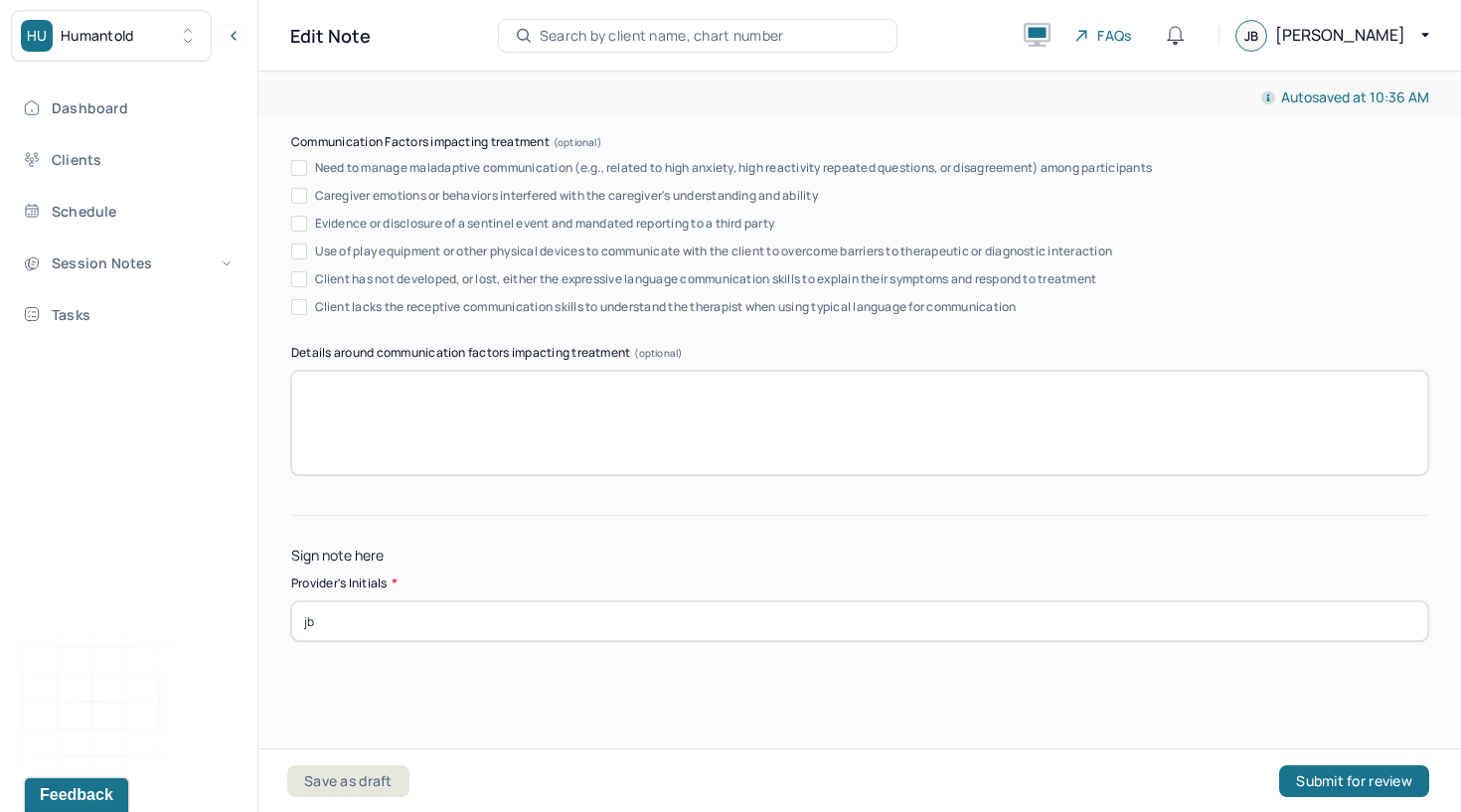 type on "jb" 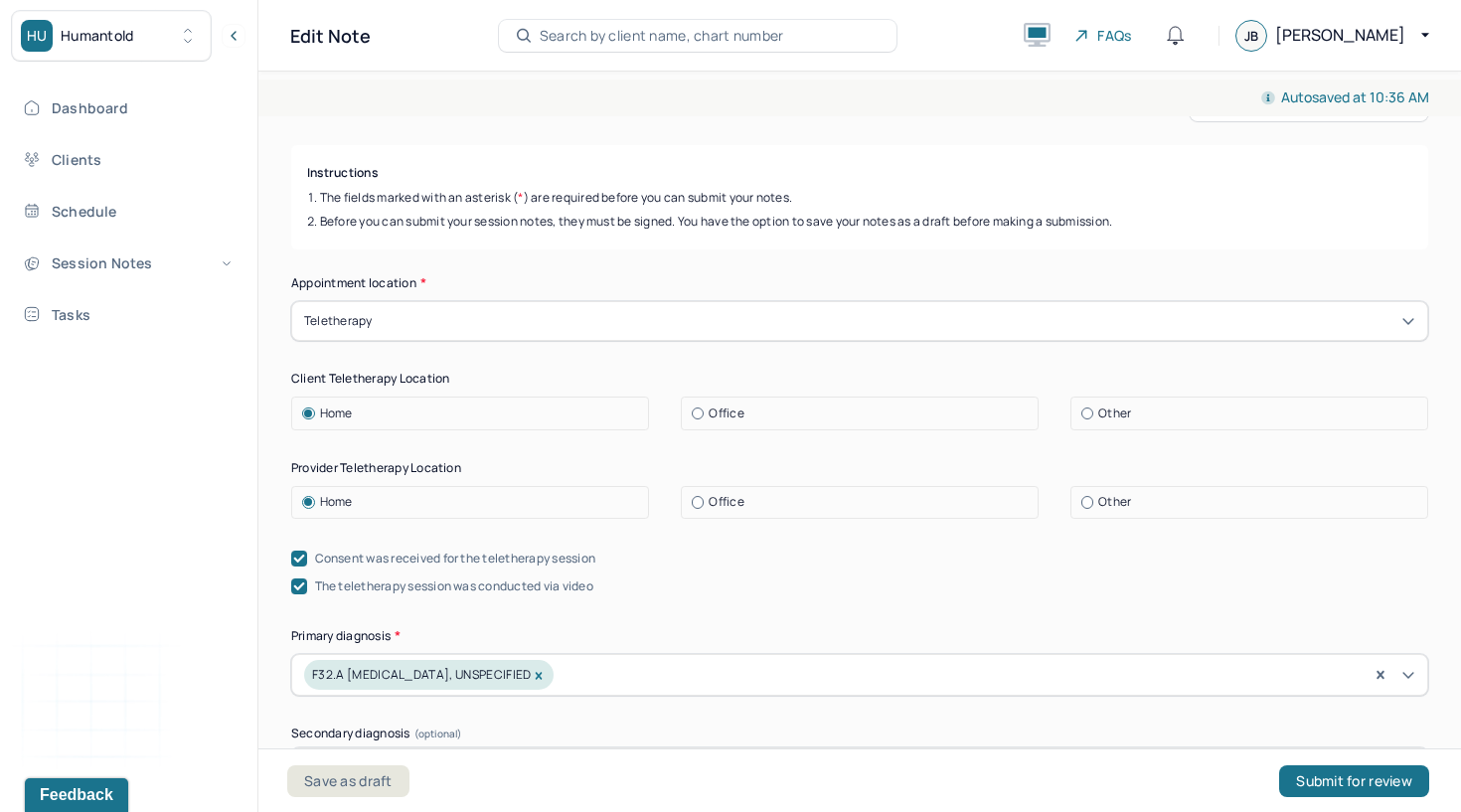 scroll, scrollTop: 229, scrollLeft: 0, axis: vertical 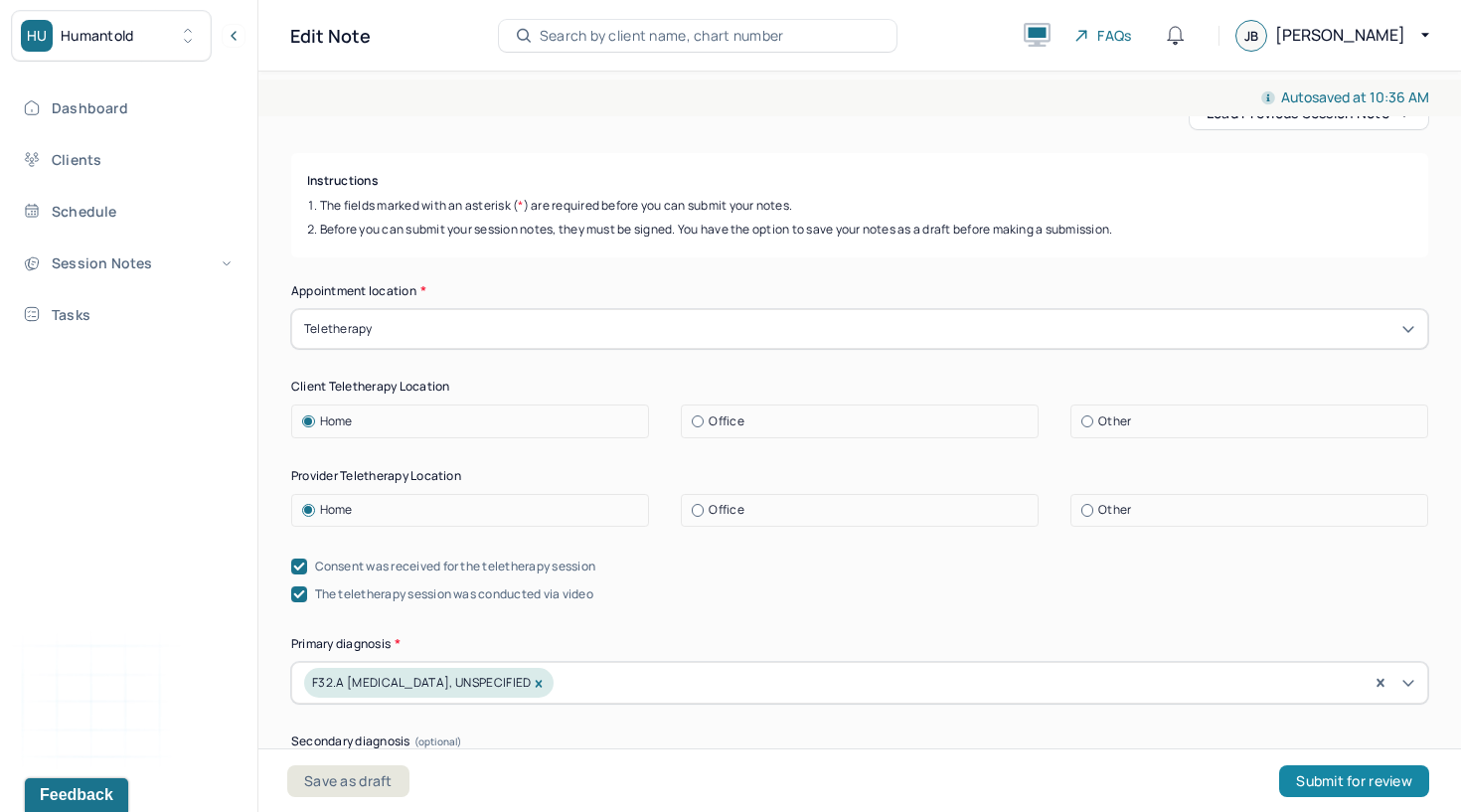 click on "Submit for review" at bounding box center [1354, 781] 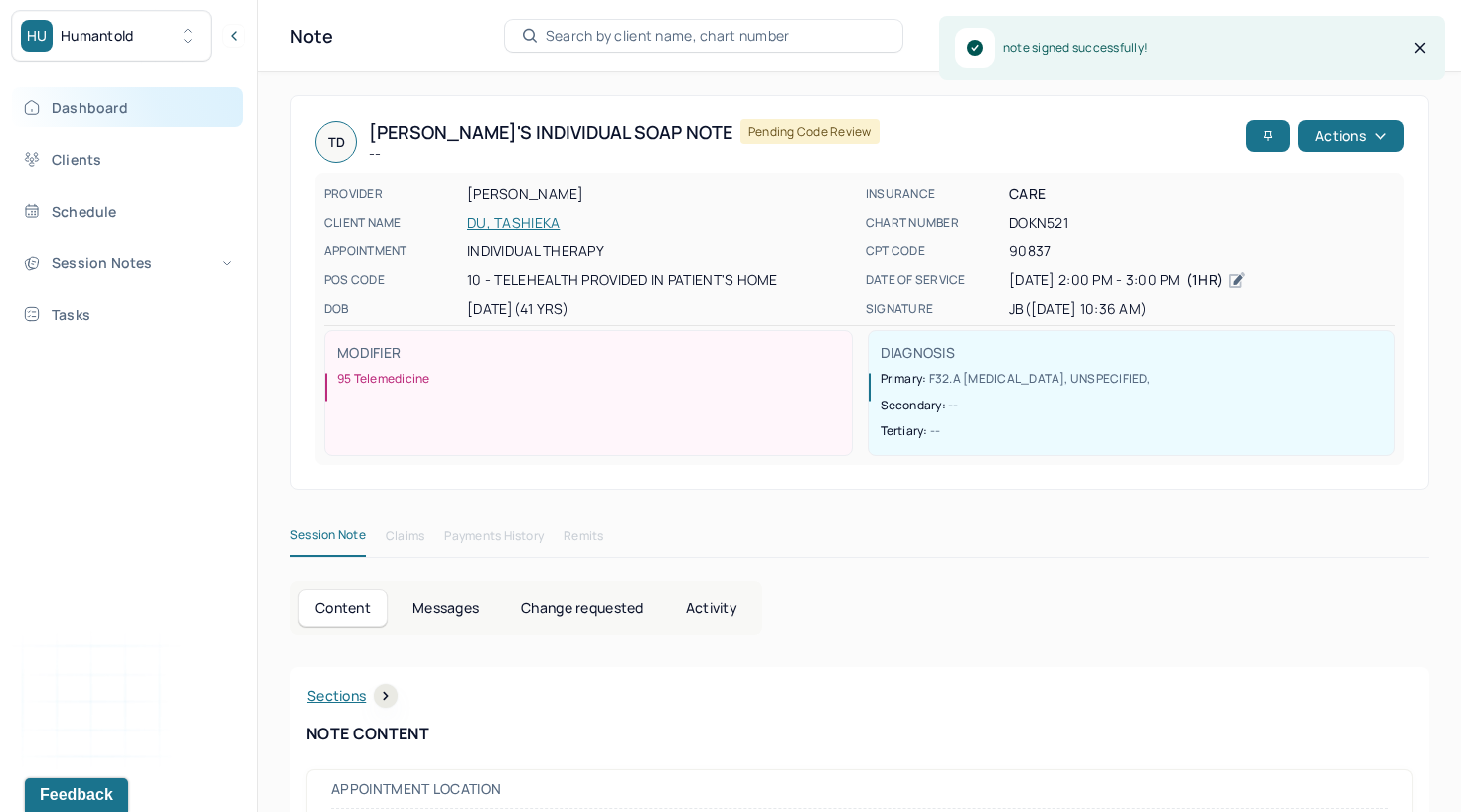 click on "Dashboard" at bounding box center [127, 107] 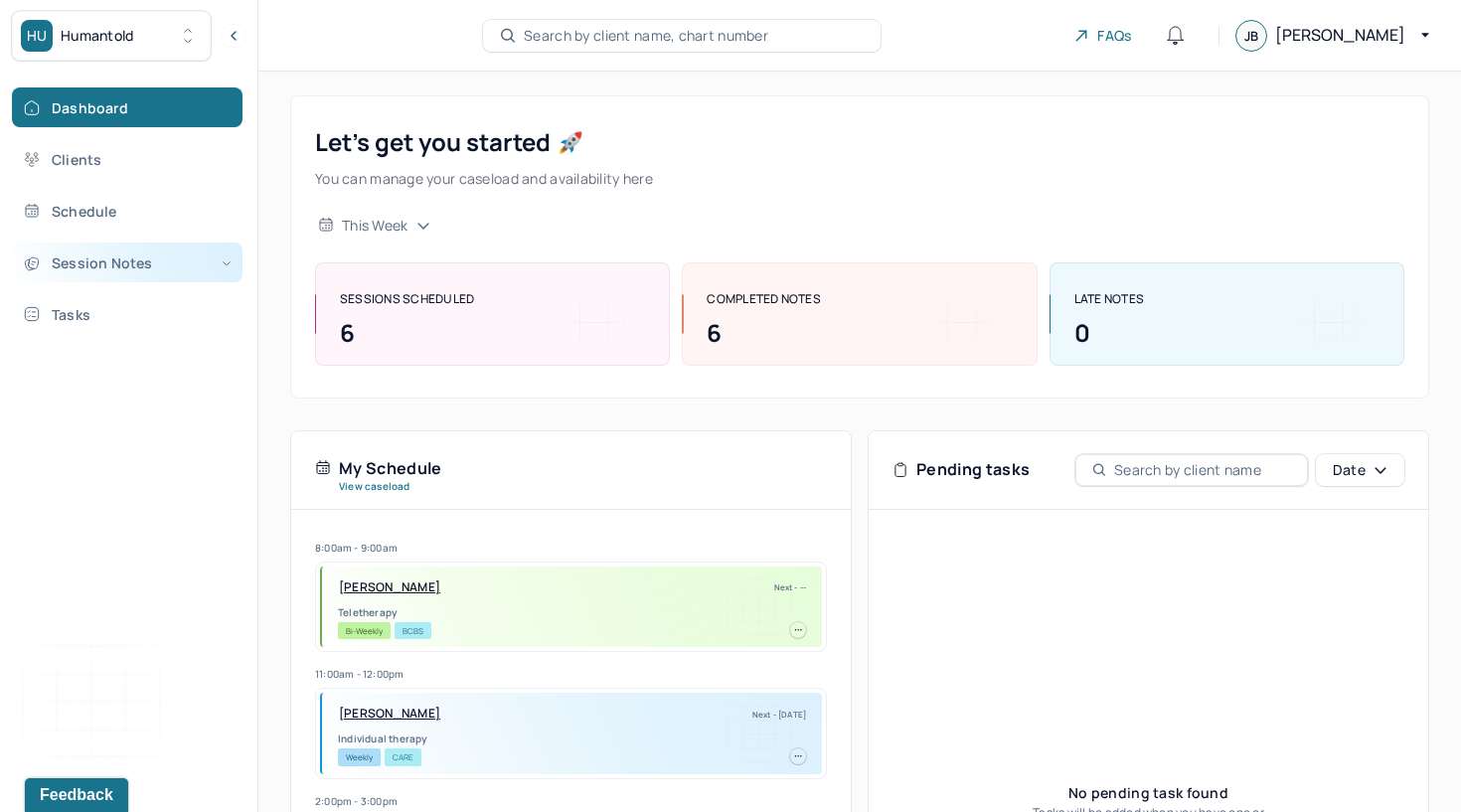 click on "Session Notes" at bounding box center (127, 262) 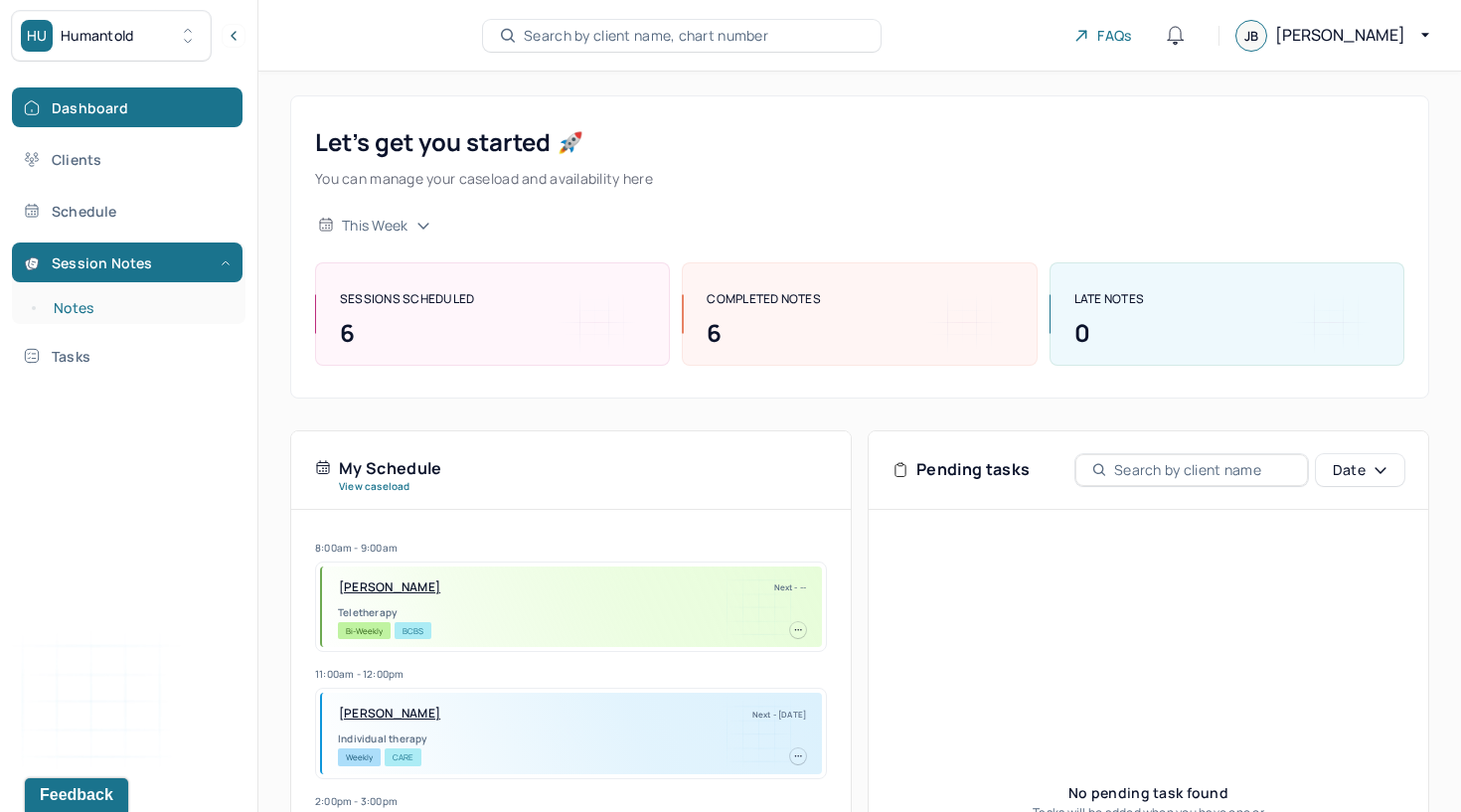 click on "Notes" at bounding box center (138, 308) 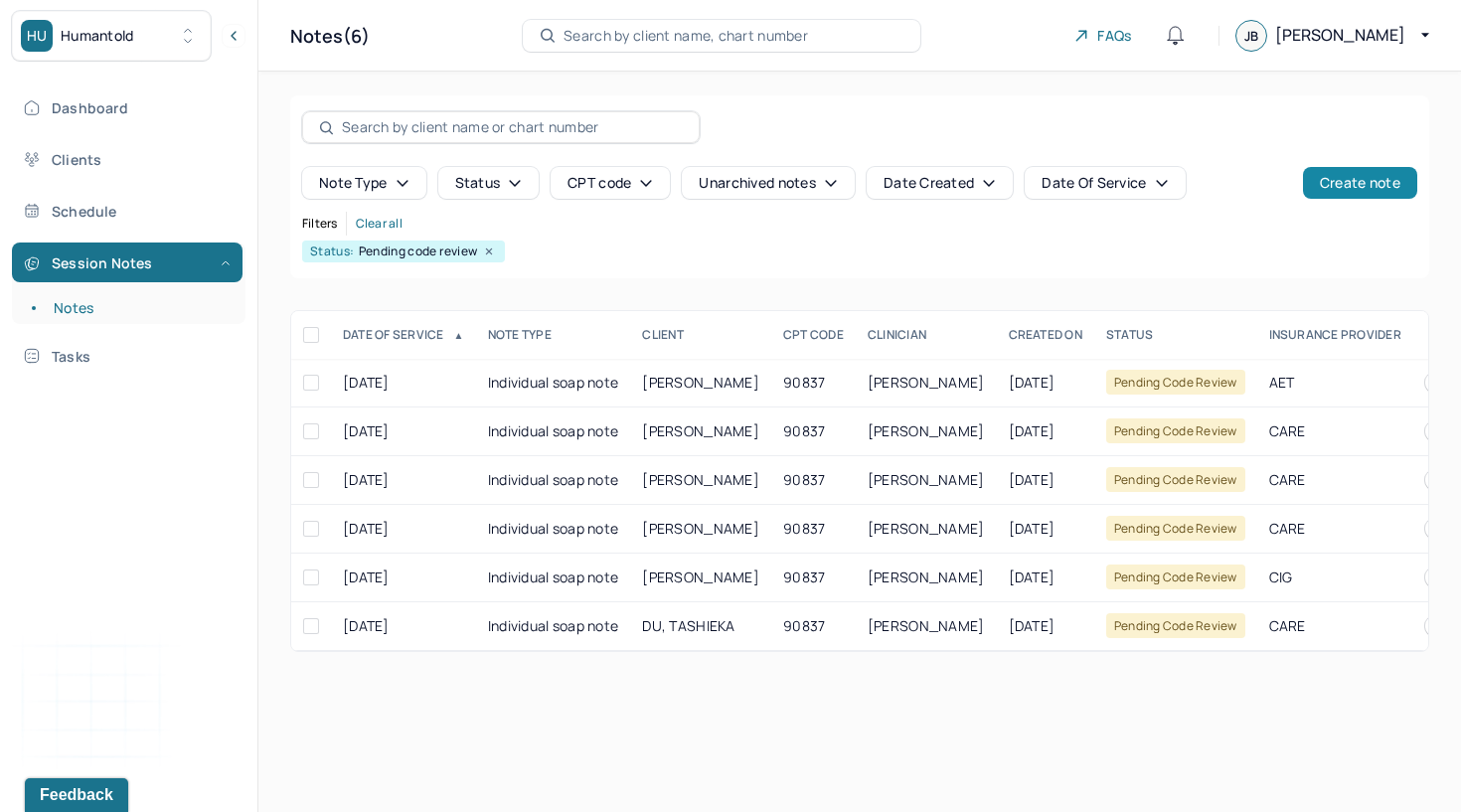 click on "Create note" at bounding box center [1360, 183] 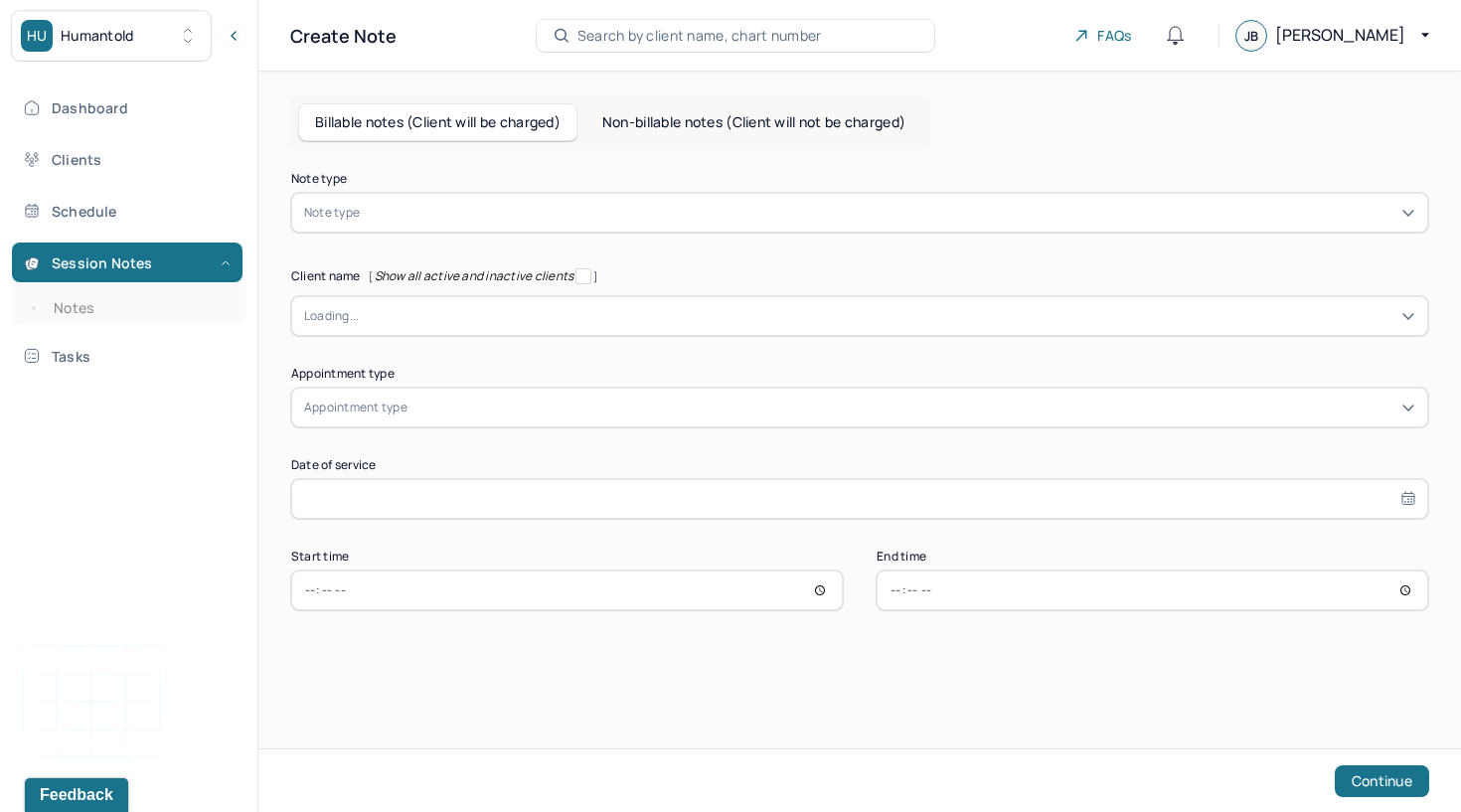 click at bounding box center [890, 213] 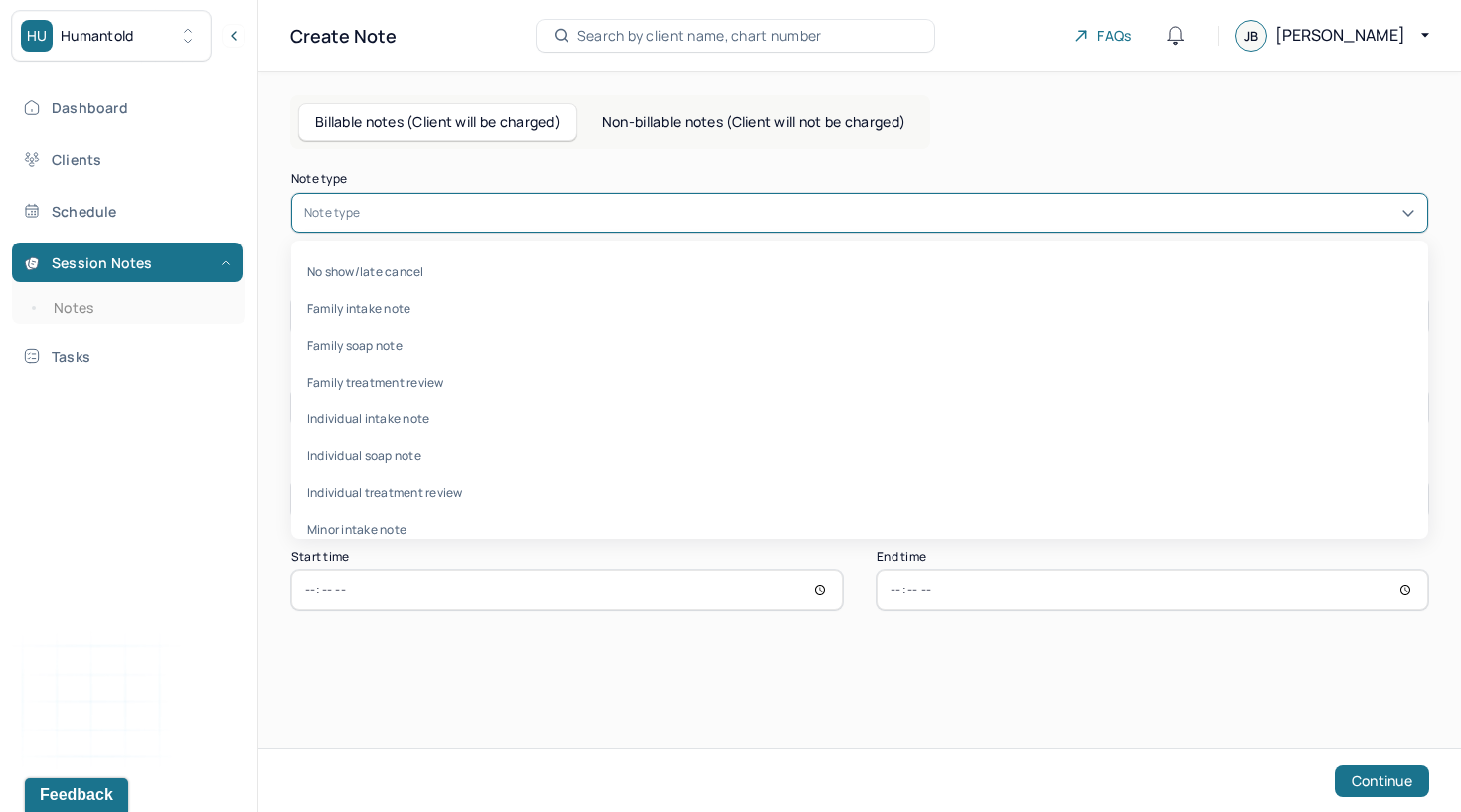 click on "Individual soap note" at bounding box center [860, 455] 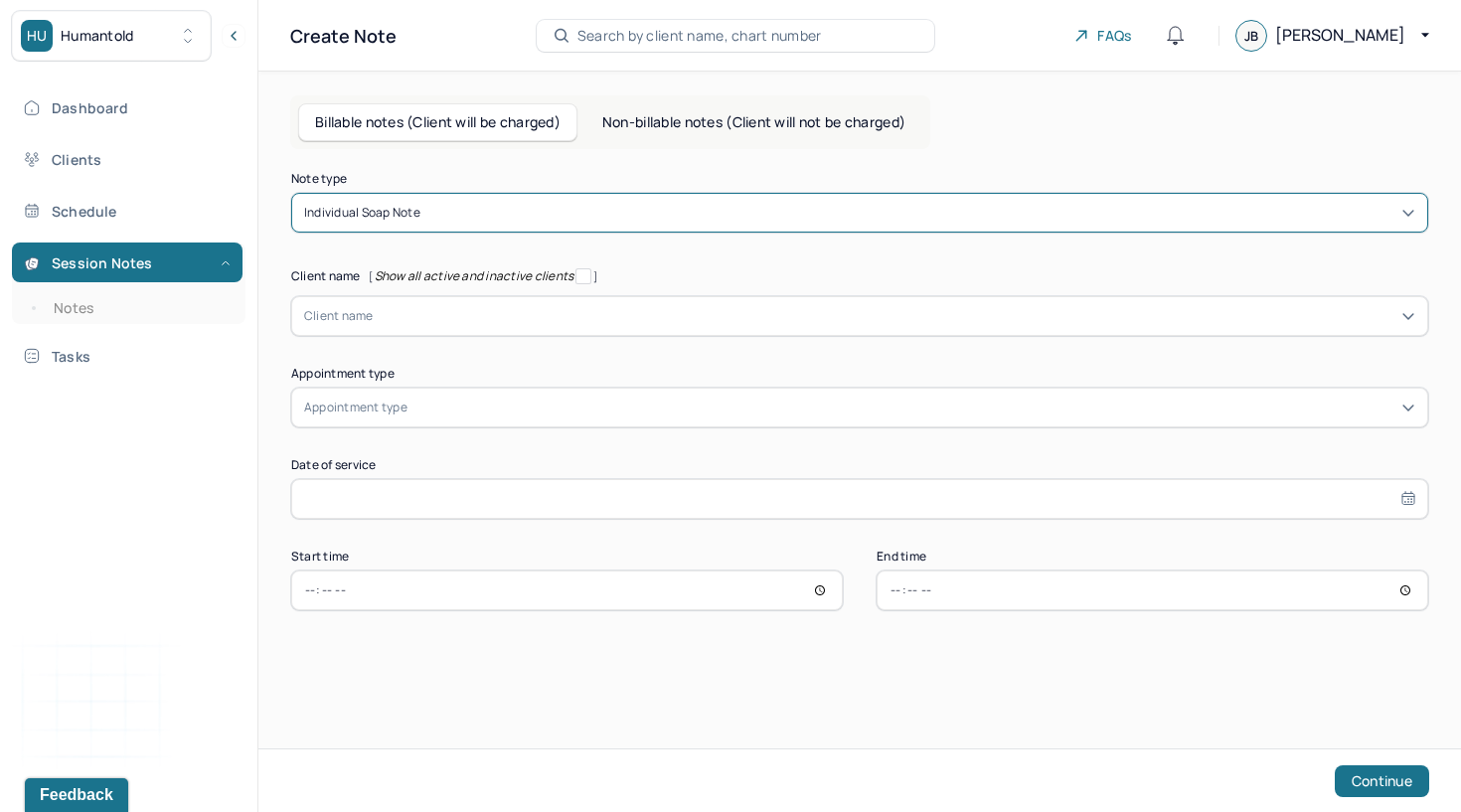 click at bounding box center [894, 316] 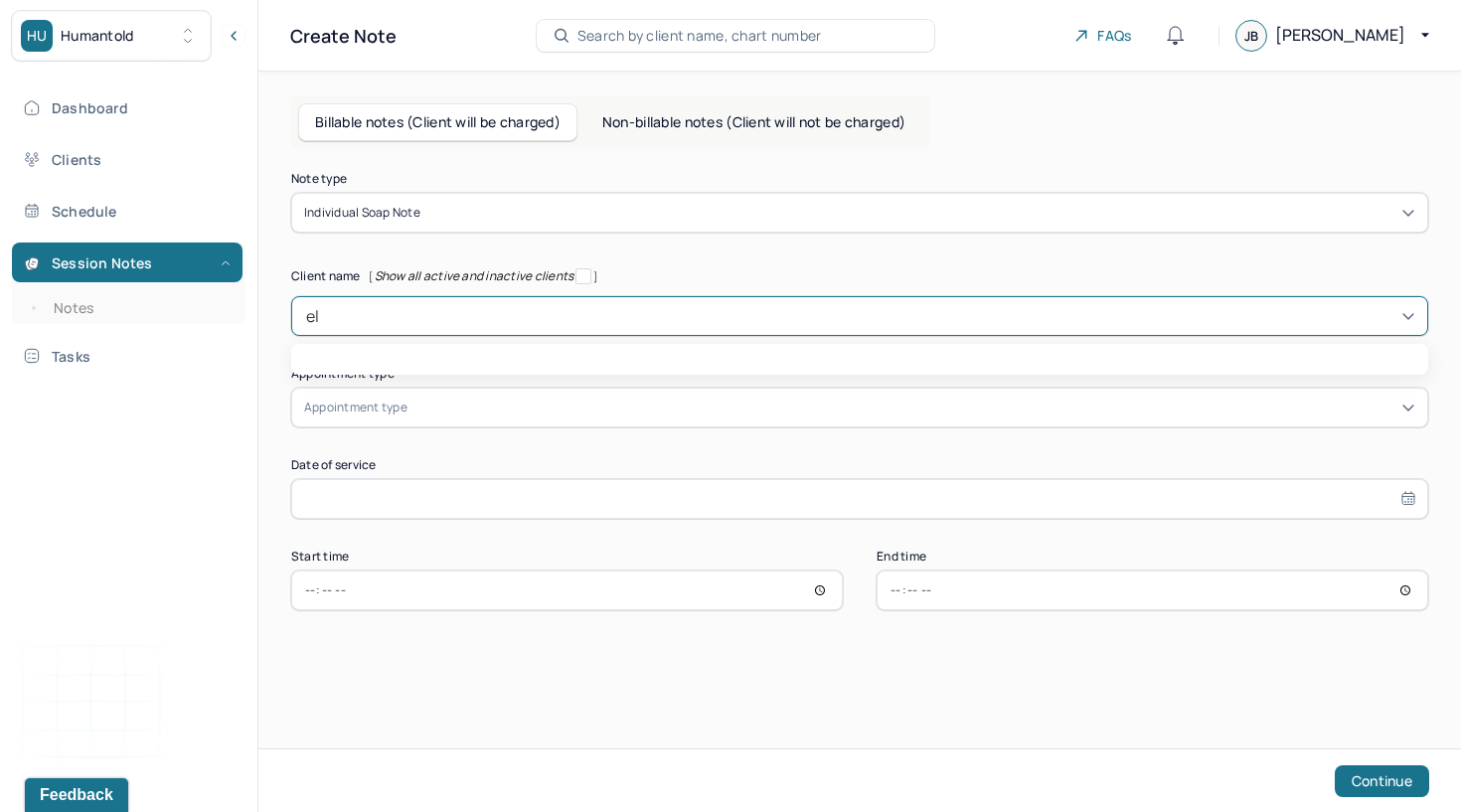type on "[PERSON_NAME]" 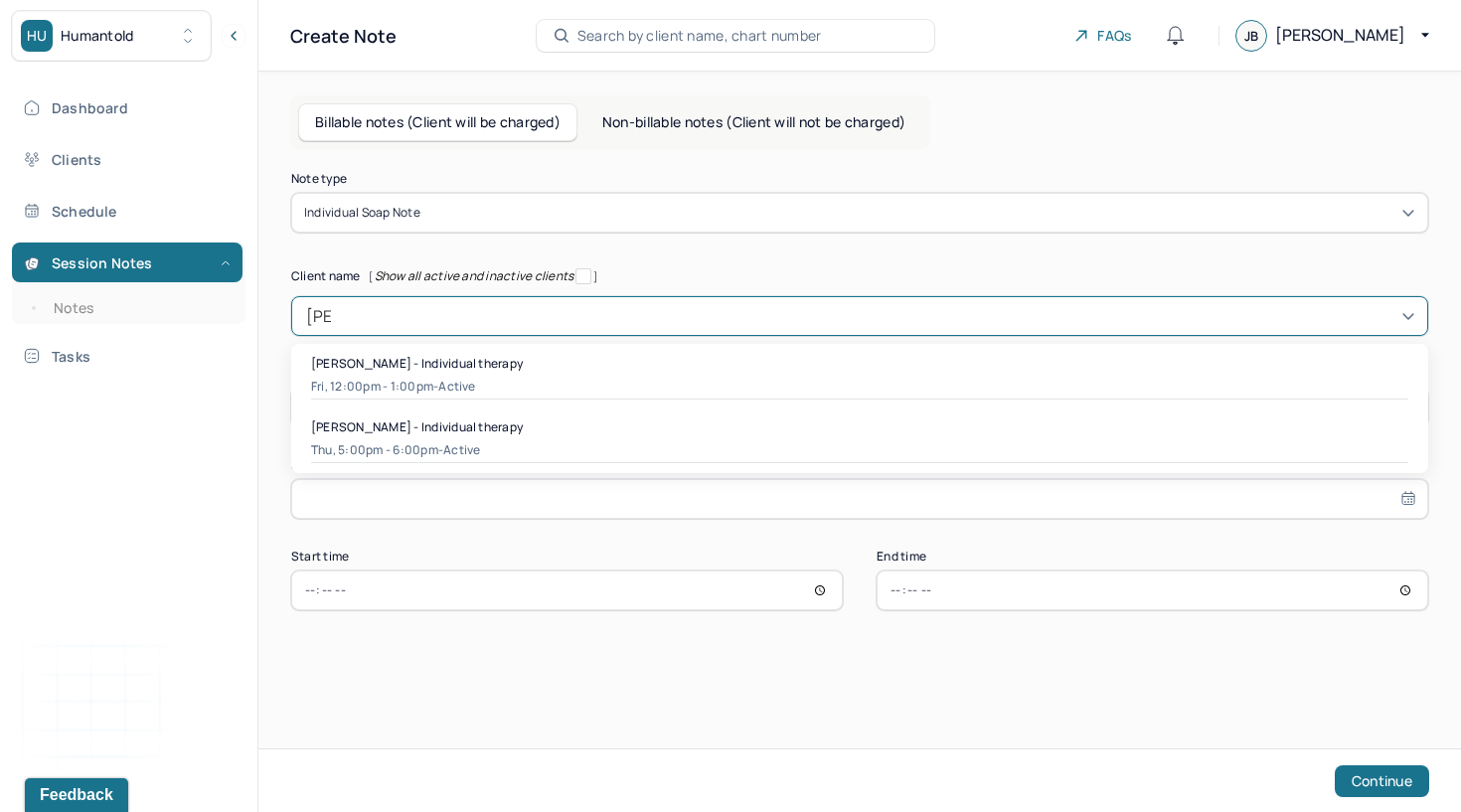 click on "active" at bounding box center [456, 387] 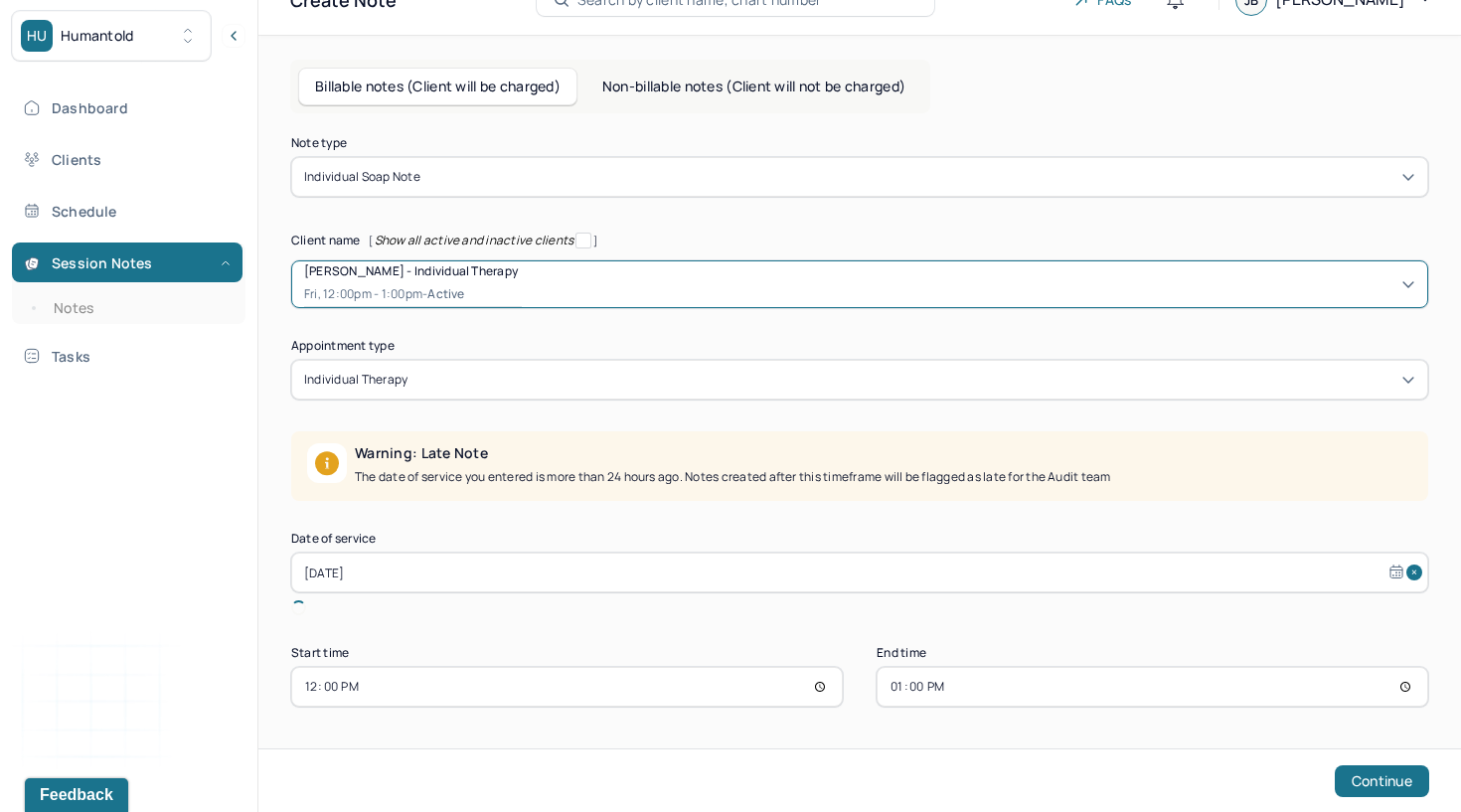 scroll, scrollTop: 36, scrollLeft: 0, axis: vertical 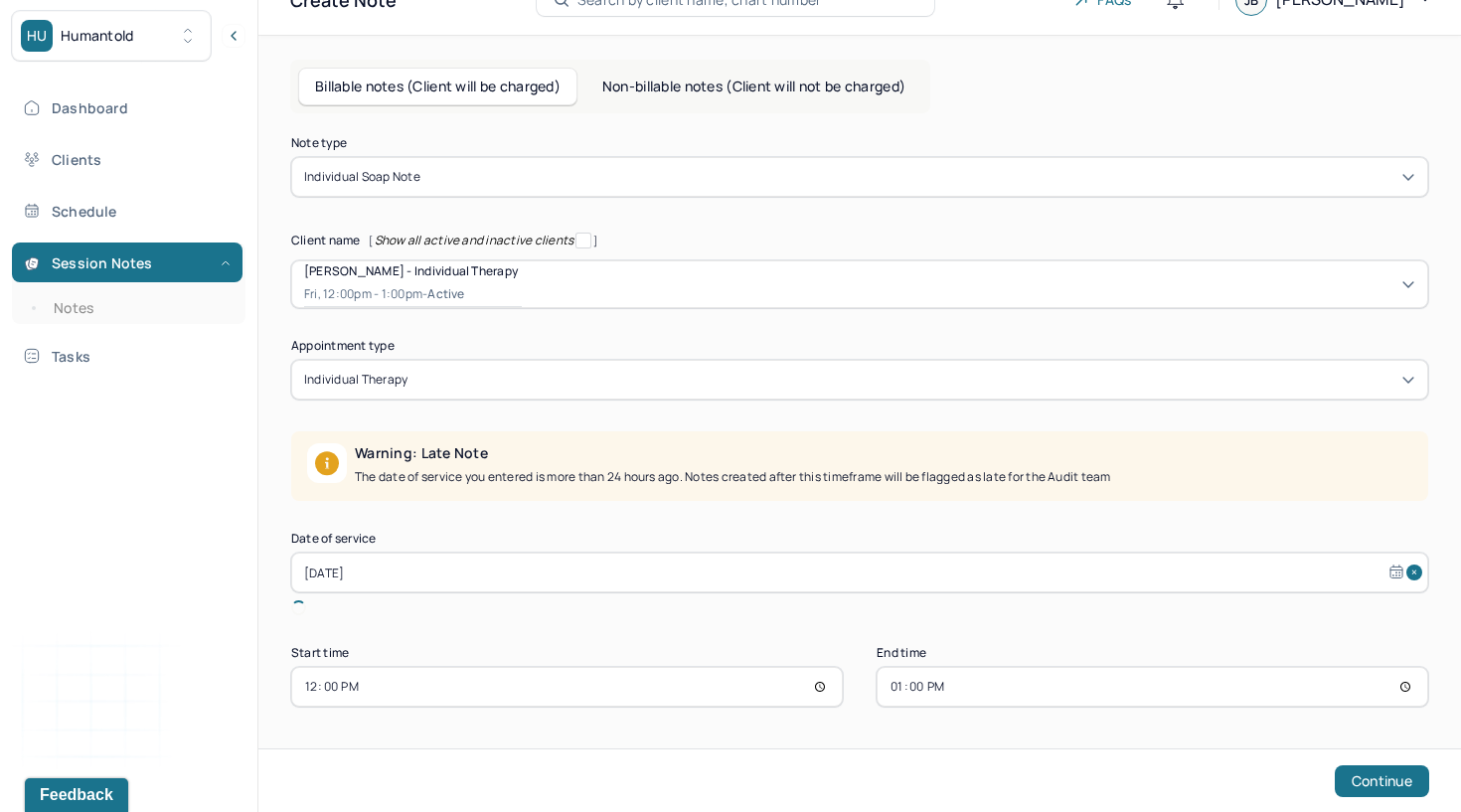 click on "[DATE]" at bounding box center (860, 572) 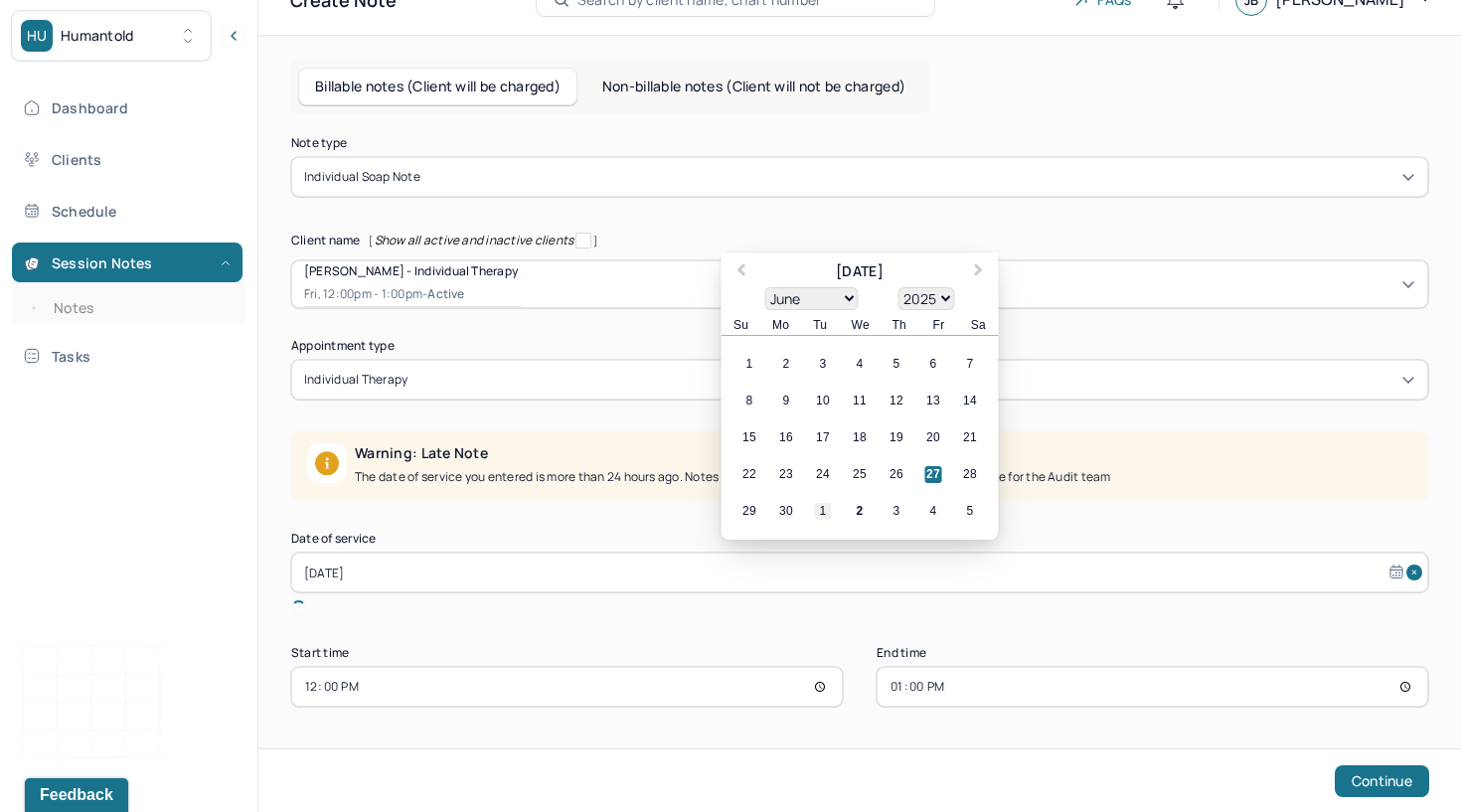 click on "1" at bounding box center (823, 511) 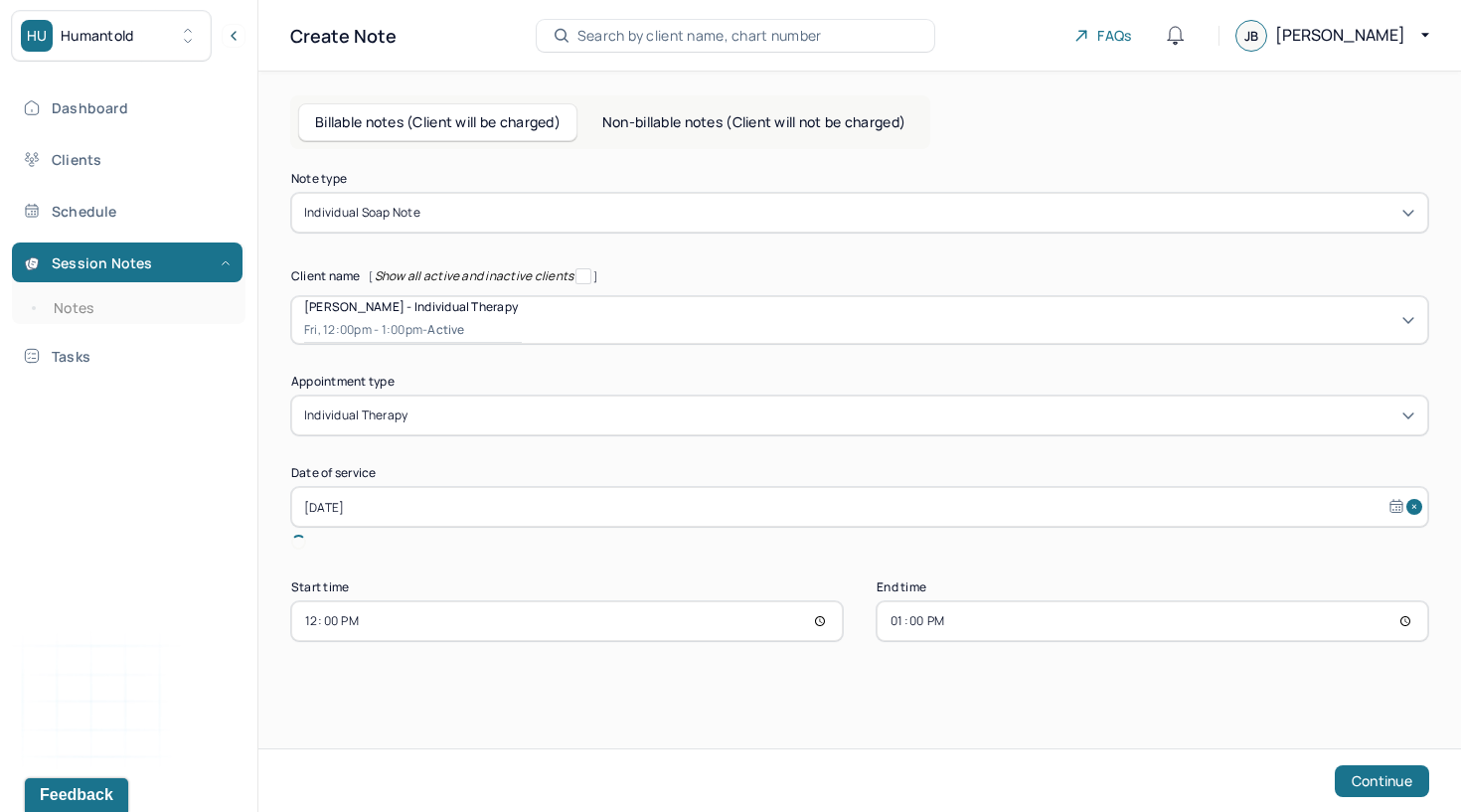 click on "12:00" at bounding box center [567, 621] 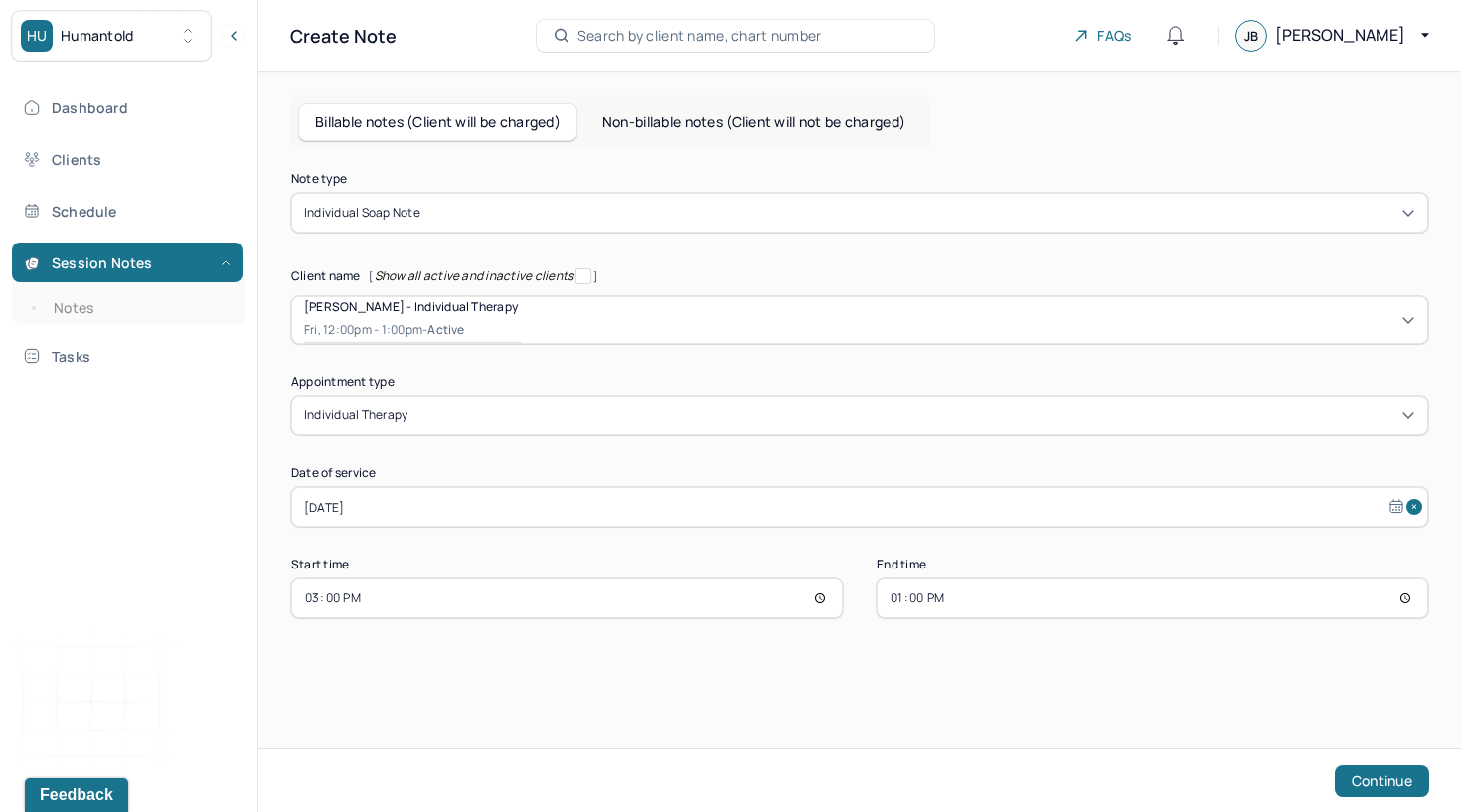 type on "15:00" 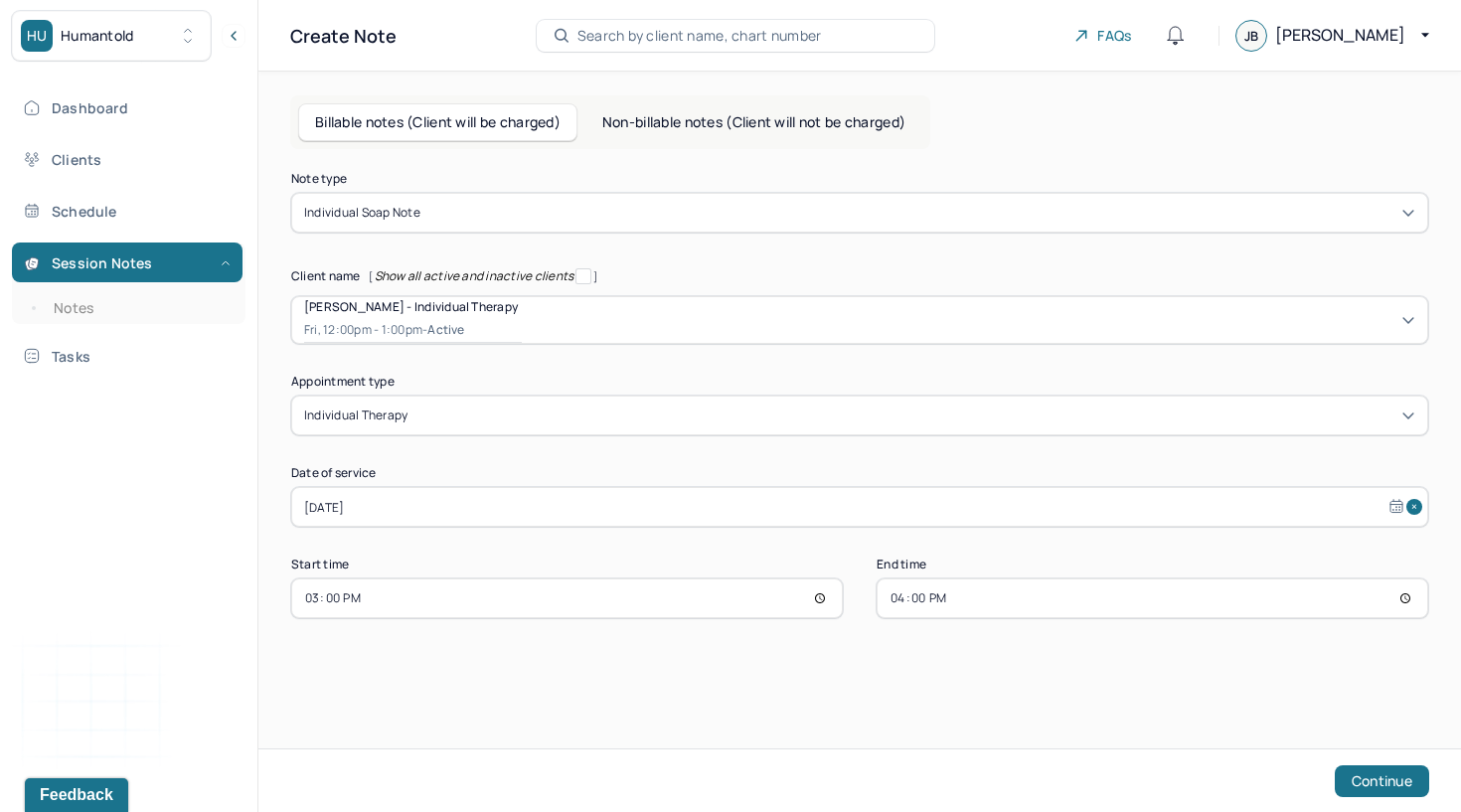 type on "16:00" 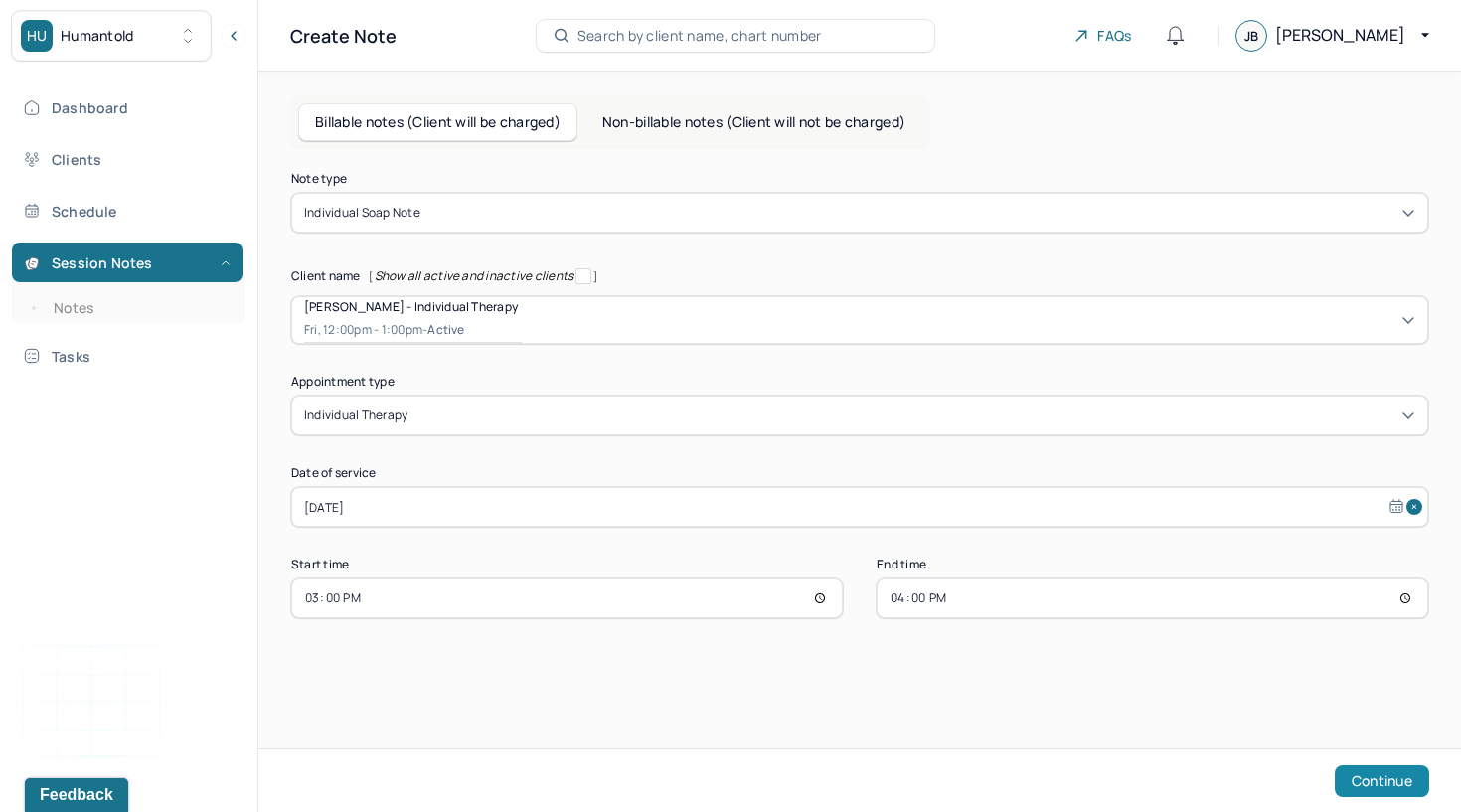click on "Continue" at bounding box center [1381, 781] 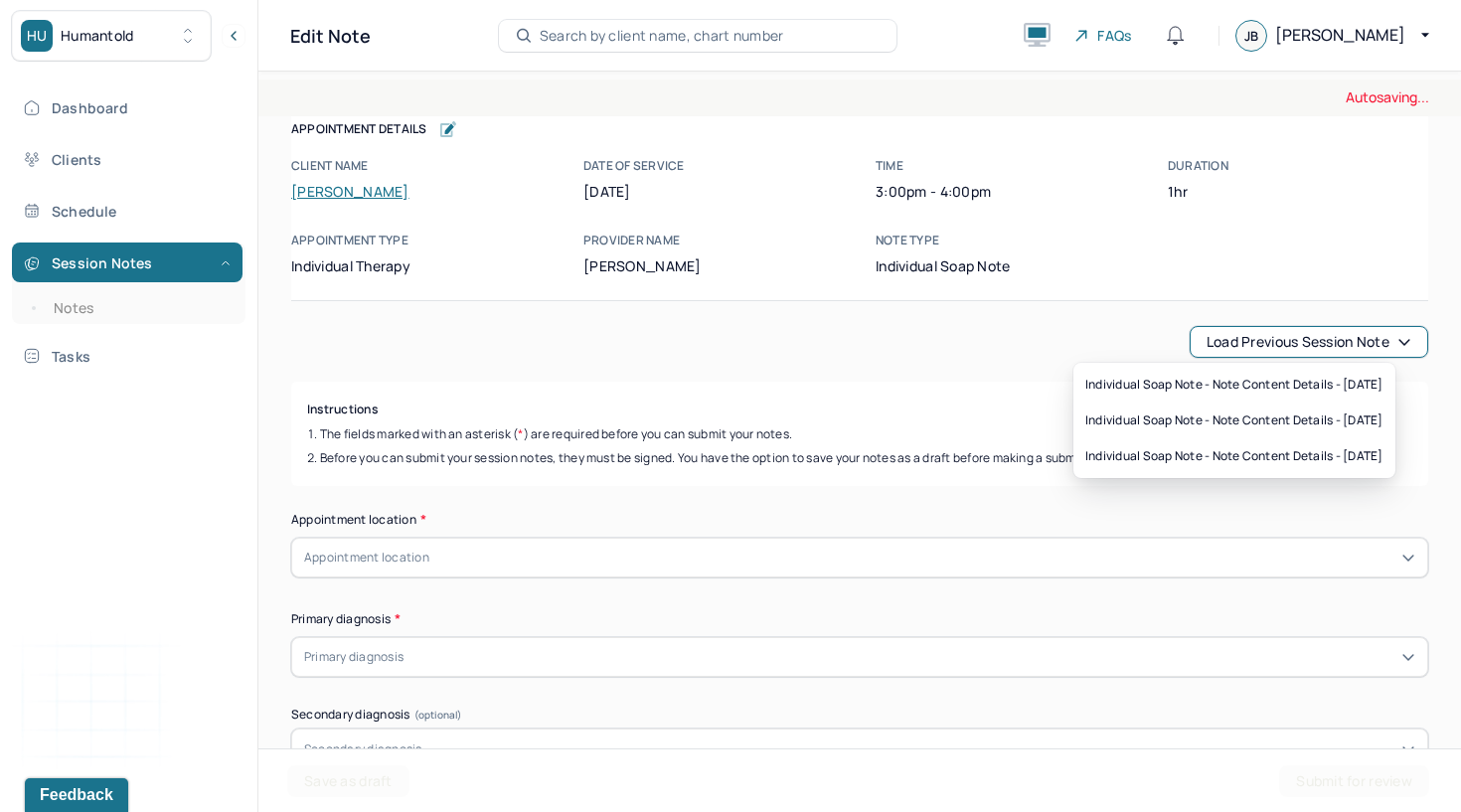 click on "Load previous session note" at bounding box center (1309, 342) 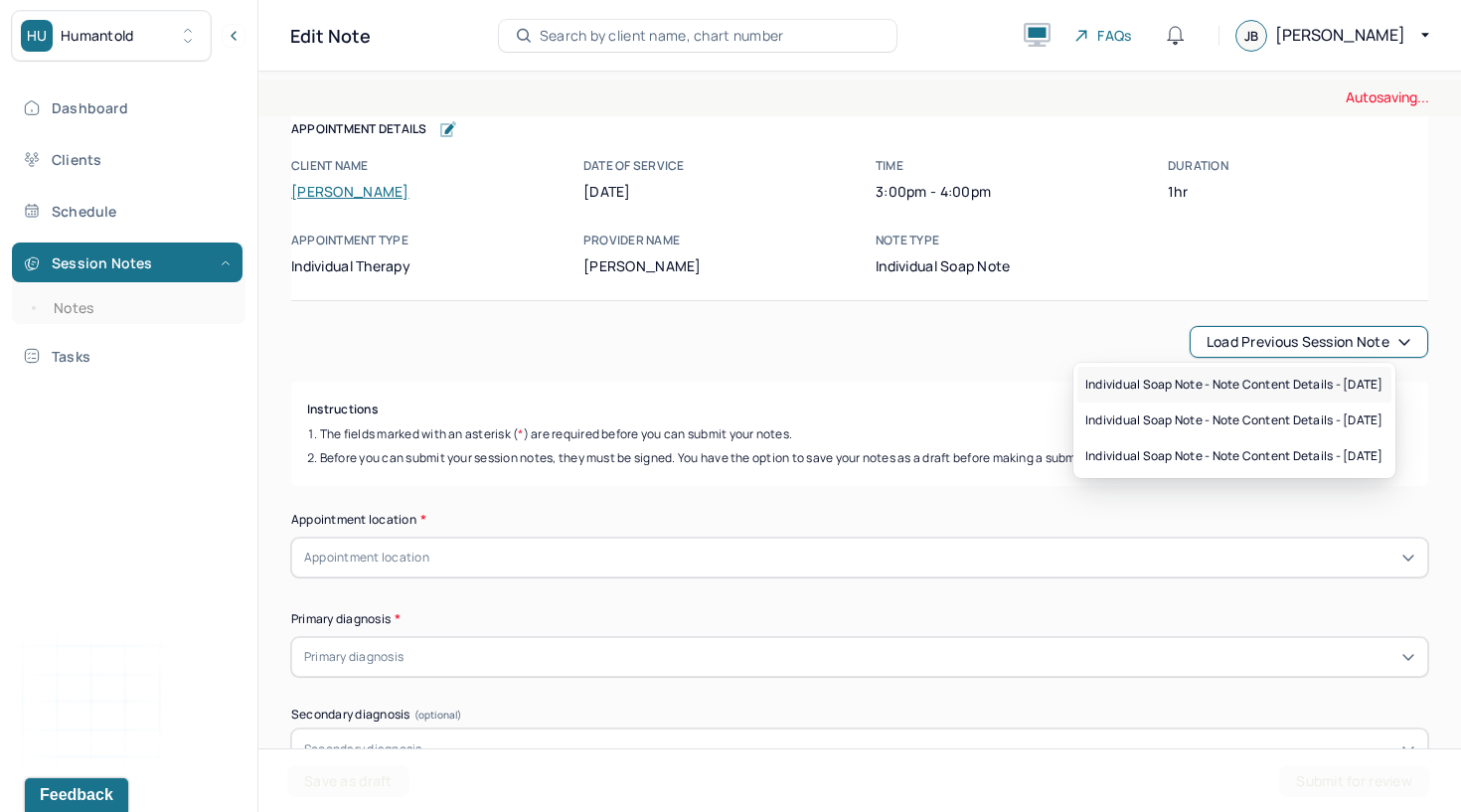 click on "Individual soap note   - Note content Details -   [DATE]" at bounding box center [1234, 385] 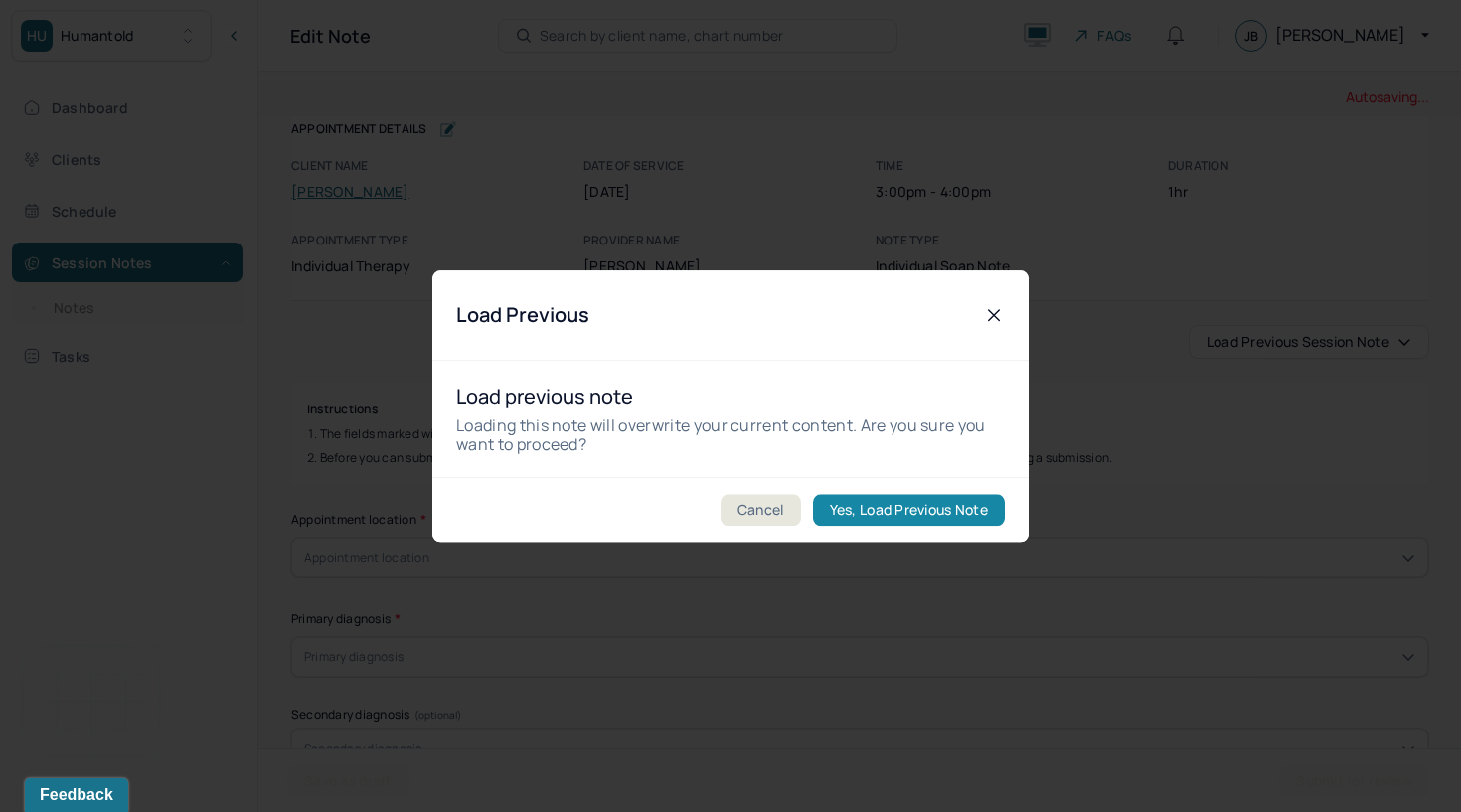 click on "Yes, Load Previous Note" at bounding box center (908, 510) 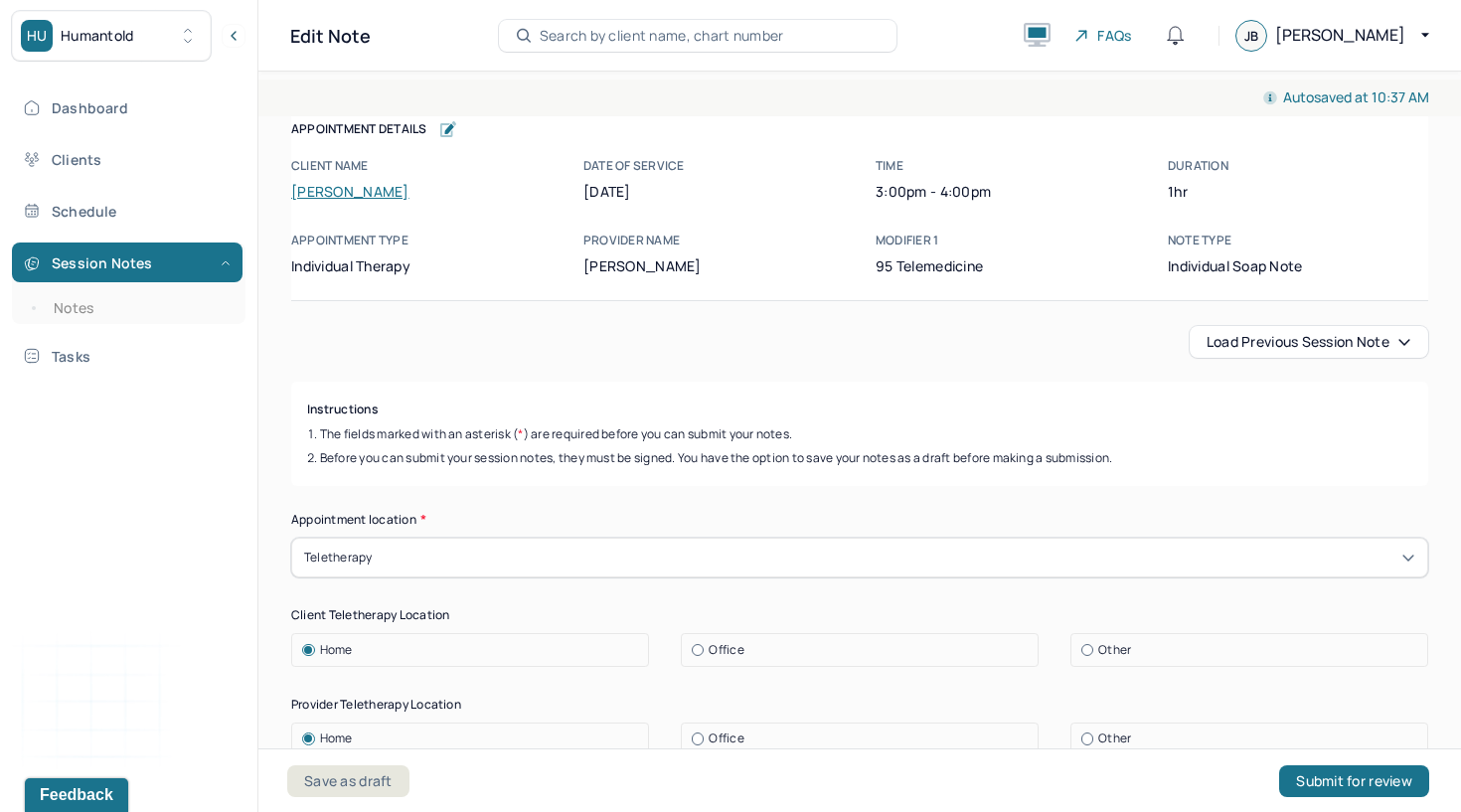 click on "Load previous session note" at bounding box center [1309, 342] 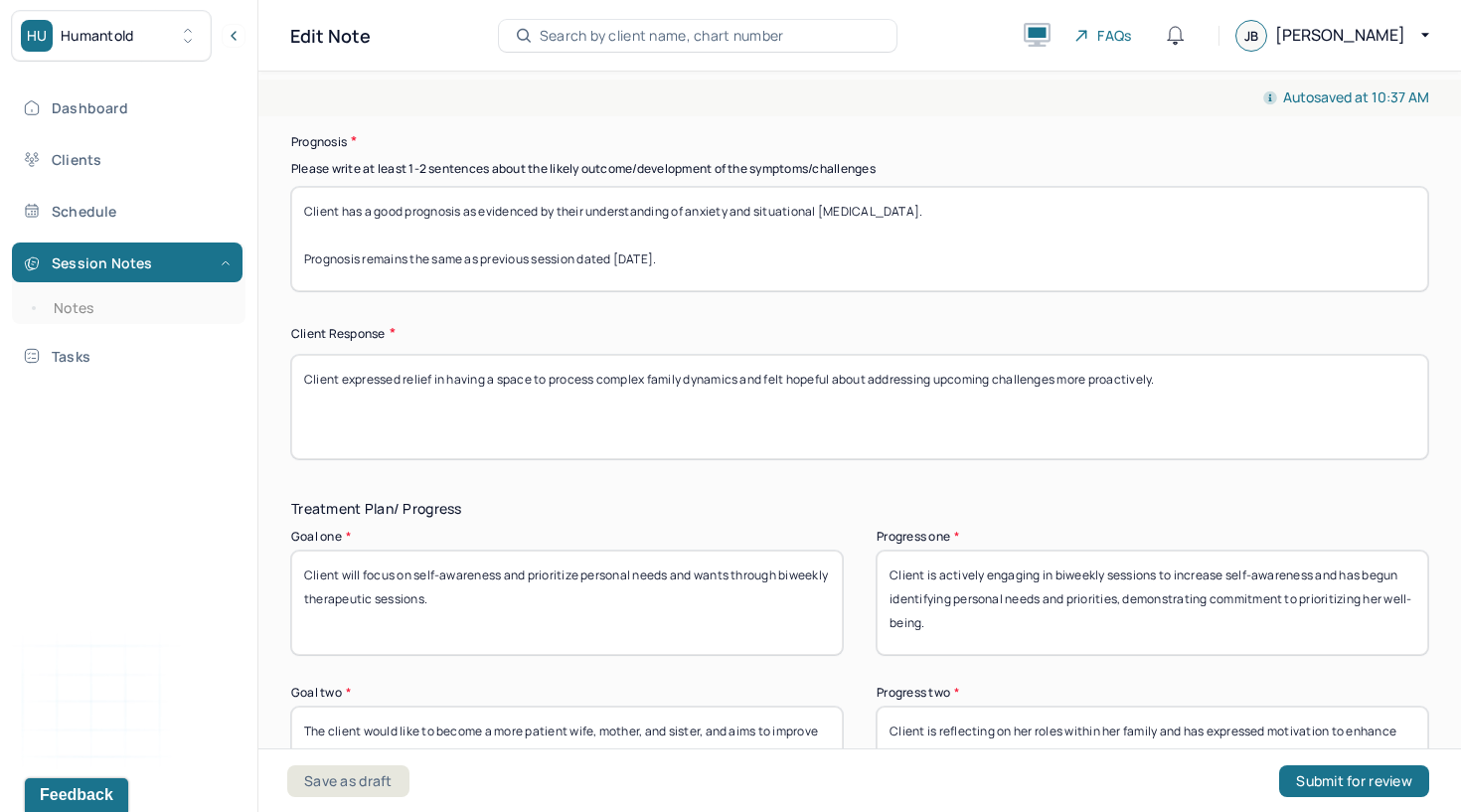 scroll, scrollTop: 2958, scrollLeft: 0, axis: vertical 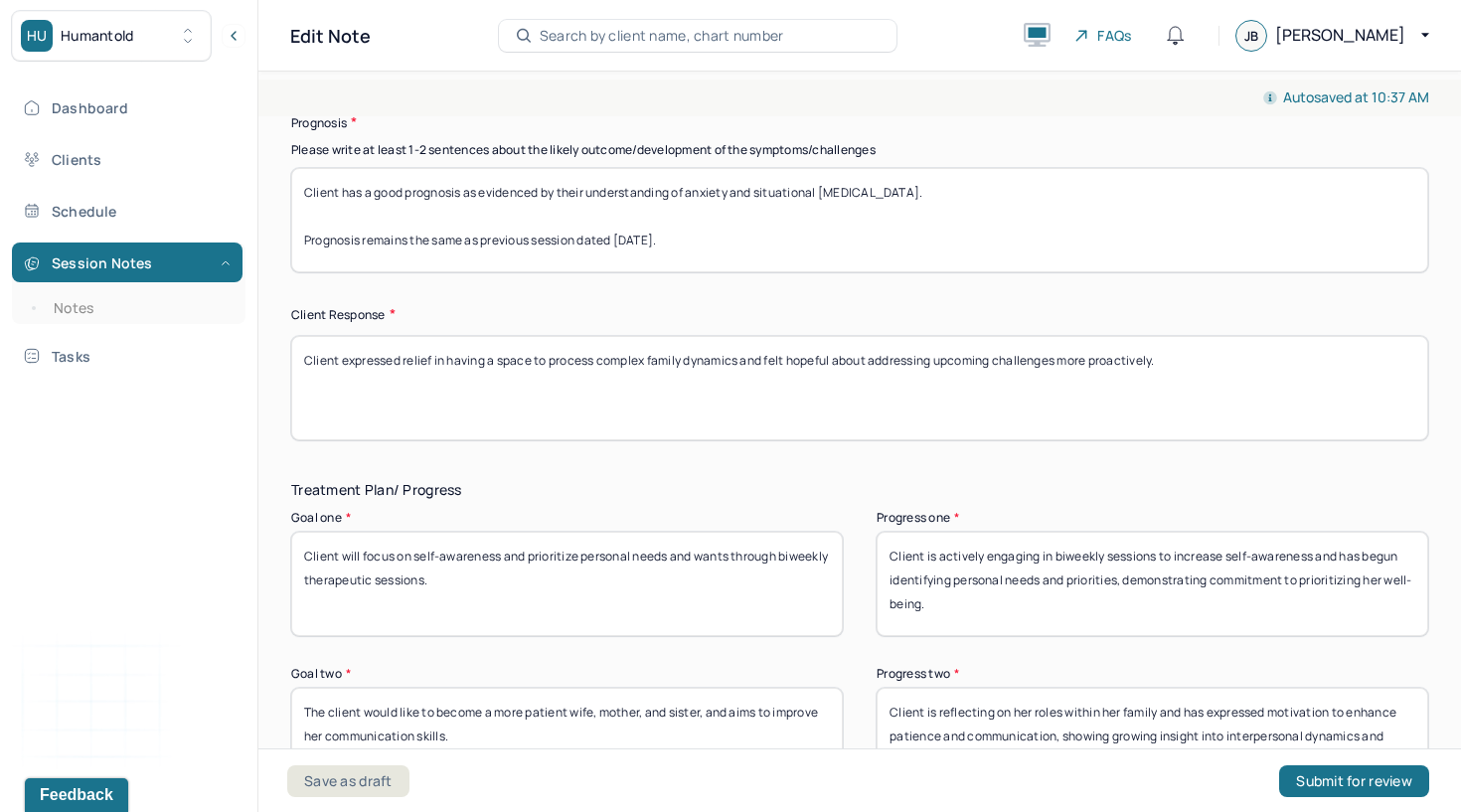 click on "Client has a good prognosis as evidenced by their understanding of anxiety and situational [MEDICAL_DATA].
Prognosis remains the same as previous session dated [DATE]." at bounding box center [860, 220] 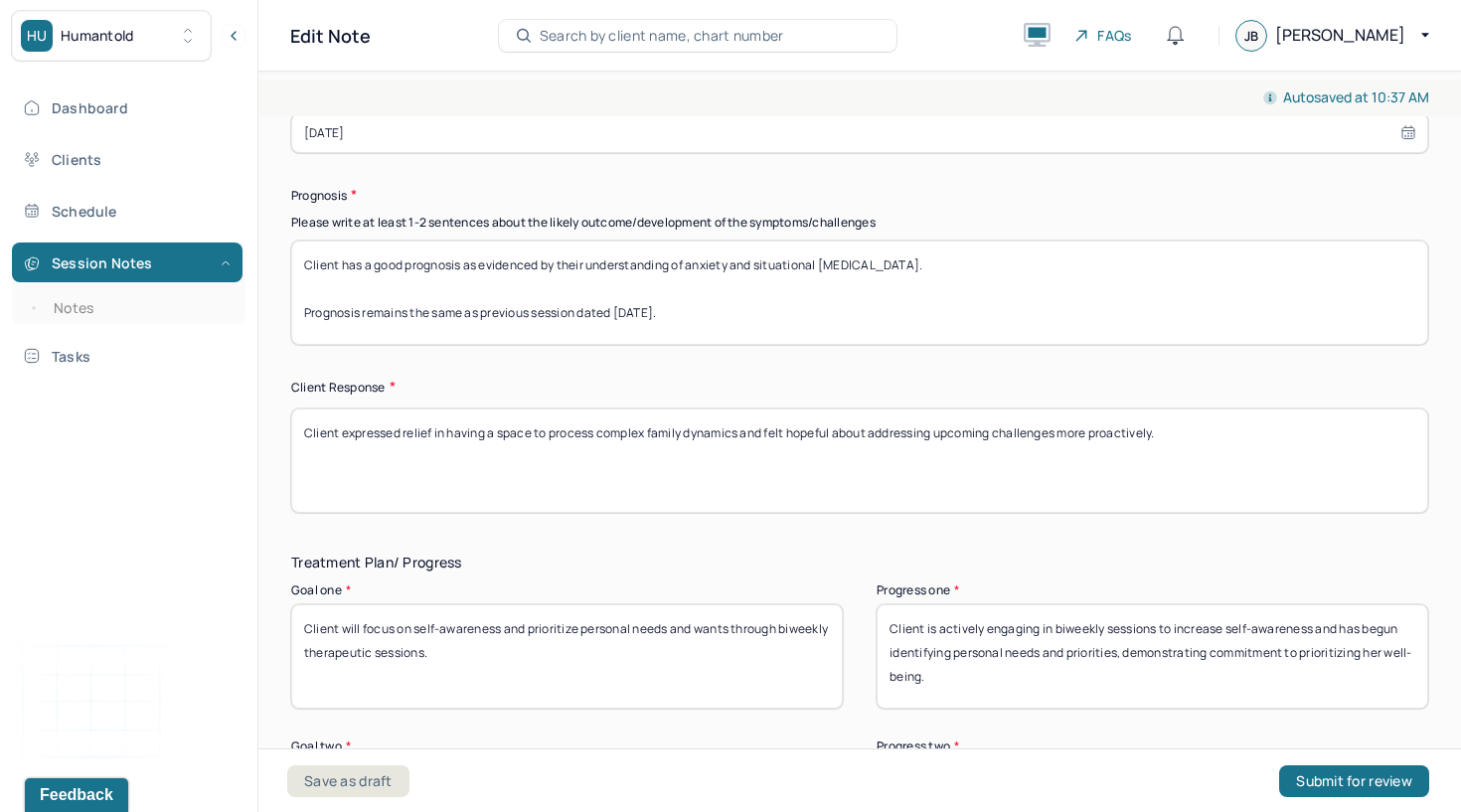 select on "6" 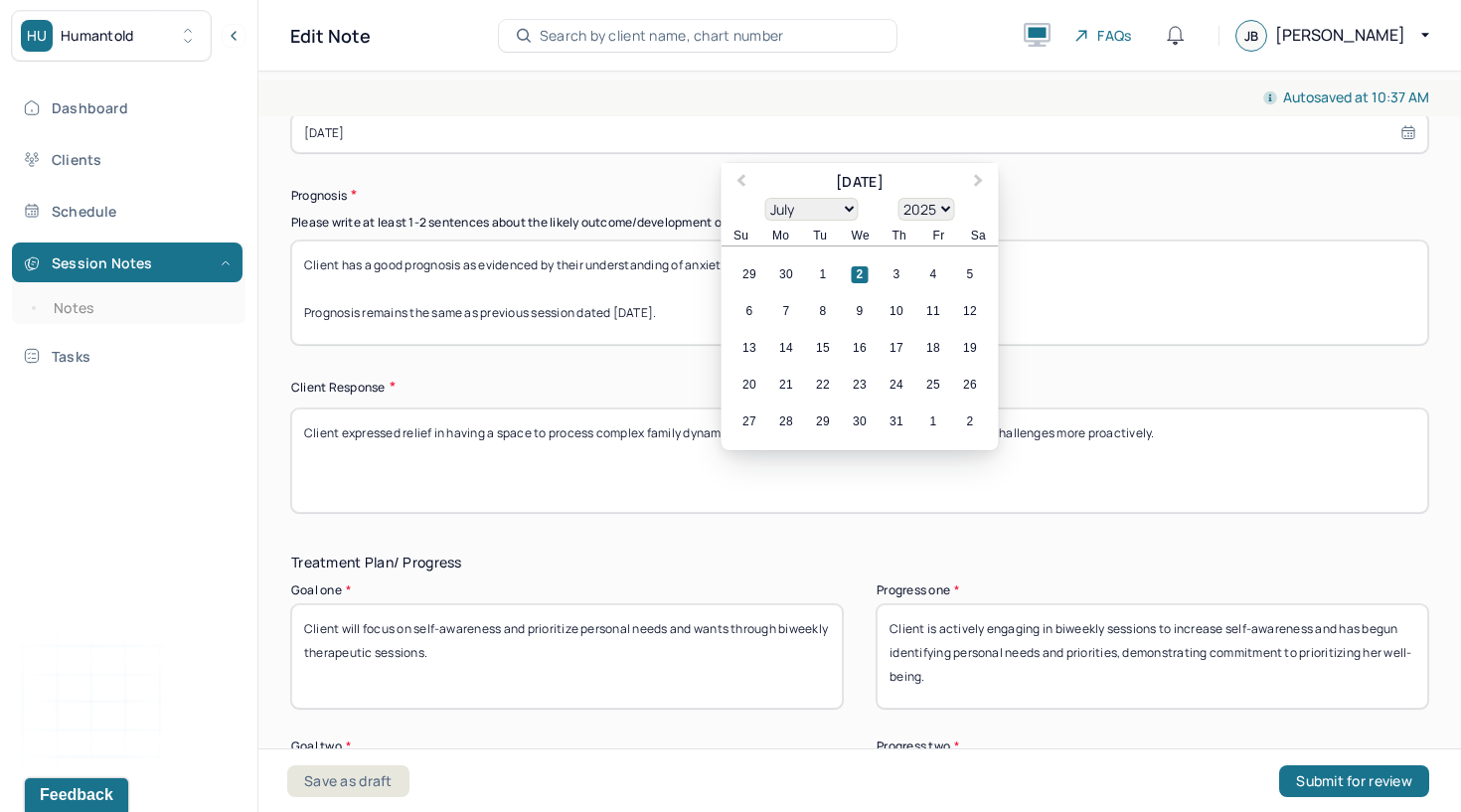 click on "[DATE]" at bounding box center [860, 133] 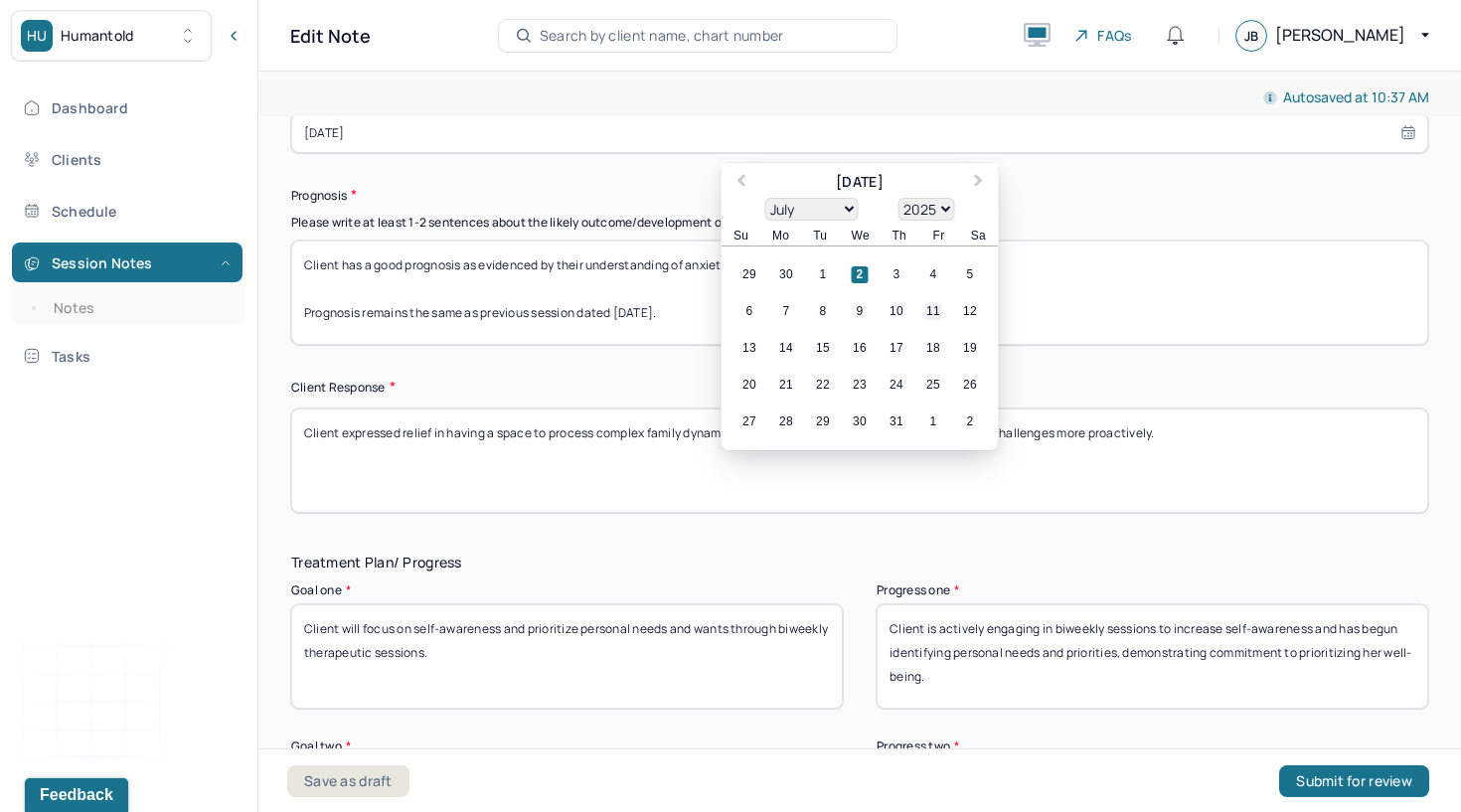 click on "11" at bounding box center [933, 311] 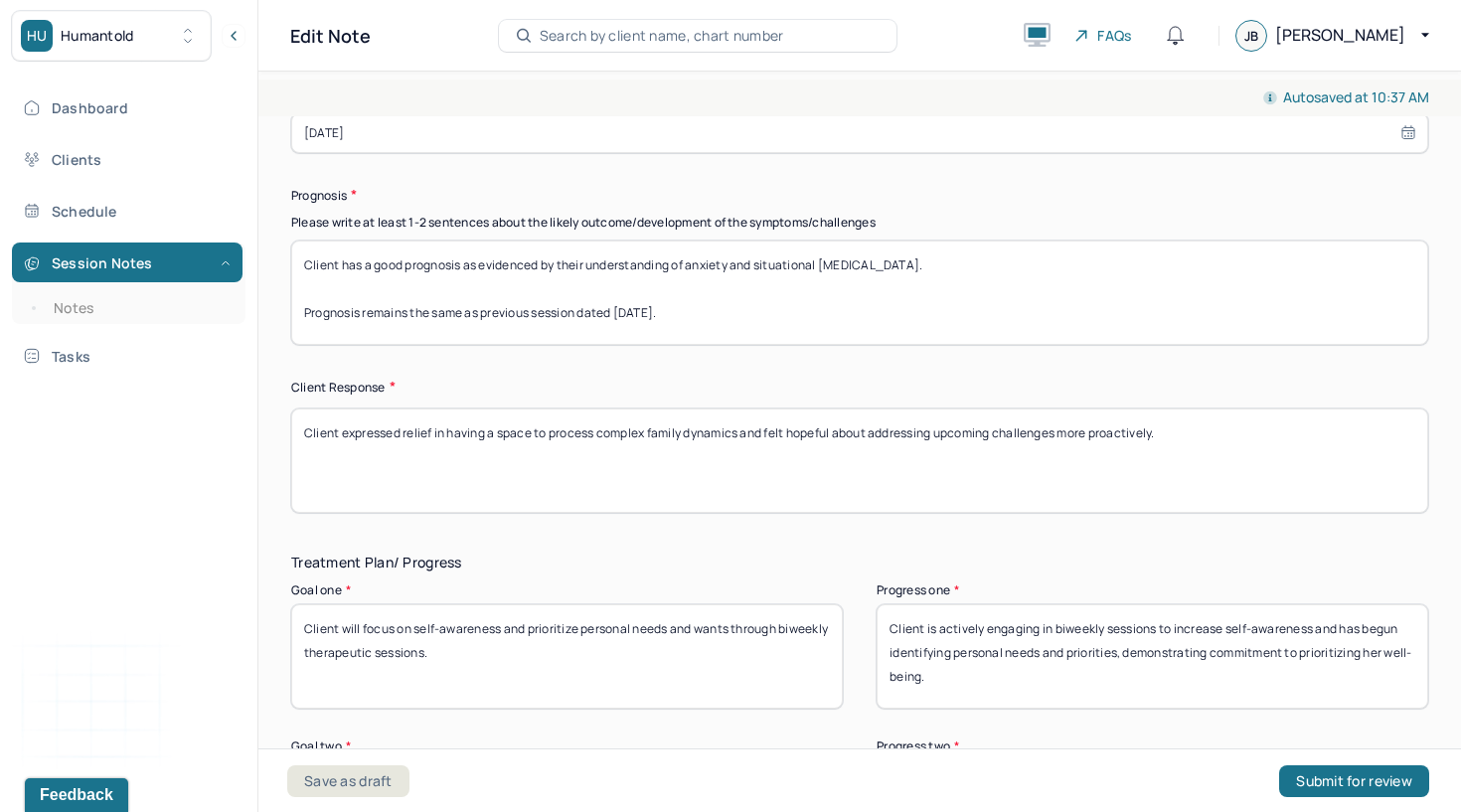 click on "Client expressed relief in having a space to process complex family dynamics and felt hopeful about addressing upcoming challenges more proactively." at bounding box center (860, 460) 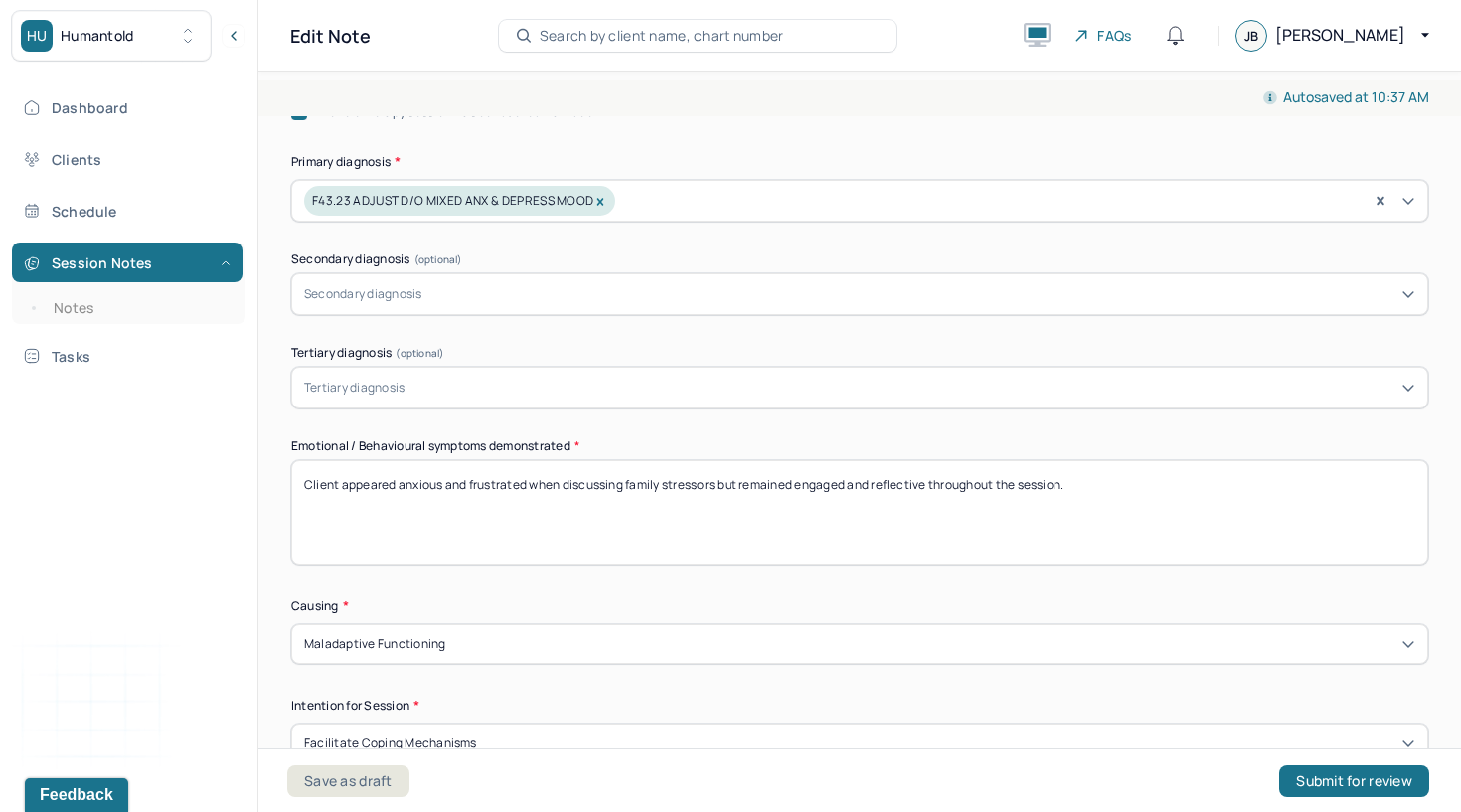 scroll, scrollTop: 713, scrollLeft: 0, axis: vertical 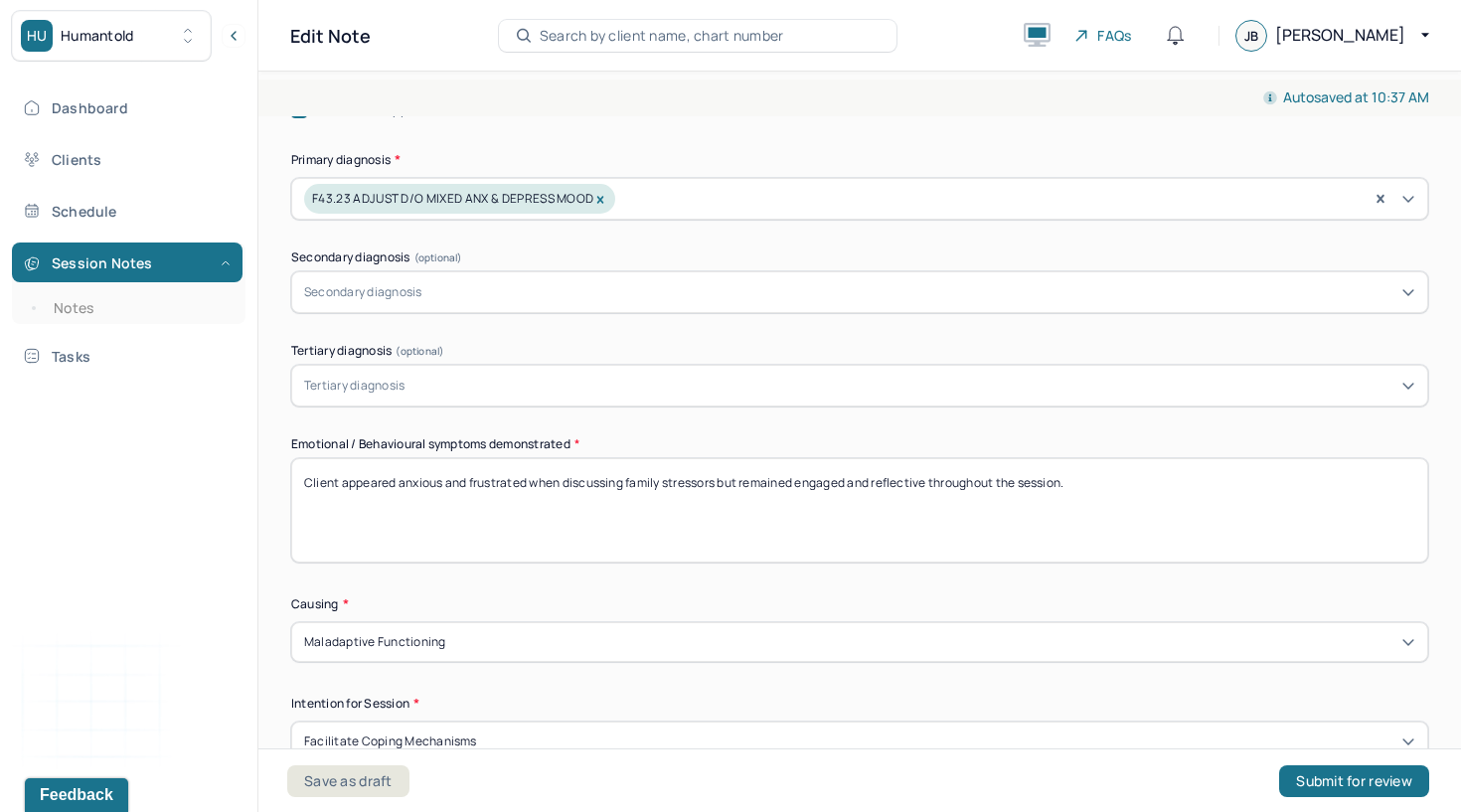 type 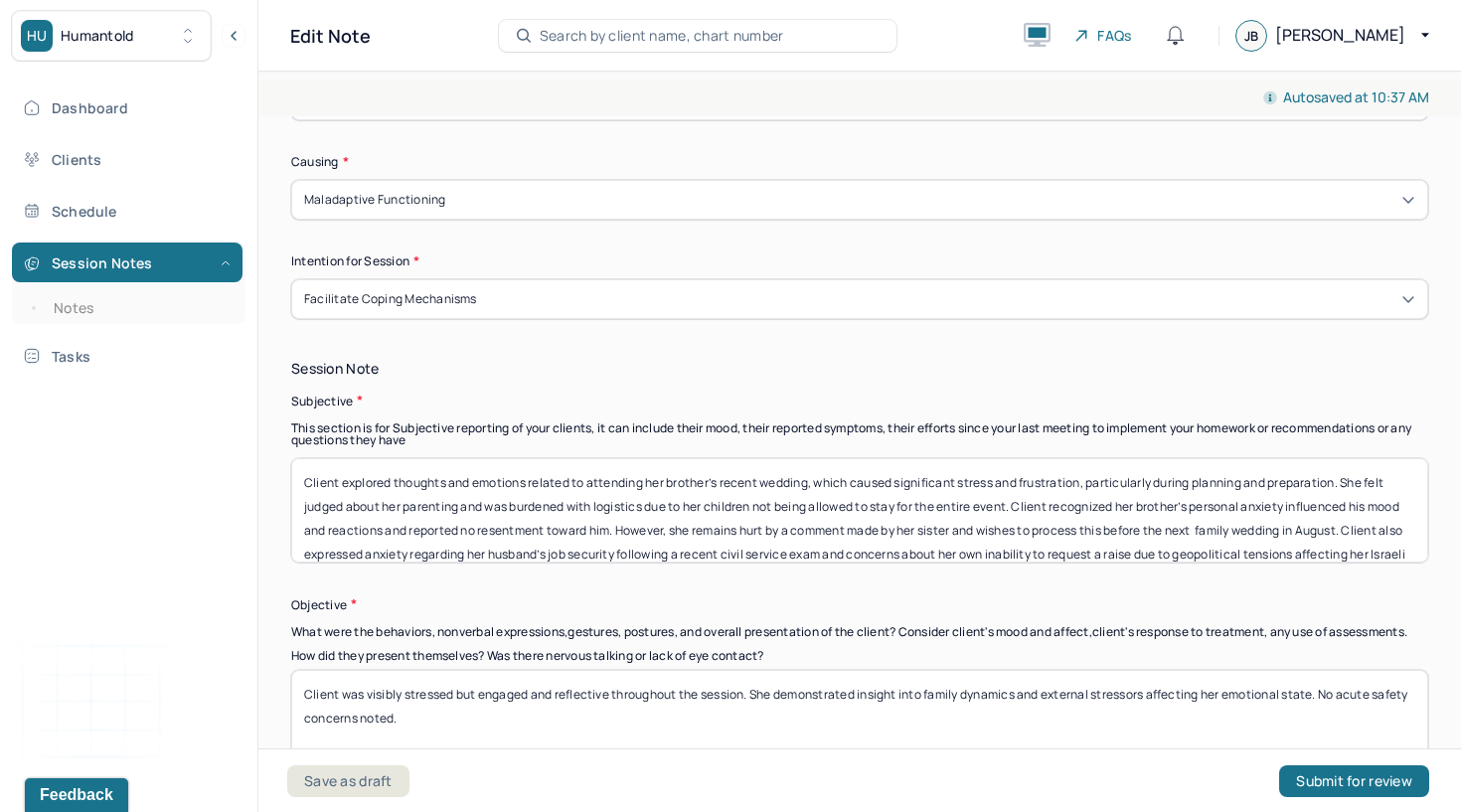scroll, scrollTop: 1191, scrollLeft: 0, axis: vertical 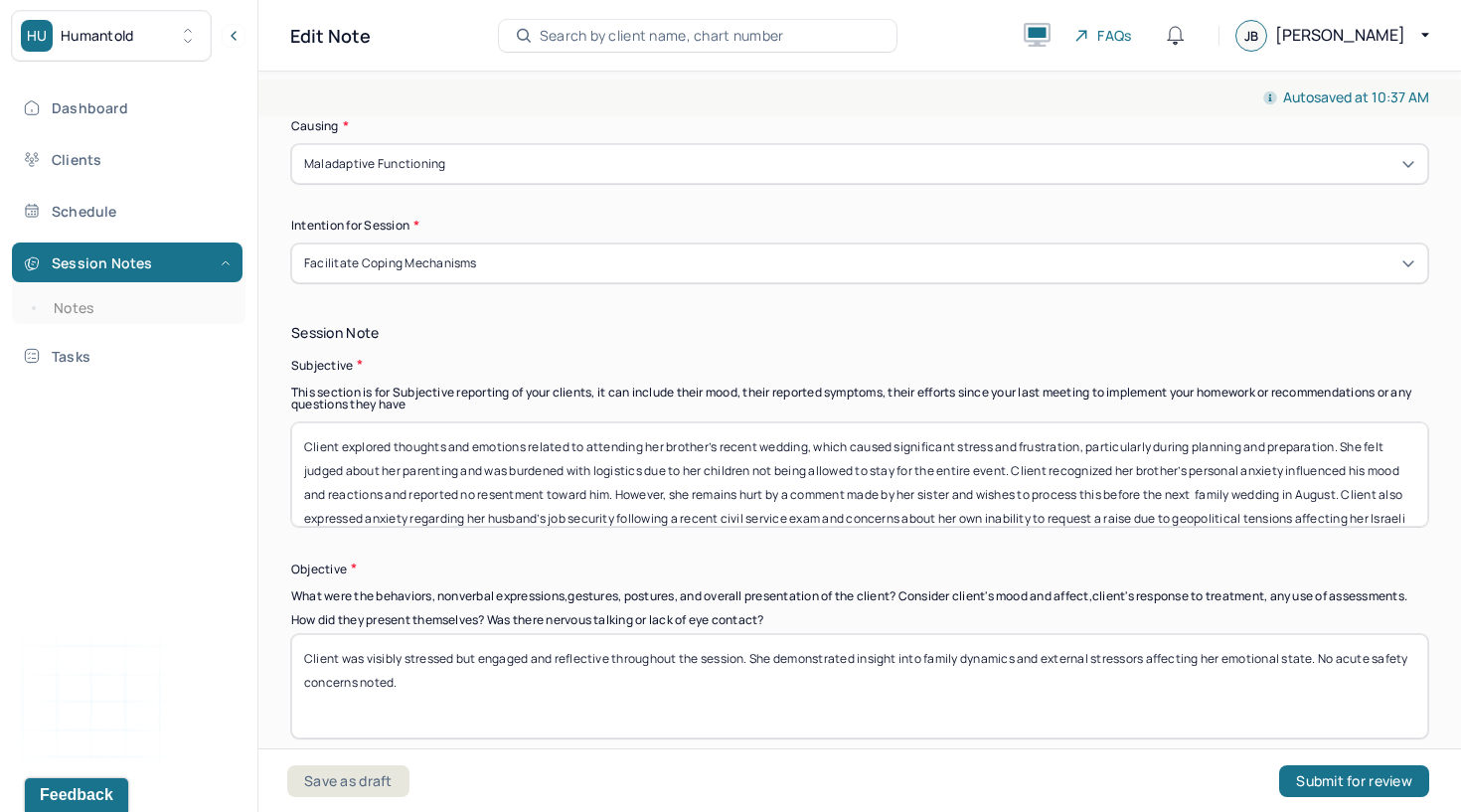 type 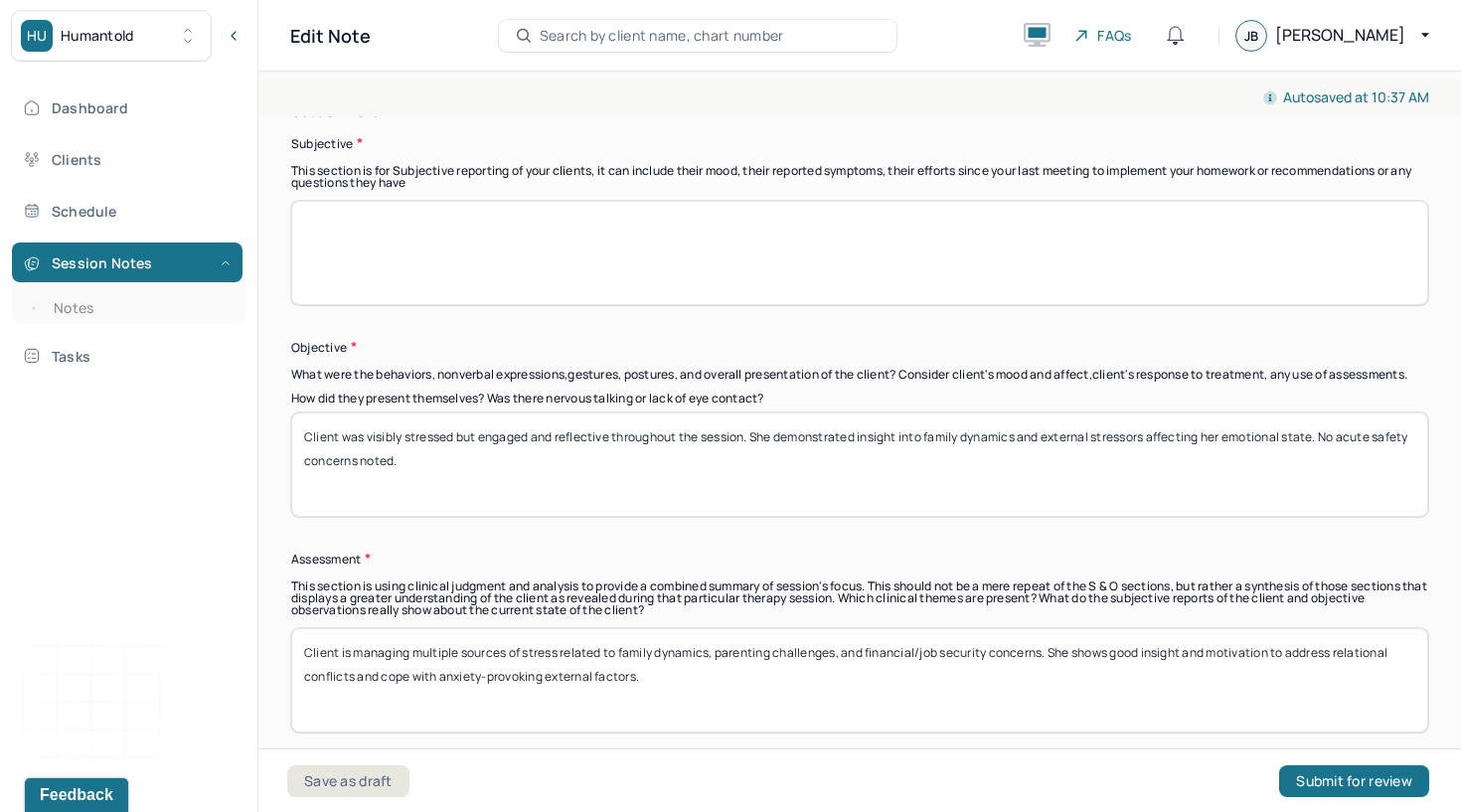 scroll, scrollTop: 1411, scrollLeft: 0, axis: vertical 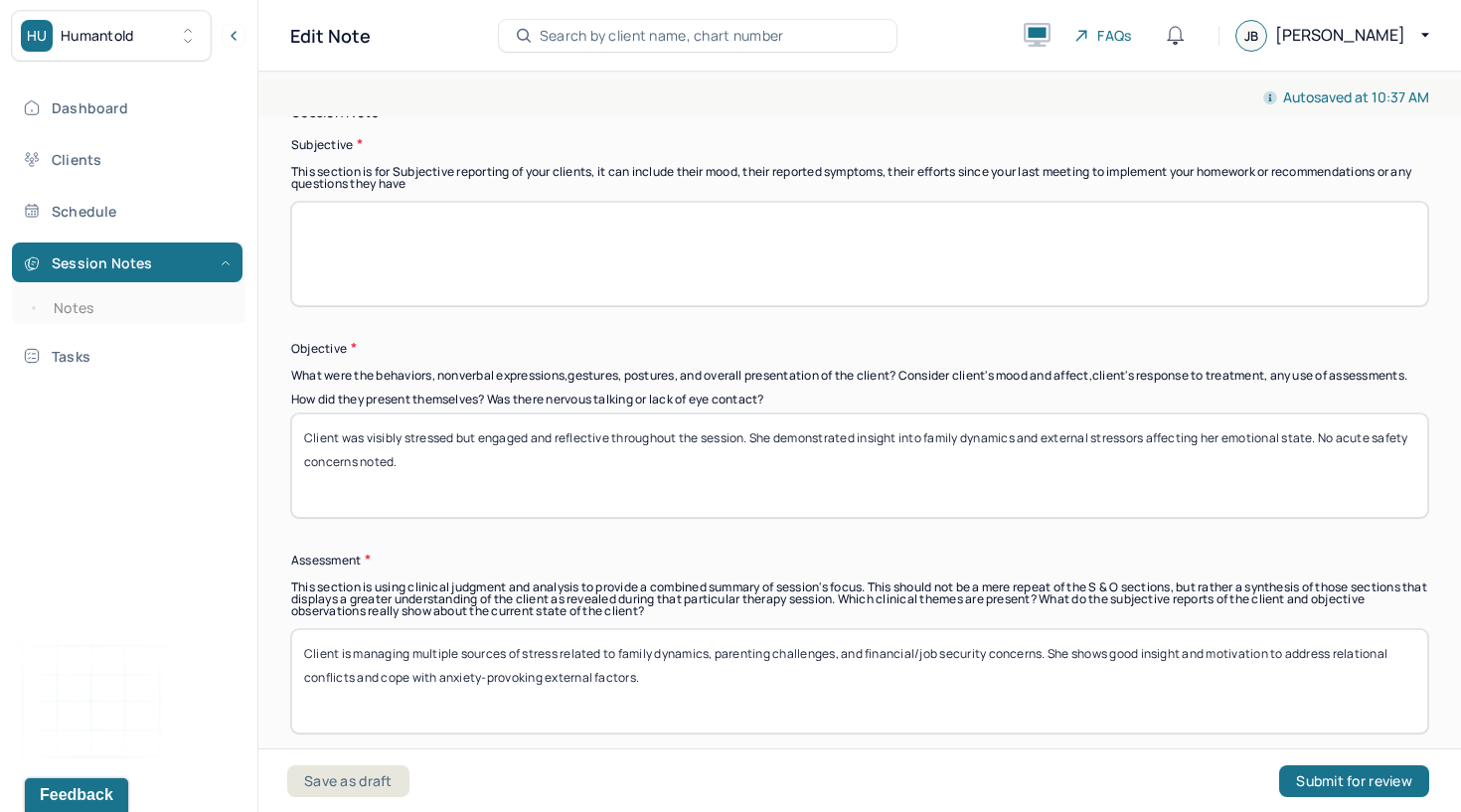 type 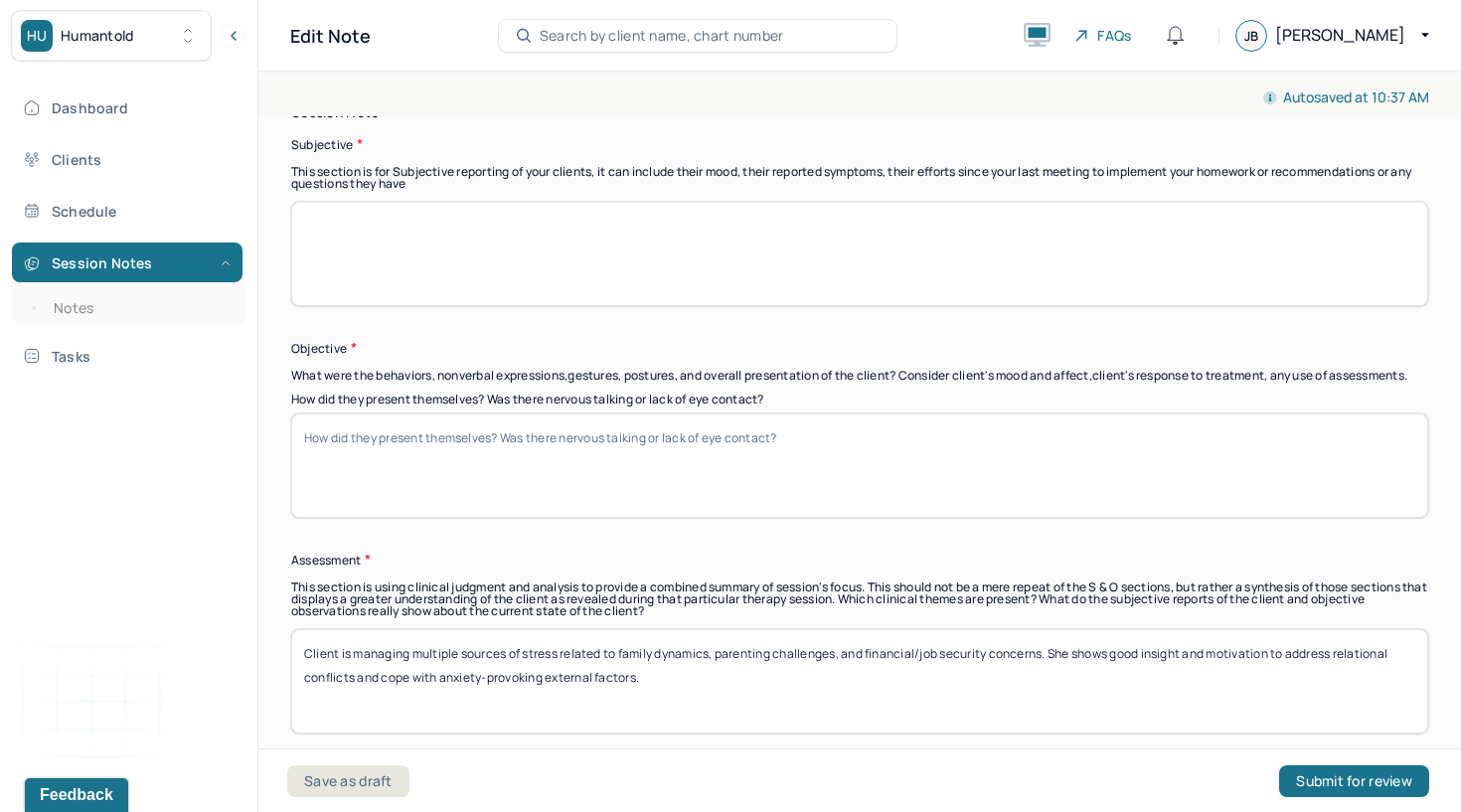 type 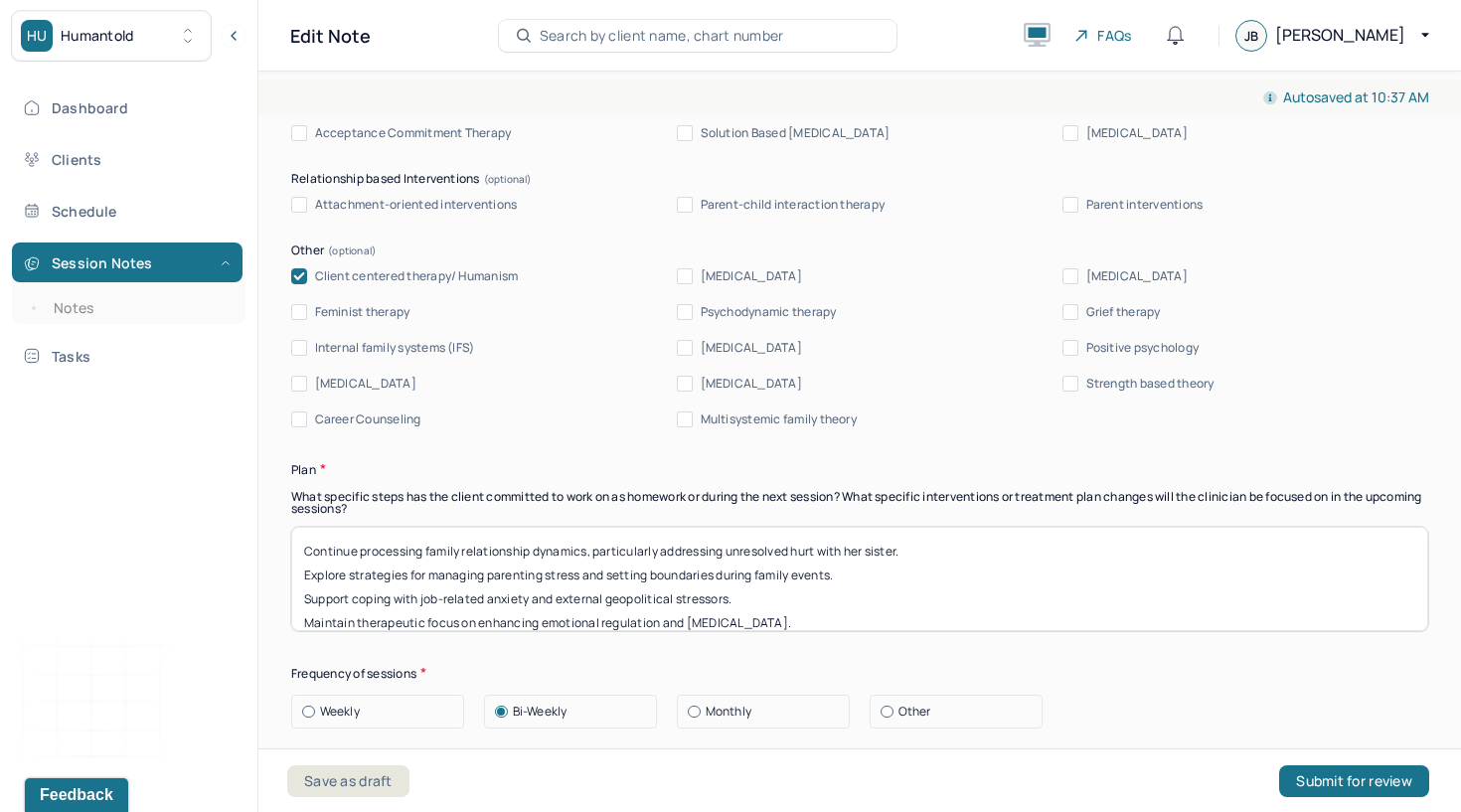 scroll, scrollTop: 2217, scrollLeft: 0, axis: vertical 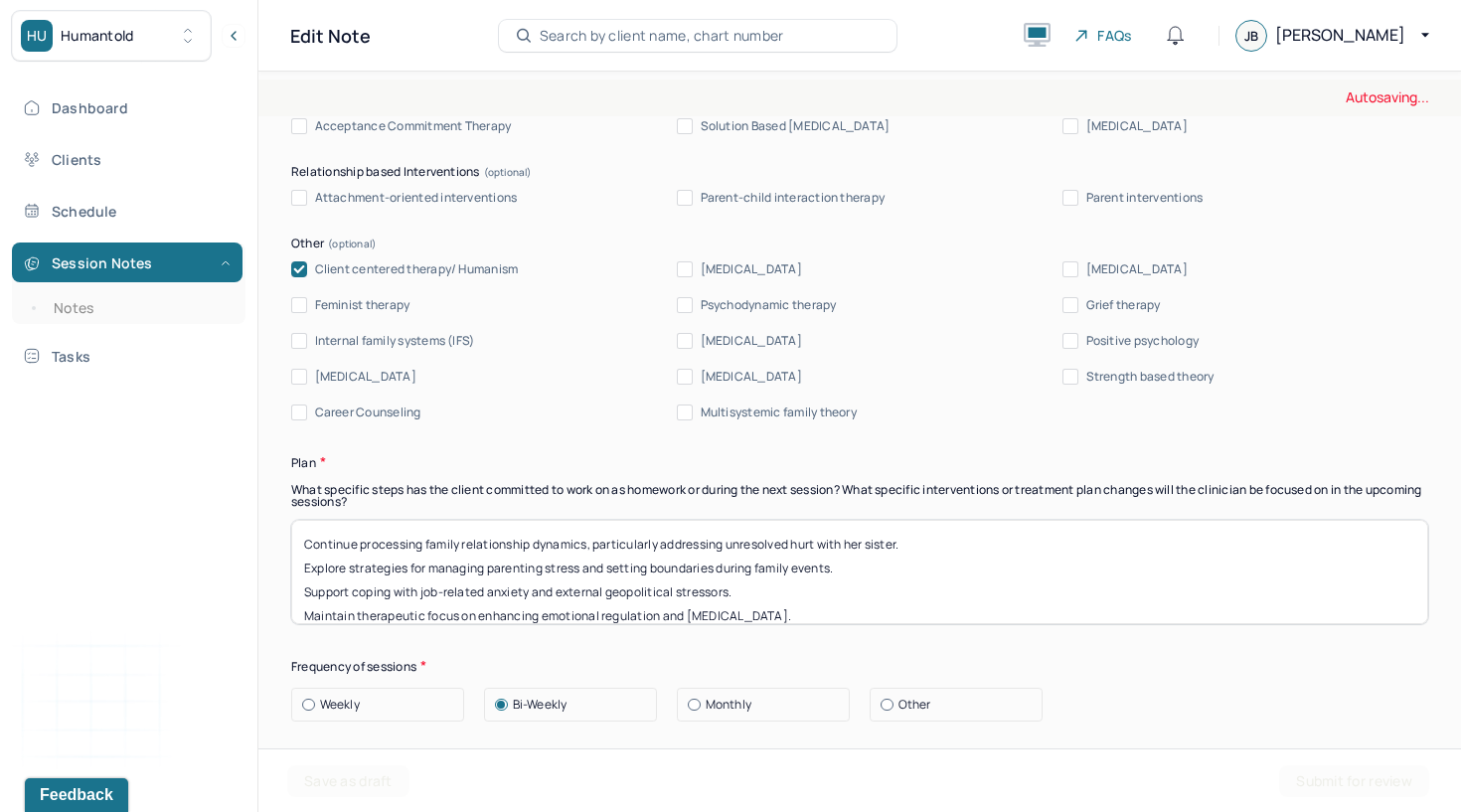 type 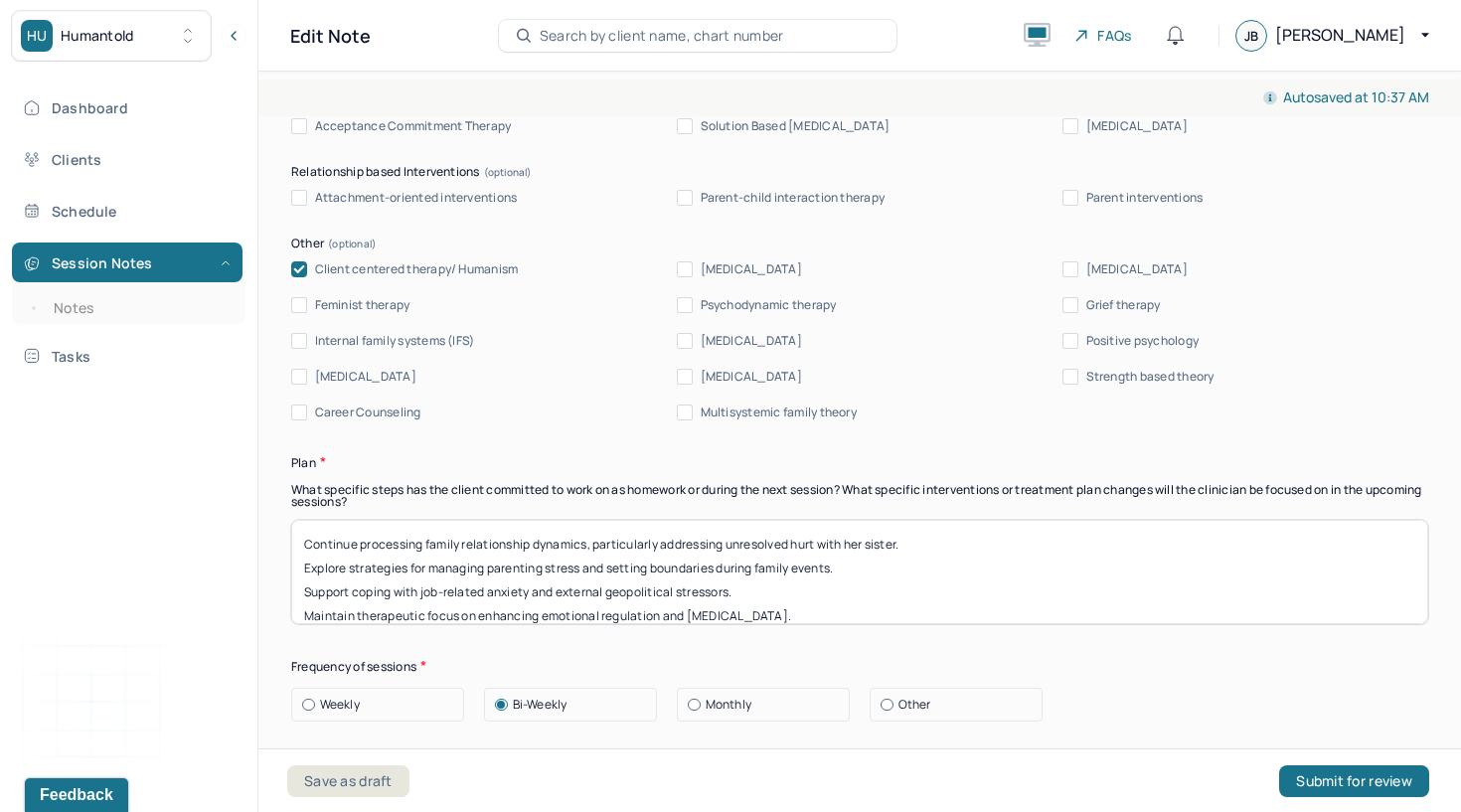 scroll, scrollTop: 16, scrollLeft: 0, axis: vertical 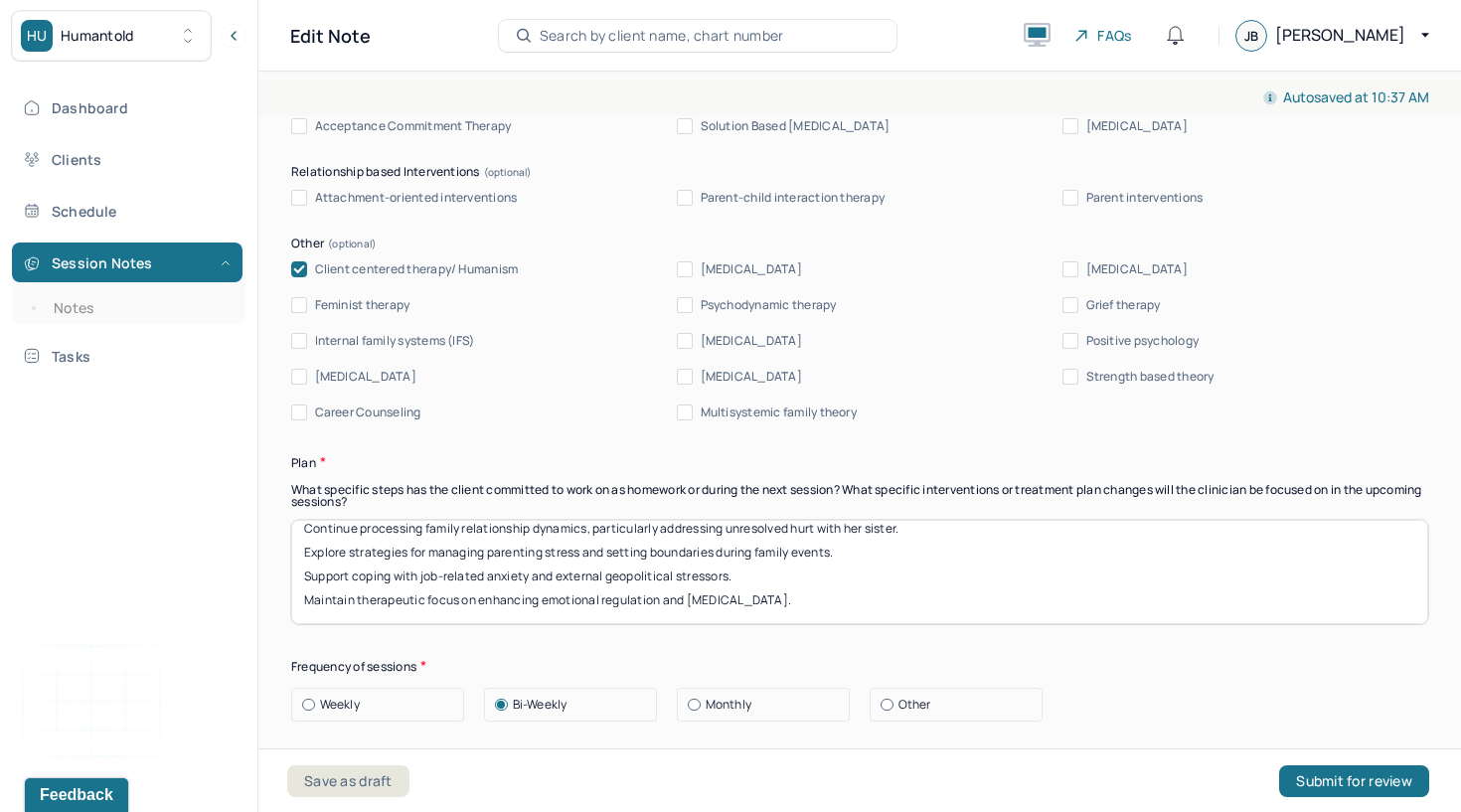drag, startPoint x: 304, startPoint y: 551, endPoint x: 316, endPoint y: 701, distance: 150.47923 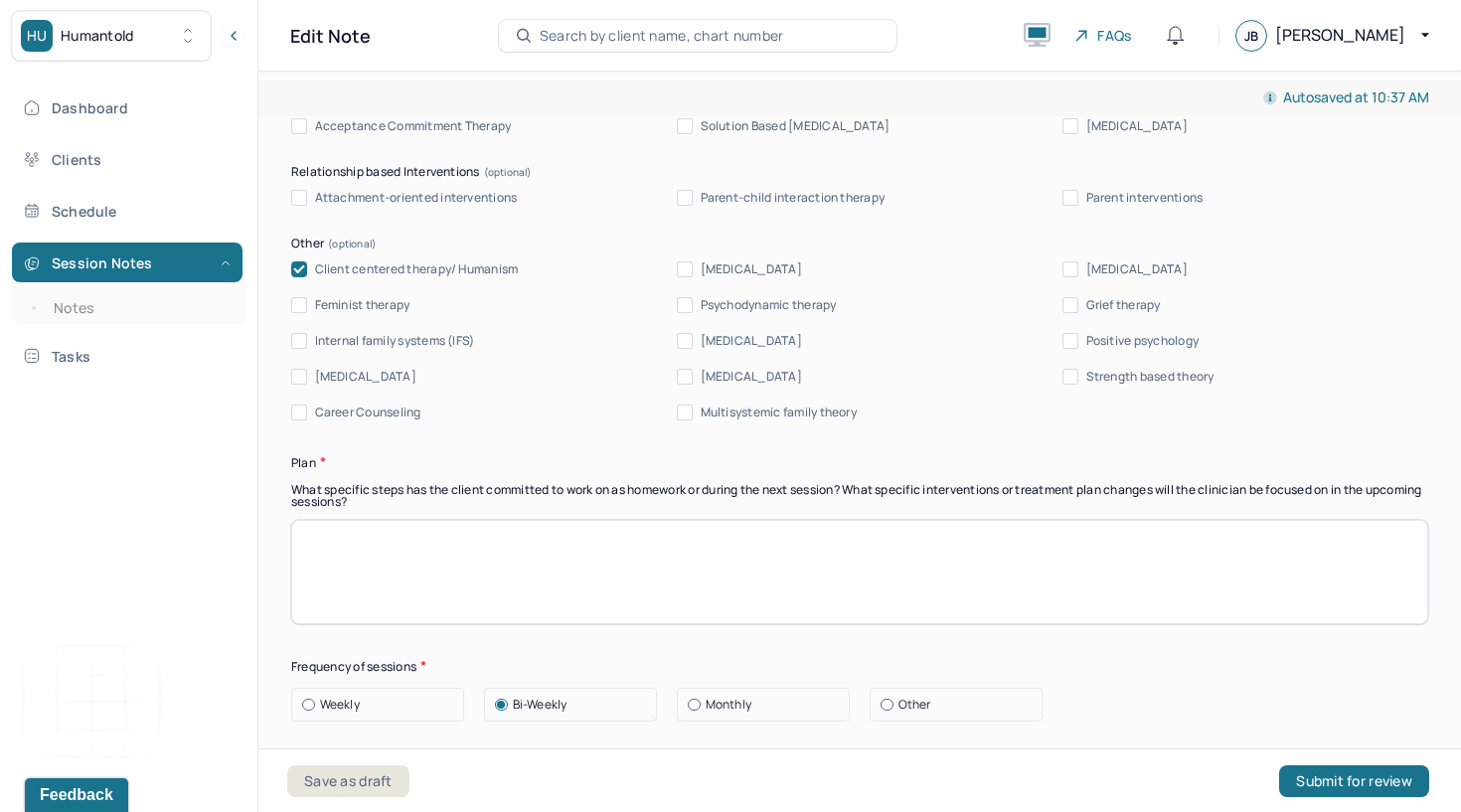 scroll, scrollTop: 0, scrollLeft: 0, axis: both 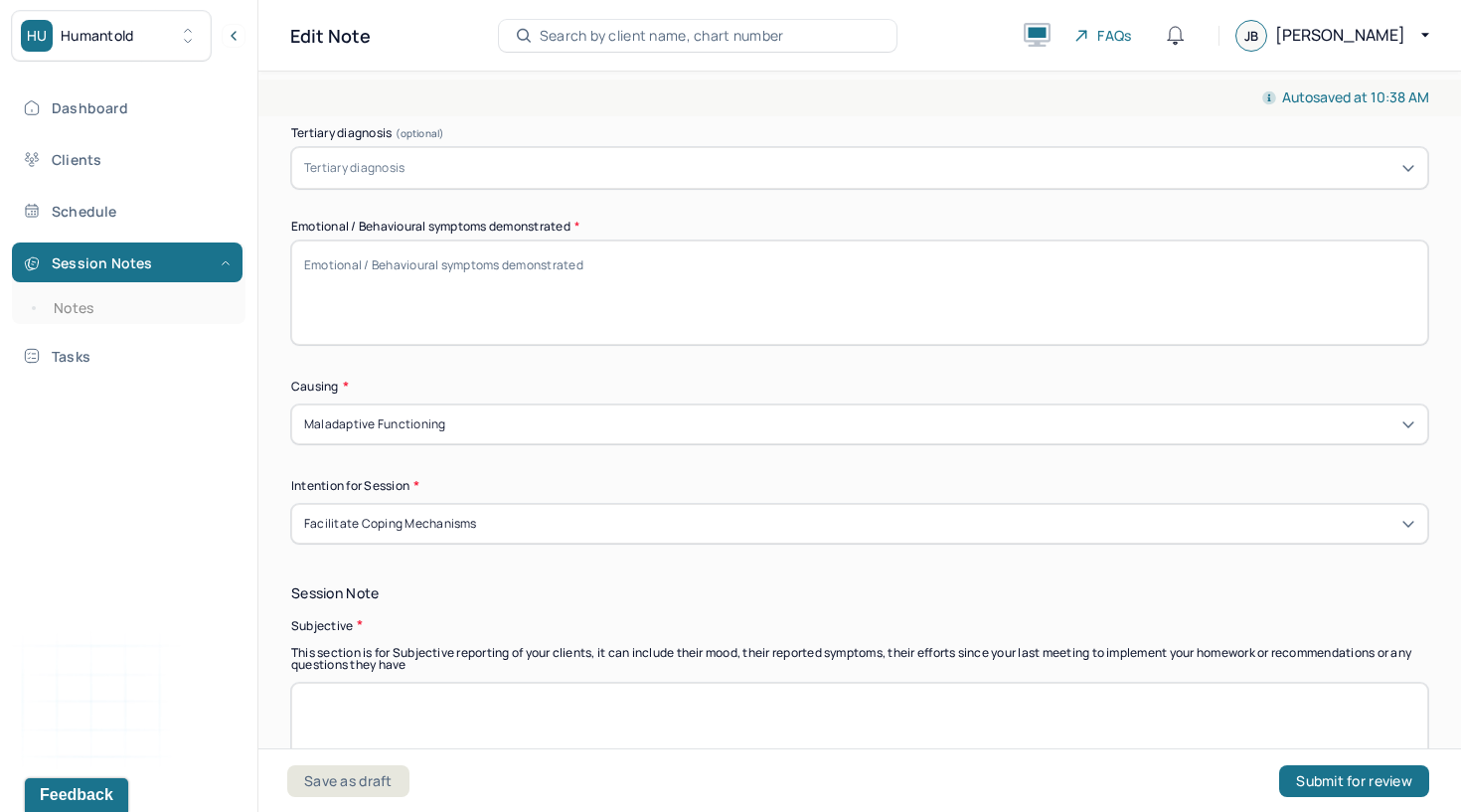 type 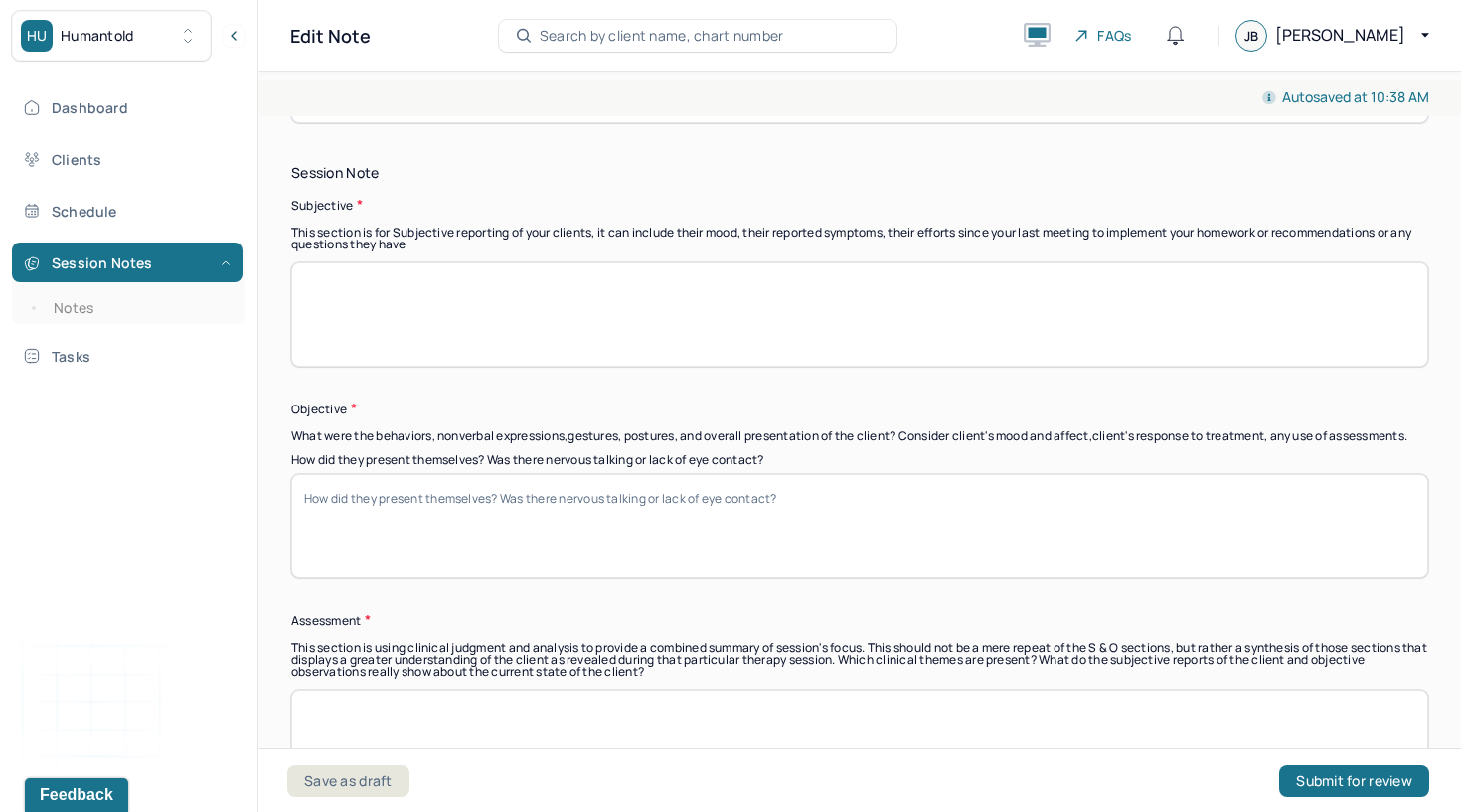 scroll, scrollTop: 1383, scrollLeft: 0, axis: vertical 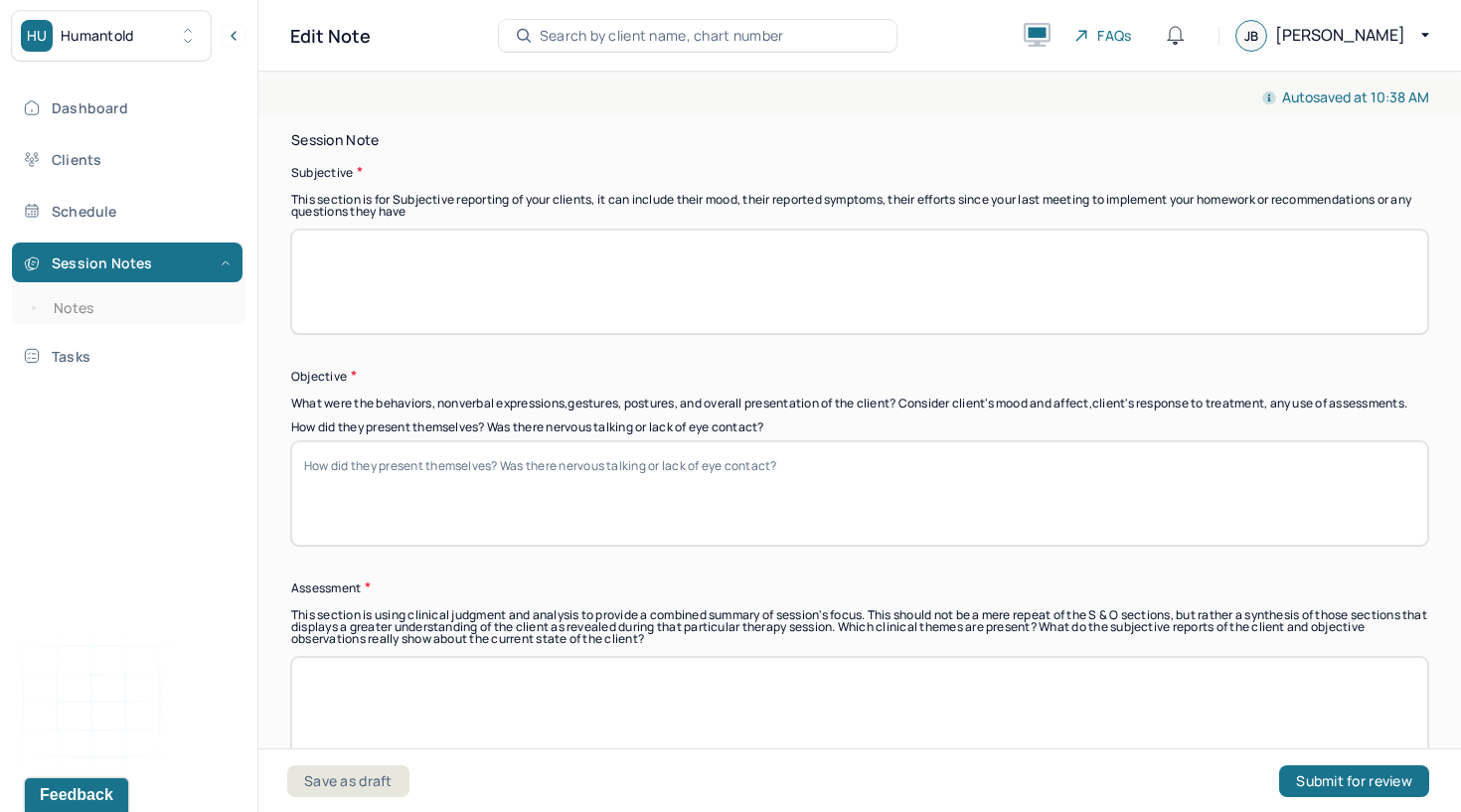 type on "Client demonstrated anticipatory anxiety about financial support and avoidance in delaying conversations with her parents regarding family needs." 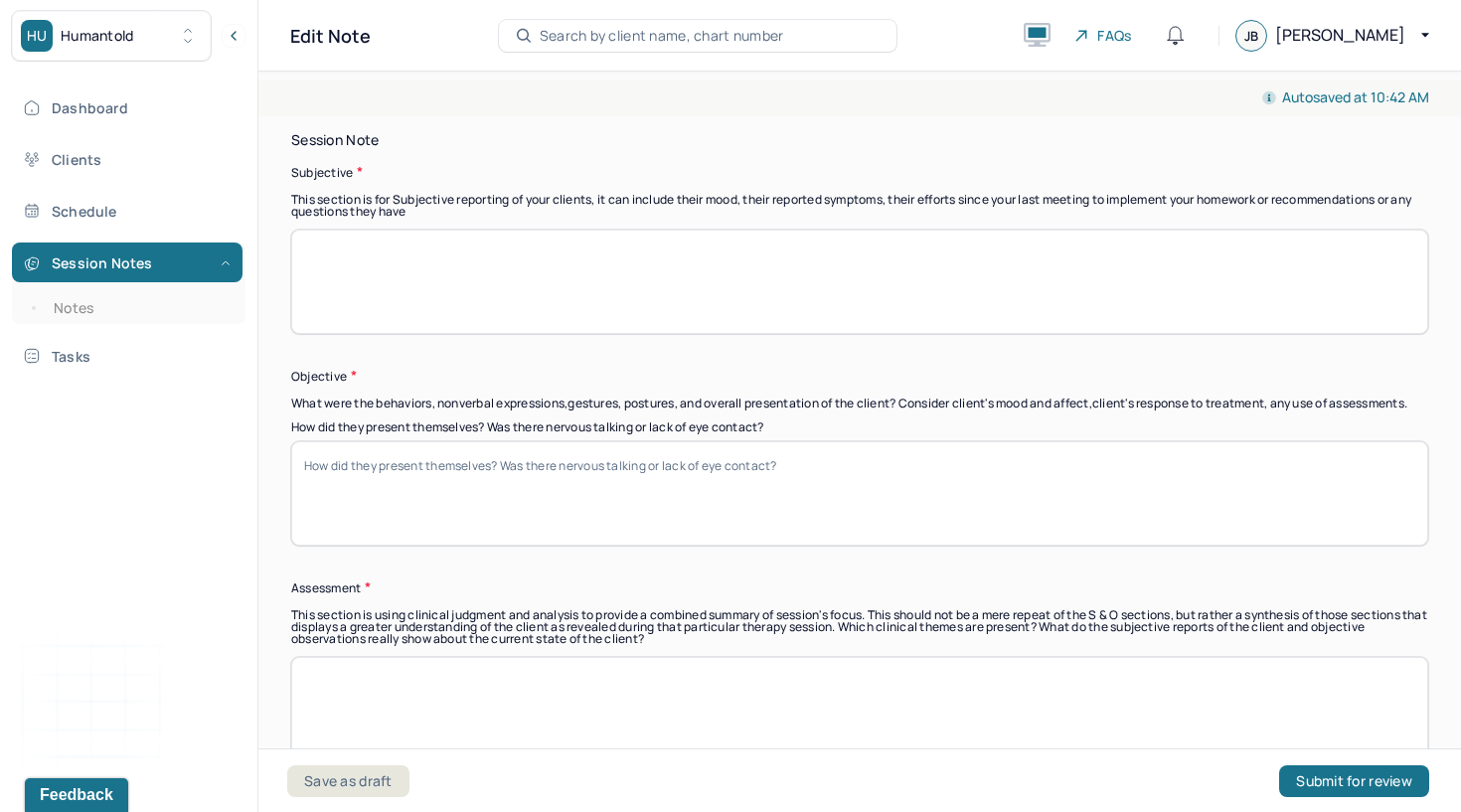 paste on "Client shared experiencing significant financial stressors, including unexpected automotive issues, children’s school tuition, and the loss of a major source of passive income, all of which have created strain on the family’s financial stability. She expressed anticipatory anxiety around asking her parents for financial help, despite believing they will support her. Client worries she may have overestimated their capacity to assist due to her mother’s ongoing health concerns and their financial involvement in two upcoming family weddings. She discussed changes in family dynamics since her mother’s serious motor vehicle accident [DATE], which resulted in both cognitive and physical impairment, limiting her ability to care for all three of the client’s children. Client expressed feeling unable to seek a raise at her current job, citing concerns about the war in [GEOGRAPHIC_DATA] and fears that her husband may lose job security following a recent civil service exam opened to new candidates." 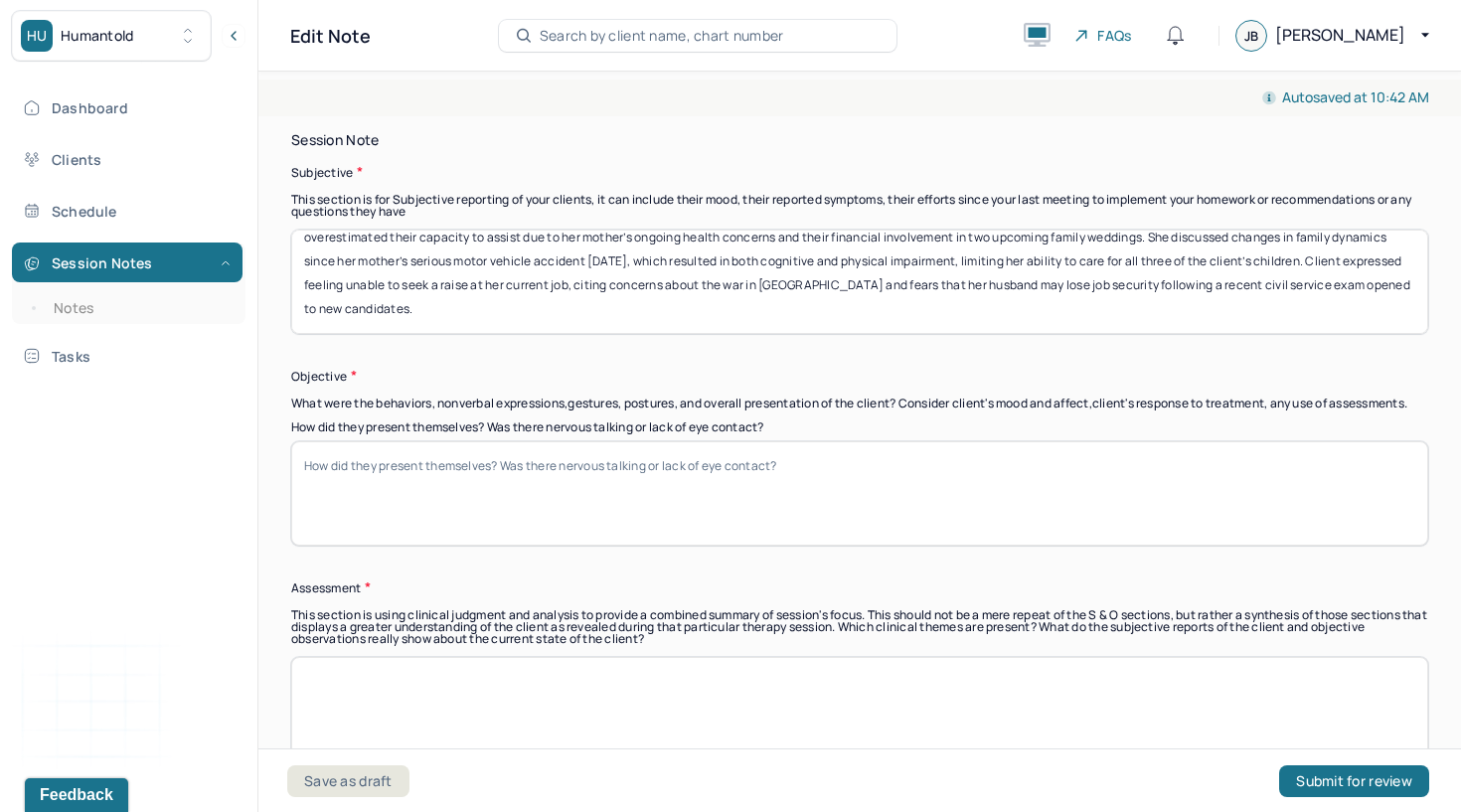 scroll, scrollTop: 64, scrollLeft: 0, axis: vertical 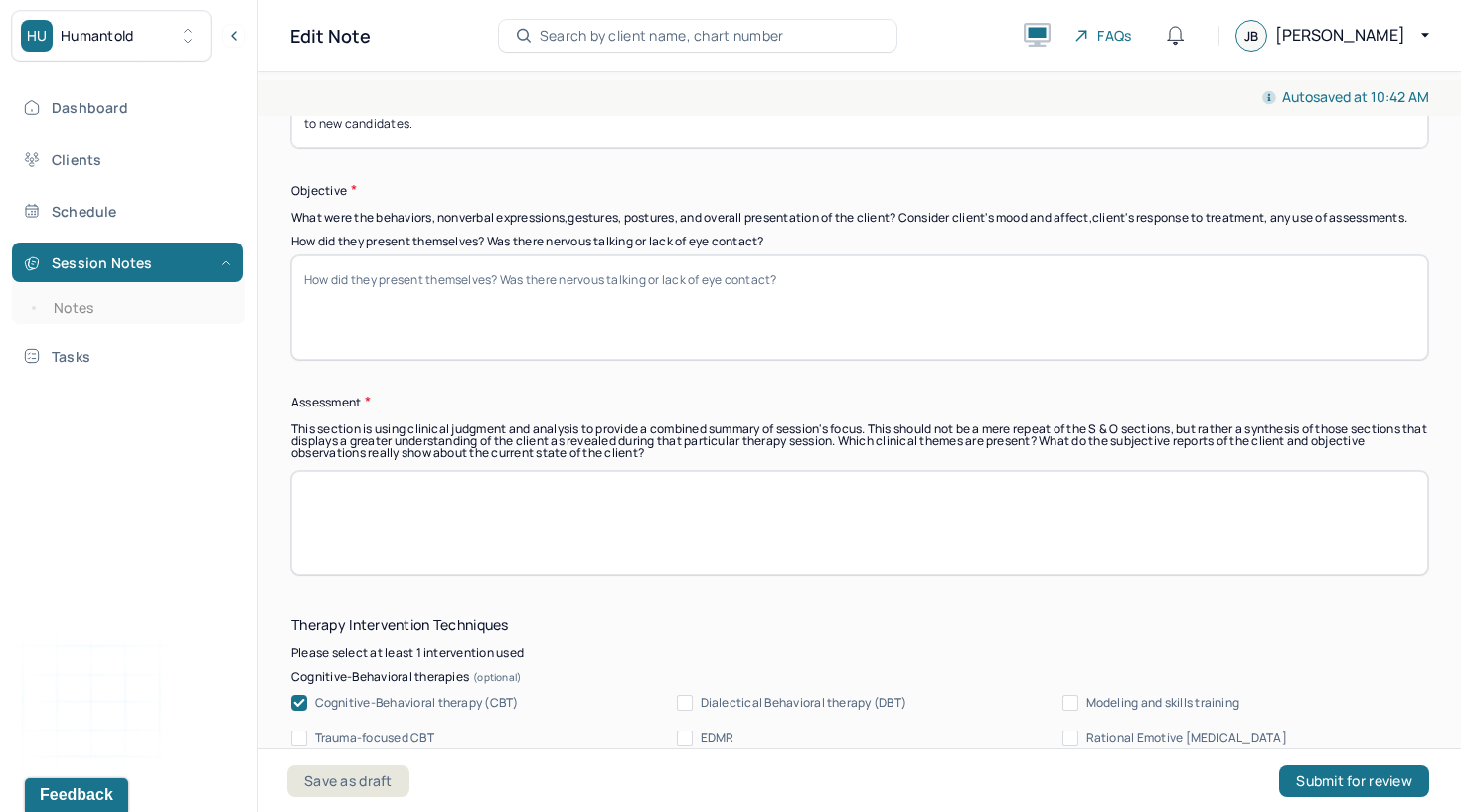 type on "Client shared experiencing significant financial stressors, including unexpected automotive issues, children’s school tuition, and the loss of a major source of passive income, all of which have created strain on the family’s financial stability. She expressed anticipatory anxiety around asking her parents for financial help, despite believing they will support her. Client worries she may have overestimated their capacity to assist due to her mother’s ongoing health concerns and their financial involvement in two upcoming family weddings. She discussed changes in family dynamics since her mother’s serious motor vehicle accident [DATE], which resulted in both cognitive and physical impairment, limiting her ability to care for all three of the client’s children. Client expressed feeling unable to seek a raise at her current job, citing concerns about the war in [GEOGRAPHIC_DATA] and fears that her husband may lose job security following a recent civil service exam opened to new candidates." 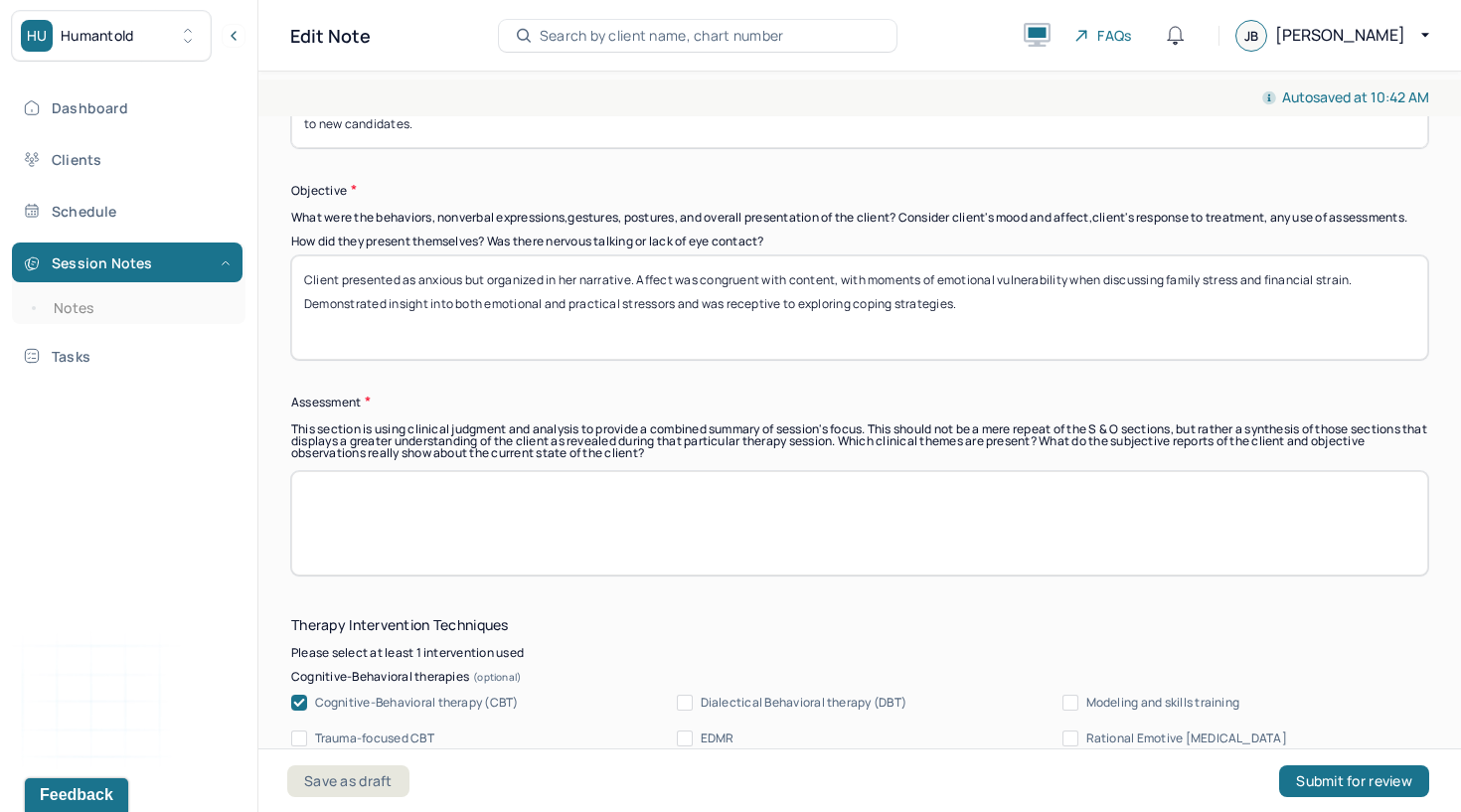type on "Client presented as anxious but organized in her narrative. Affect was congruent with content, with moments of emotional vulnerability when discussing family stress and financial strain. Demonstrated insight into both emotional and practical stressors and was receptive to exploring coping strategies." 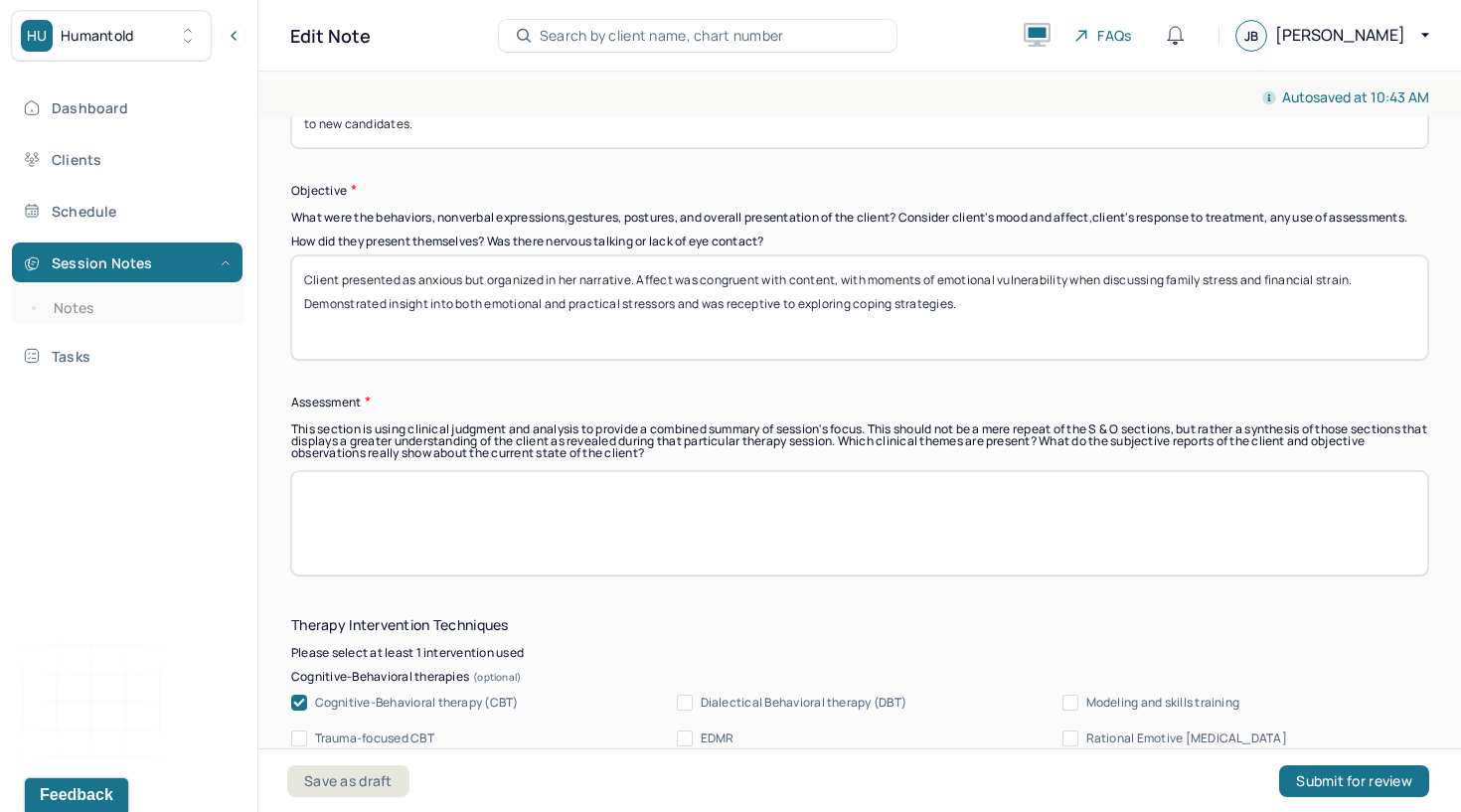 paste on "Client is experiencing elevated situational stress characterized by anticipatory anxiety related to financial instability and uncertainty about familial support. The compounded impact of her mother’s health challenges, increased caregiving demands, and concerns over employment security contribute to heightened emotional distress. Despite these stressors, client demonstrates insight into her family dynamics and shows willingness to engage in problem-solving. Ongoing anxiety may interfere with her ability to initiate important financial discussions and advocate for needed support." 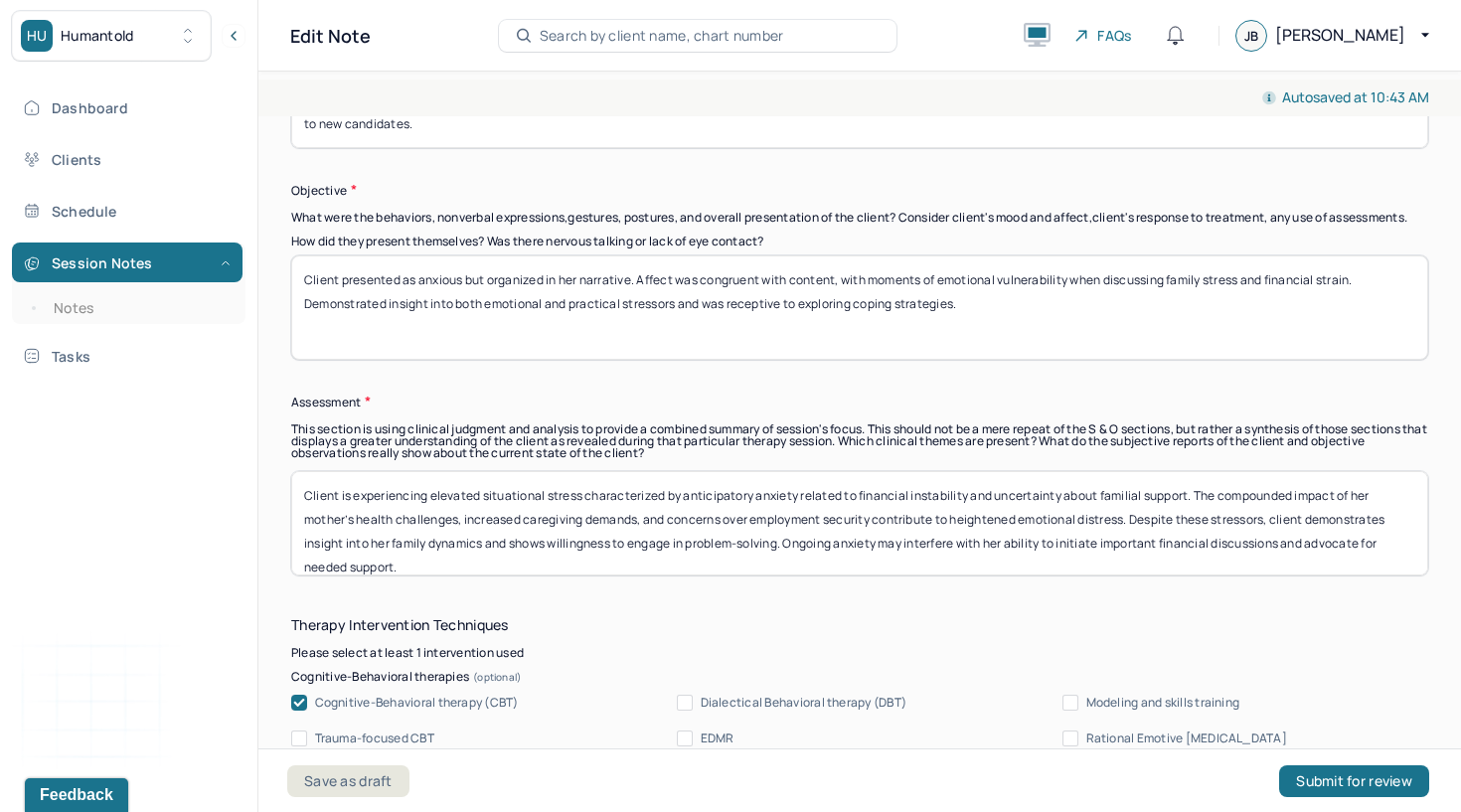 scroll, scrollTop: 1, scrollLeft: 0, axis: vertical 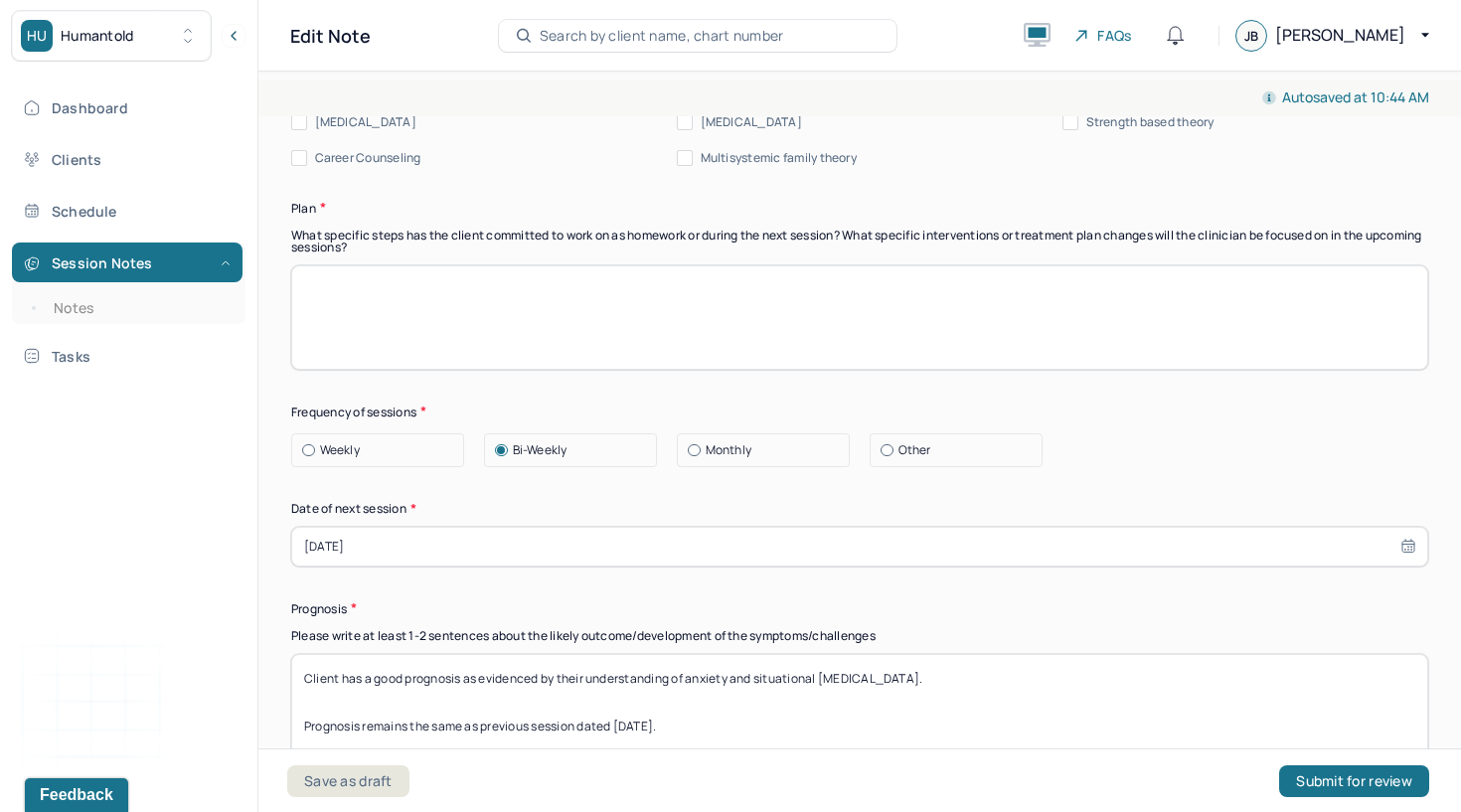 type on "Client is experiencing elevated situational stress characterized by anticipatory anxiety related to financial instability and uncertainty about familial support. The compounded impact of her mother’s health challenges, increased caregiving demands, and concerns over employment security contribute to heightened emotional distress. Despite these stressors, client demonstrates insight into her family dynamics and shows willingness to engage in problem-solving. Ongoing anxiety may interfere with her ability to initiate important financial discussions and advocate for needed support." 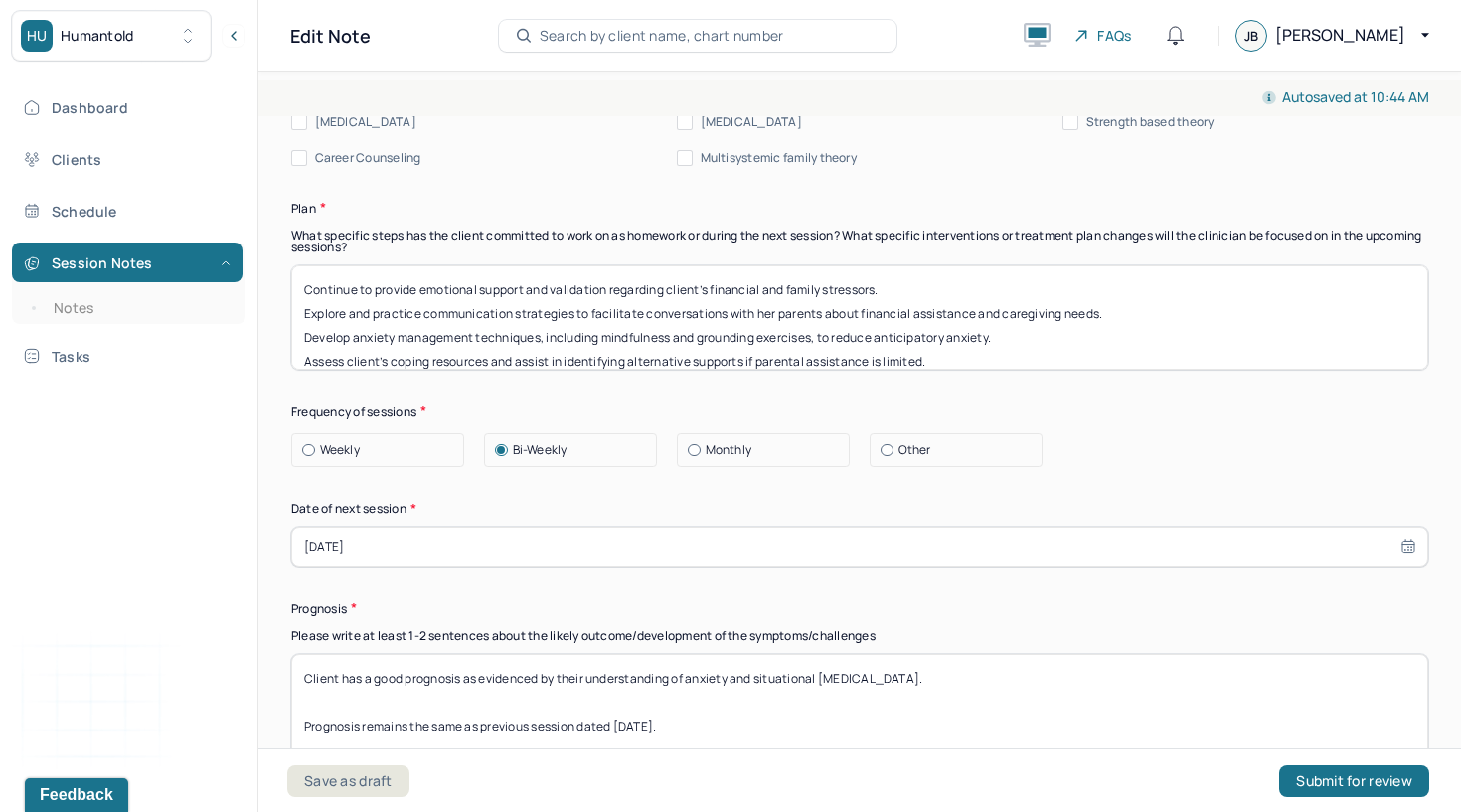 scroll, scrollTop: 87, scrollLeft: 0, axis: vertical 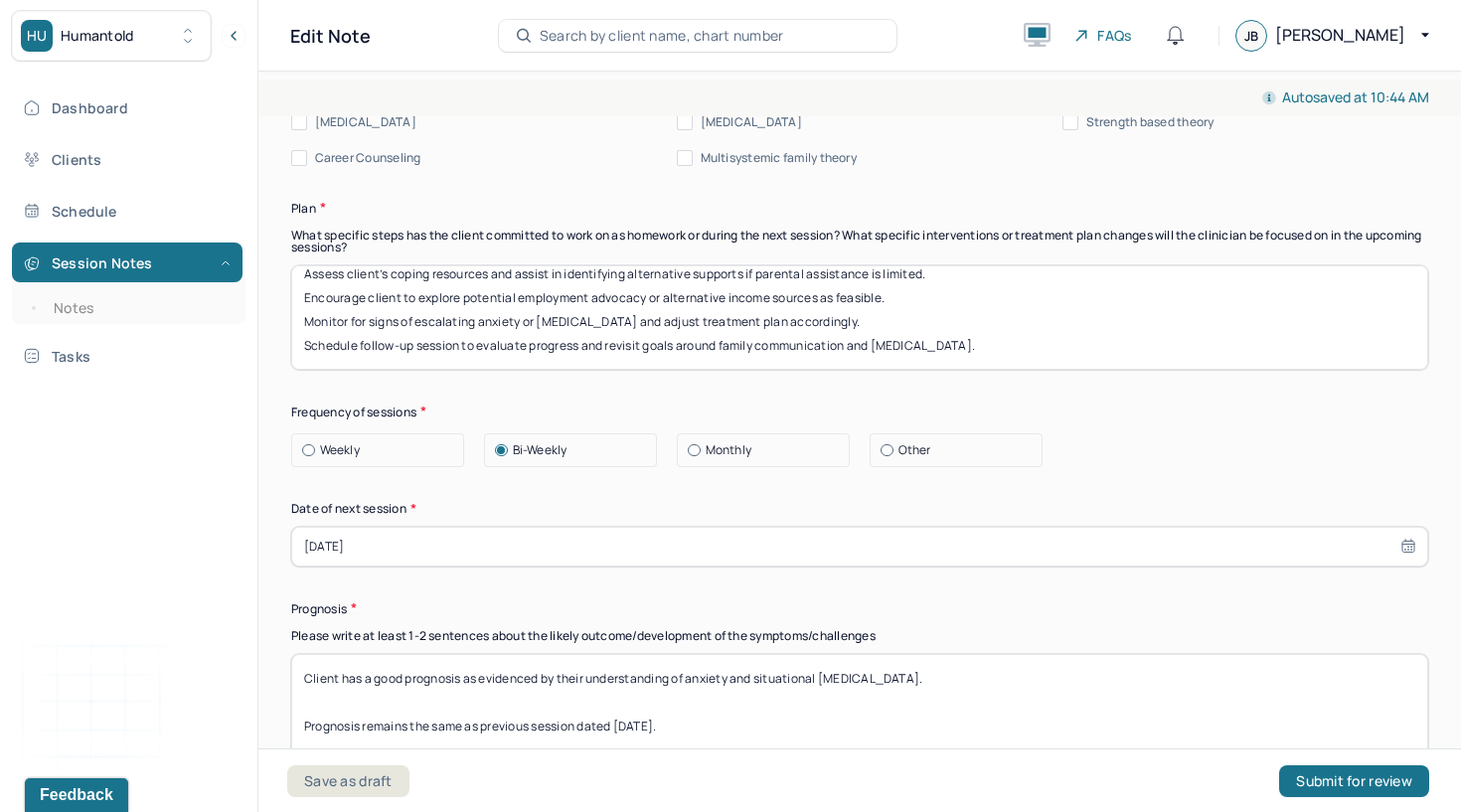 click on "Continue to provide emotional support and validation regarding client’s financial and family stressors.
Explore and practice communication strategies to facilitate conversations with her parents about financial assistance and caregiving needs.
Develop anxiety management techniques, including mindfulness and grounding exercises, to reduce anticipatory anxiety.
Assess client’s coping resources and assist in identifying alternative supports if parental assistance is limited.
Encourage client to explore potential employment advocacy or alternative income sources as feasible.
Monitor for signs of escalating anxiety or [MEDICAL_DATA] and adjust treatment plan accordingly.
Schedule follow-up session to evaluate progress and revisit goals around family communication and [MEDICAL_DATA]." at bounding box center (860, 317) 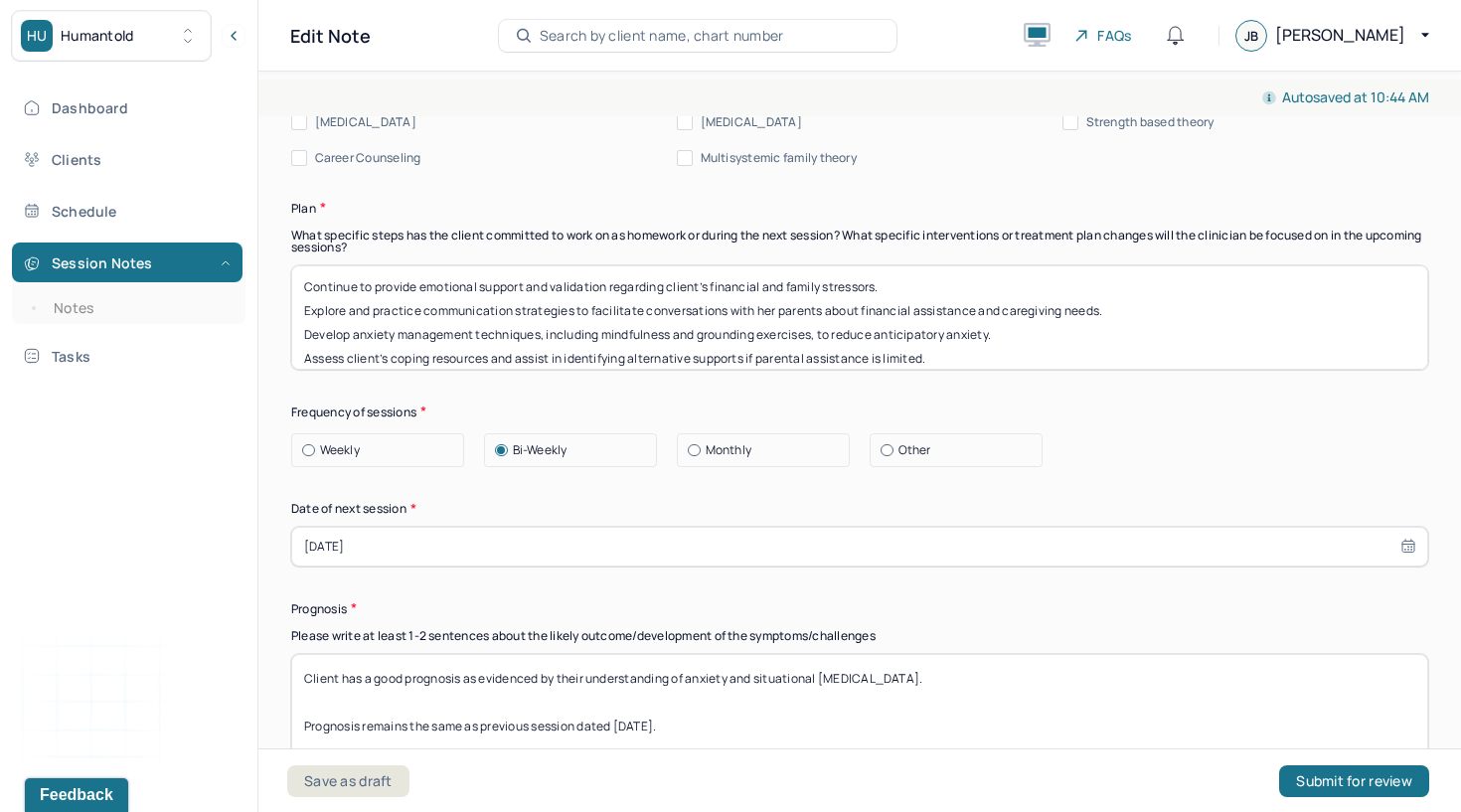 scroll, scrollTop: 0, scrollLeft: 0, axis: both 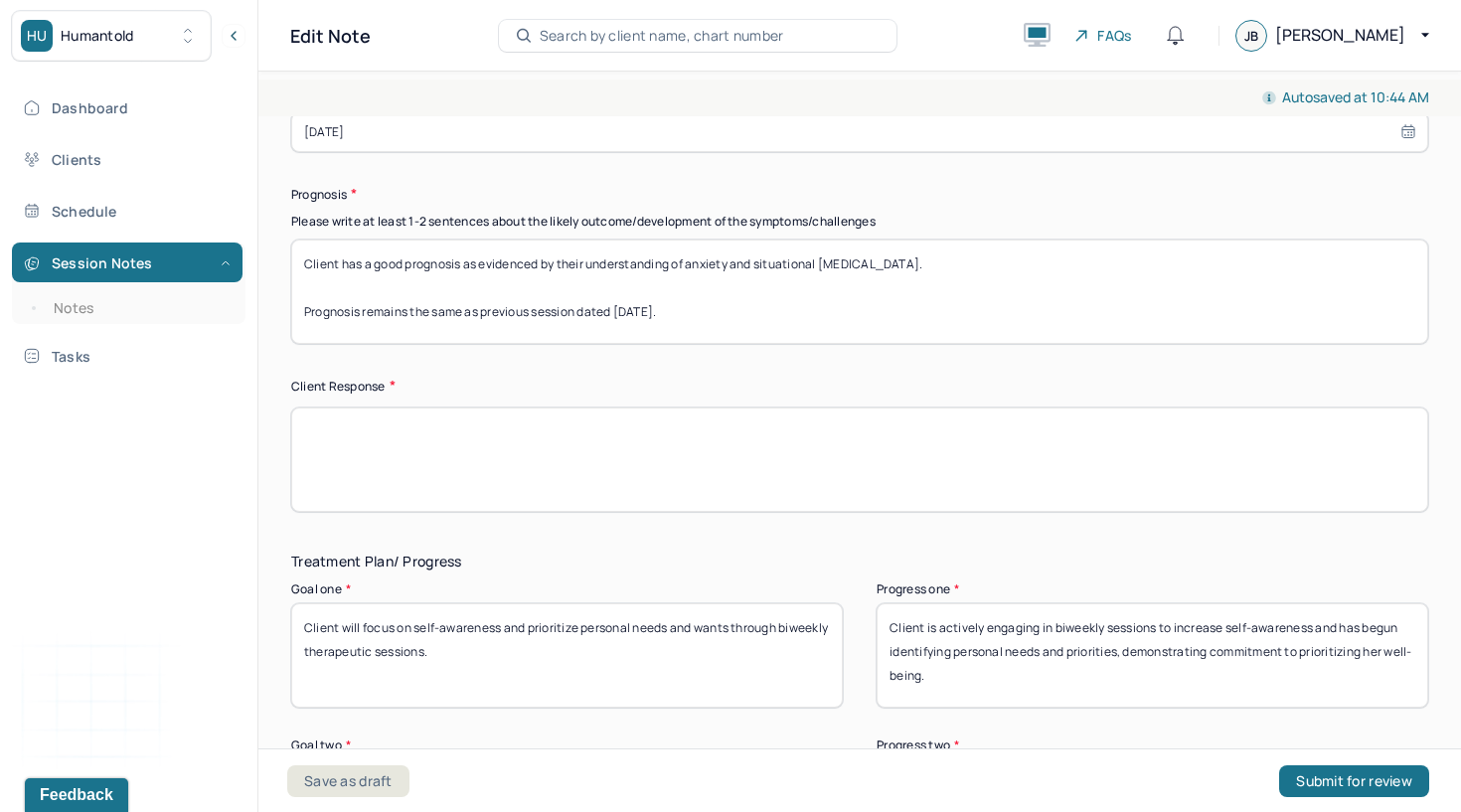 type on "Continue to provide emotional support and validation regarding client’s financial and family stressors.
Explore and practice communication strategies to facilitate conversations with her parents about financial assistance and caregiving needs.
Develop anxiety management techniques, including mindfulness and grounding exercises, to reduce anticipatory anxiety.
Assess client’s coping resources and assist in identifying alternative supports if parental assistance is limited.
Encourage client to explore potential employment advocacy or alternative income sources as feasible.
Monitor for signs of escalating anxiety or [MEDICAL_DATA] and adjust treatment plan accordingly." 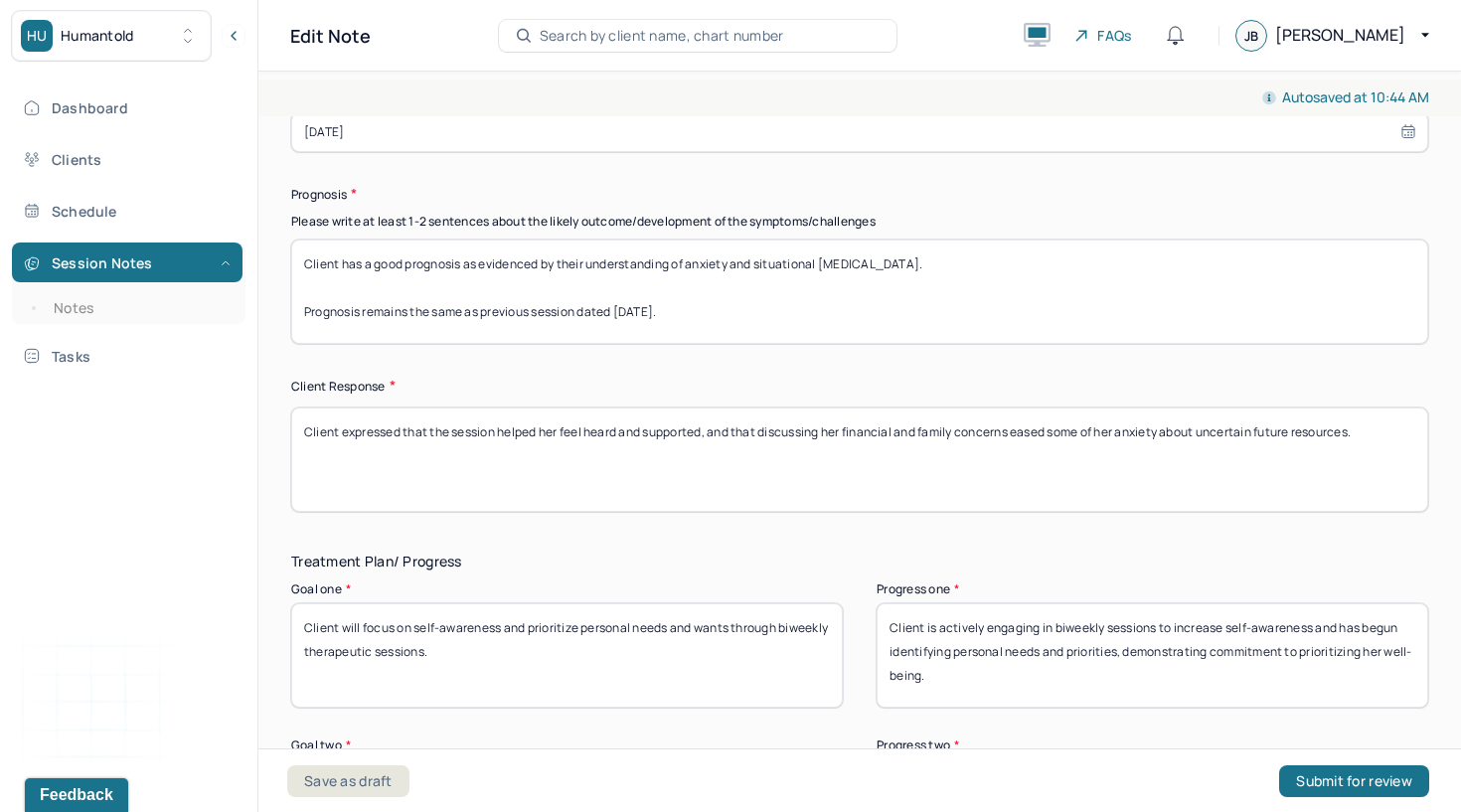 type on "Client expressed that the session helped her feel heard and supported, and that discussing her financial and family concerns eased some of her anxiety about uncertain future resources." 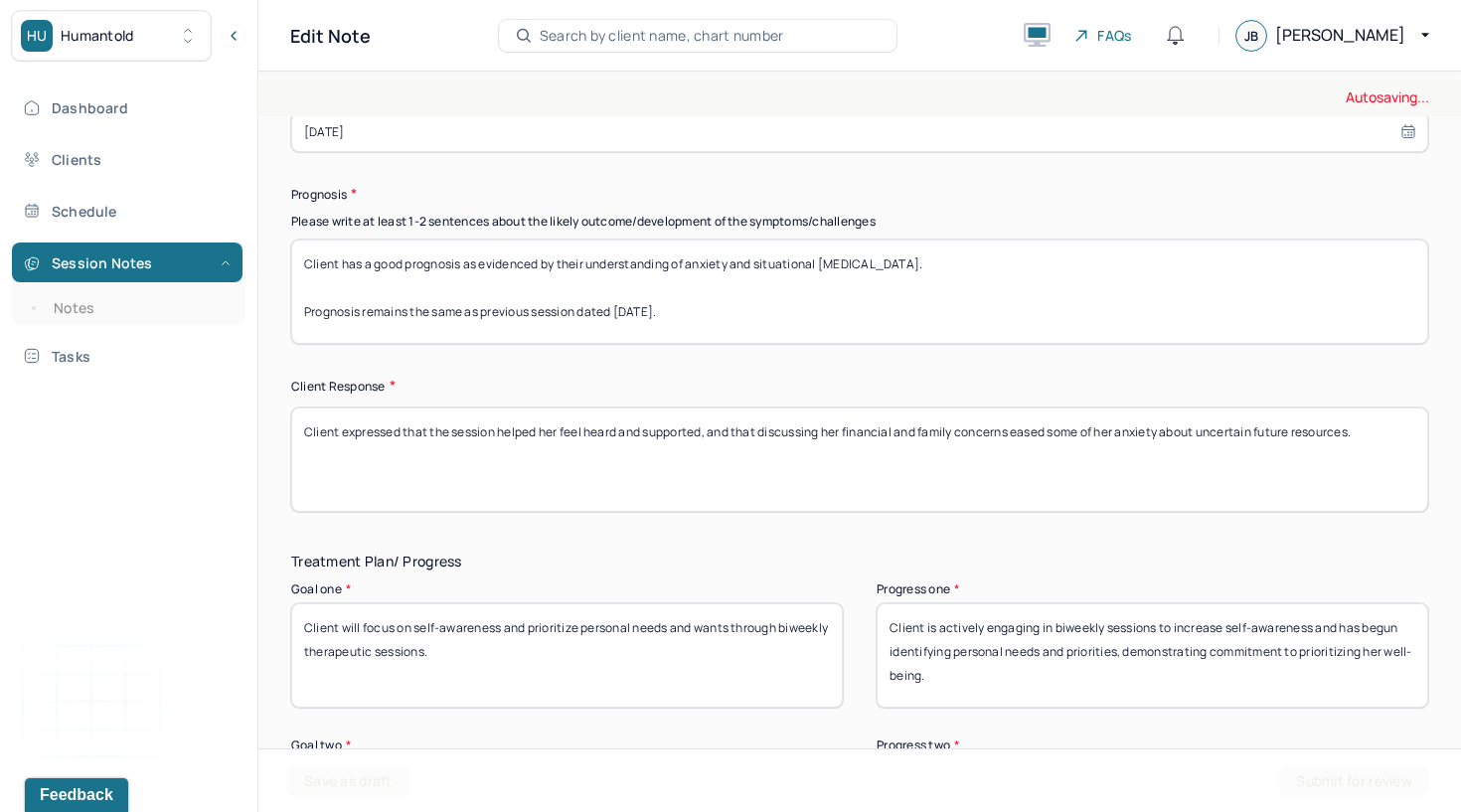 click on "Client will focus on self-awareness and prioritize personal needs and wants through biweekly therapeutic sessions." at bounding box center [567, 655] 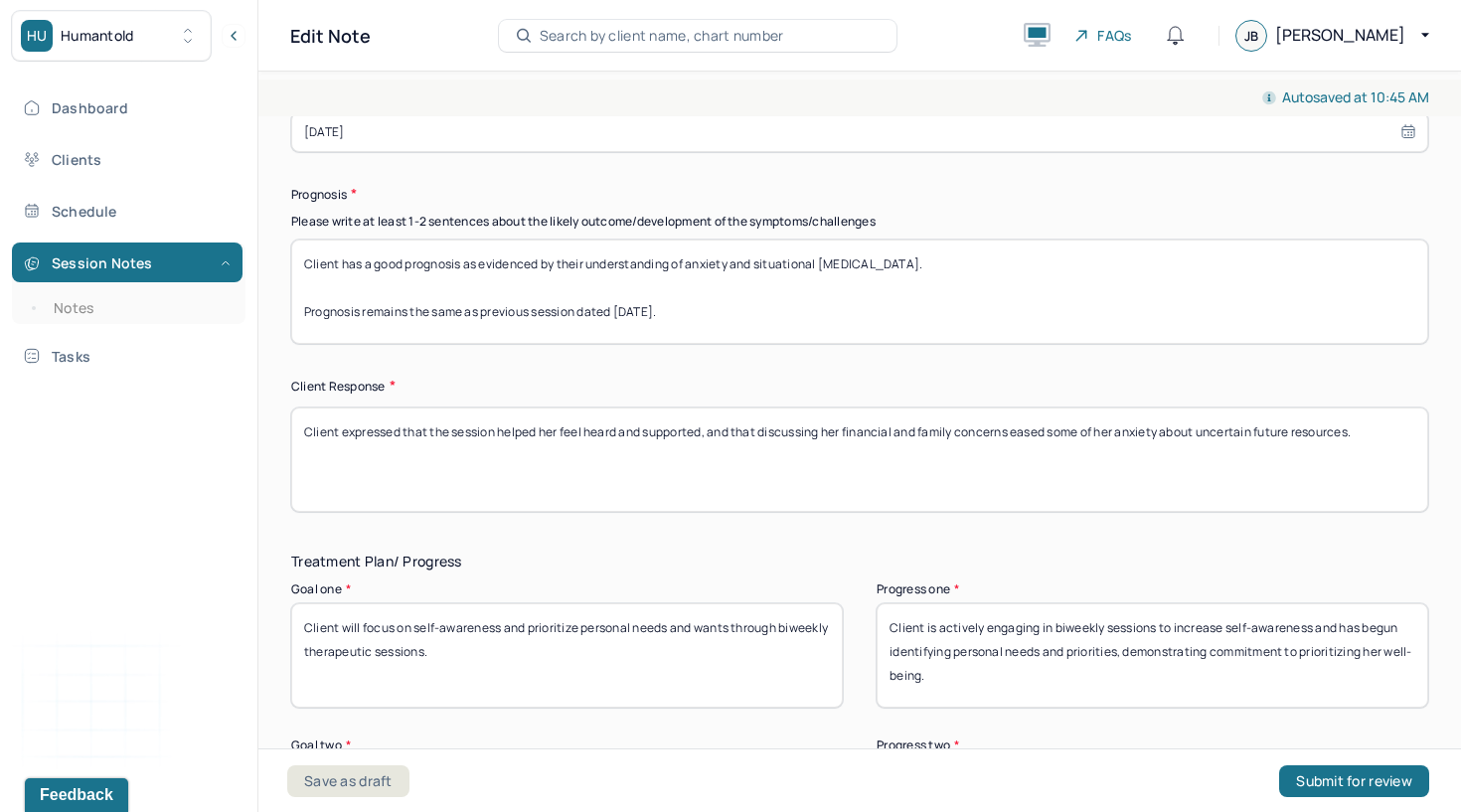 click on "Client is actively engaging in biweekly sessions to increase self-awareness and has begun identifying personal needs and priorities, demonstrating commitment to prioritizing her well-being." at bounding box center (1152, 655) 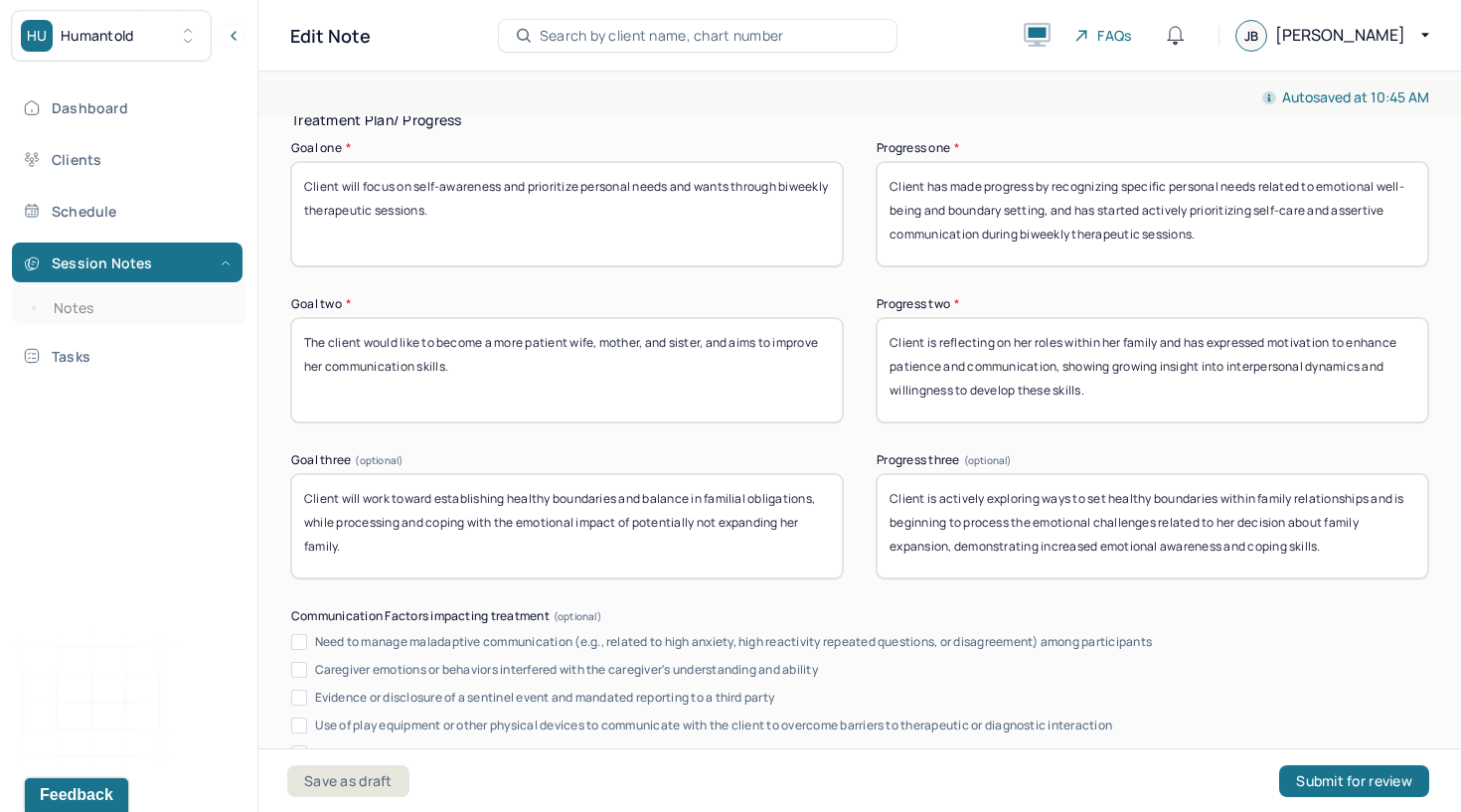 scroll, scrollTop: 3369, scrollLeft: 0, axis: vertical 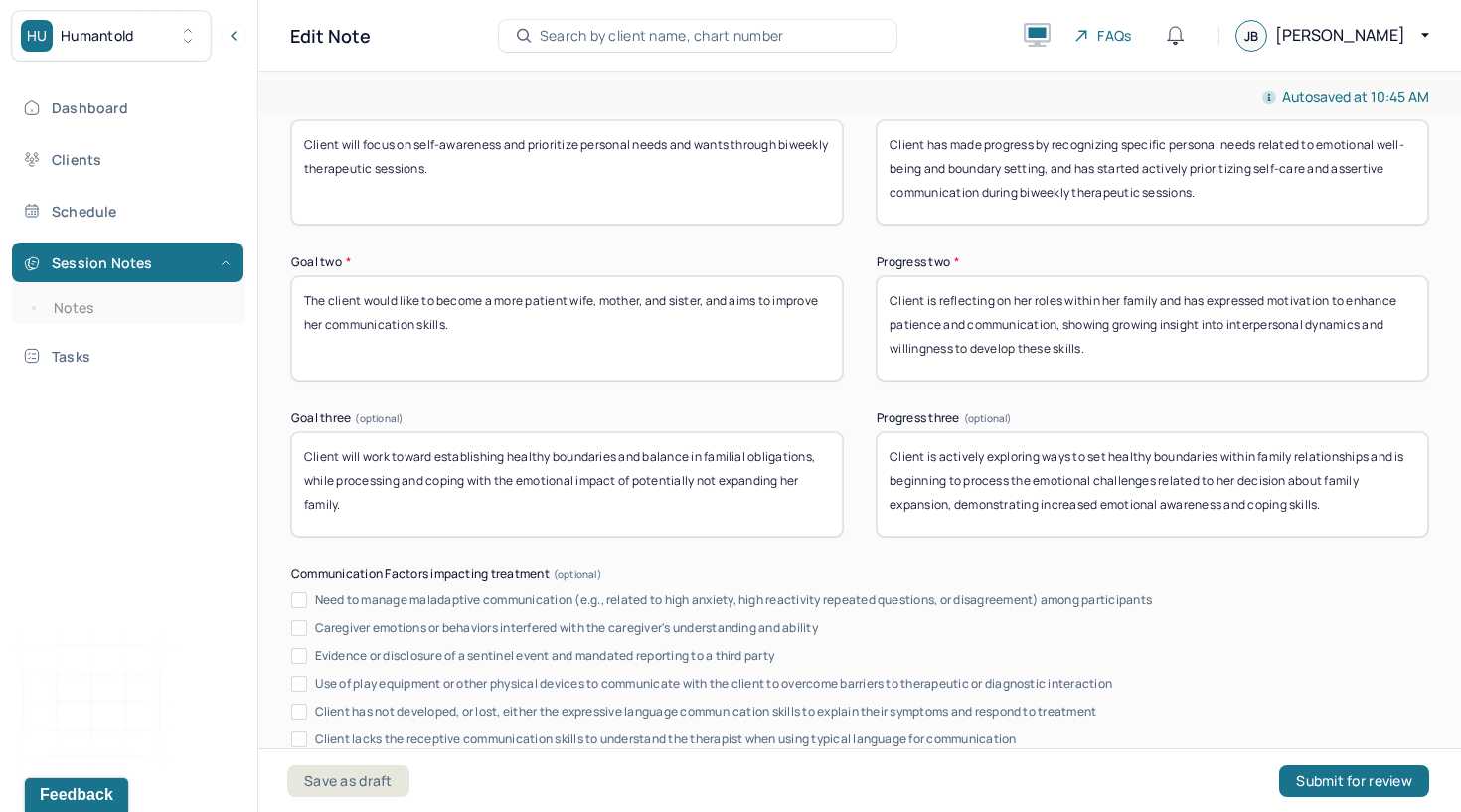 type on "Client has made progress by recognizing specific personal needs related to emotional well-being and boundary setting, and has started actively prioritizing self-care and assertive communication during biweekly therapeutic sessions." 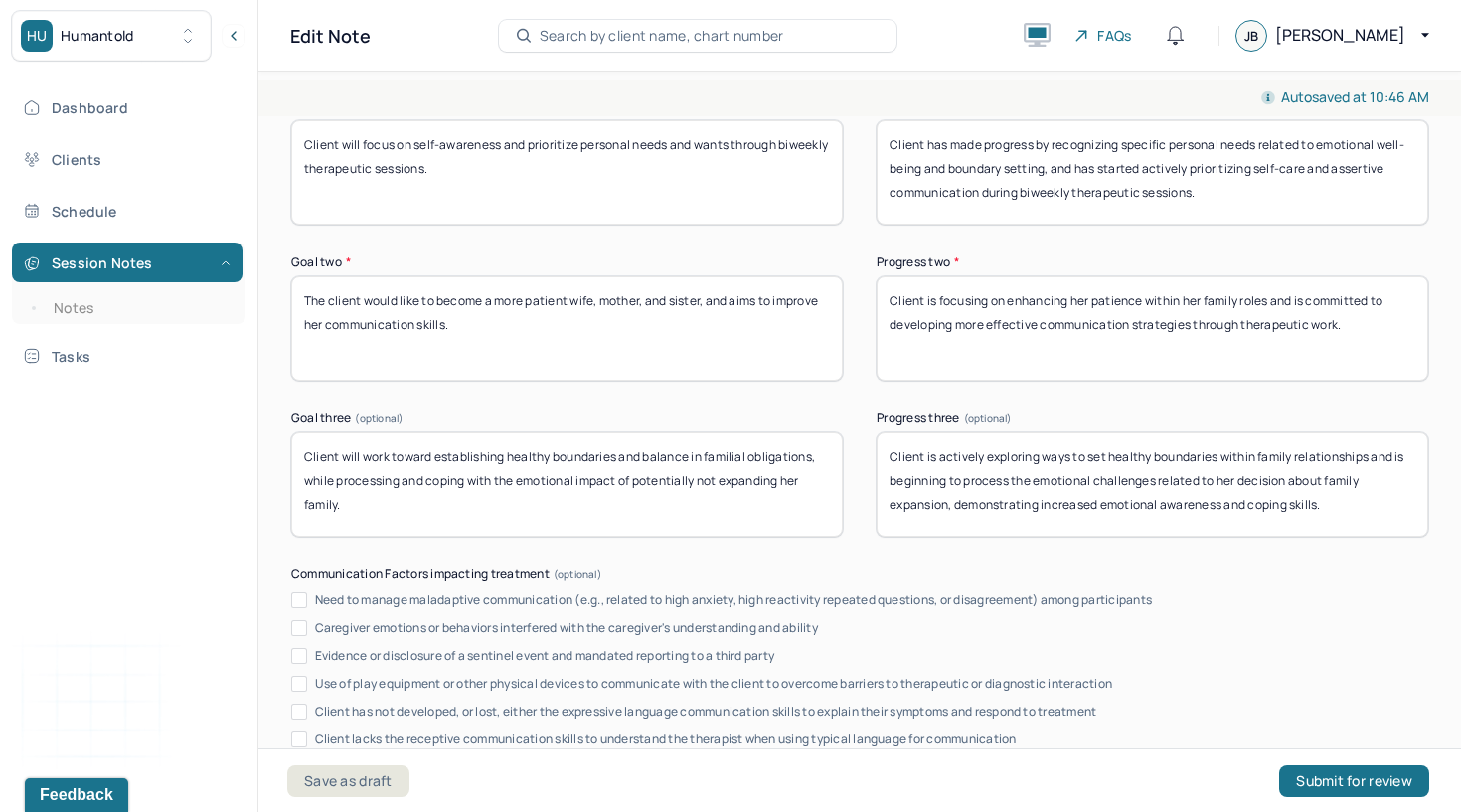 click on "Client is focusing on enhancing her patience within her family roles and is committed to developing more effective communication strategies through therapeutic work." at bounding box center (1152, 328) 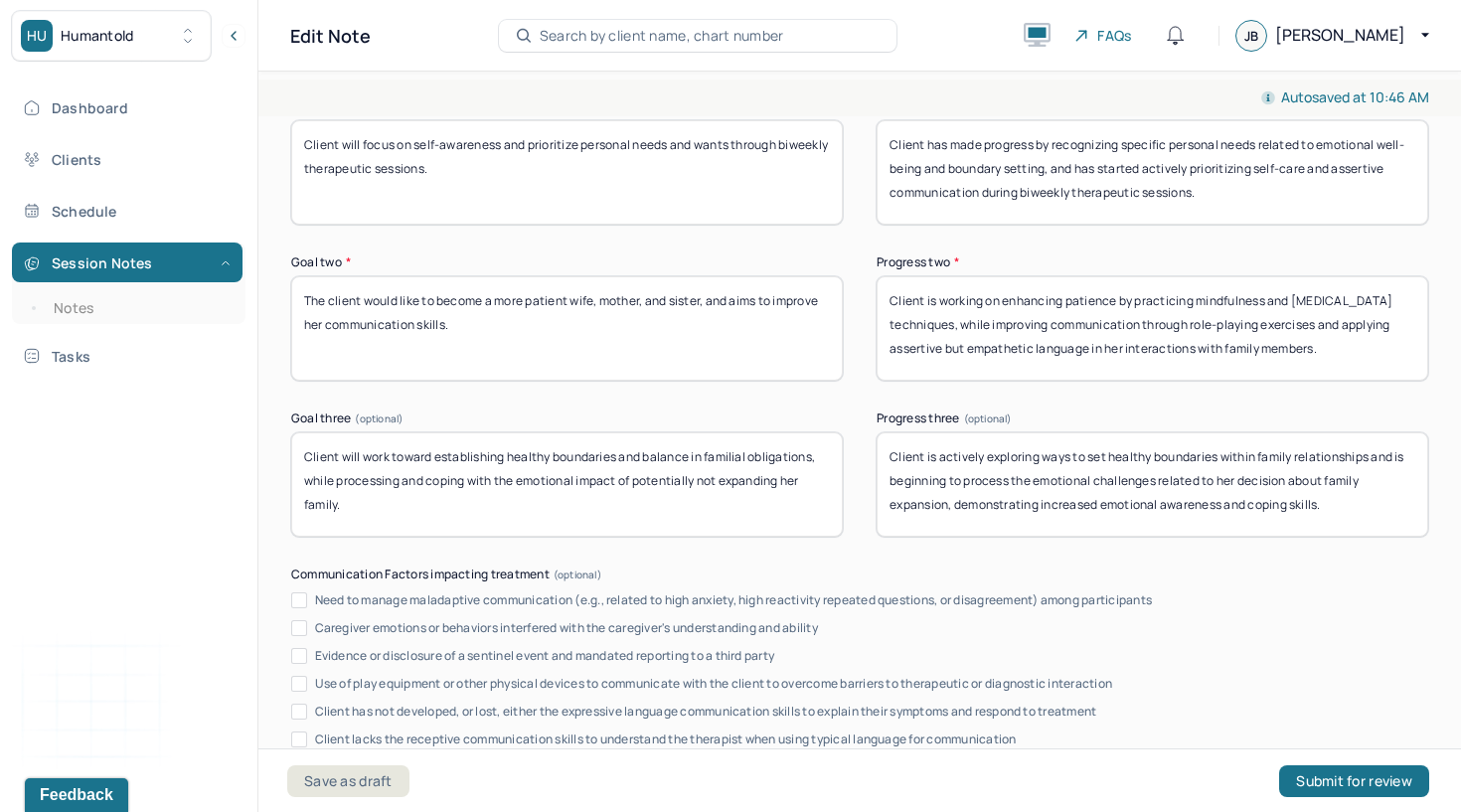 type on "Client is working on enhancing patience by practicing mindfulness and [MEDICAL_DATA] techniques, while improving communication through role-playing exercises and applying assertive but empathetic language in her interactions with family members." 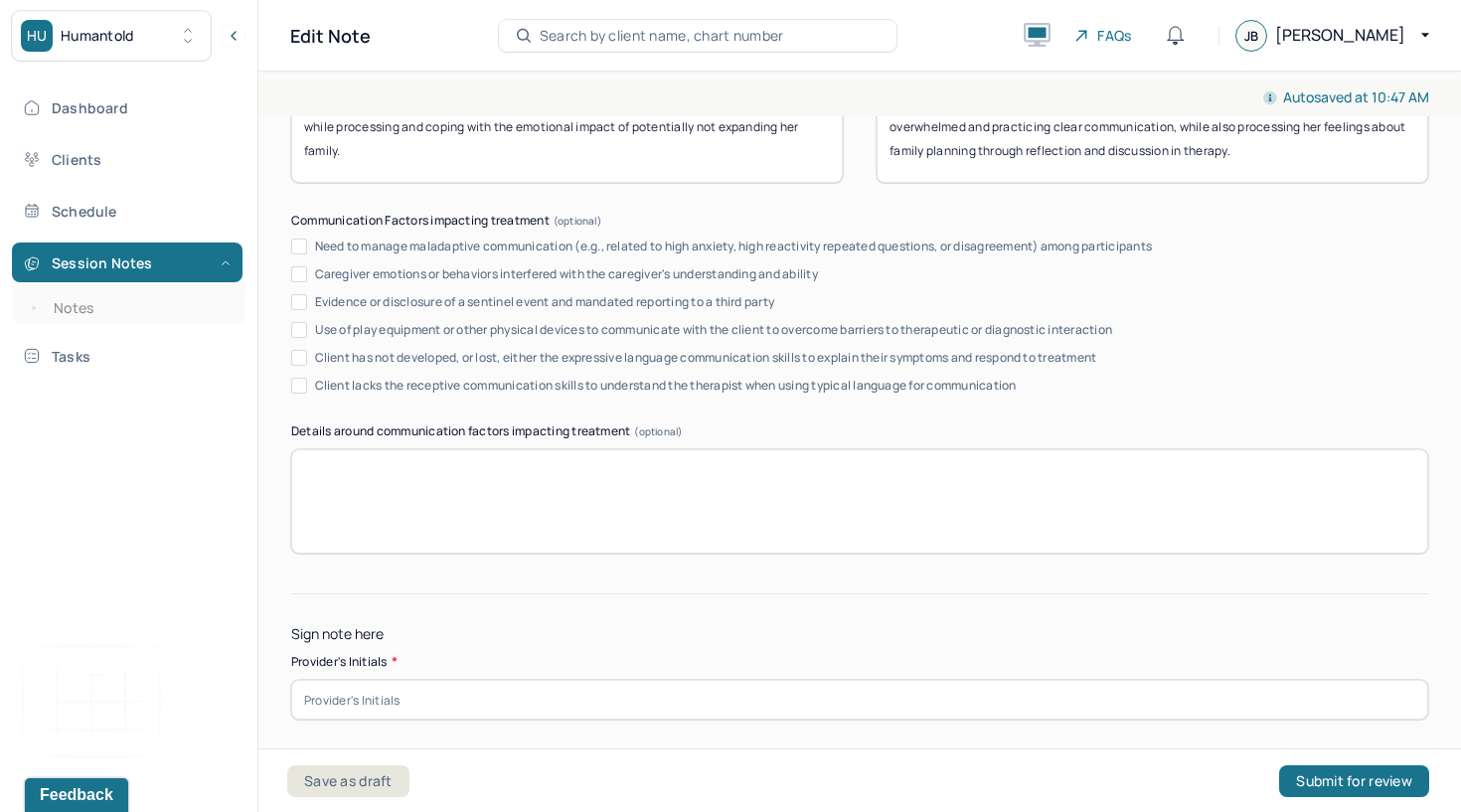 scroll, scrollTop: 3818, scrollLeft: 0, axis: vertical 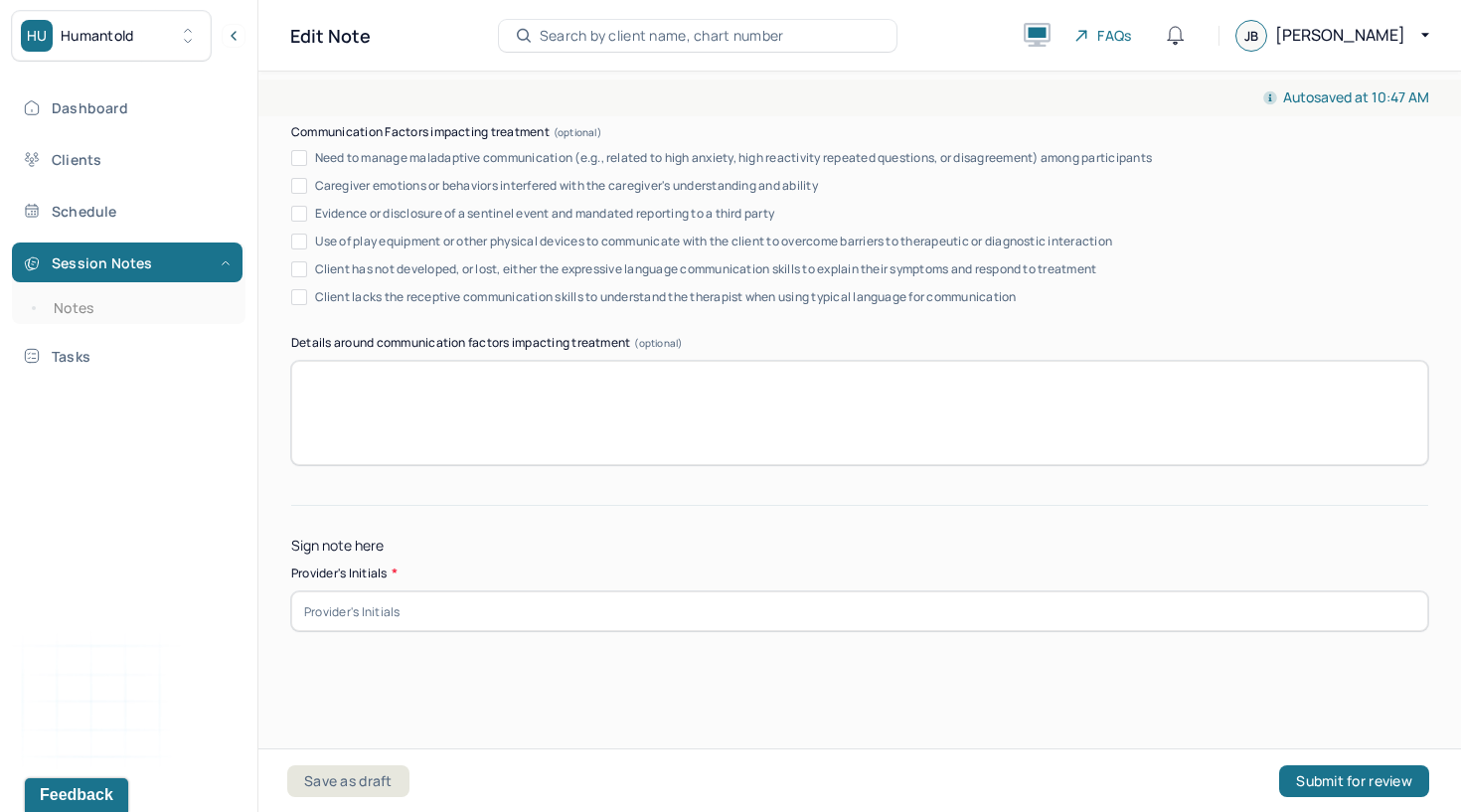 type on "Client is working on setting boundaries by identifying situations where she feels overwhelmed and practicing clear communication, while also processing her feelings about family planning through reflection and discussion in therapy." 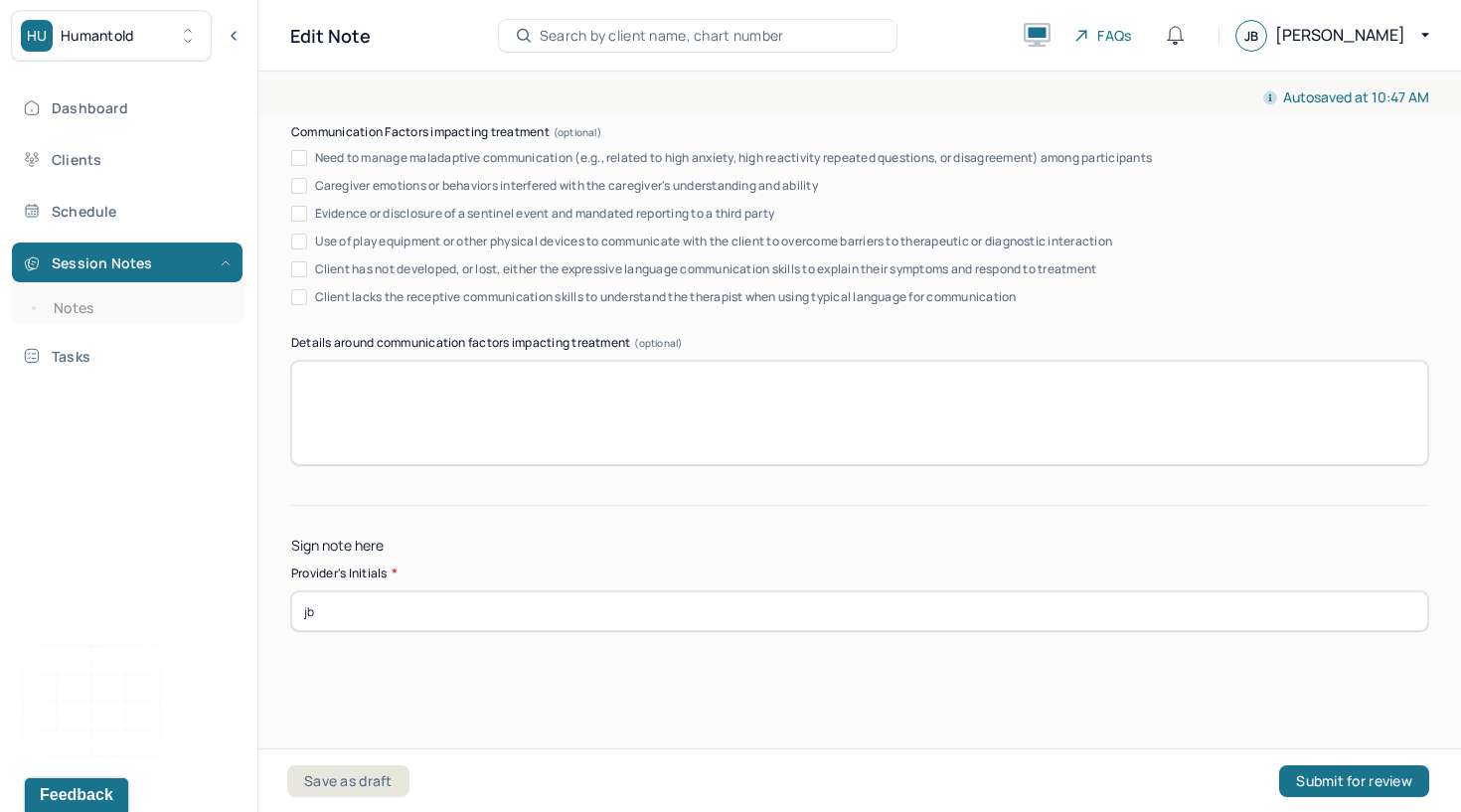 type on "jb" 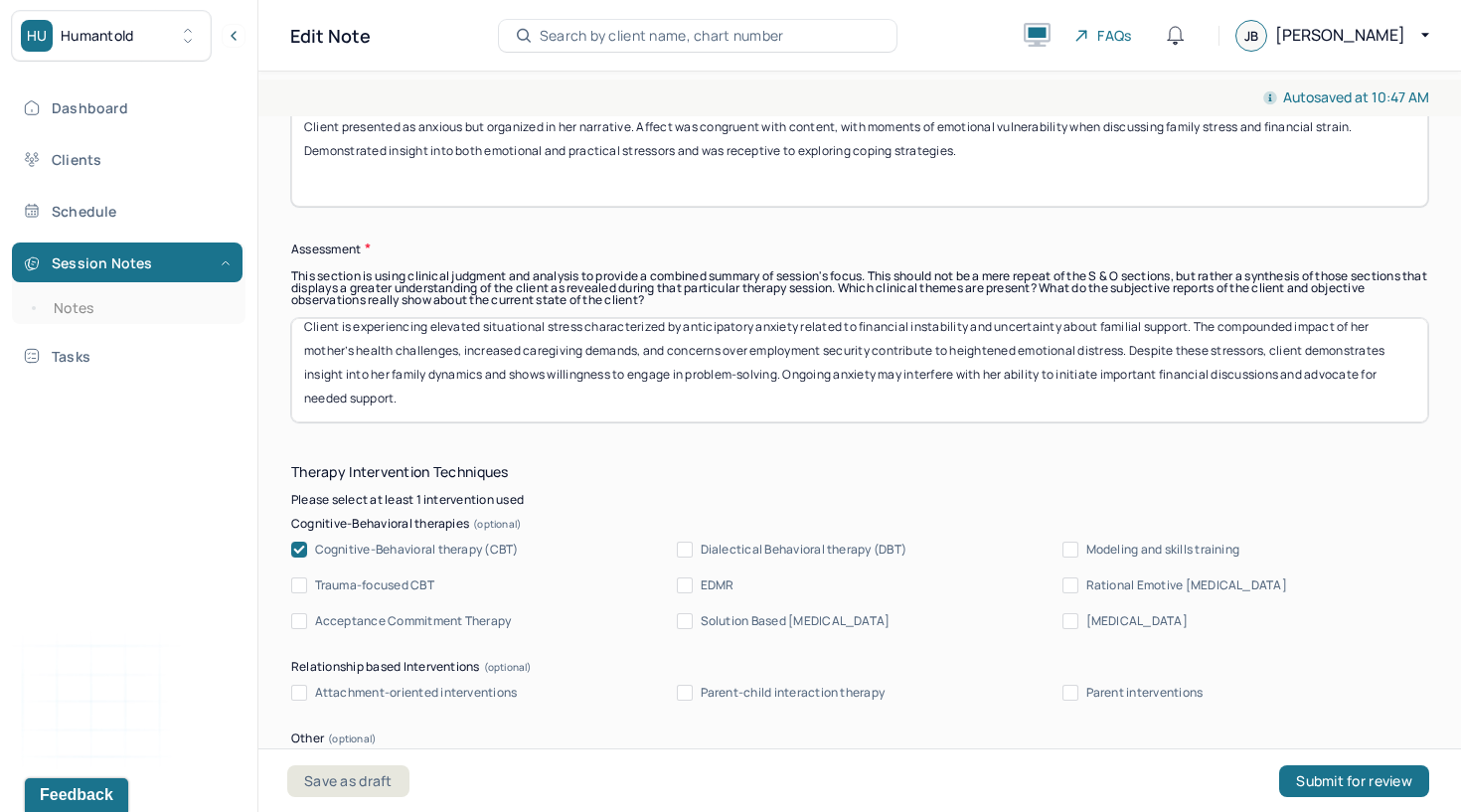 scroll, scrollTop: 1721, scrollLeft: 0, axis: vertical 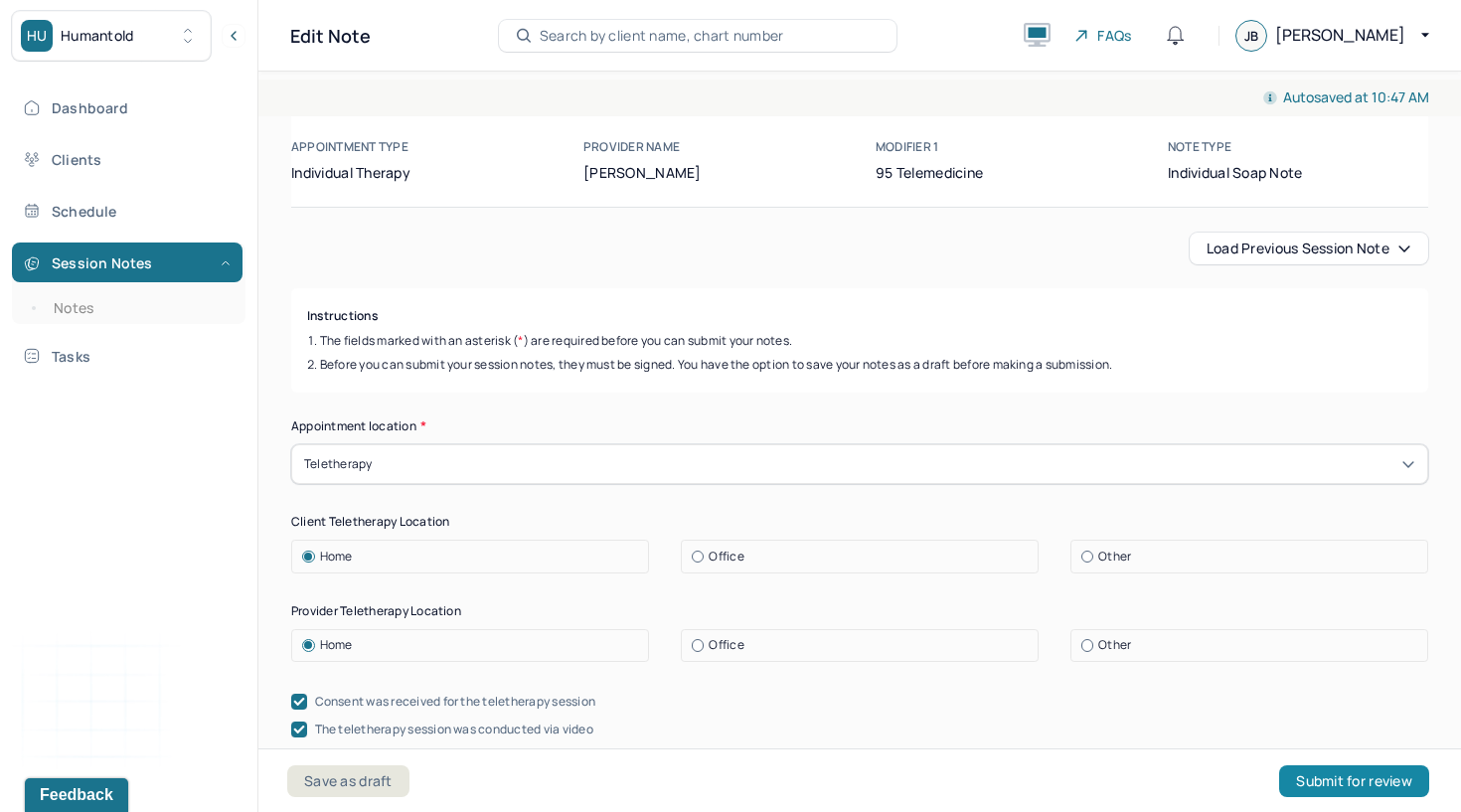 click on "Submit for review" at bounding box center (1354, 781) 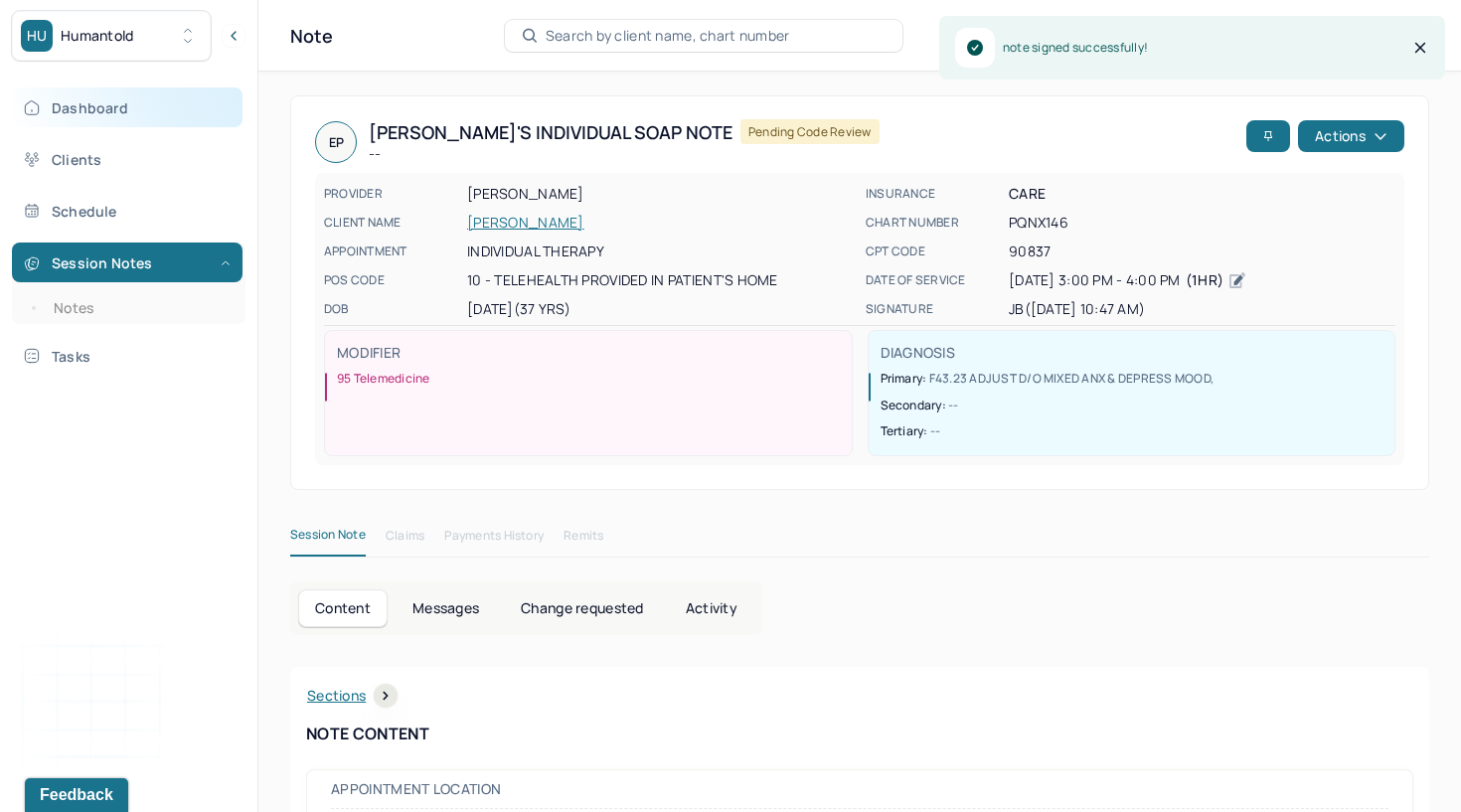 click on "Dashboard" at bounding box center (127, 107) 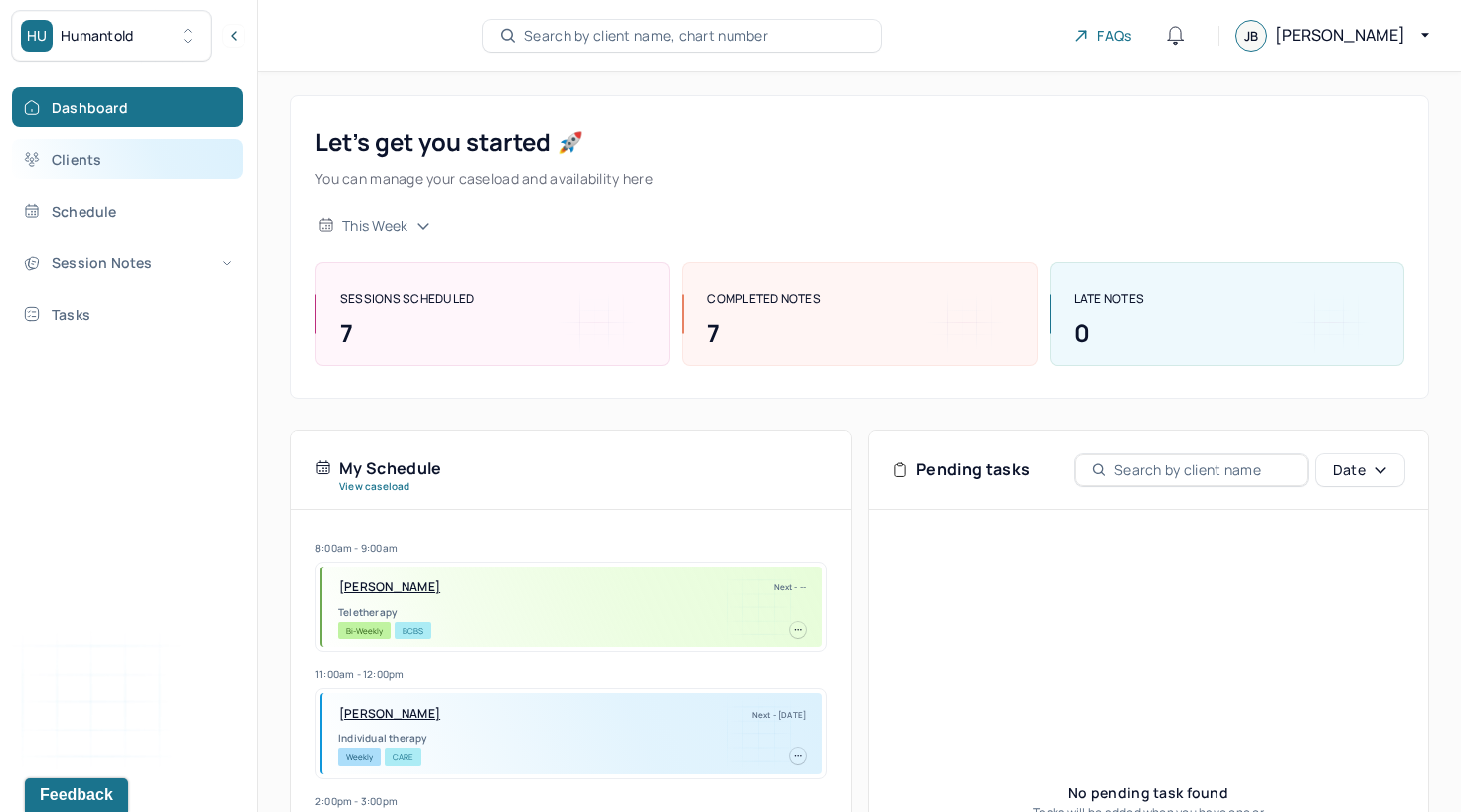 click on "Clients" at bounding box center [127, 159] 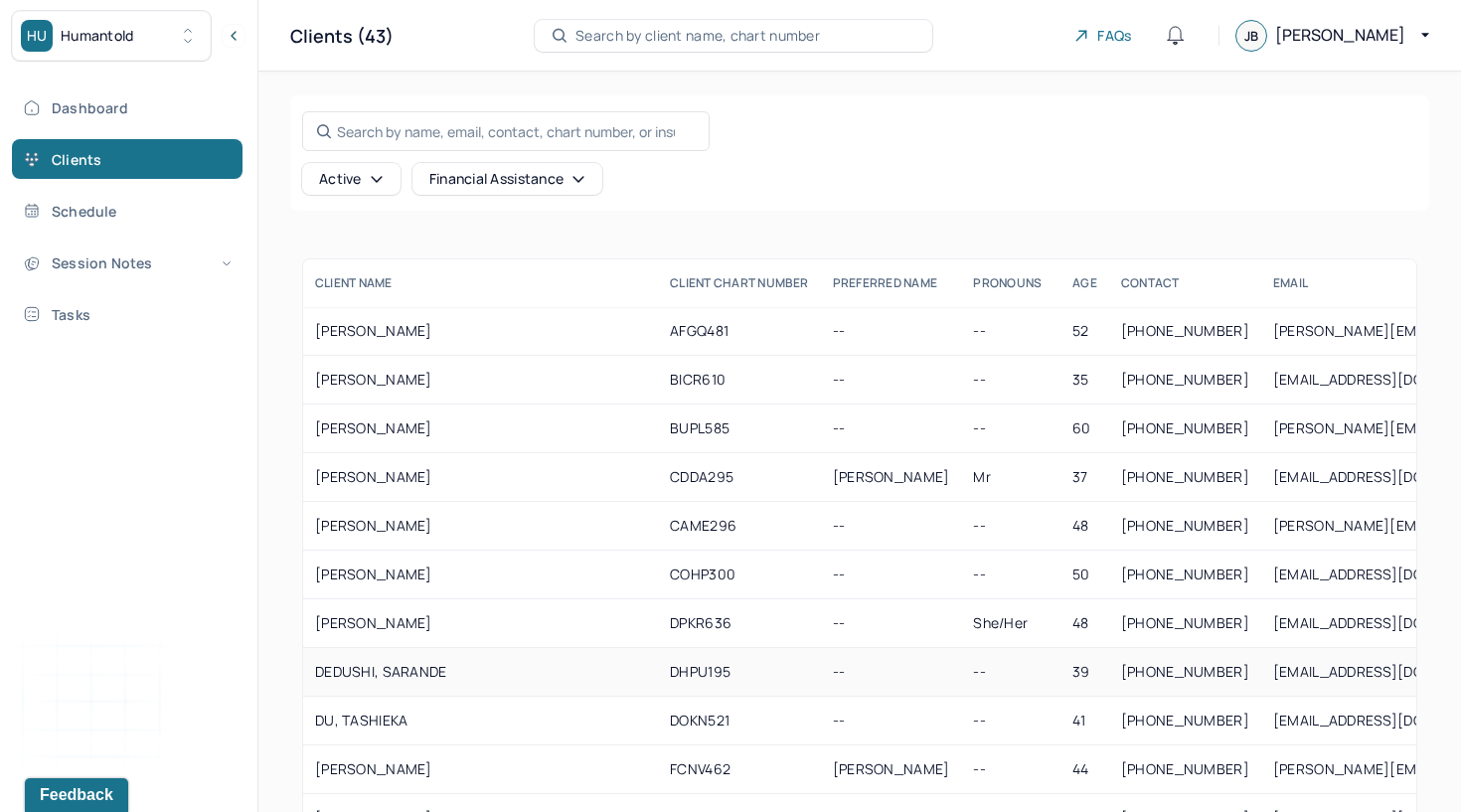 click on "DEDUSHI, SARANDE" at bounding box center (480, 672) 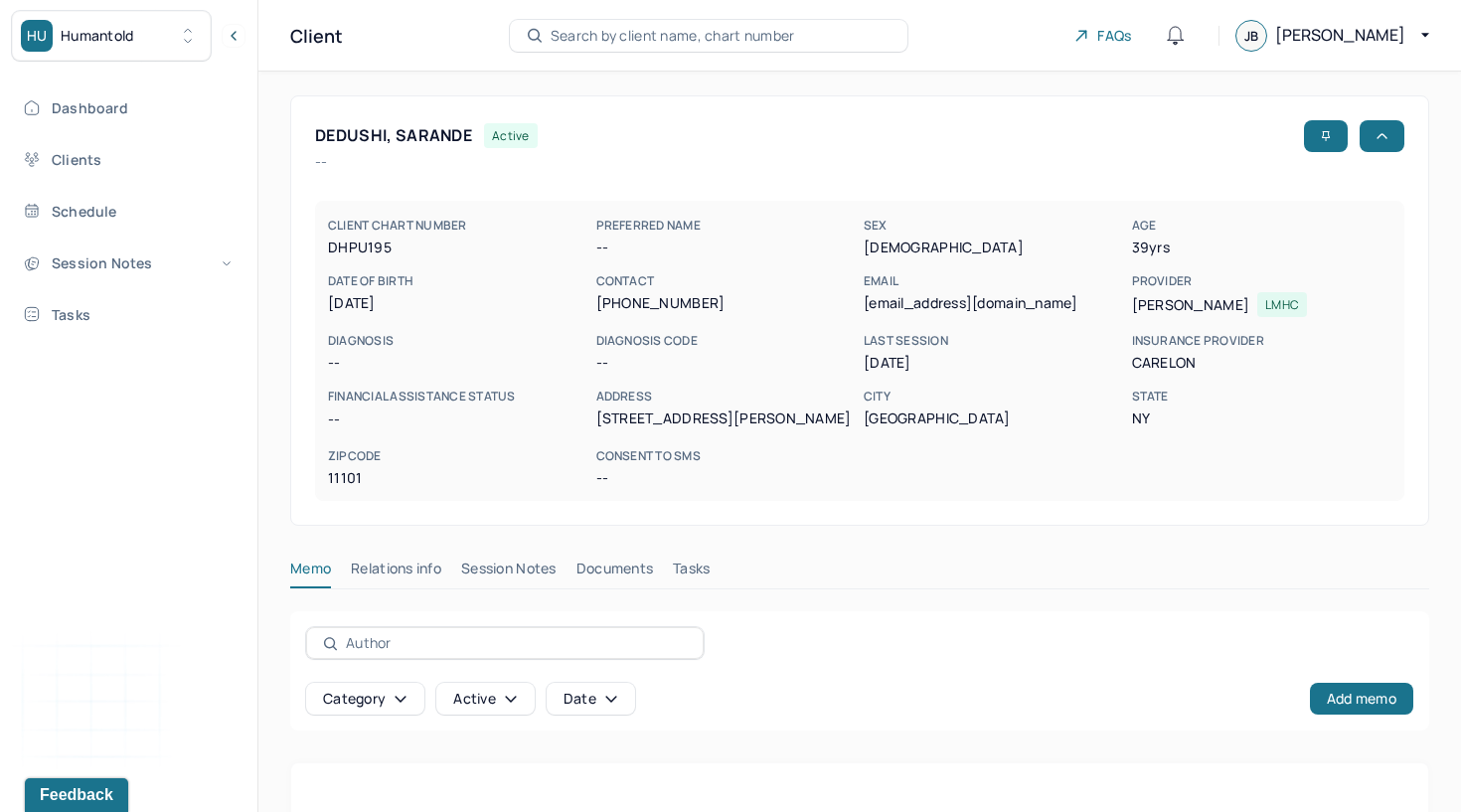 click on "Session Notes" at bounding box center [509, 572] 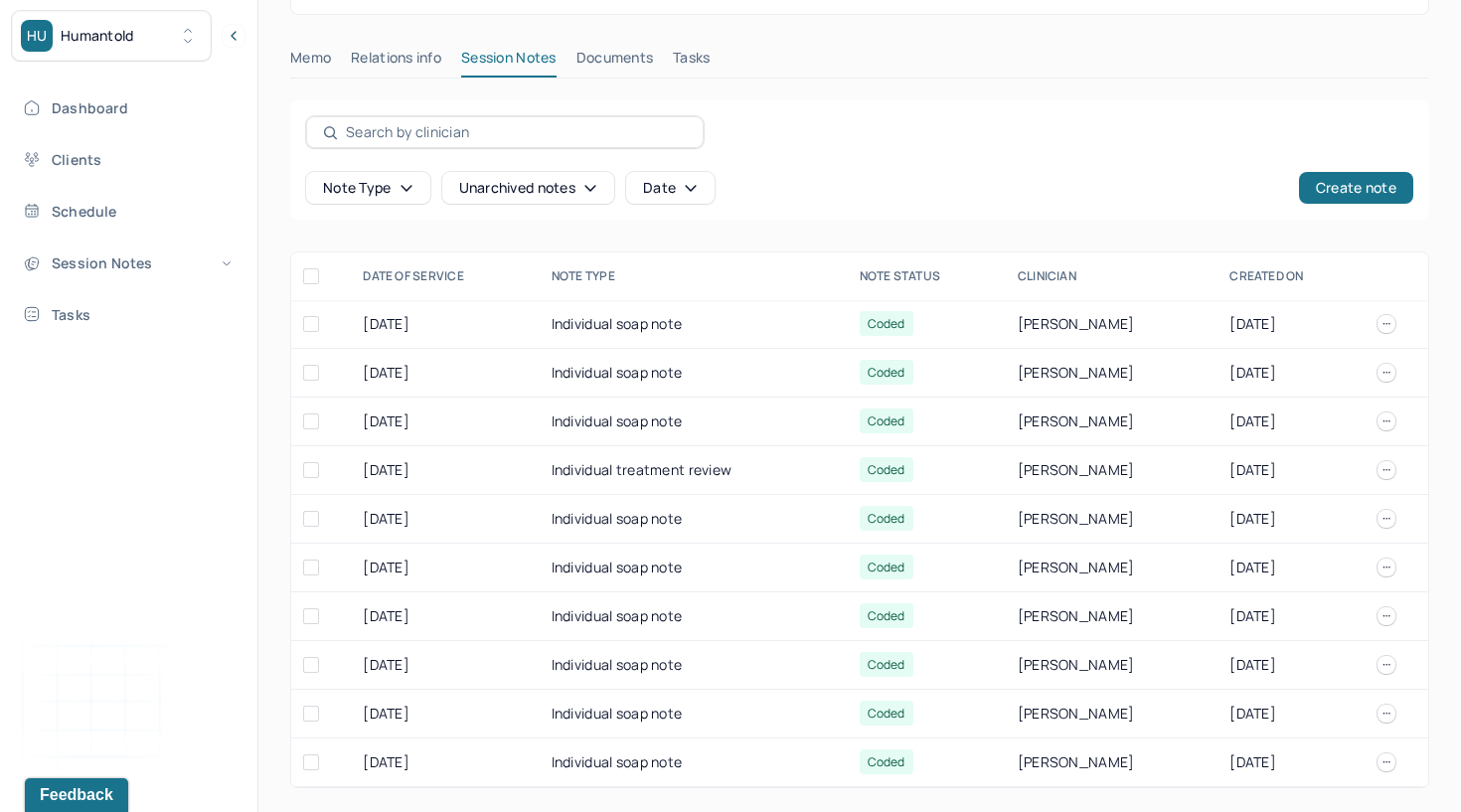 scroll, scrollTop: 512, scrollLeft: 0, axis: vertical 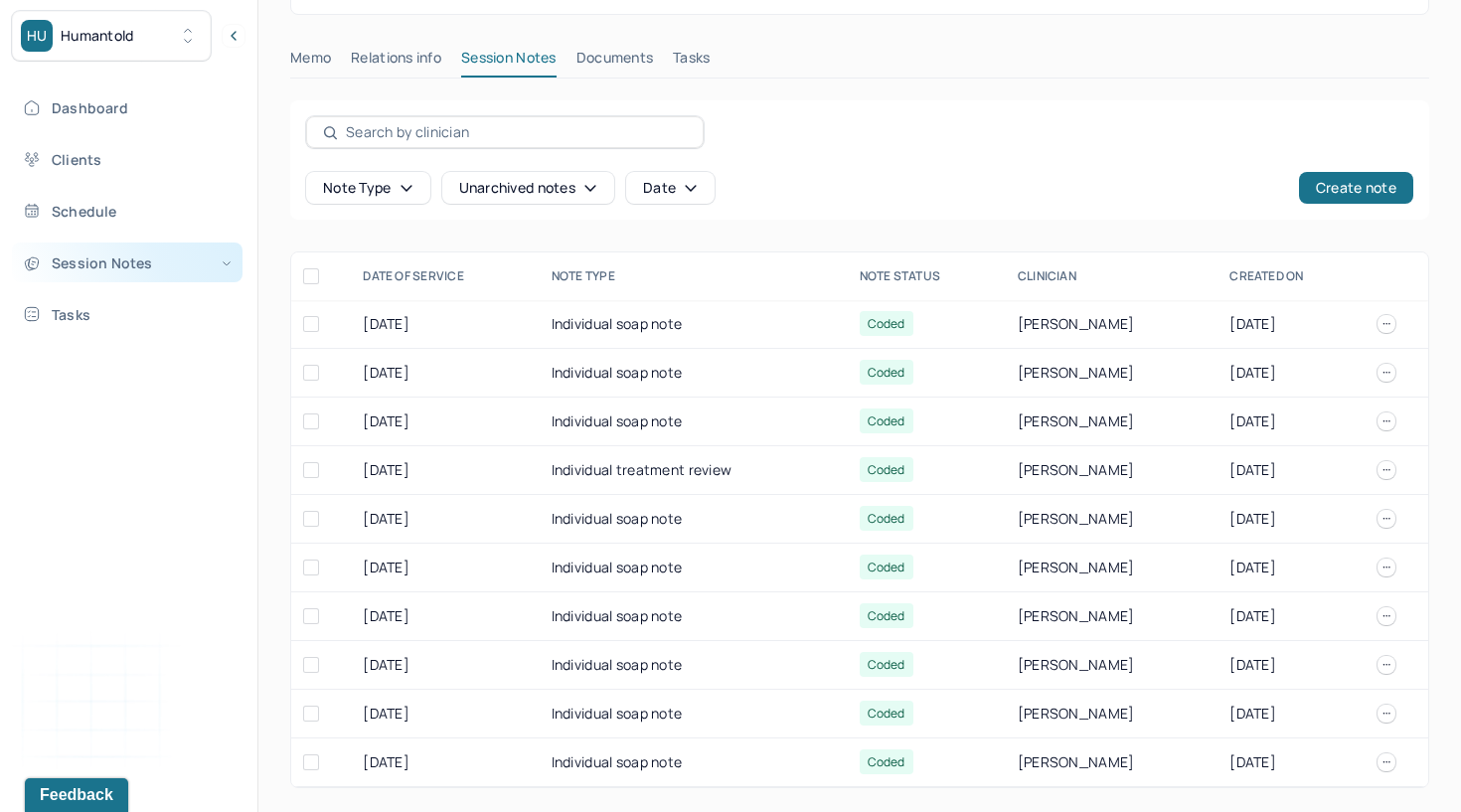 click on "Session Notes" at bounding box center (127, 262) 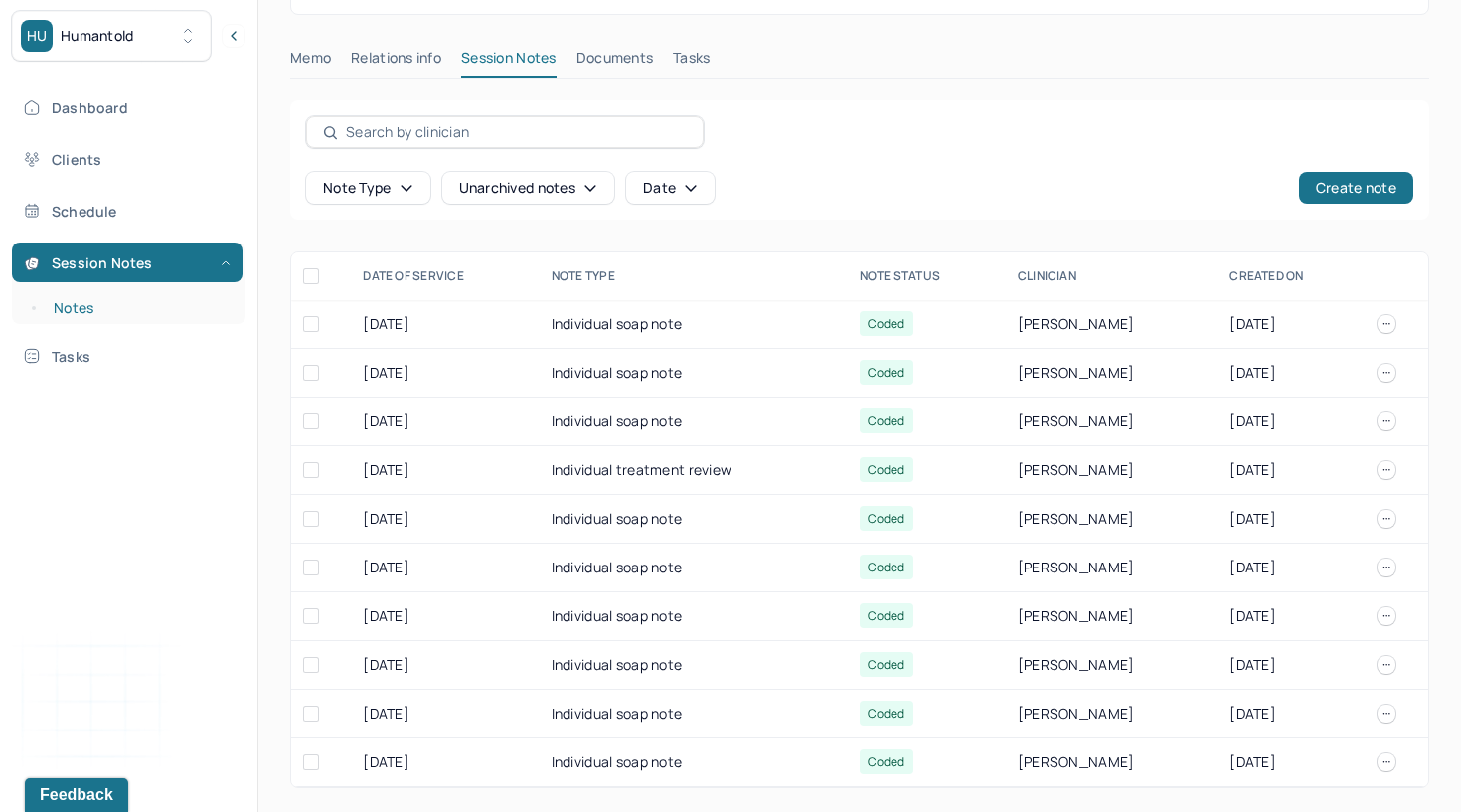 click on "Notes" at bounding box center [138, 308] 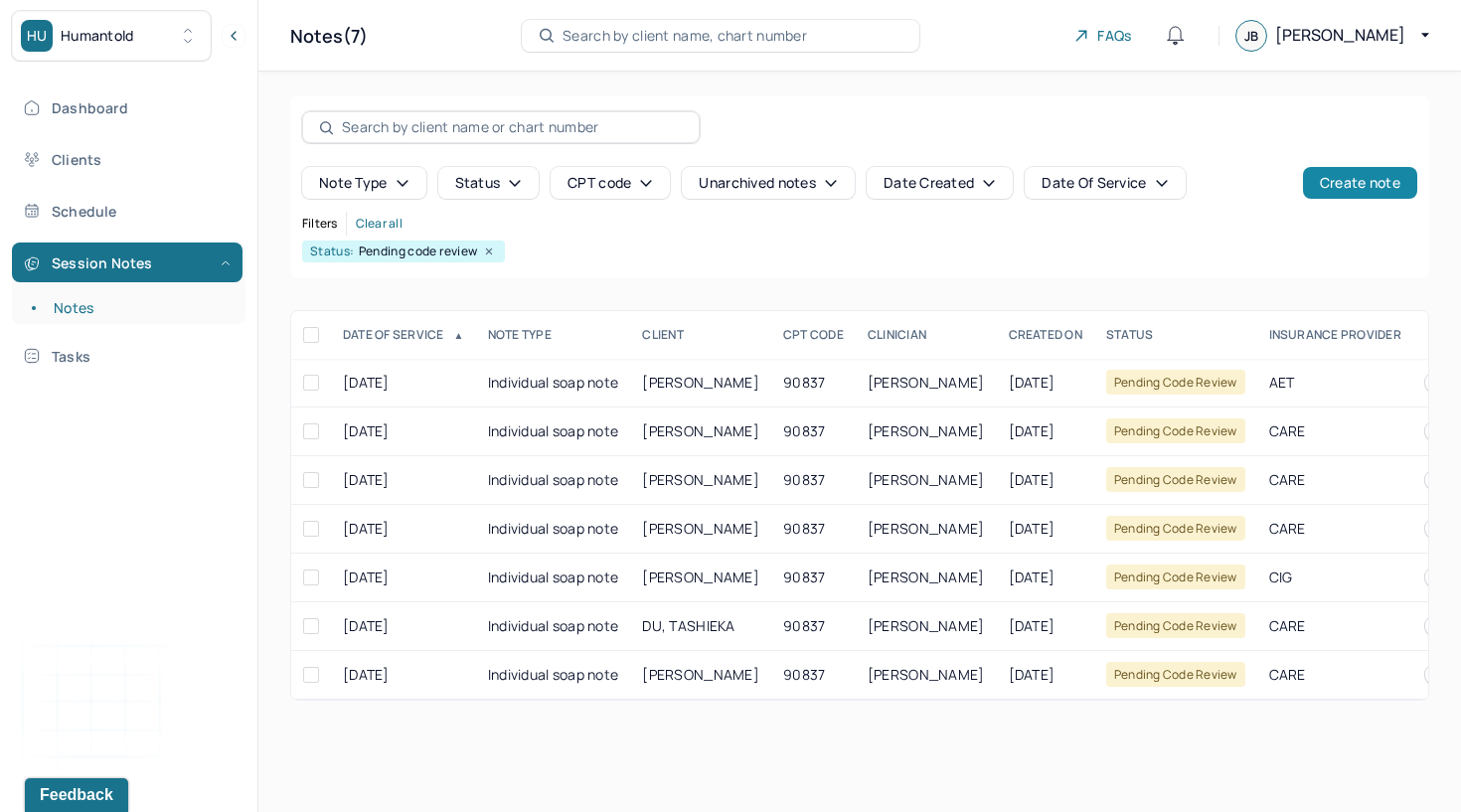 click on "Create note" at bounding box center [1360, 183] 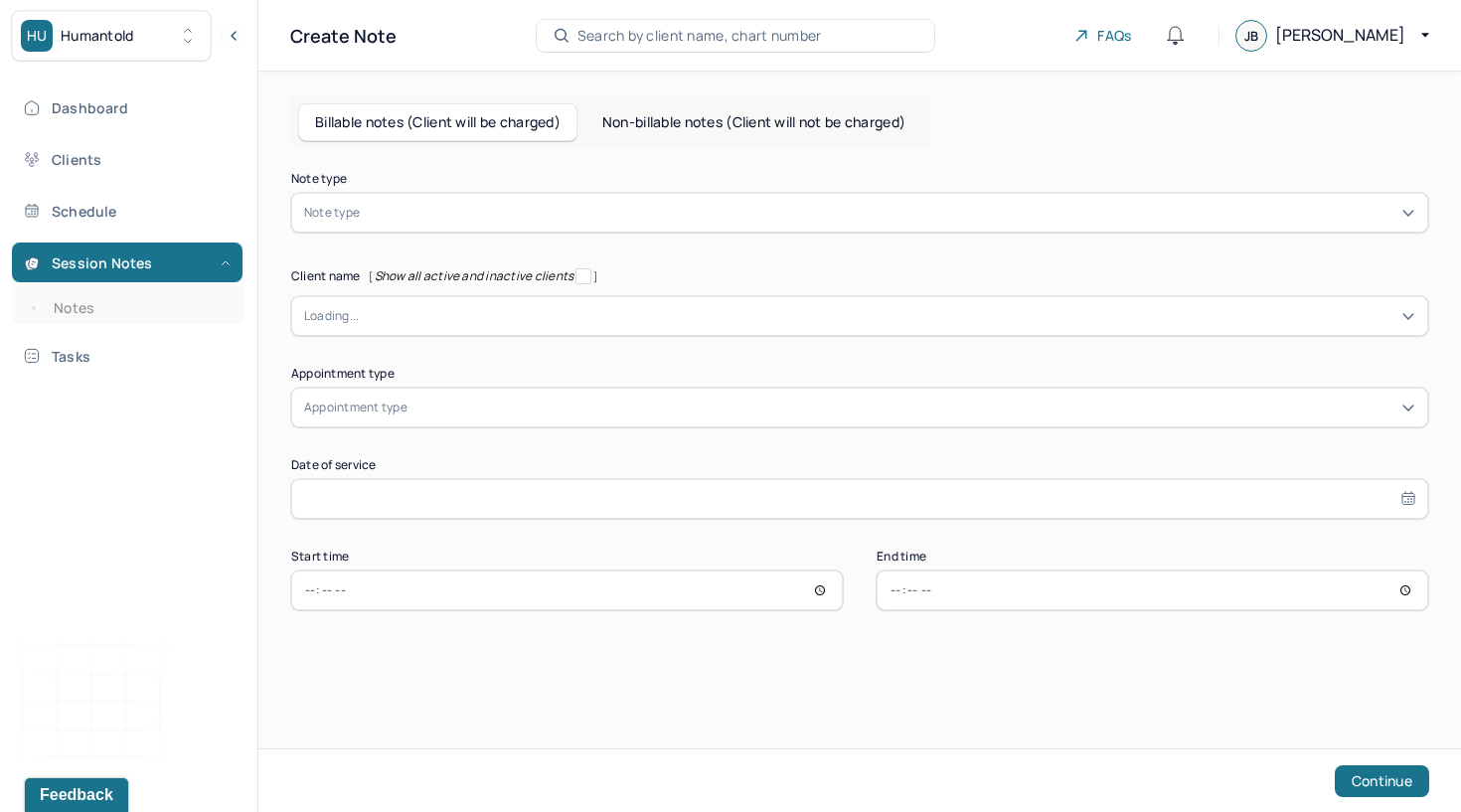 click at bounding box center [890, 213] 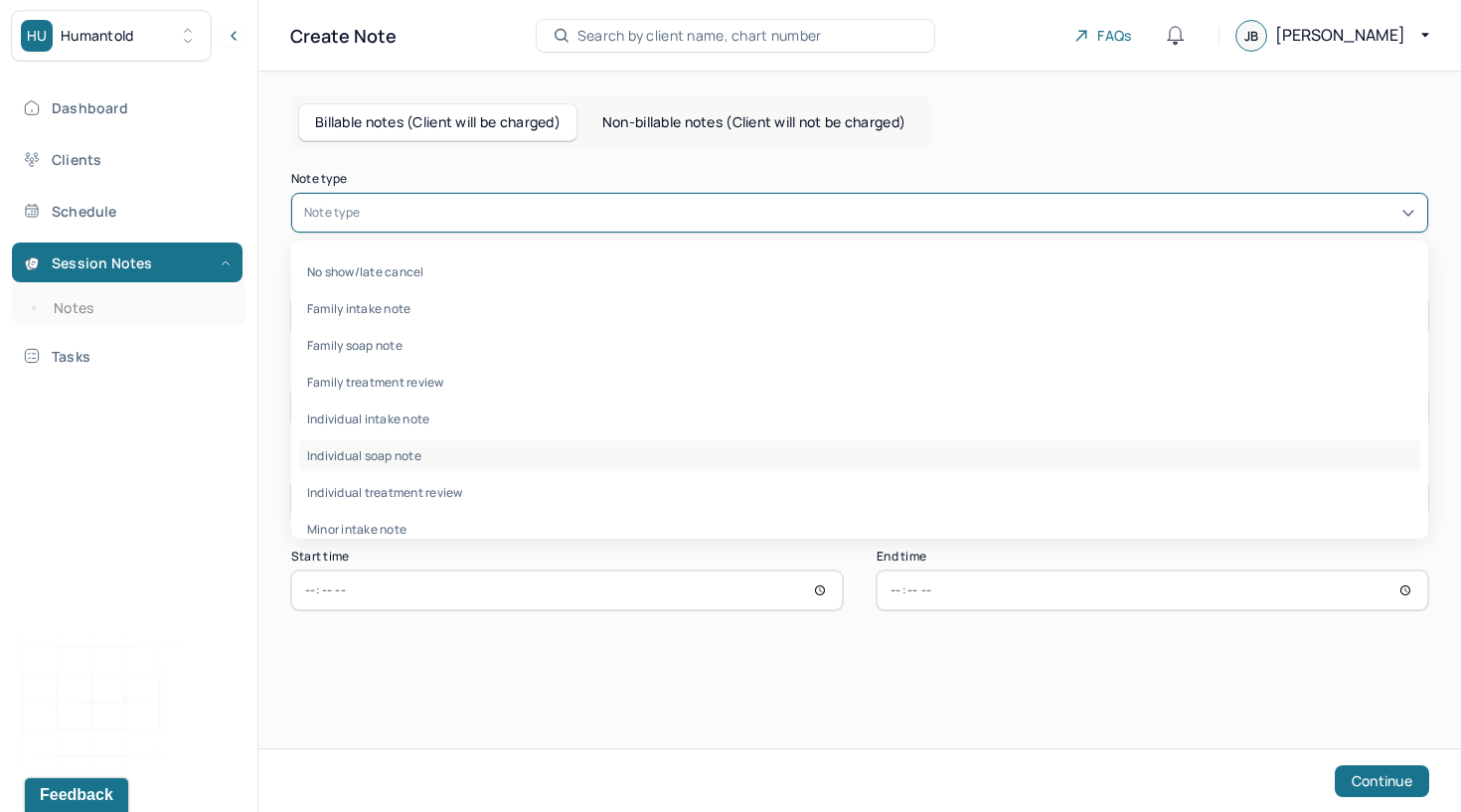 click on "Individual soap note" at bounding box center (860, 455) 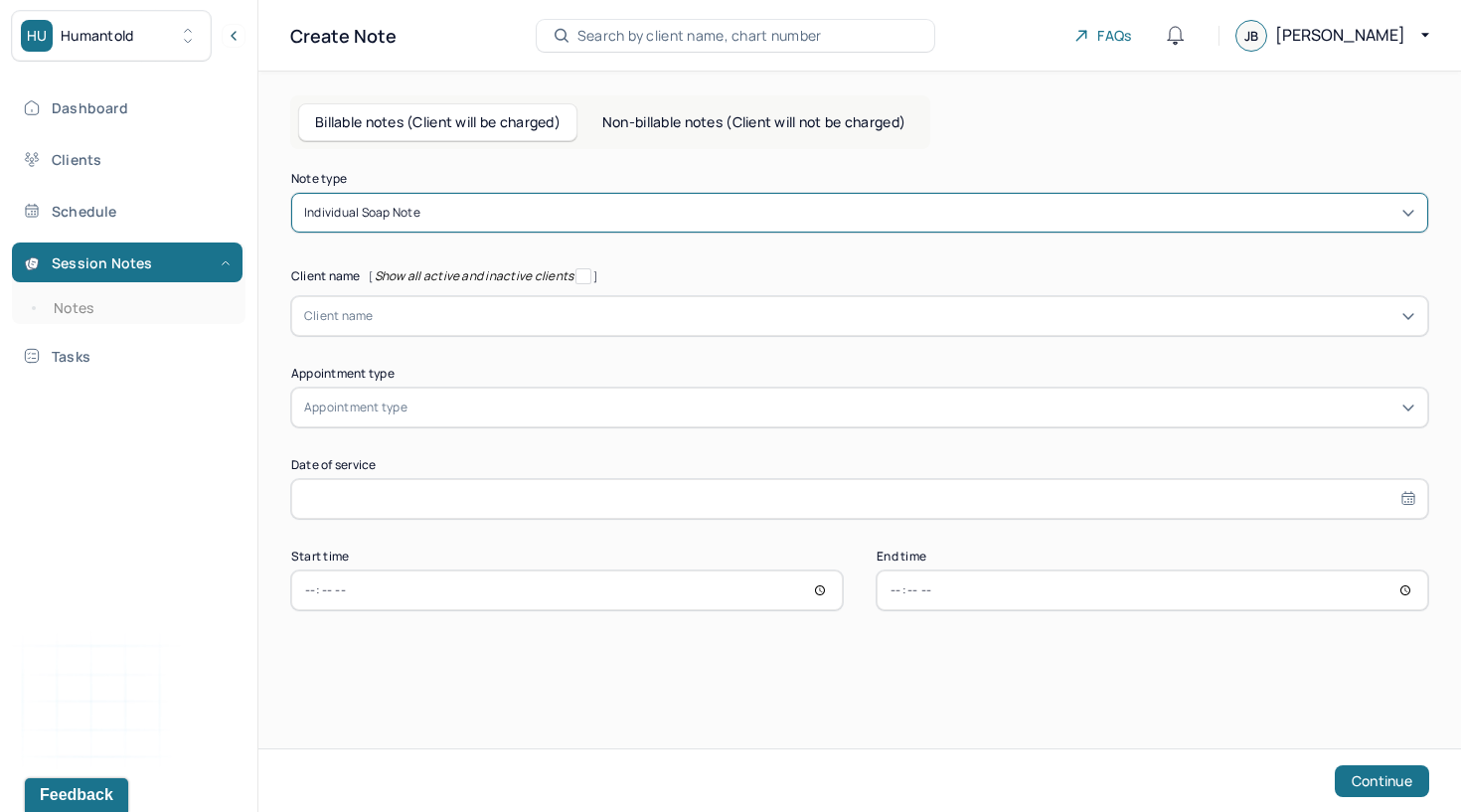 click at bounding box center (894, 316) 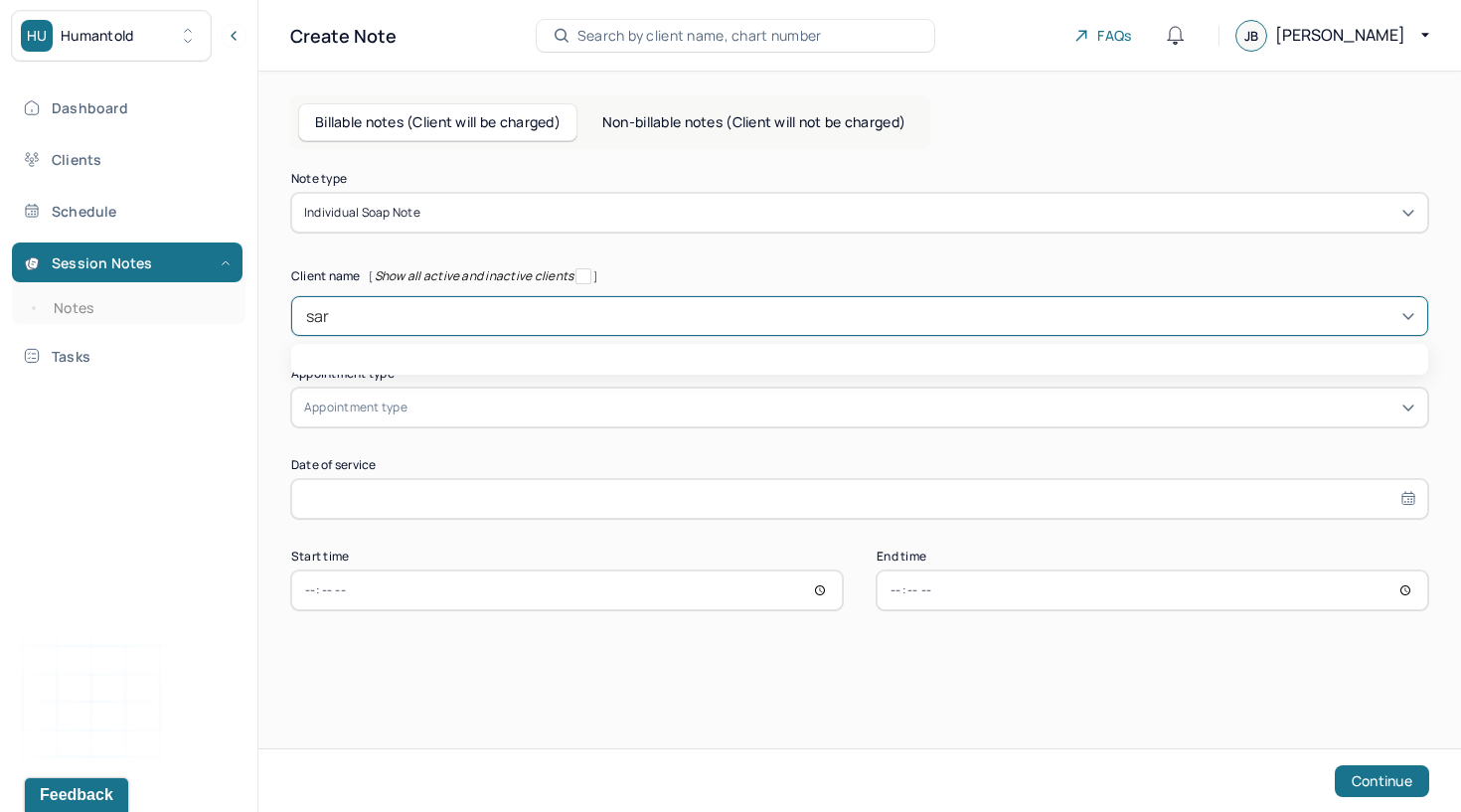 type on "[PERSON_NAME]" 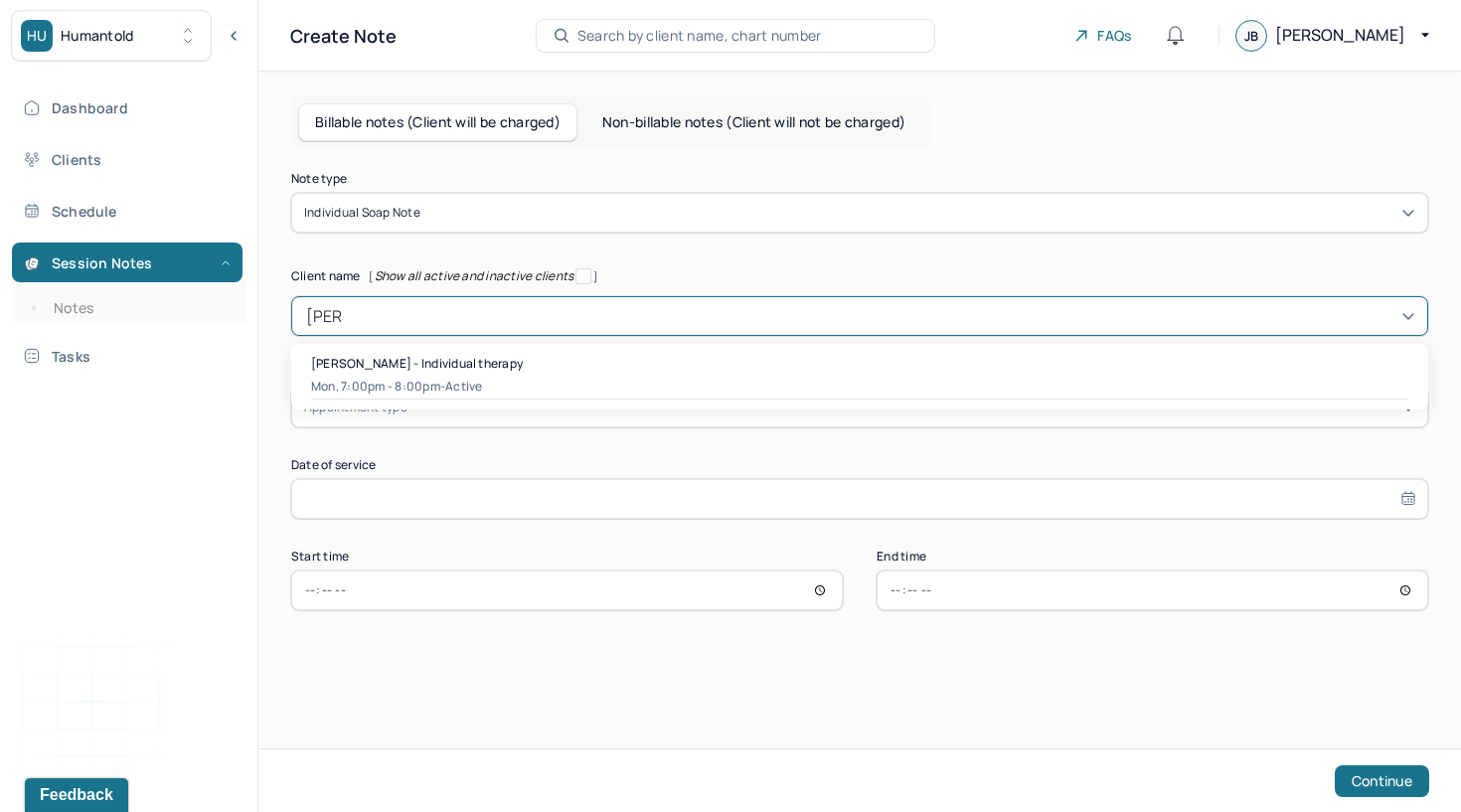 click on "Mon, 7:00pm - 8:00pm  -  active" at bounding box center [860, 387] 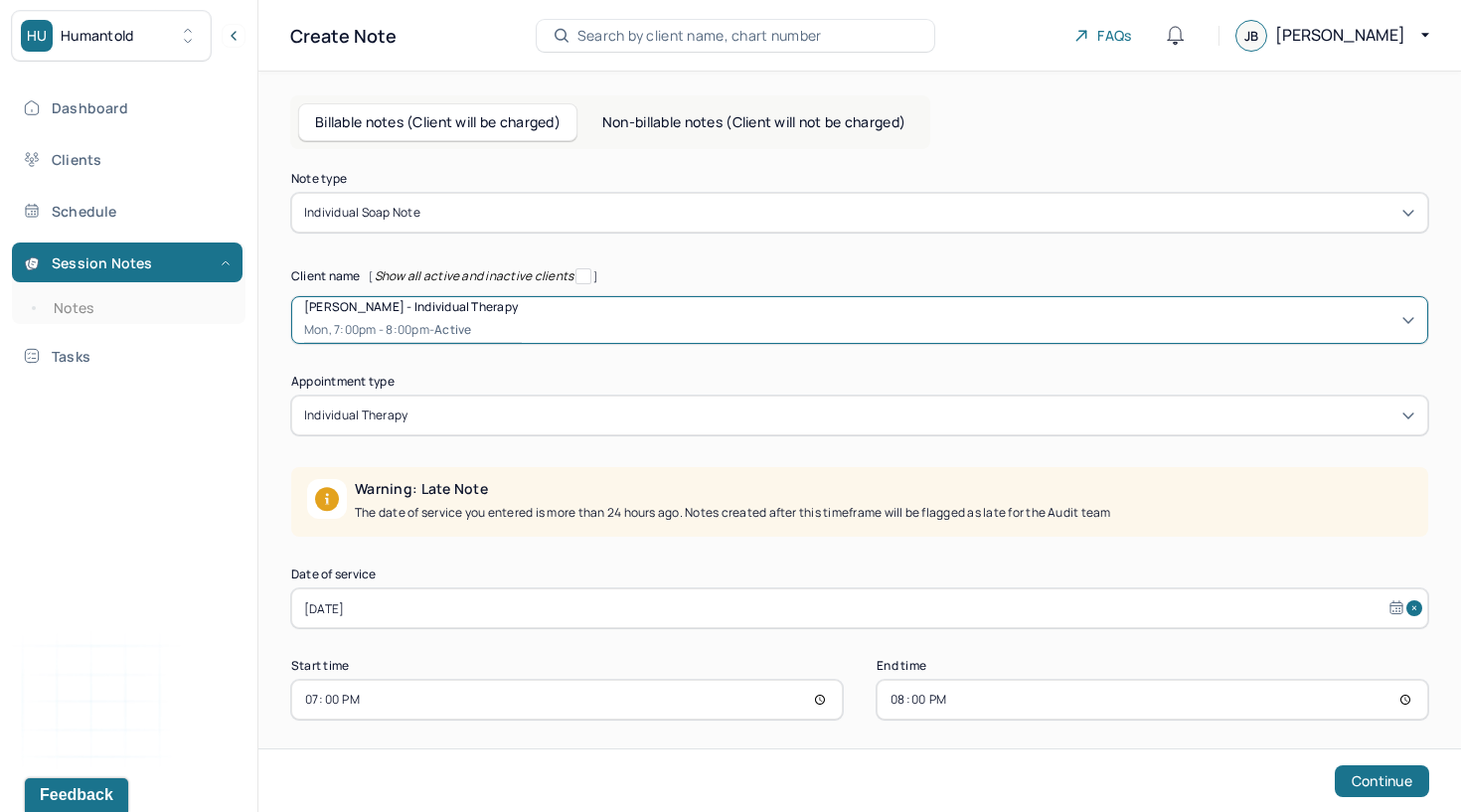 select on "5" 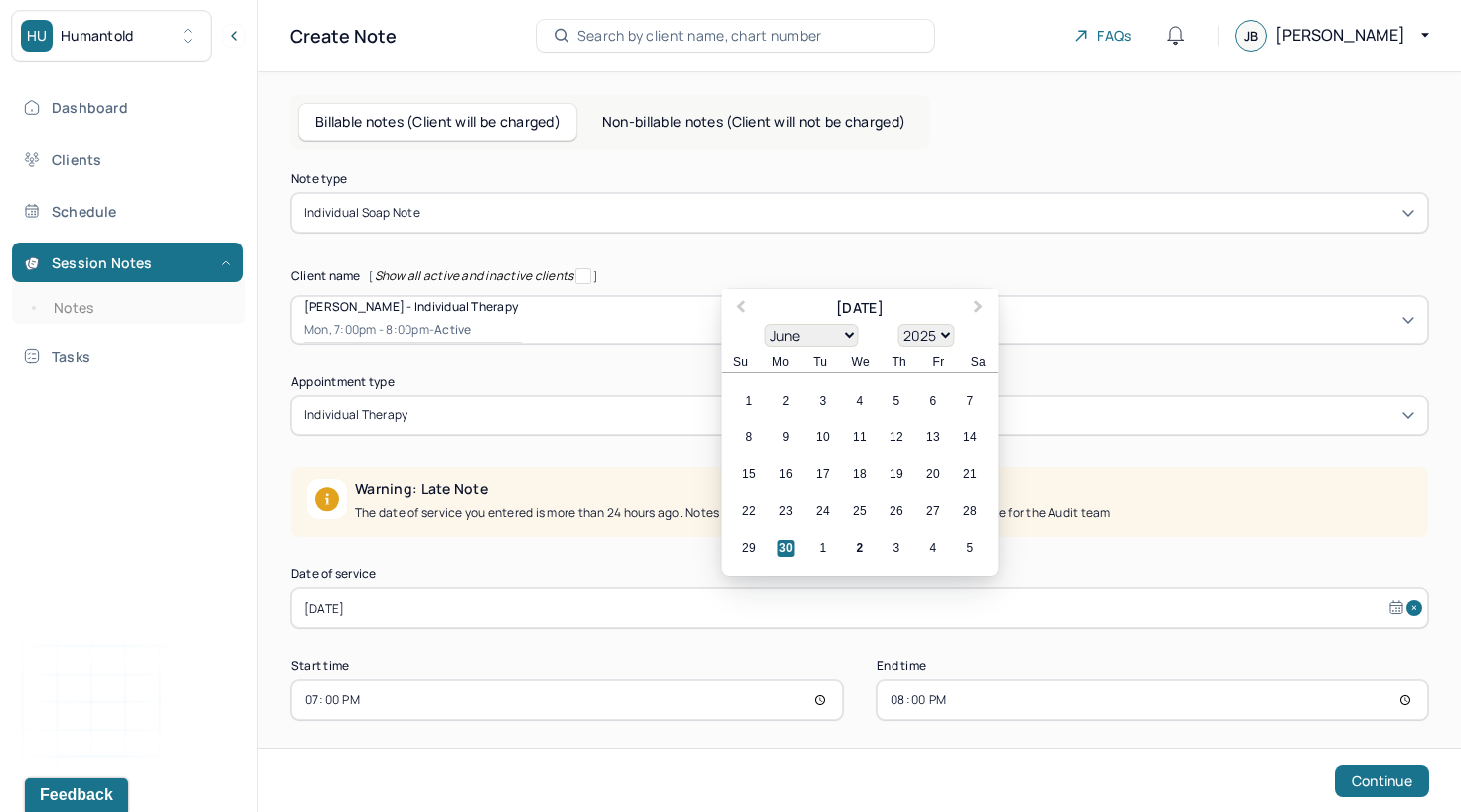 click on "[DATE]" at bounding box center (860, 608) 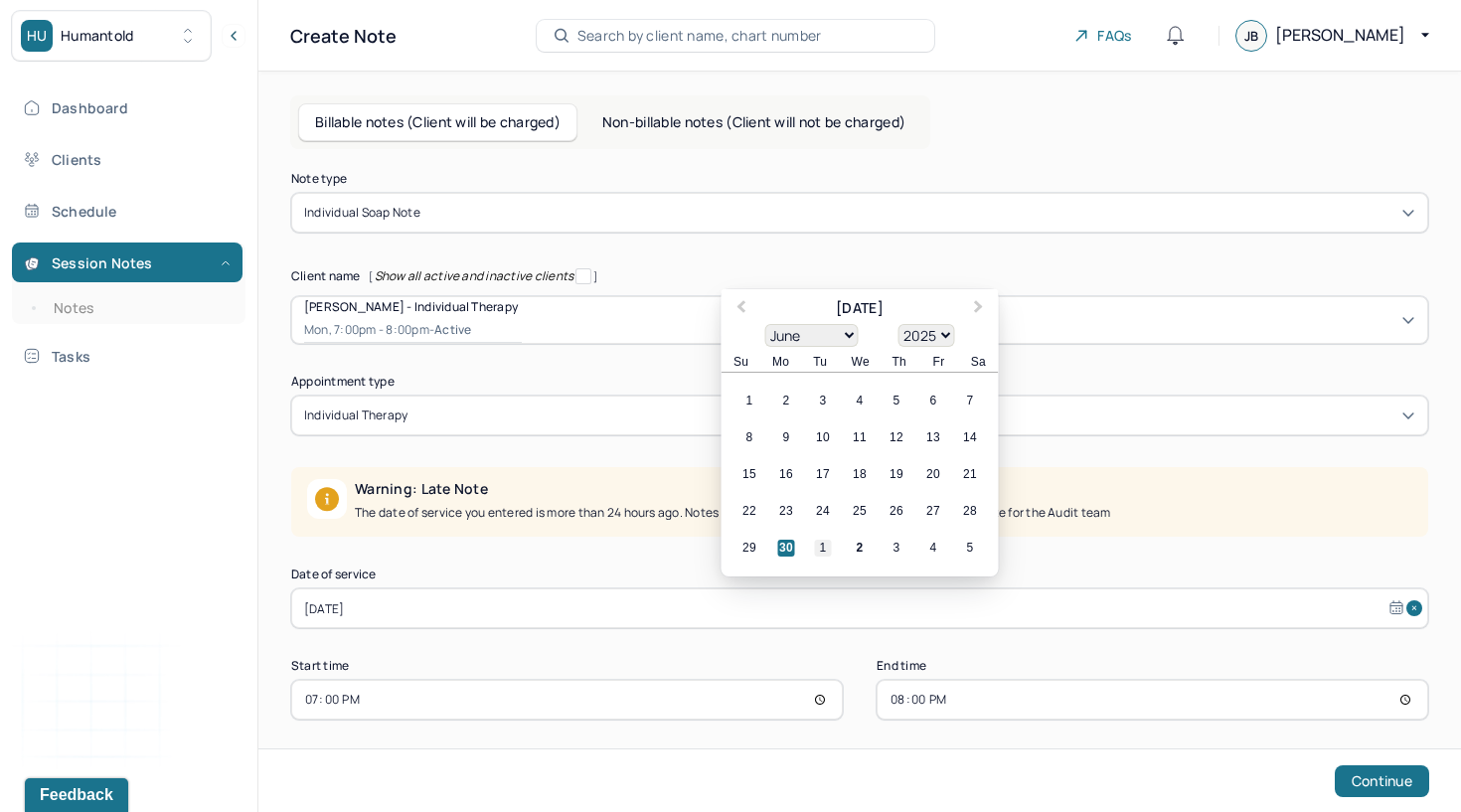 click on "1" at bounding box center [823, 548] 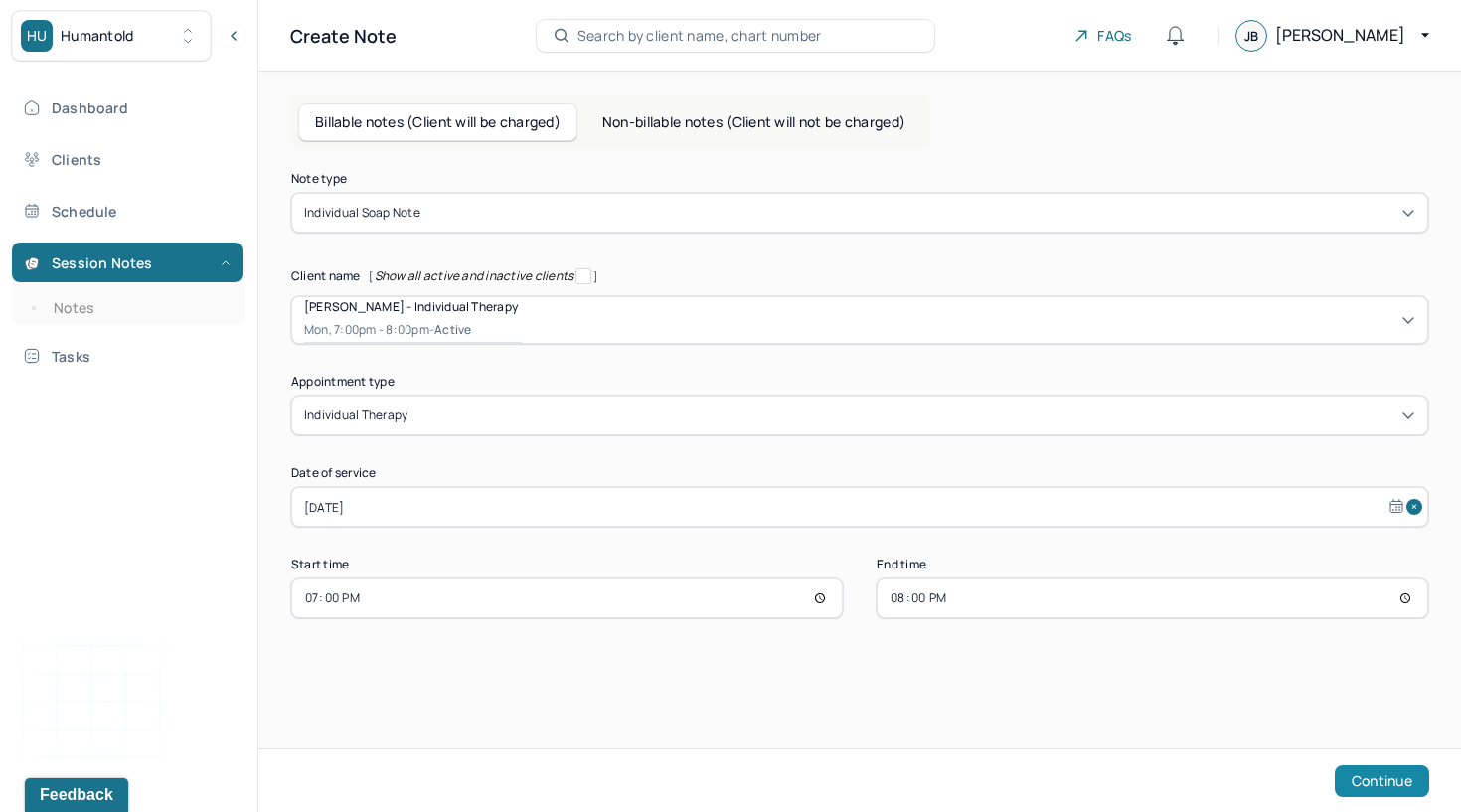 click on "Continue" at bounding box center (1381, 781) 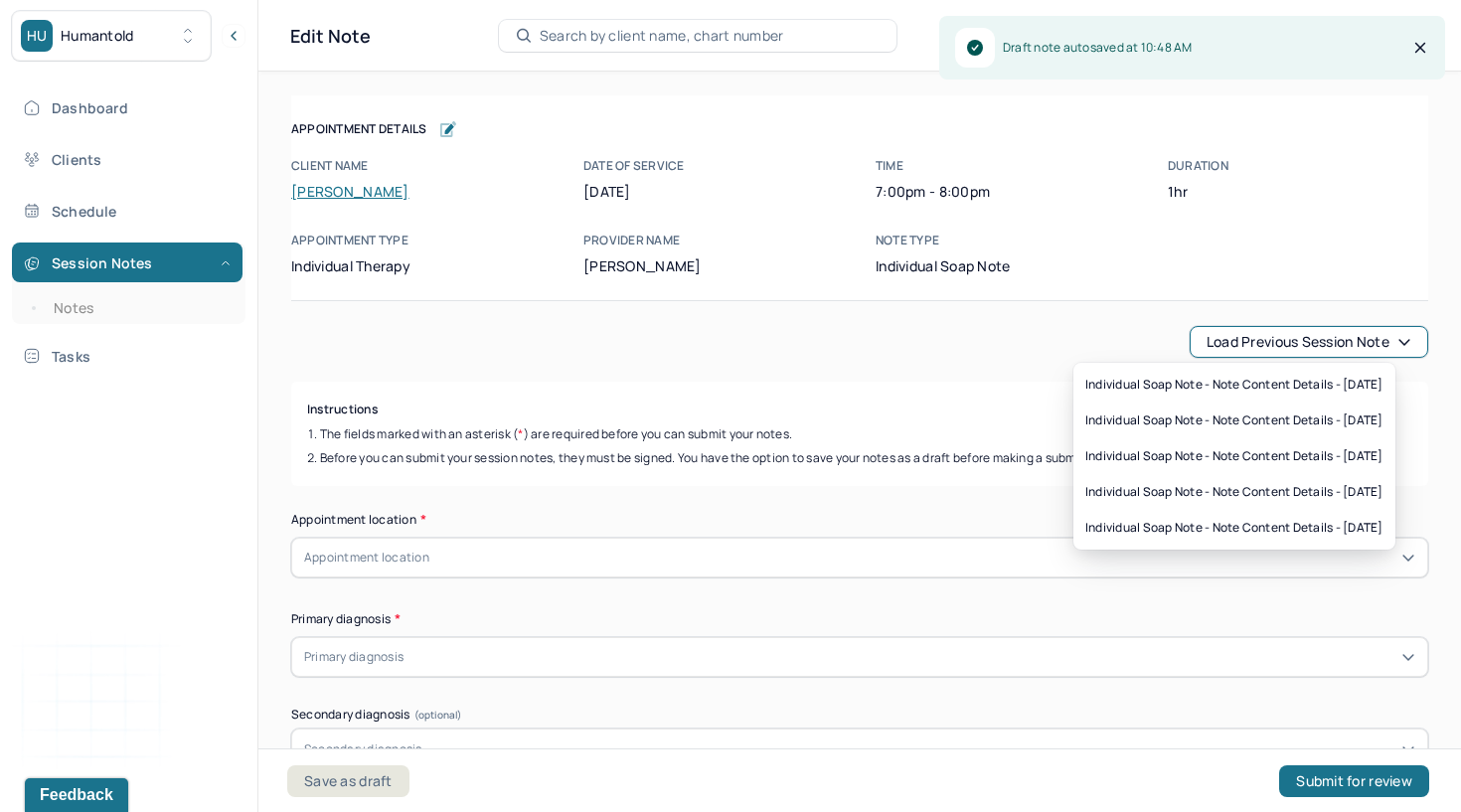 click on "Load previous session note" at bounding box center (1309, 342) 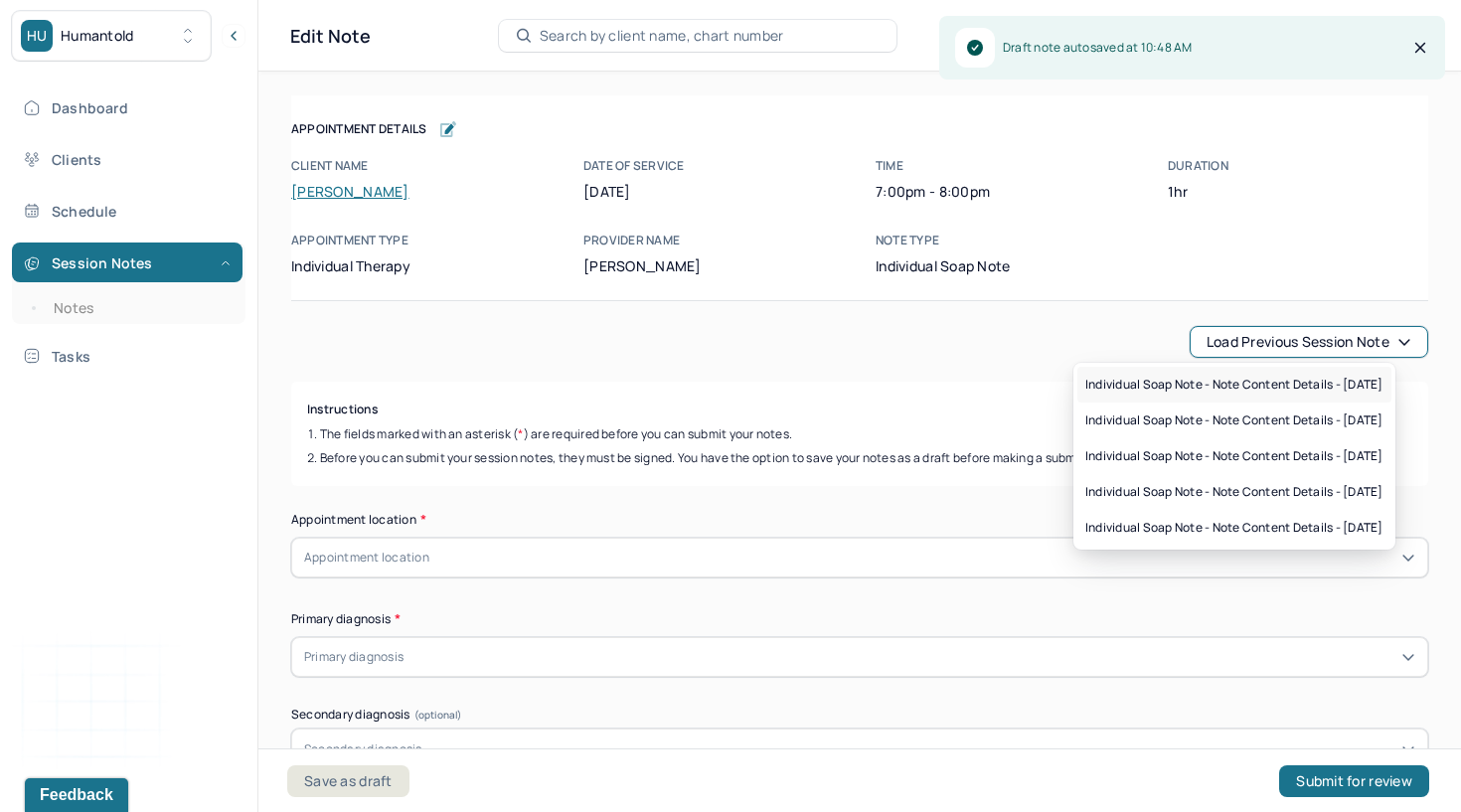 click on "Individual soap note   - Note content Details -   [DATE]" at bounding box center (1234, 385) 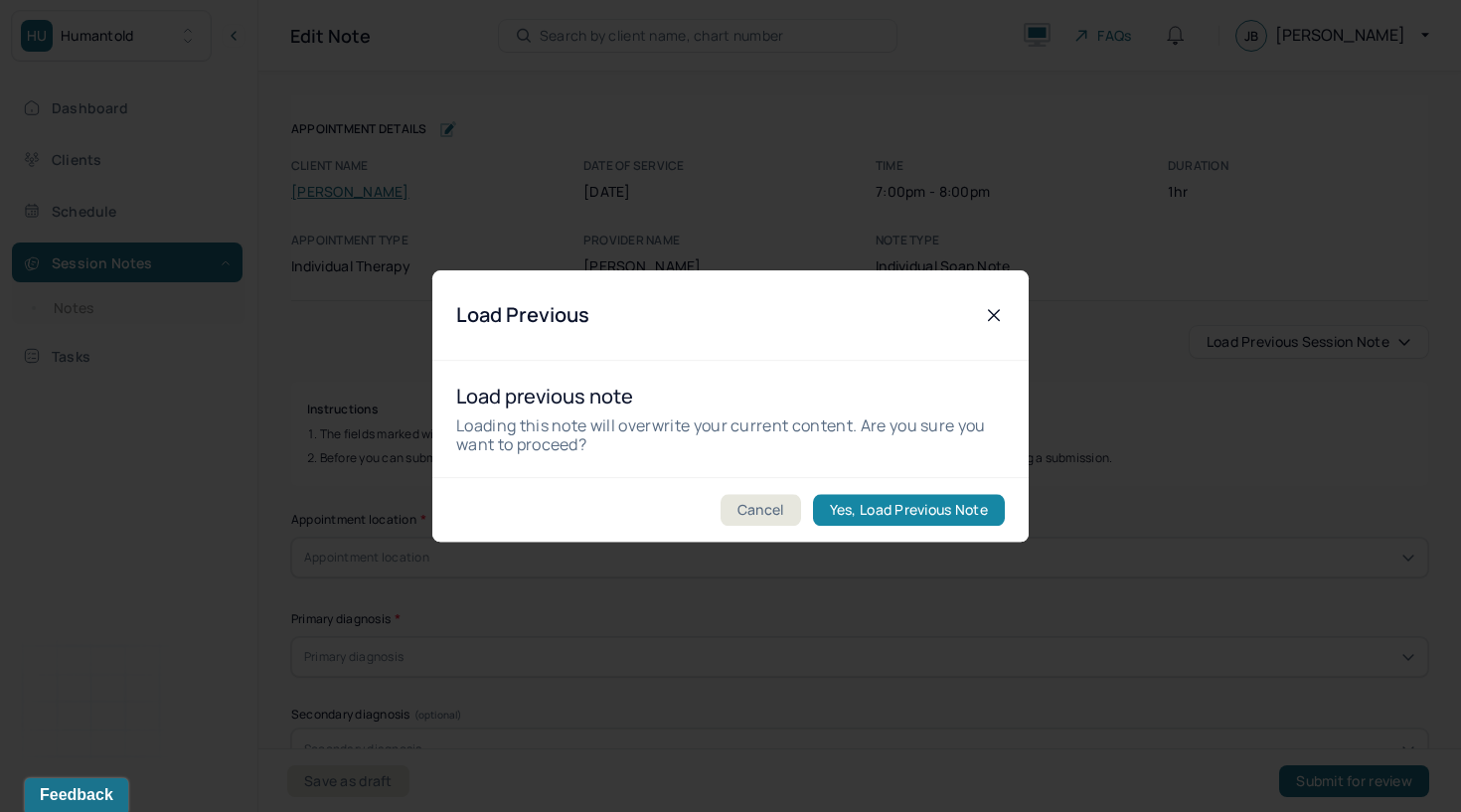 click on "Yes, Load Previous Note" at bounding box center (908, 510) 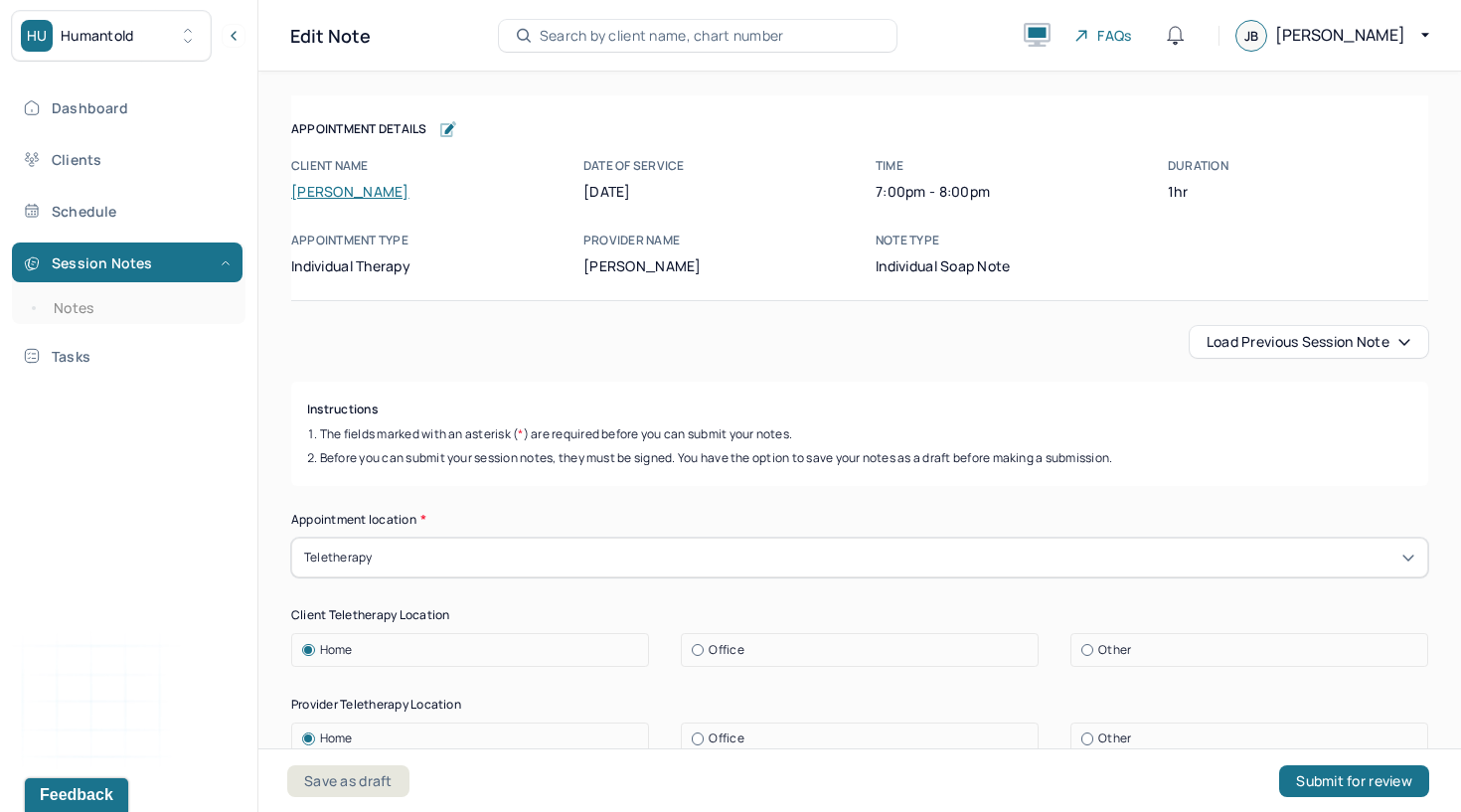 click on "Load previous session note" at bounding box center [1309, 342] 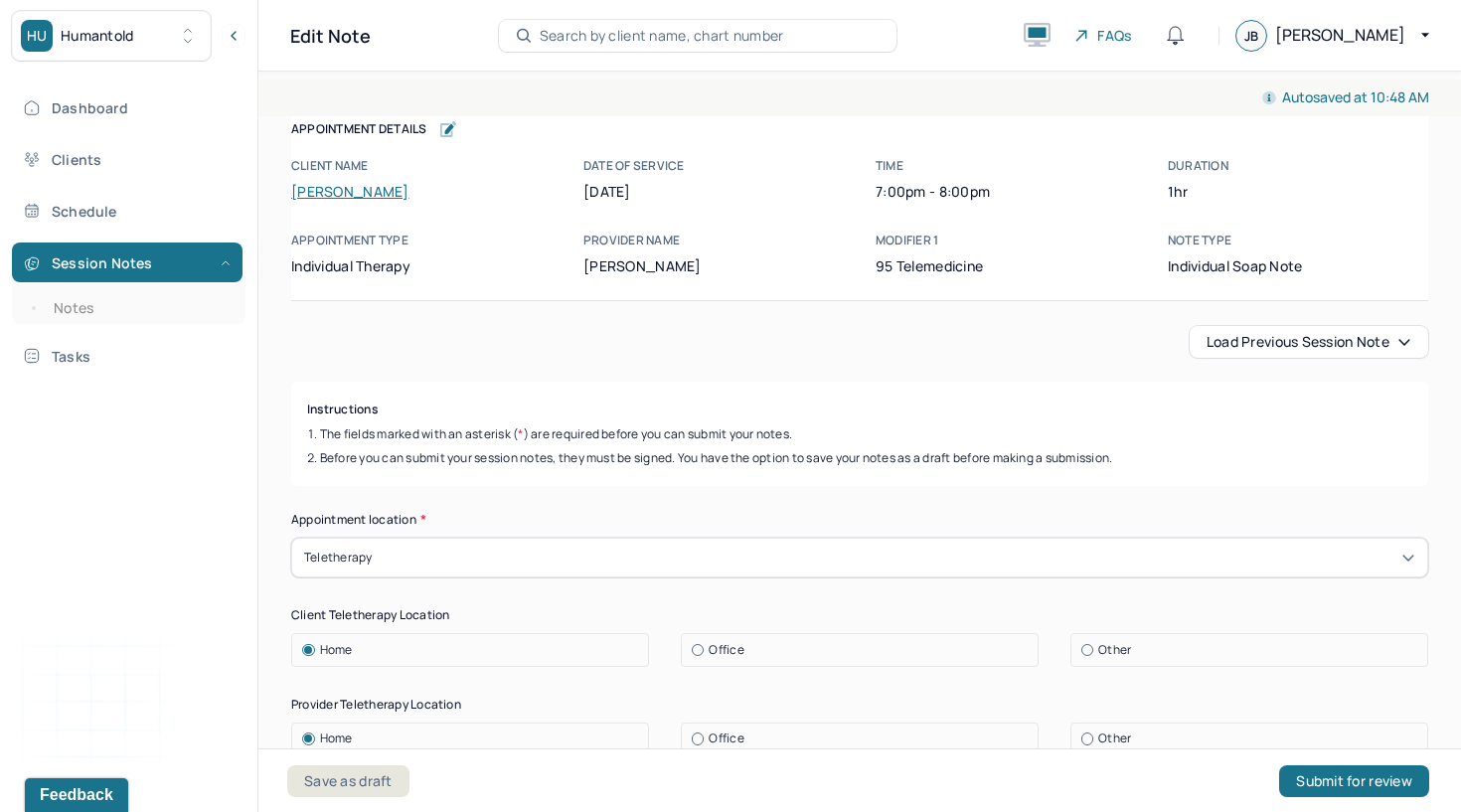 click on "Load previous session note" at bounding box center [860, 342] 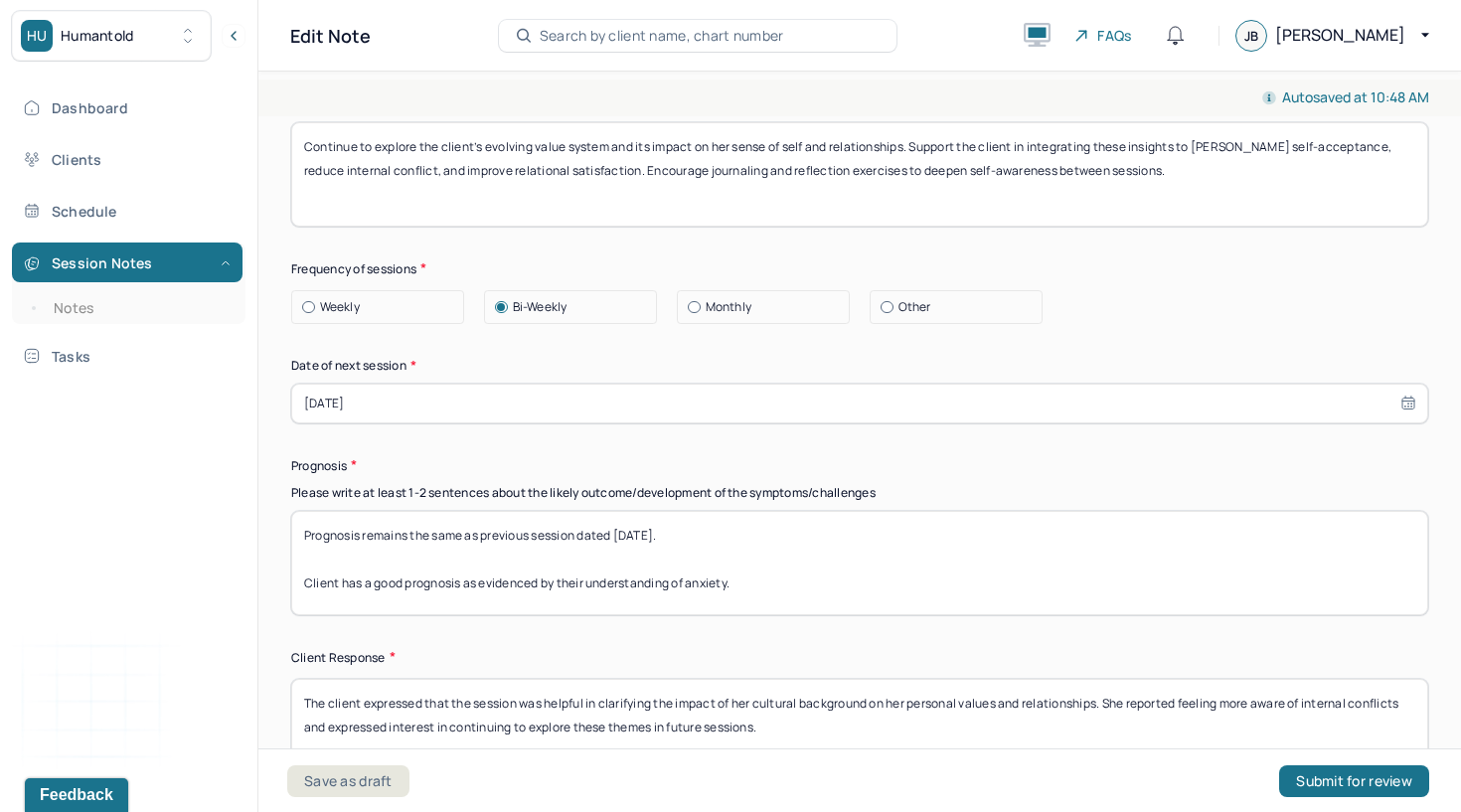 scroll, scrollTop: 2629, scrollLeft: 0, axis: vertical 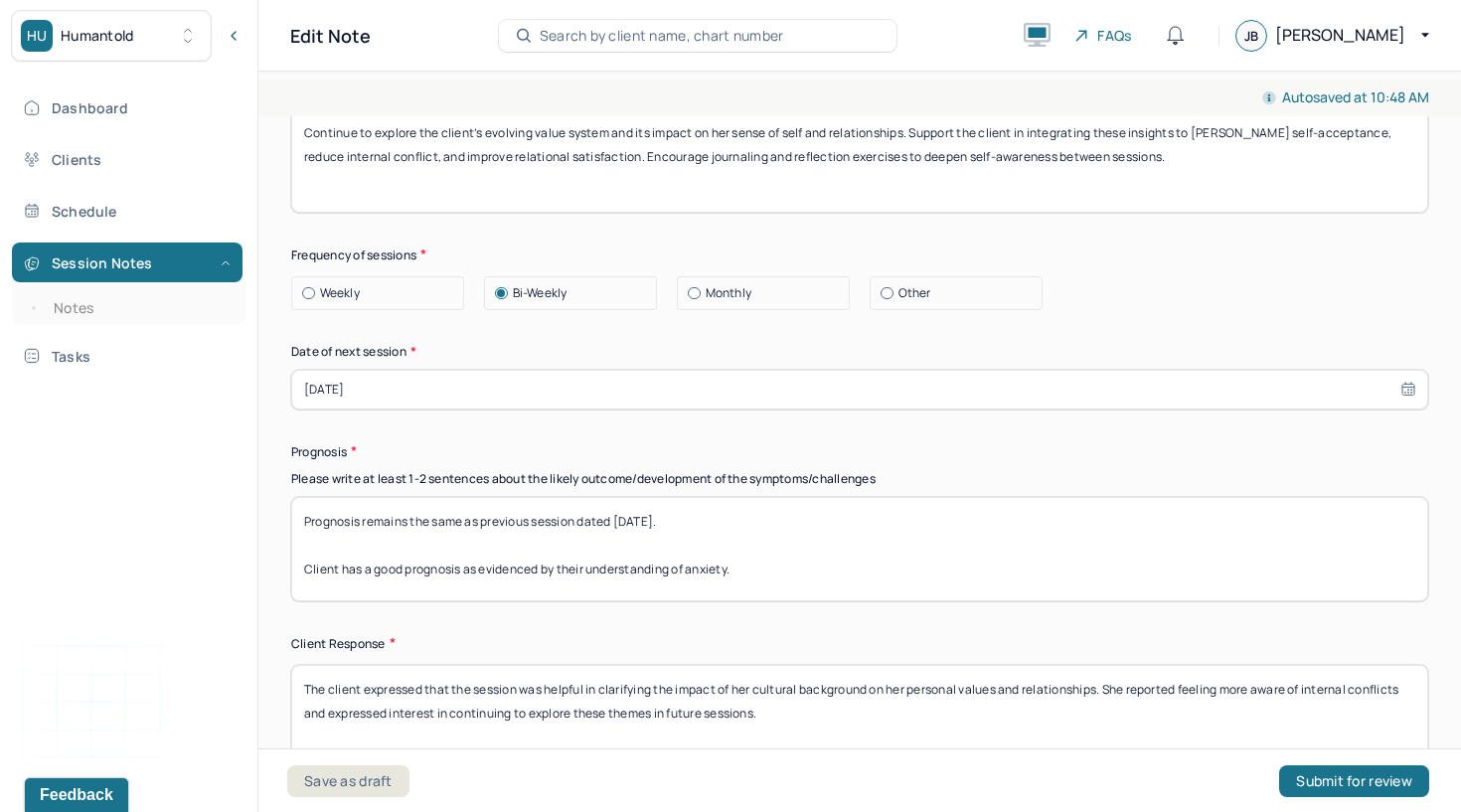 click on "Prognosis remains the same as previous session dated [DATE].
Client has a good prognosis as evidenced by their understanding of anxiety." at bounding box center [860, 549] 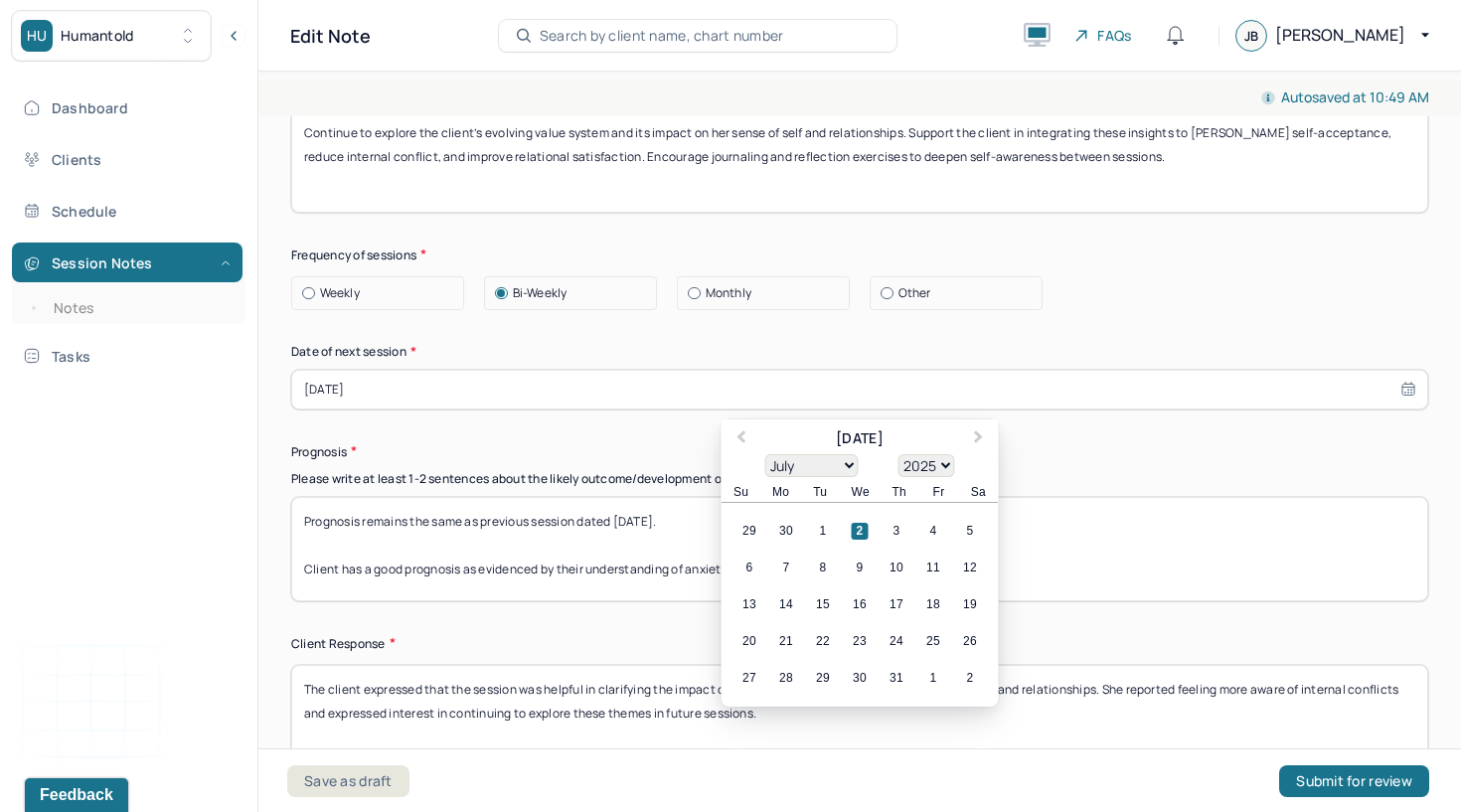 click on "13 14 15 16 17 18 19" at bounding box center [860, 604] 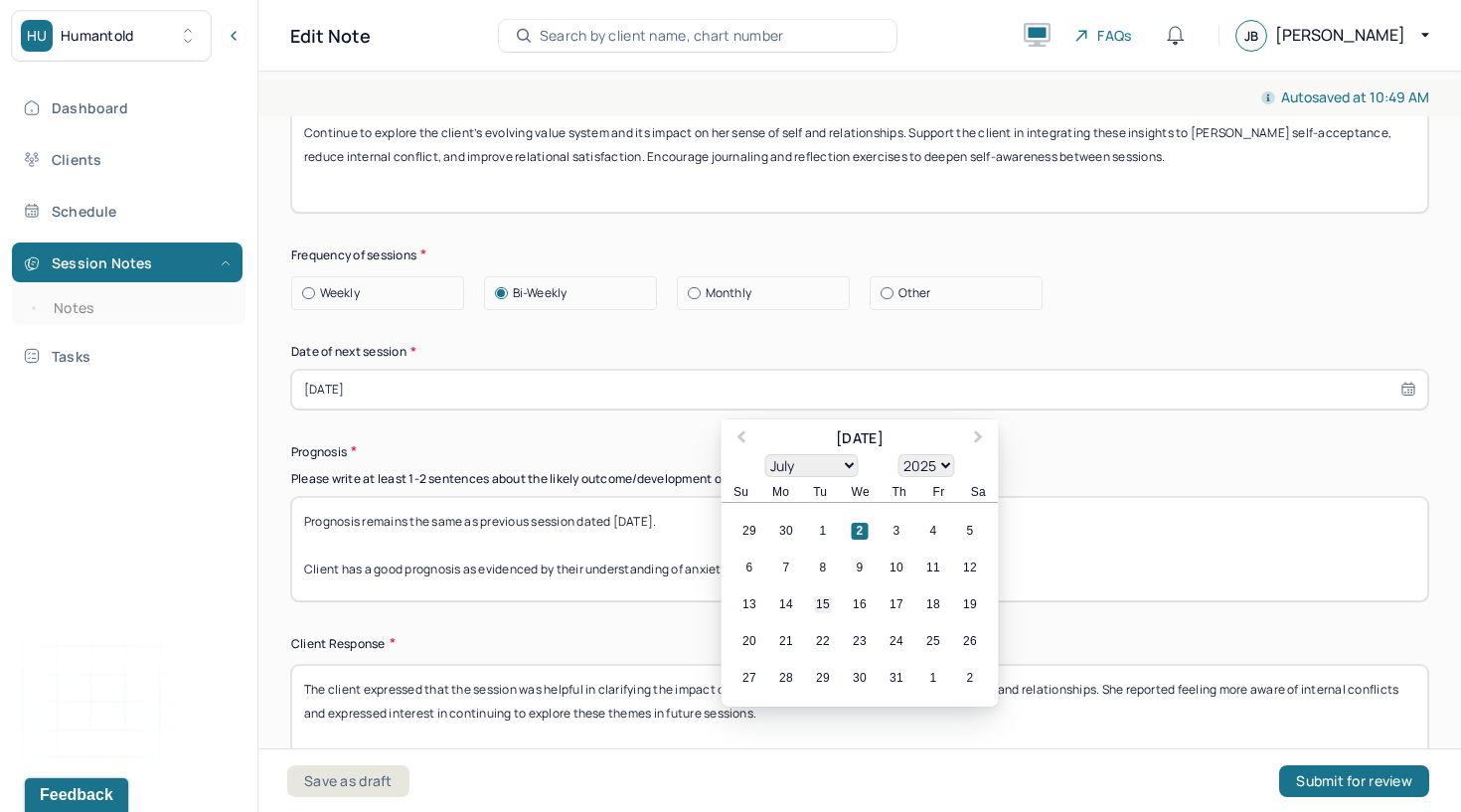 click on "15" at bounding box center [823, 604] 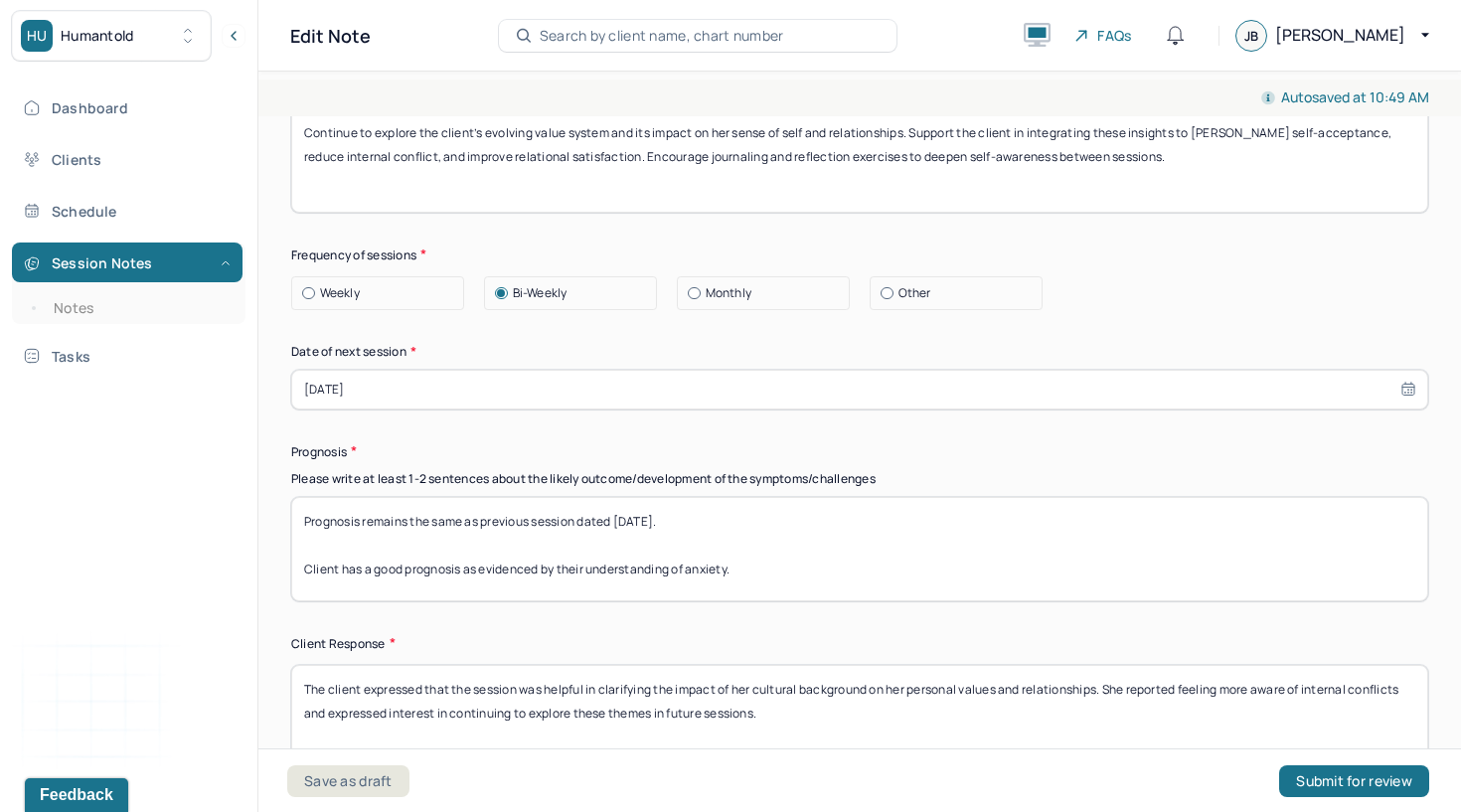 click on "The client expressed that the session was helpful in clarifying the impact of her cultural background on her personal values and relationships. She reported feeling more aware of internal conflicts and expressed interest in continuing to explore these themes in future sessions." at bounding box center [860, 717] 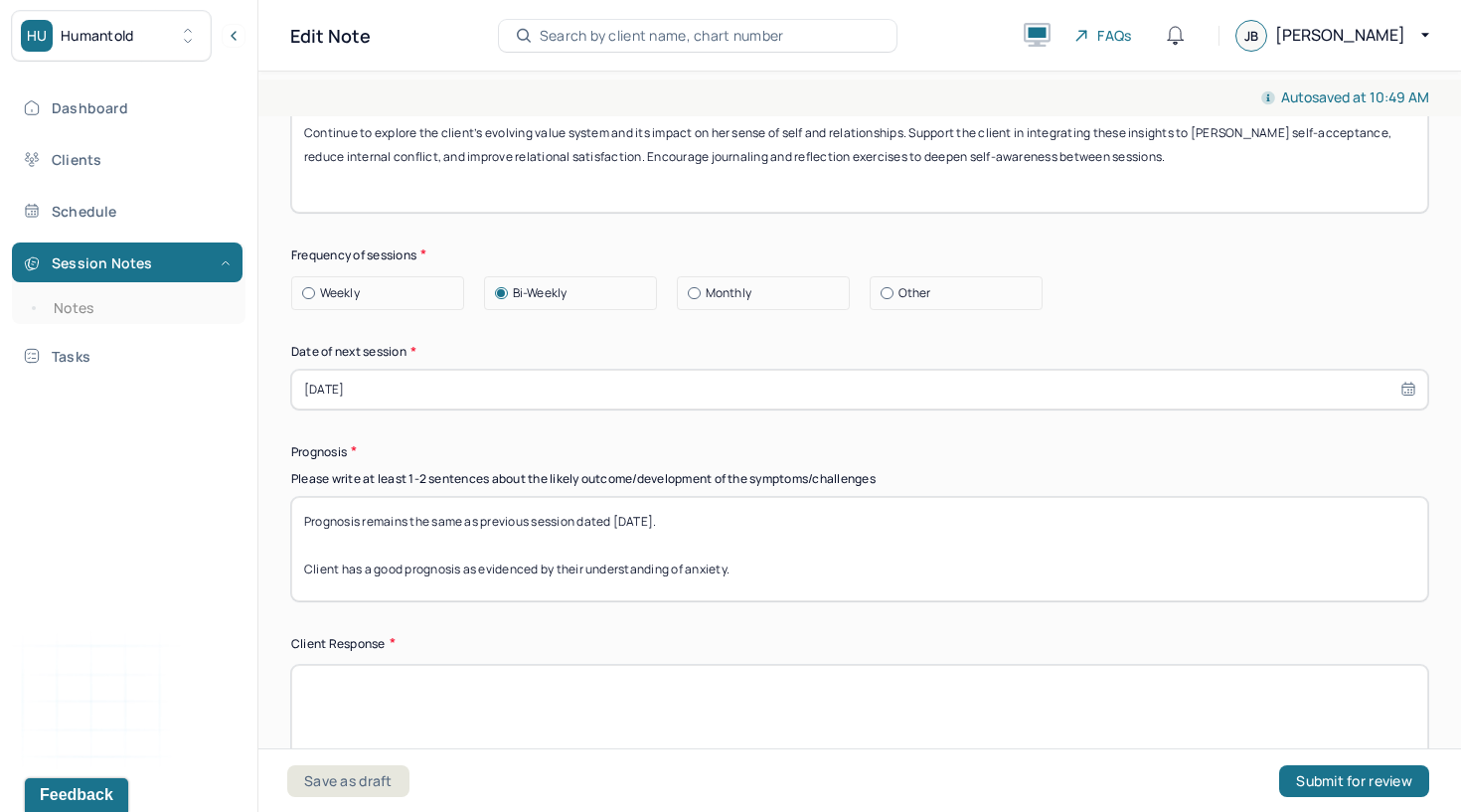 type 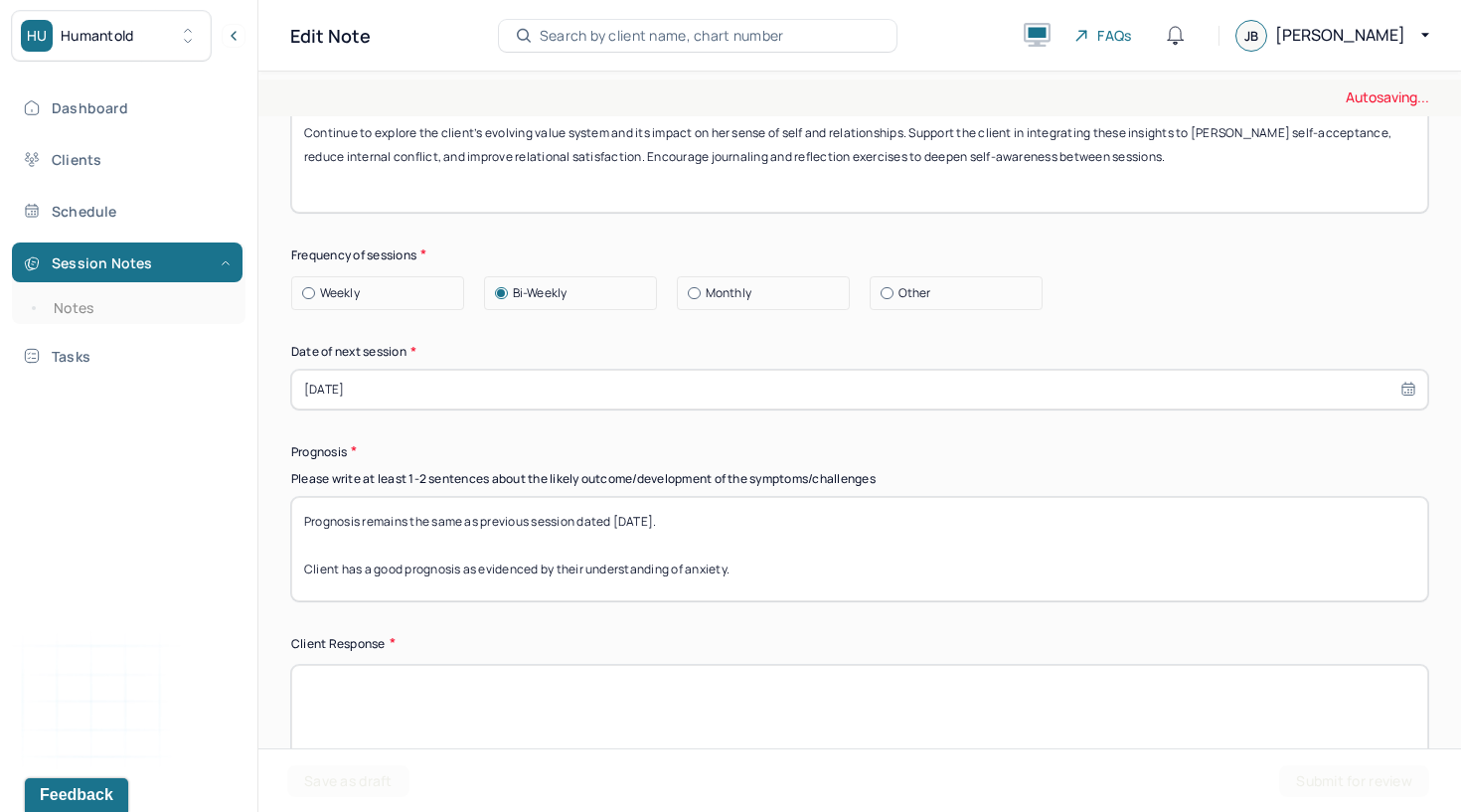 click on "Continue to explore the client’s evolving value system and its impact on her sense of self and relationships. Support the client in integrating these insights to [PERSON_NAME] self-acceptance, reduce internal conflict, and improve relational satisfaction. Encourage journaling and reflection exercises to deepen self-awareness between sessions." at bounding box center [860, 160] 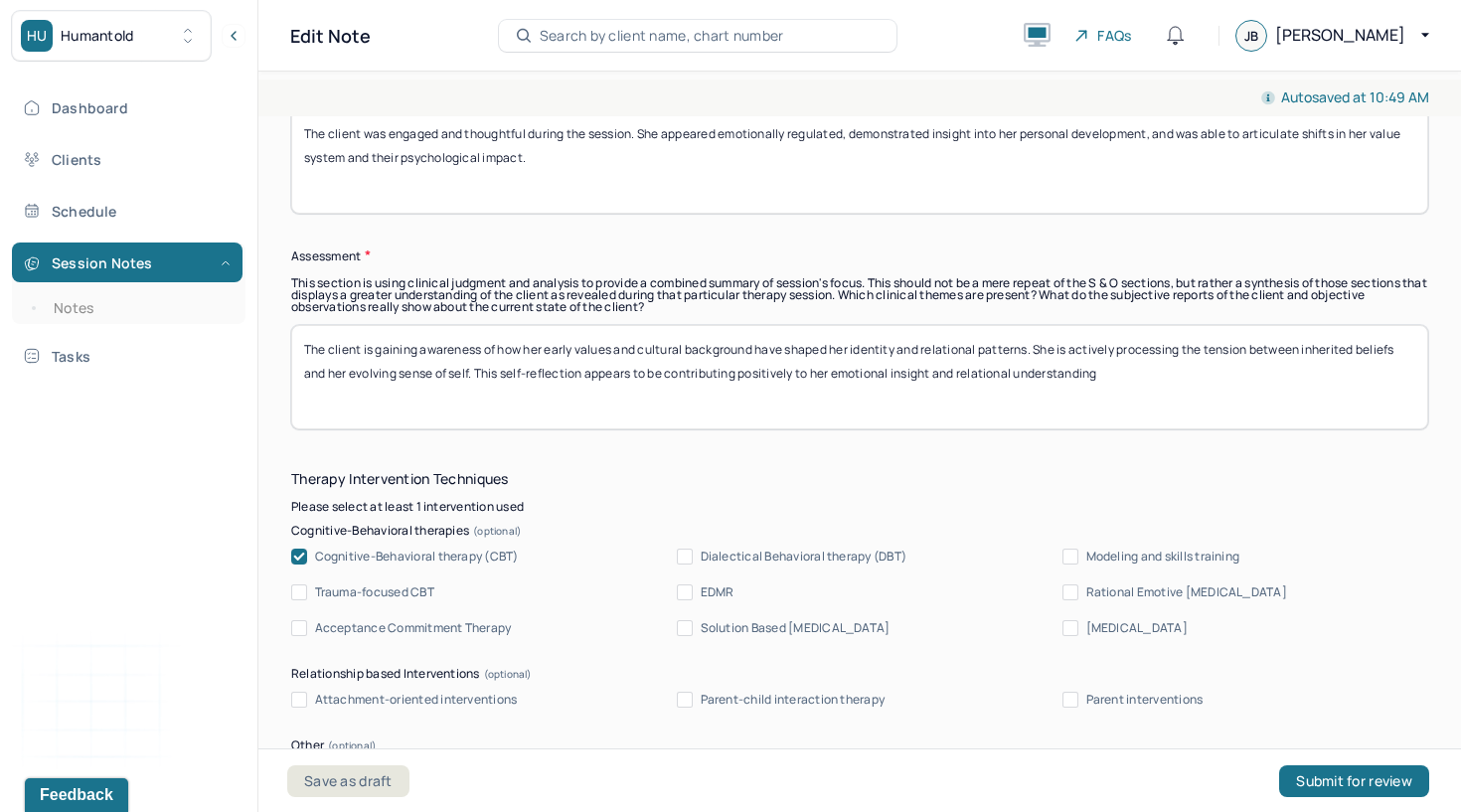 scroll, scrollTop: 1702, scrollLeft: 0, axis: vertical 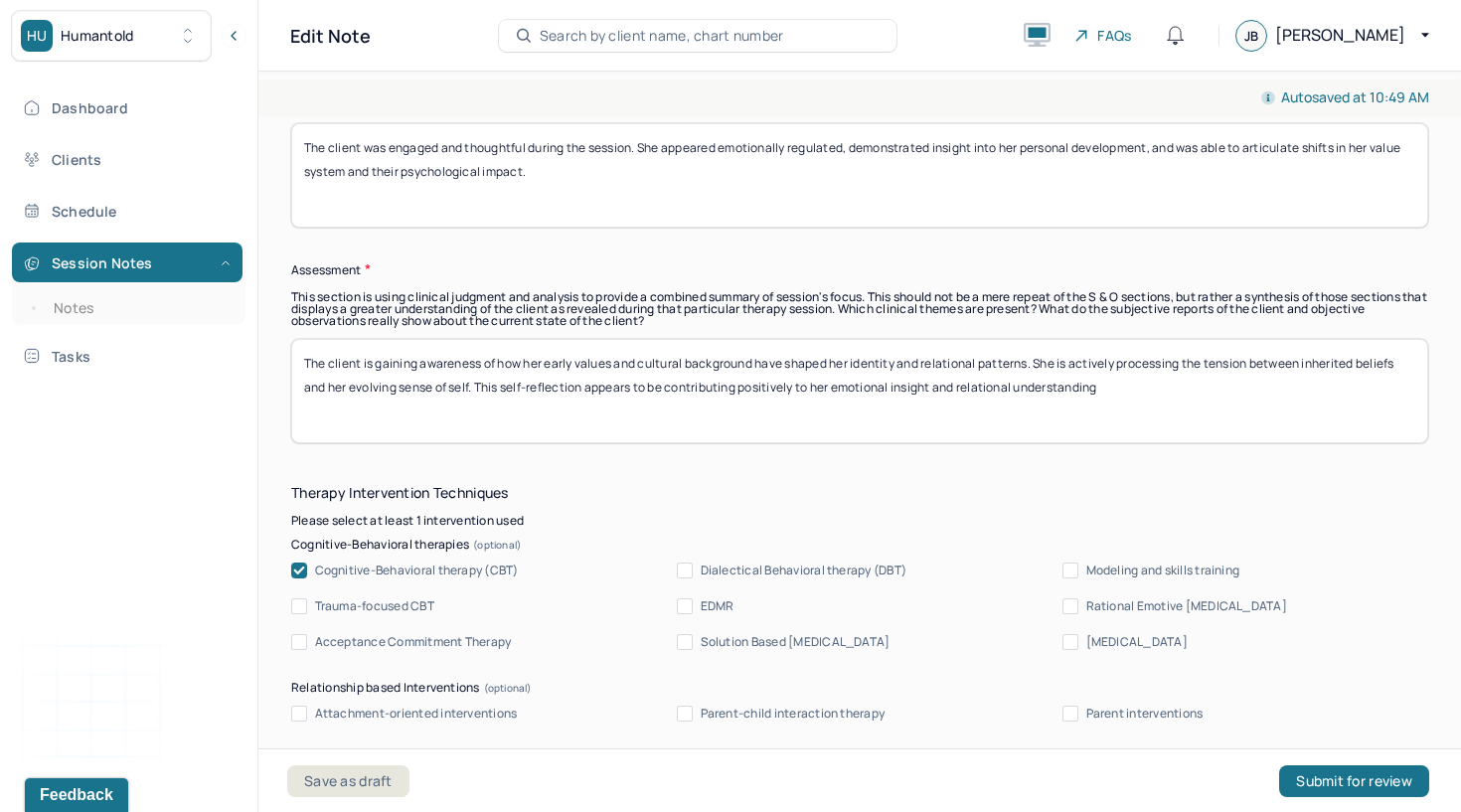type 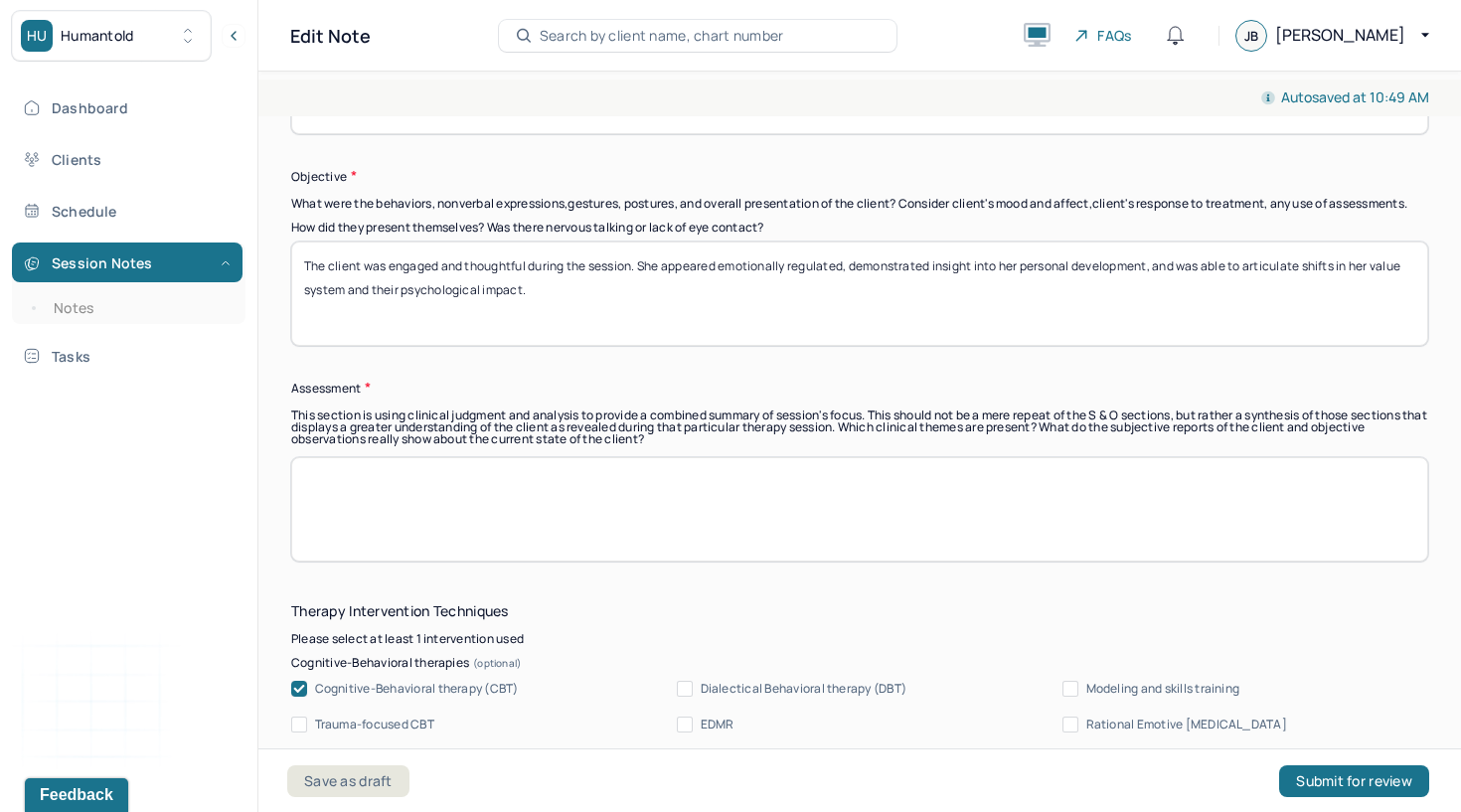 scroll, scrollTop: 1546, scrollLeft: 0, axis: vertical 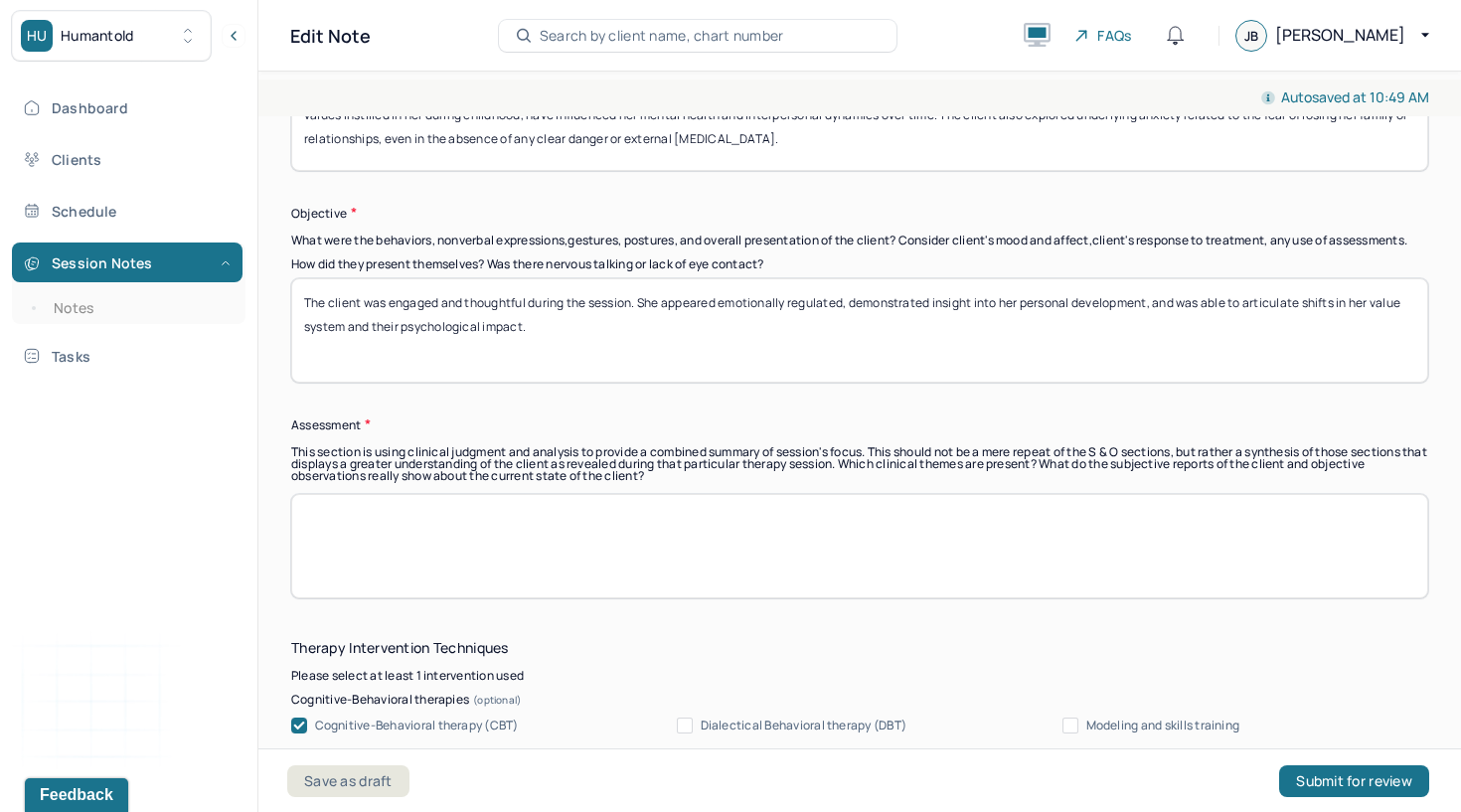 type 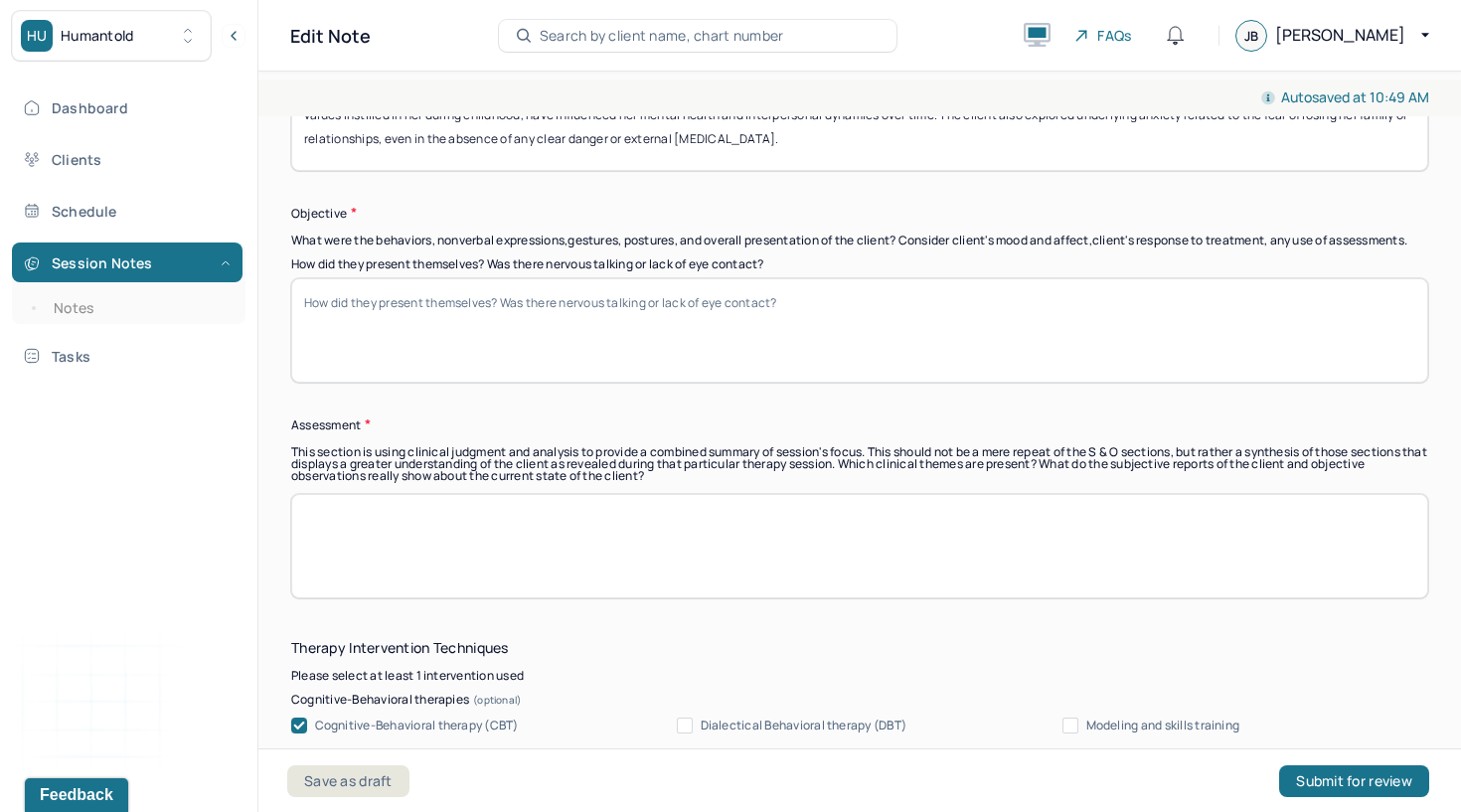 scroll, scrollTop: 1316, scrollLeft: 0, axis: vertical 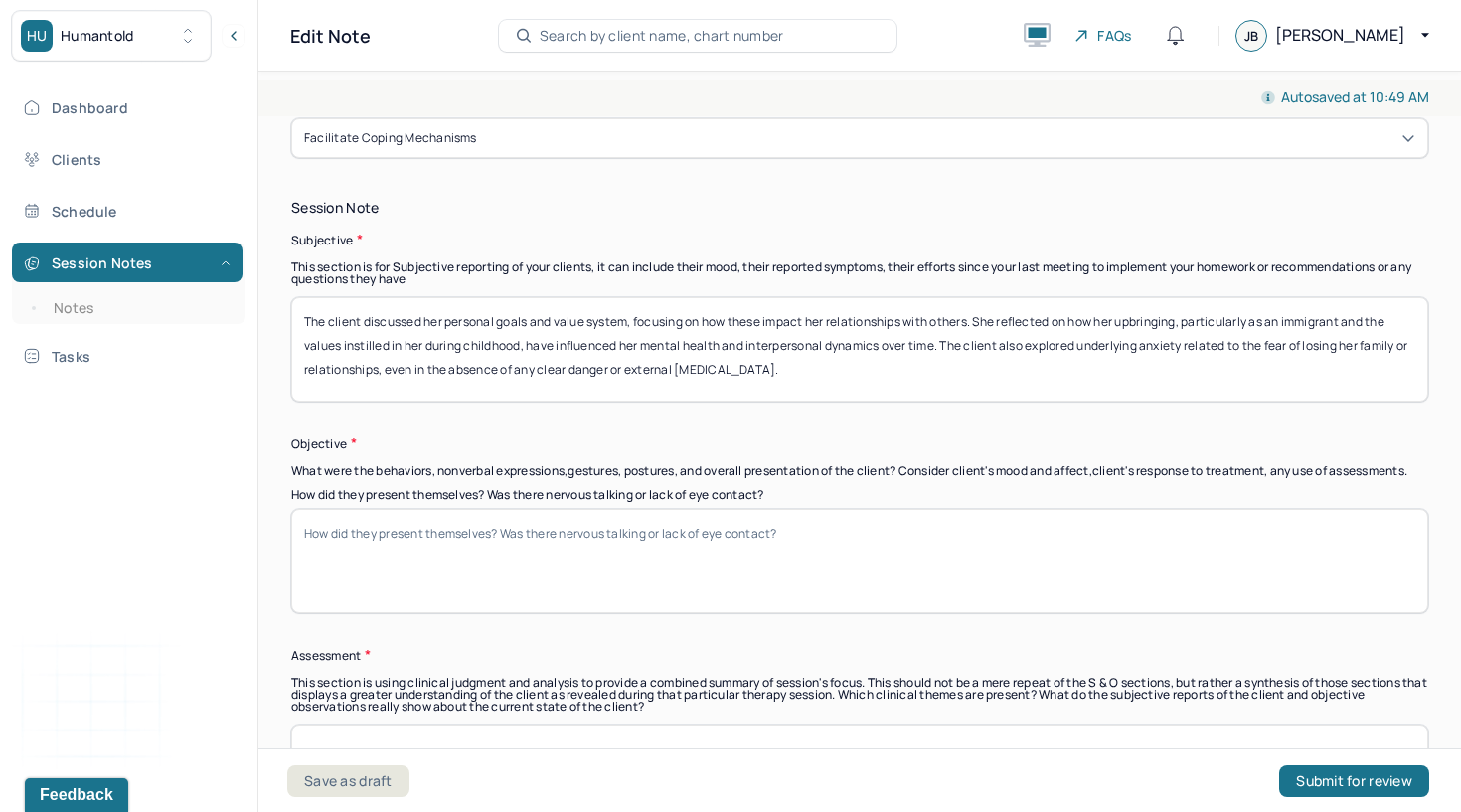 type 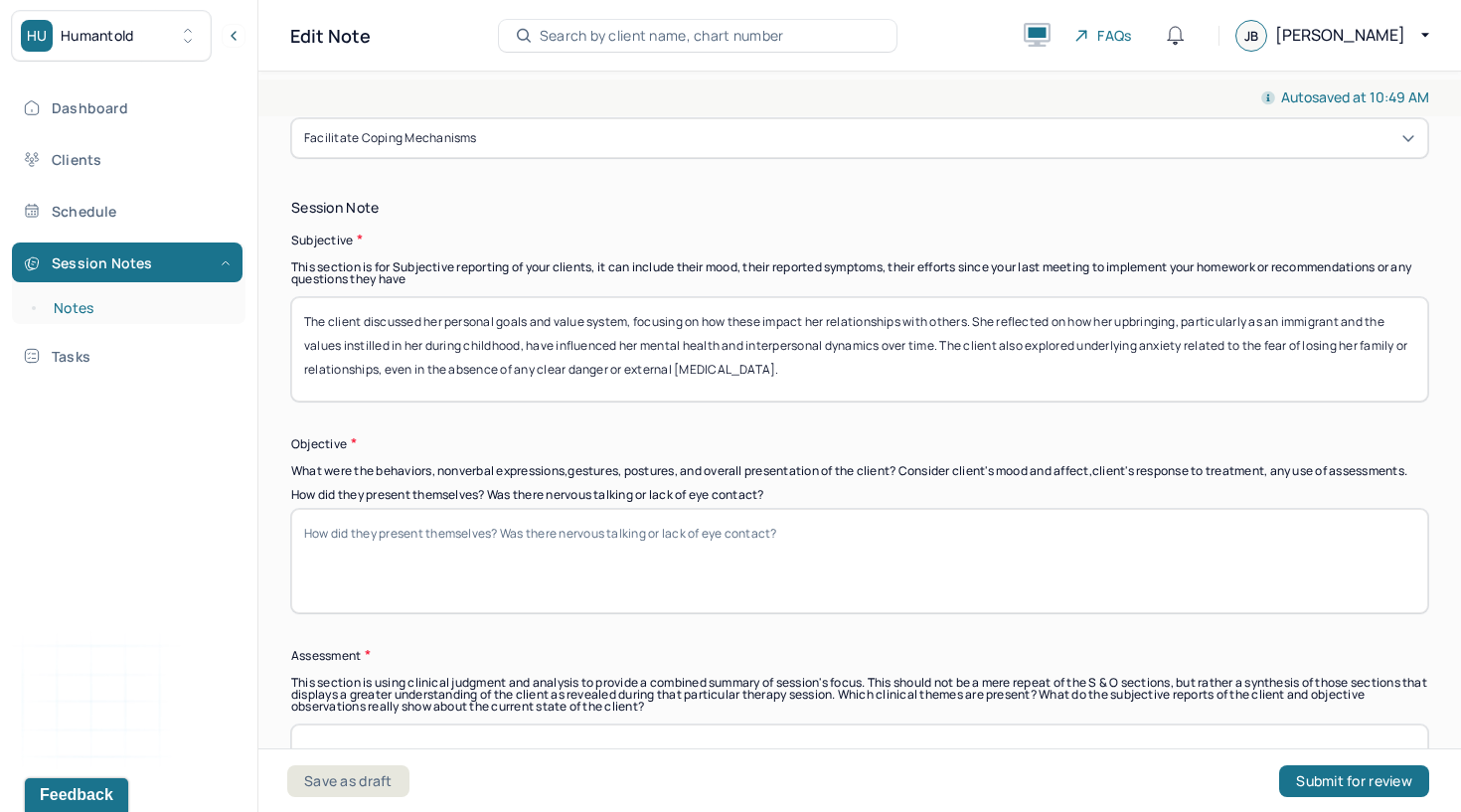 drag, startPoint x: 750, startPoint y: 366, endPoint x: 237, endPoint y: 295, distance: 517.8899 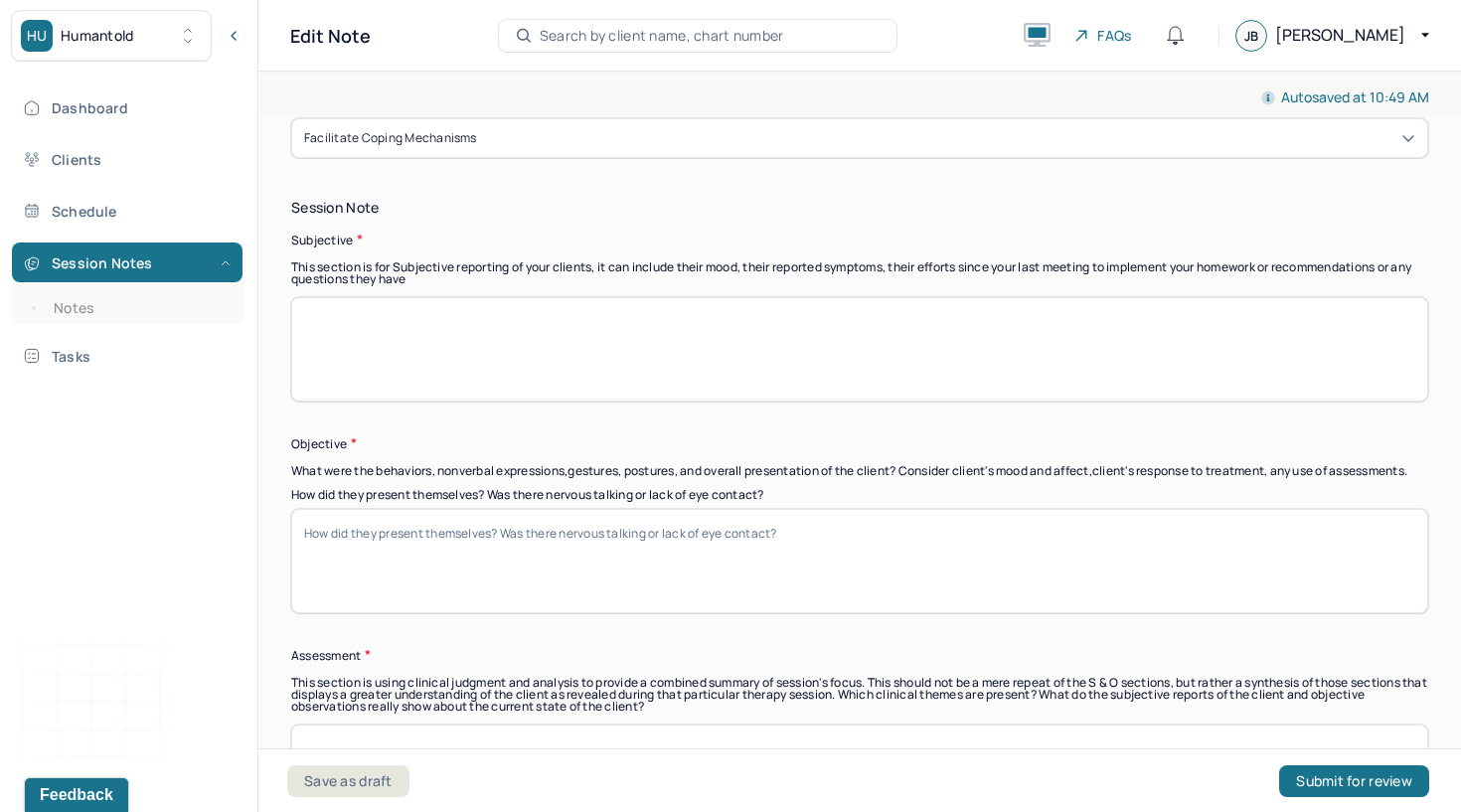 scroll, scrollTop: 876, scrollLeft: 0, axis: vertical 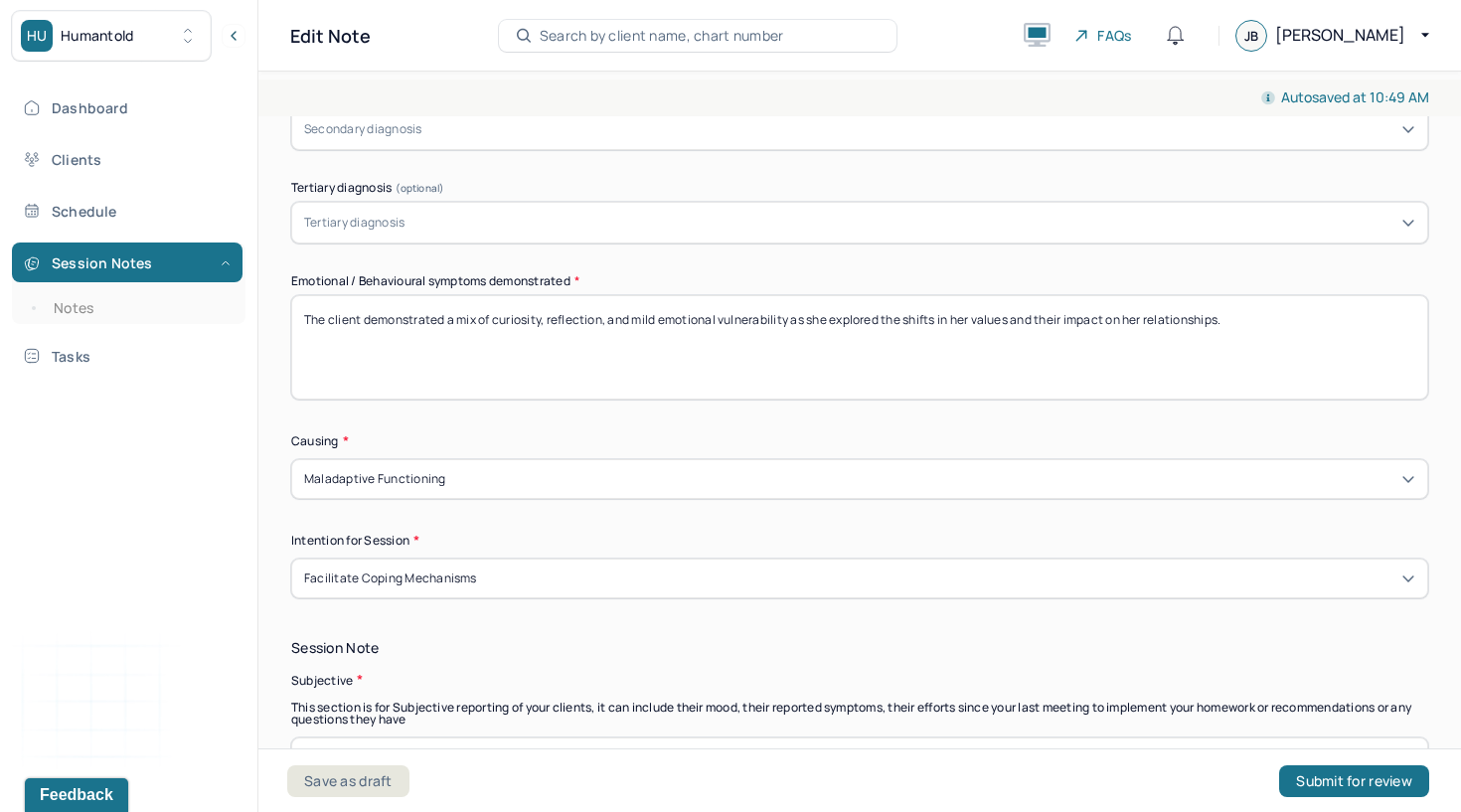 type 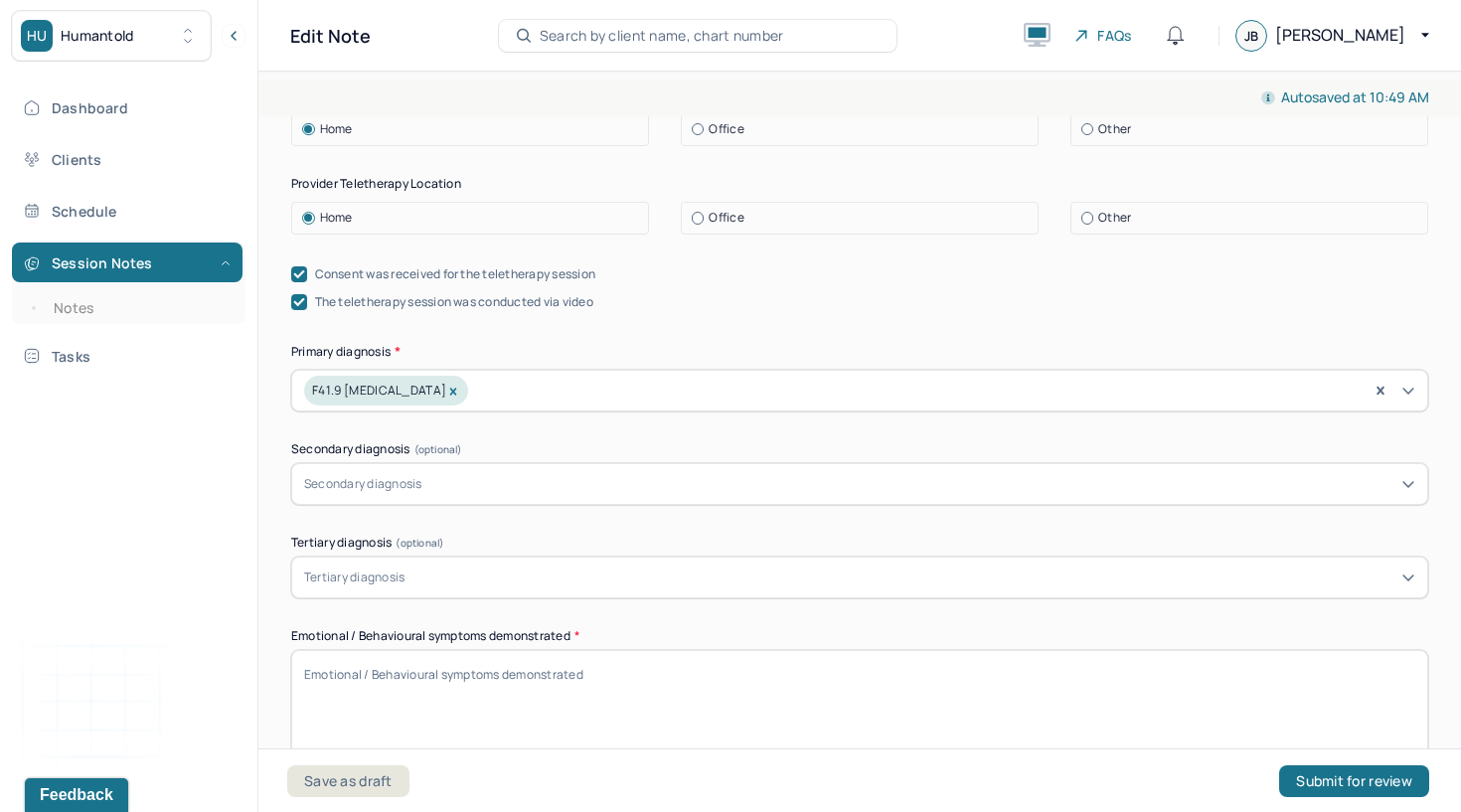 scroll, scrollTop: 522, scrollLeft: 0, axis: vertical 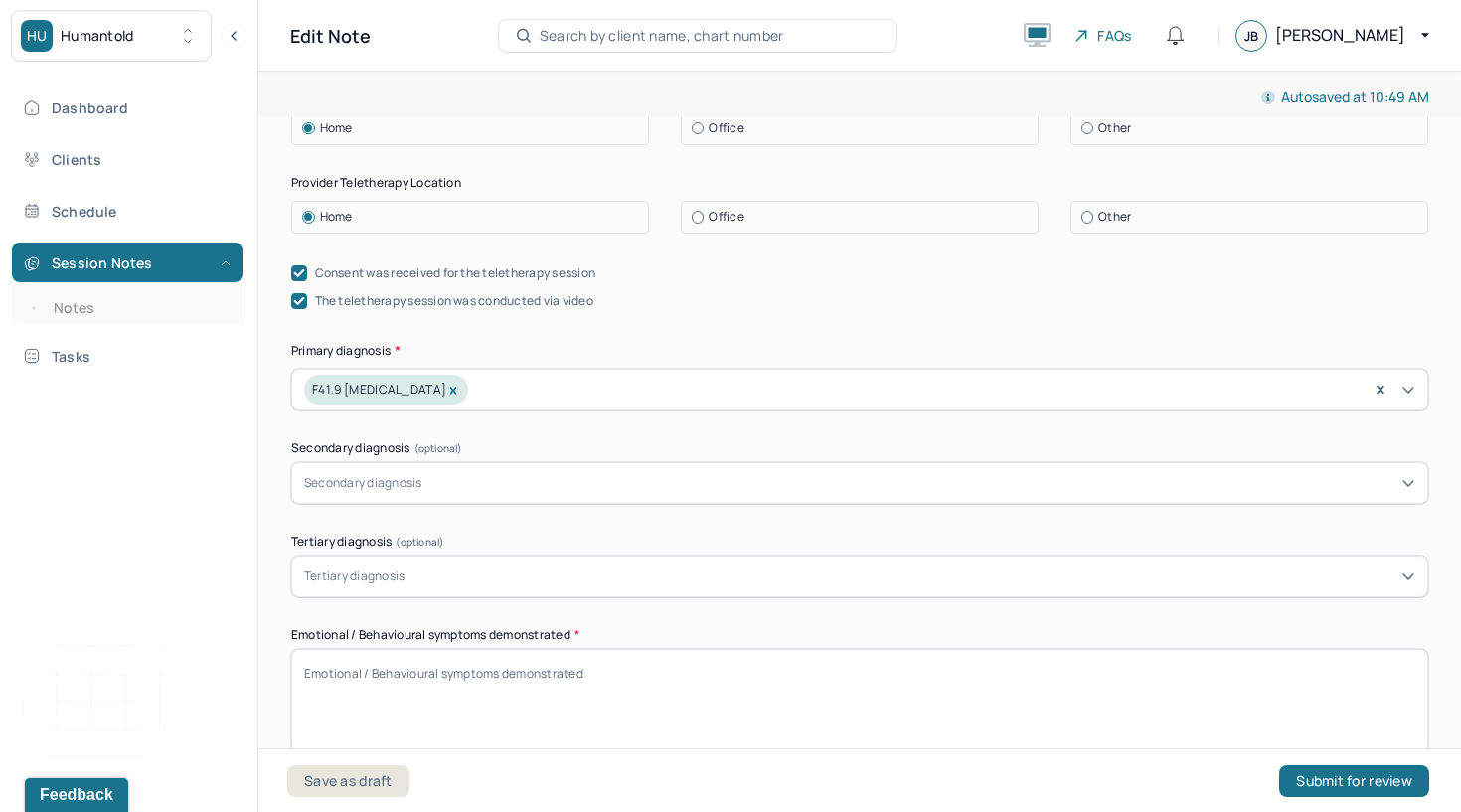 click on "The client demonstrated a mix of curiosity, reflection, and mild emotional vulnerability as she explored the shifts in her values and their impact on her relationships." at bounding box center [860, 701] 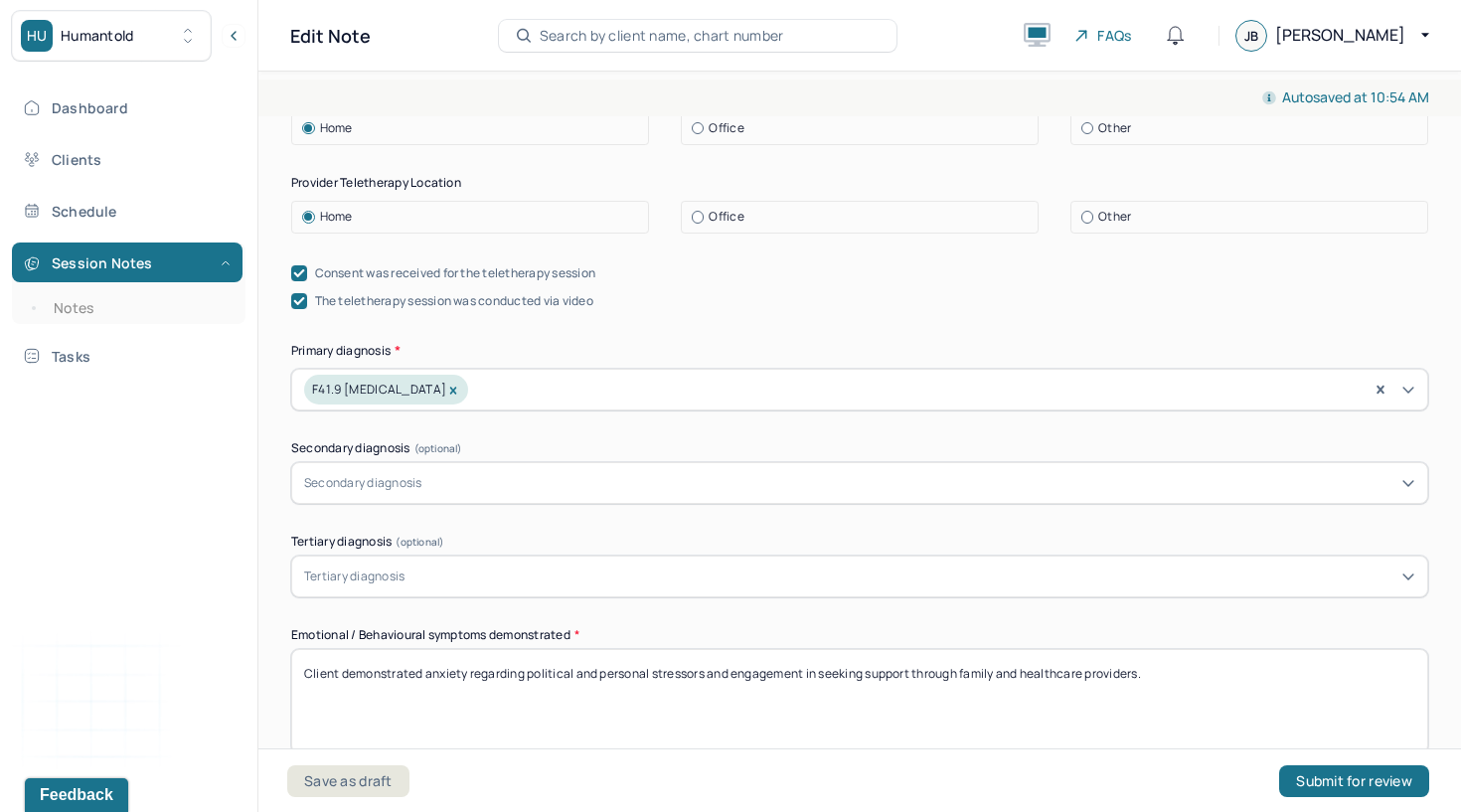 scroll, scrollTop: 1129, scrollLeft: 0, axis: vertical 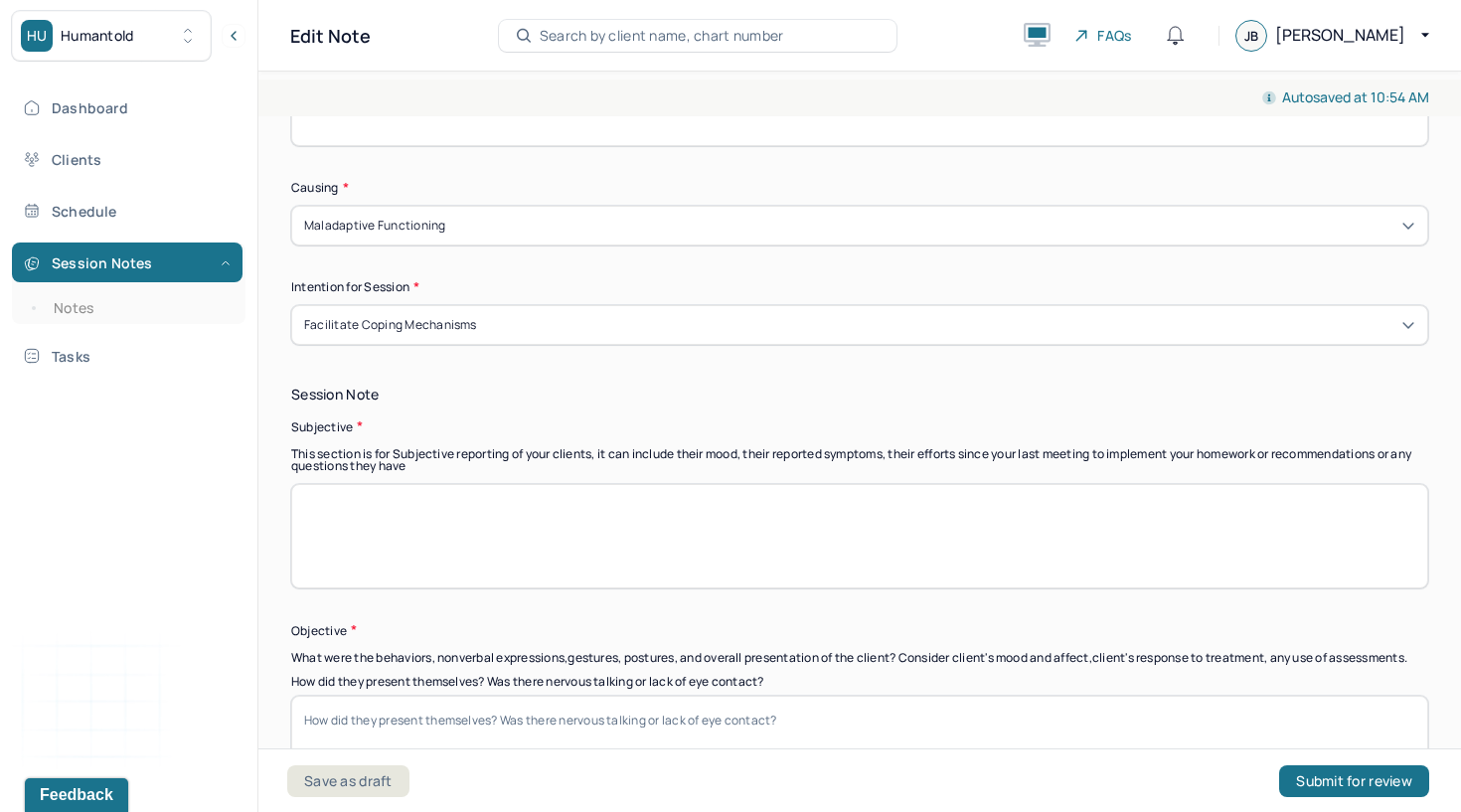 type on "Client demonstrated anxiety regarding political and personal stressors and engagement in seeking support through family and healthcare providers." 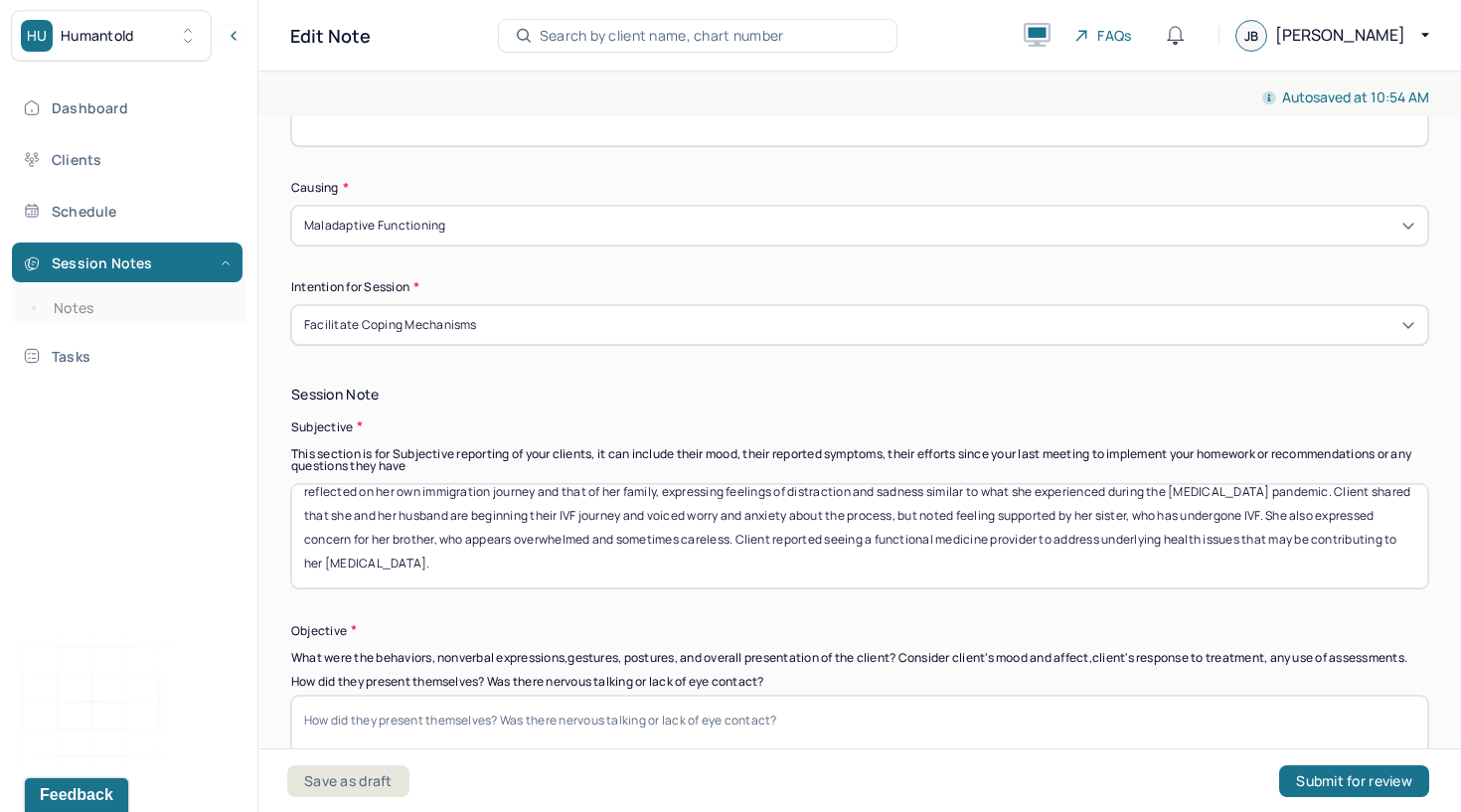 scroll, scrollTop: 40, scrollLeft: 0, axis: vertical 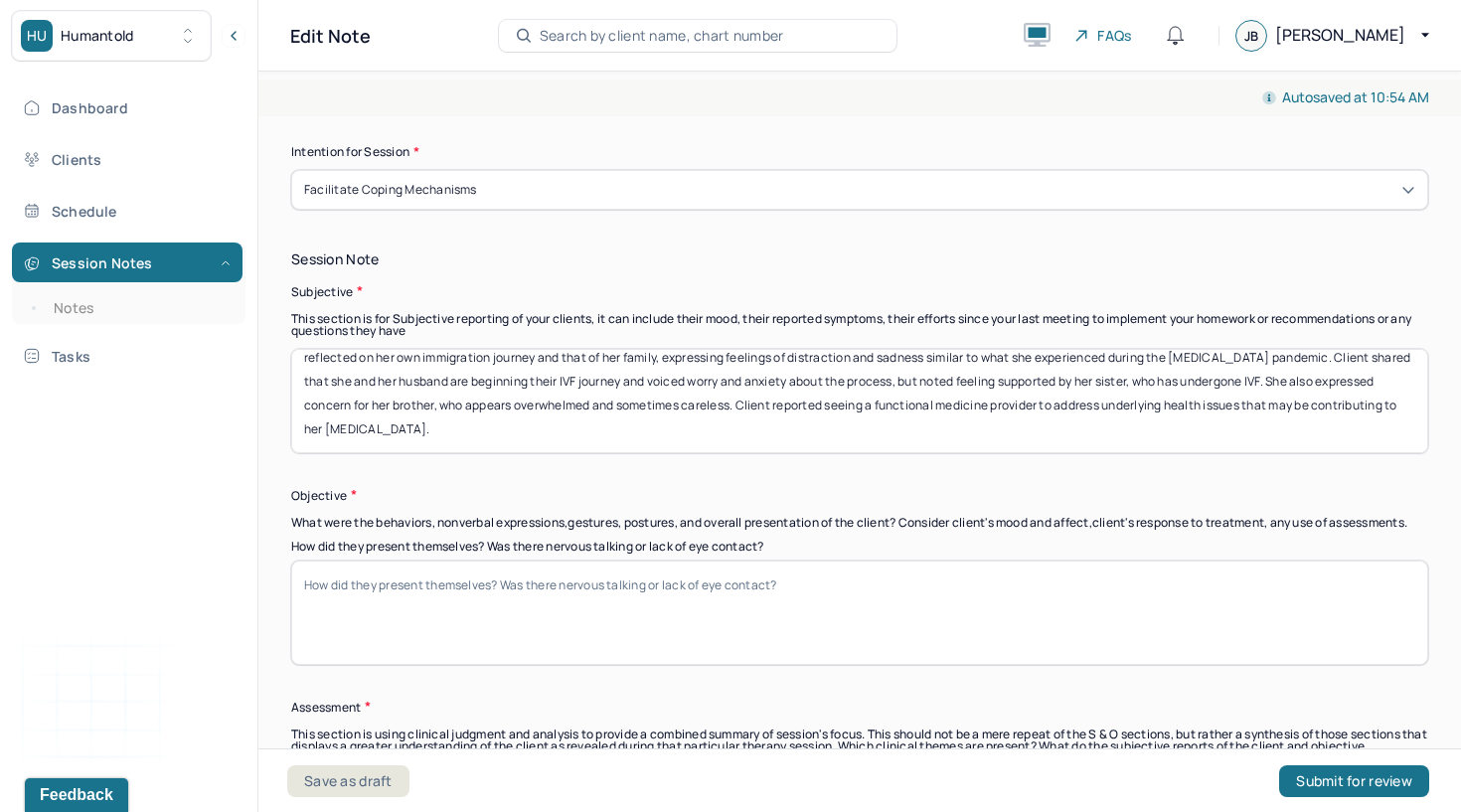 type on "Client explored intense anxiety related to current political and social stressors, particularly concerning immigration policies and the potential rollback of [DEMOGRAPHIC_DATA] rights. She reflected on her own immigration journey and that of her family, expressing feelings of distraction and sadness similar to what she experienced during the [MEDICAL_DATA] pandemic. Client shared that she and her husband are beginning their IVF journey and voiced worry and anxiety about the process, but noted feeling supported by her sister, who has undergone IVF. She also expressed concern for her brother, who appears overwhelmed and sometimes careless. Client reported seeing a functional medicine provider to address underlying health issues that may be contributing to her [MEDICAL_DATA]." 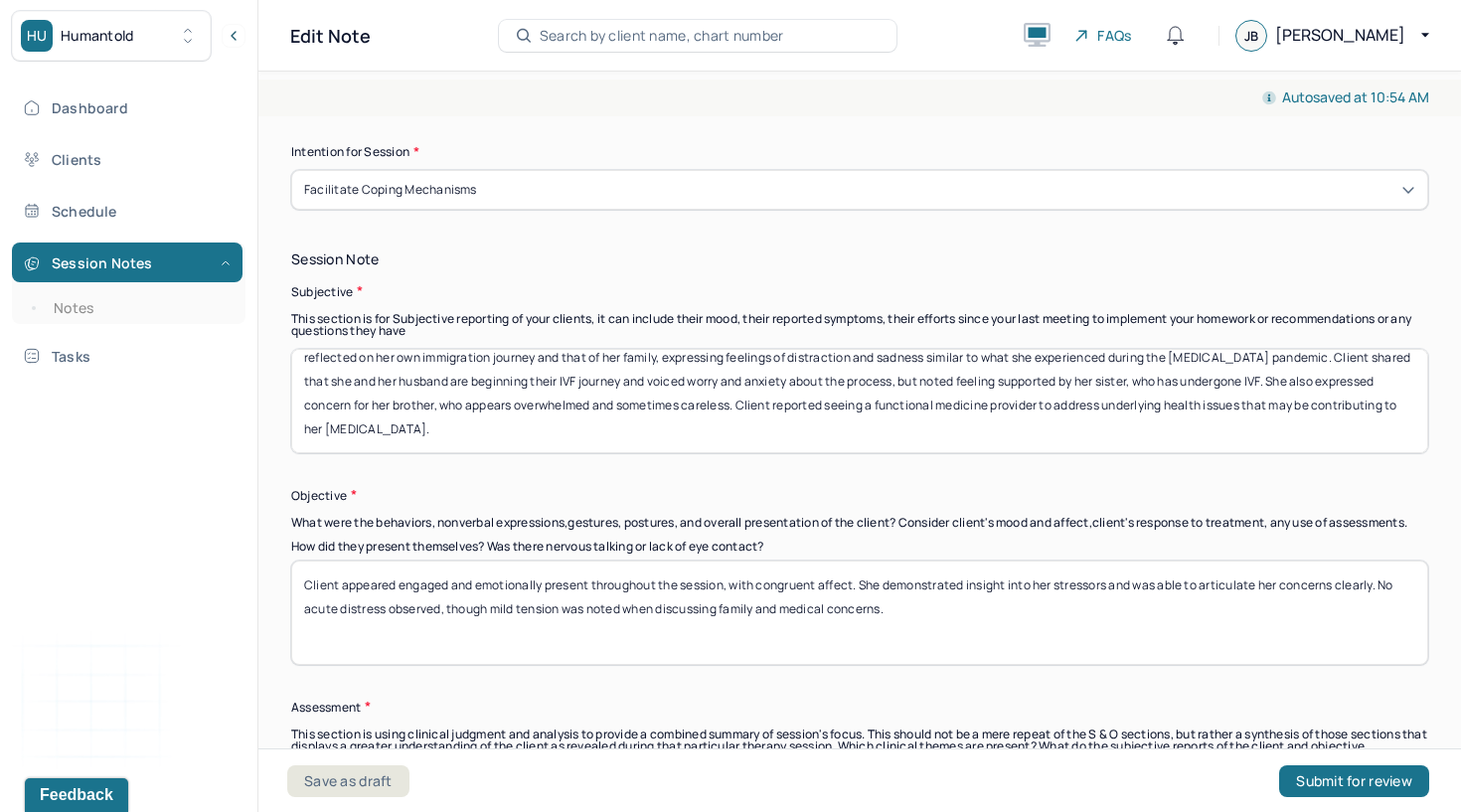scroll, scrollTop: 16, scrollLeft: 0, axis: vertical 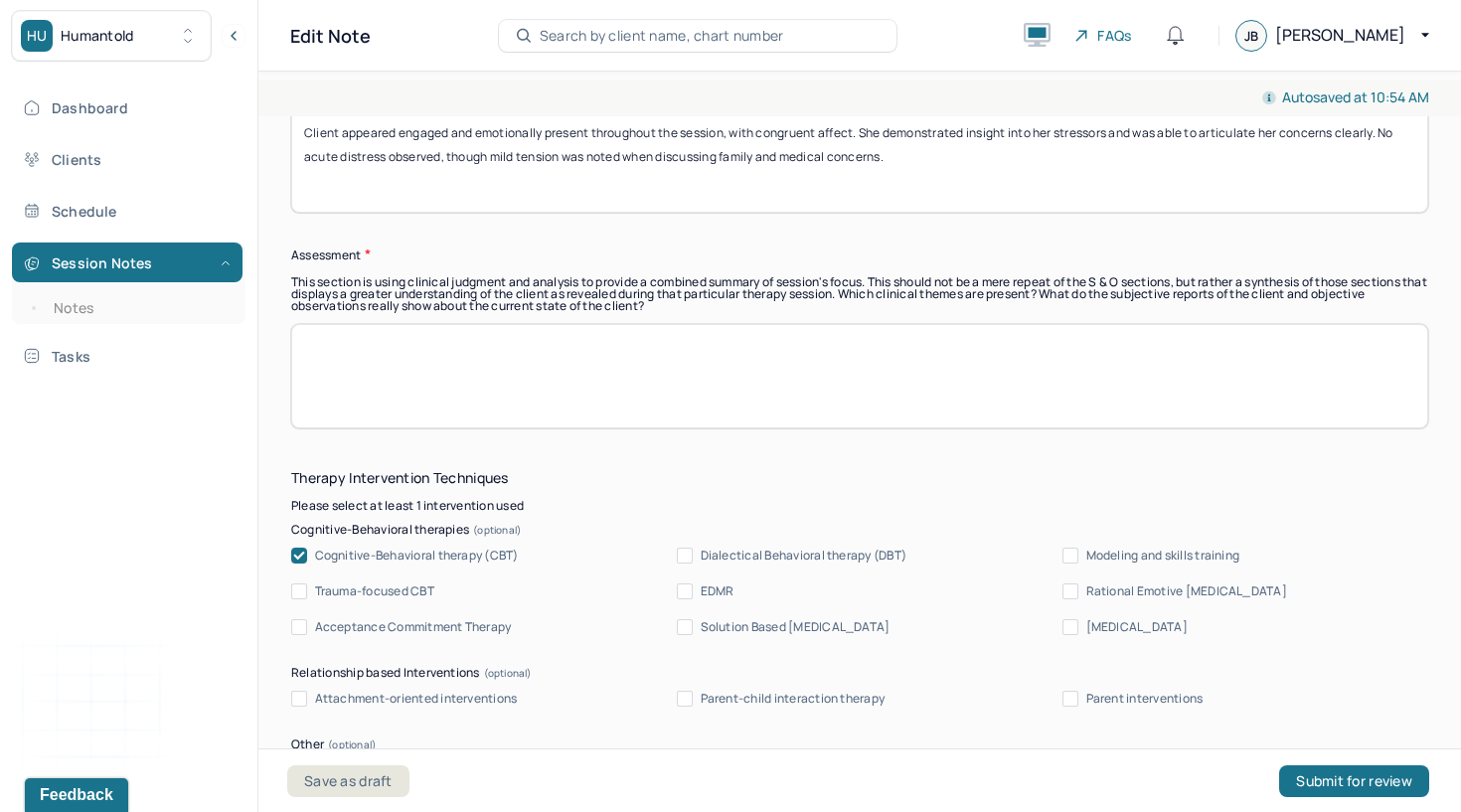 type on "Client appeared engaged and emotionally present throughout the session, with congruent affect. She demonstrated insight into her stressors and was able to articulate her concerns clearly. No acute distress observed, though mild tension was noted when discussing family and medical concerns." 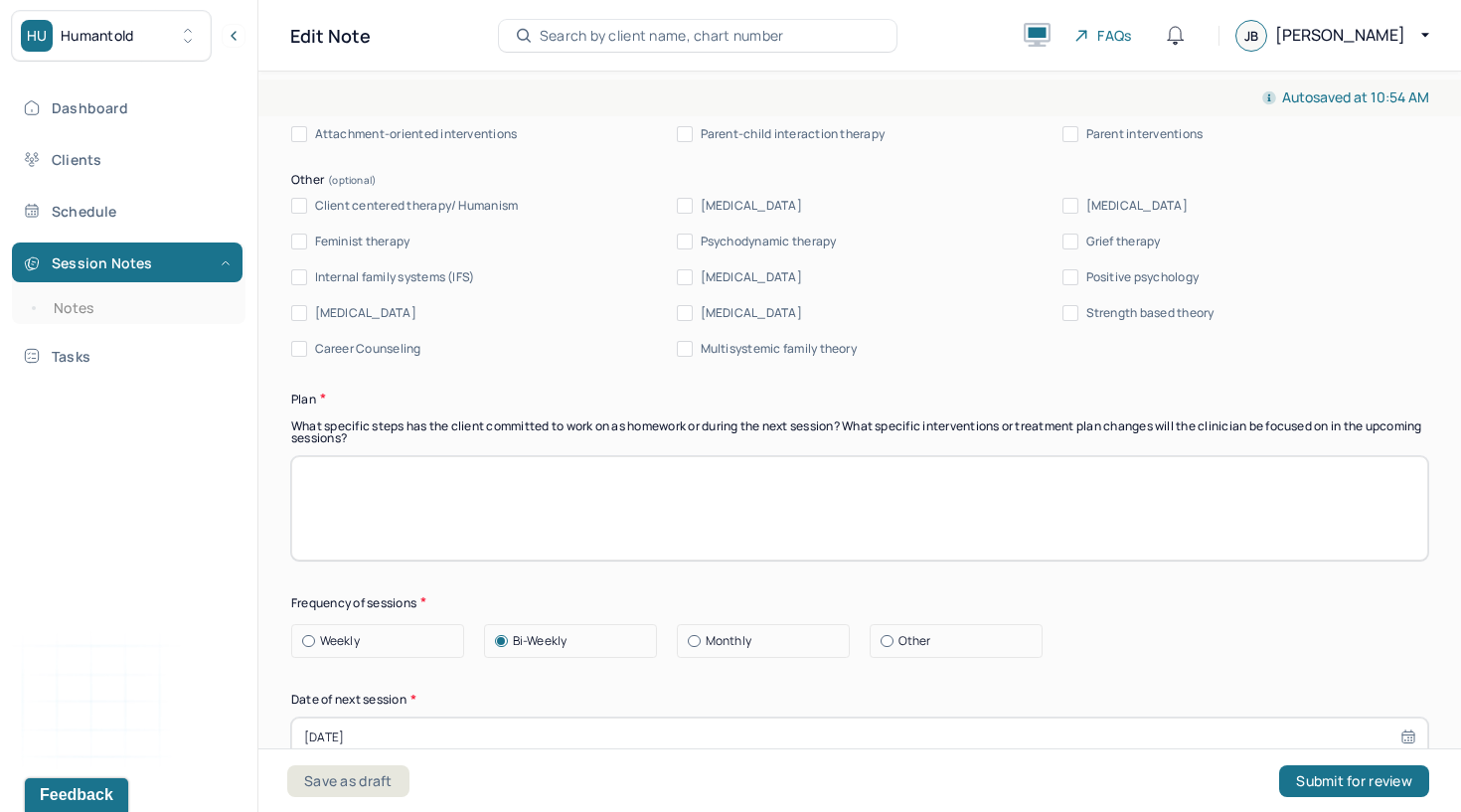 scroll, scrollTop: 2371, scrollLeft: 0, axis: vertical 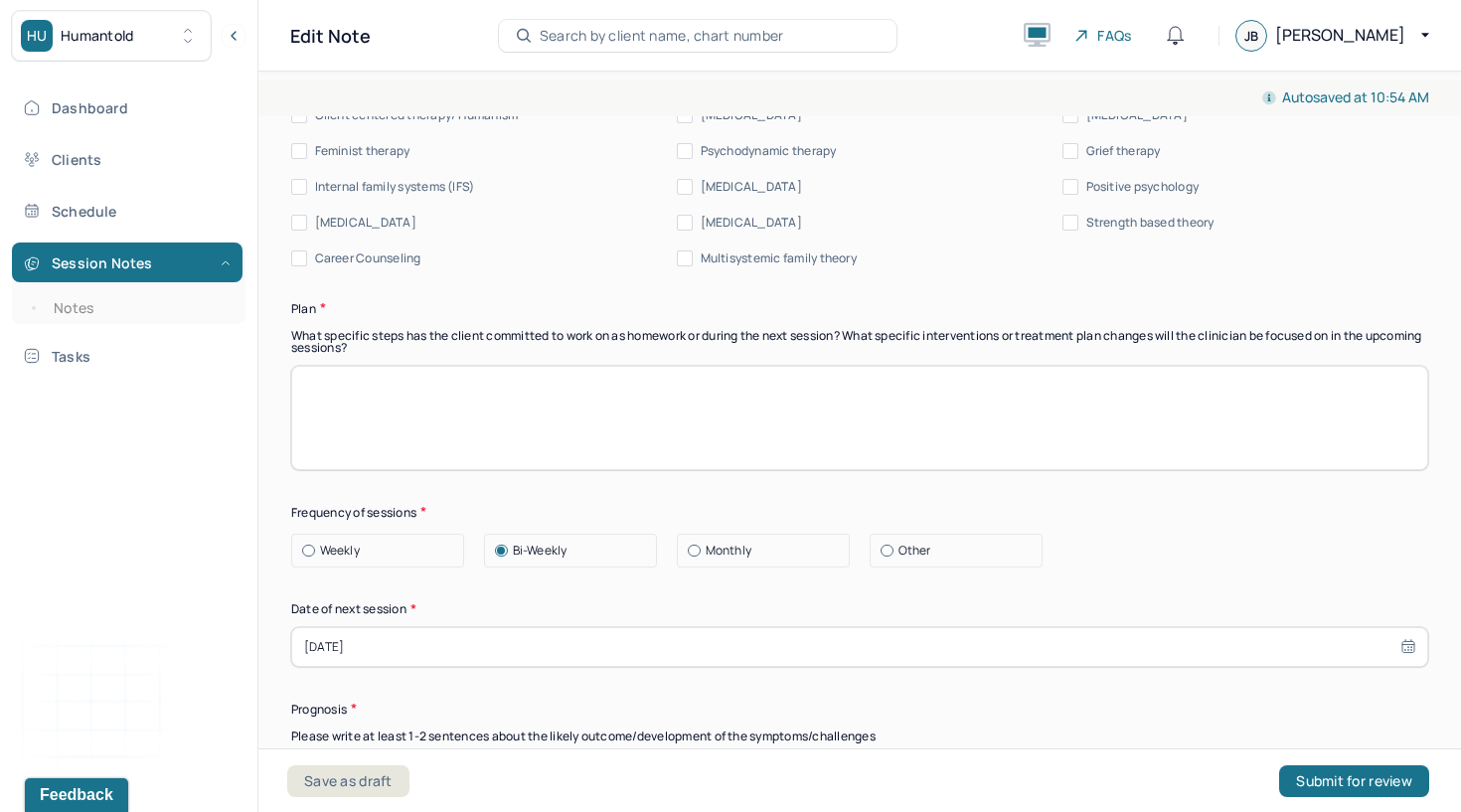 type on "Client is experiencing heightened anxiety related to external political and social events, compounded by personal medical and family challenges. She shows resilience through her support systems, such as her sister, and proactive health management. Ongoing stressors may contribute to physical symptoms, including [MEDICAL_DATA] flare-ups. Client’s ability to process these stressors and seek support is a positive indicator for coping capacity." 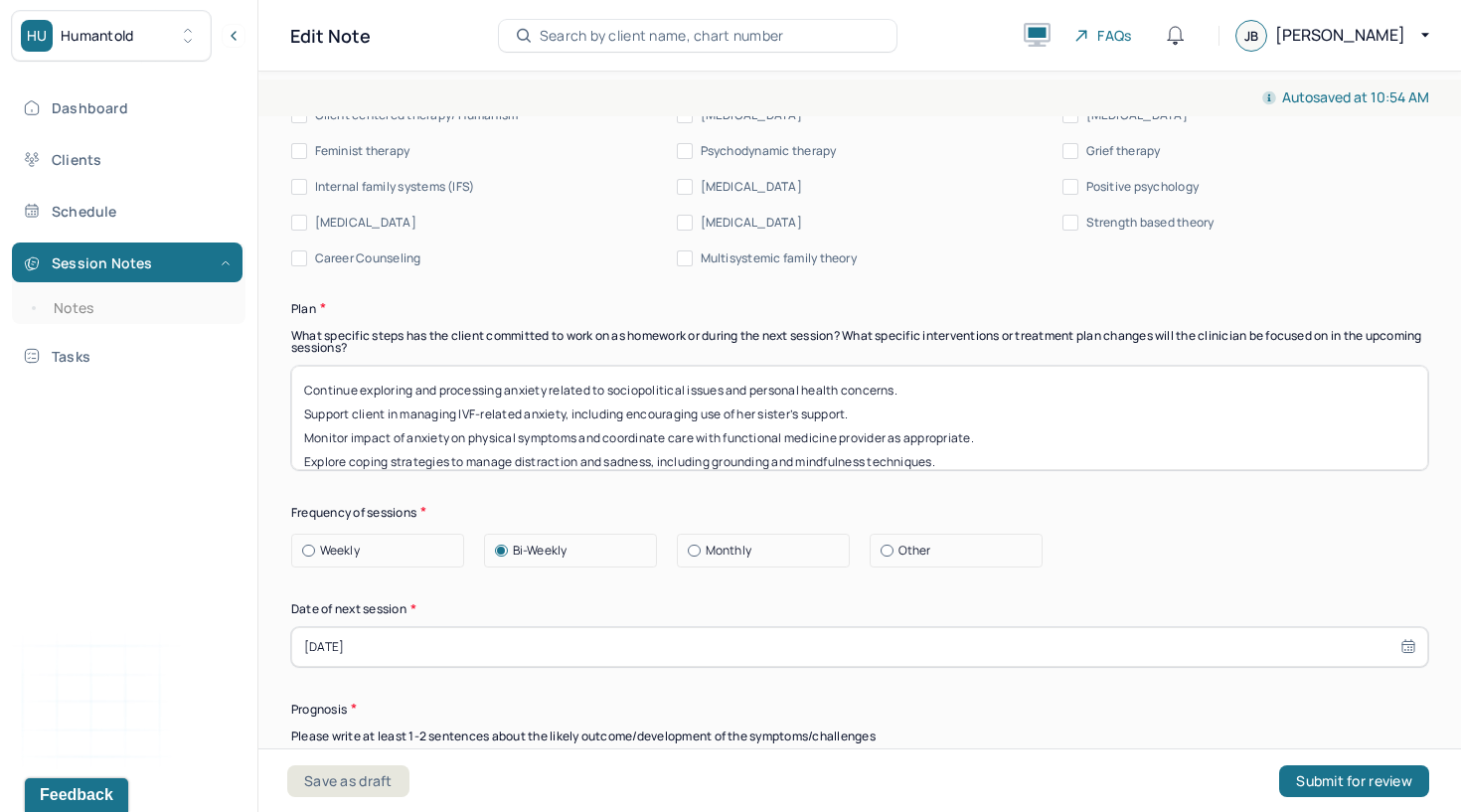 scroll, scrollTop: 25, scrollLeft: 0, axis: vertical 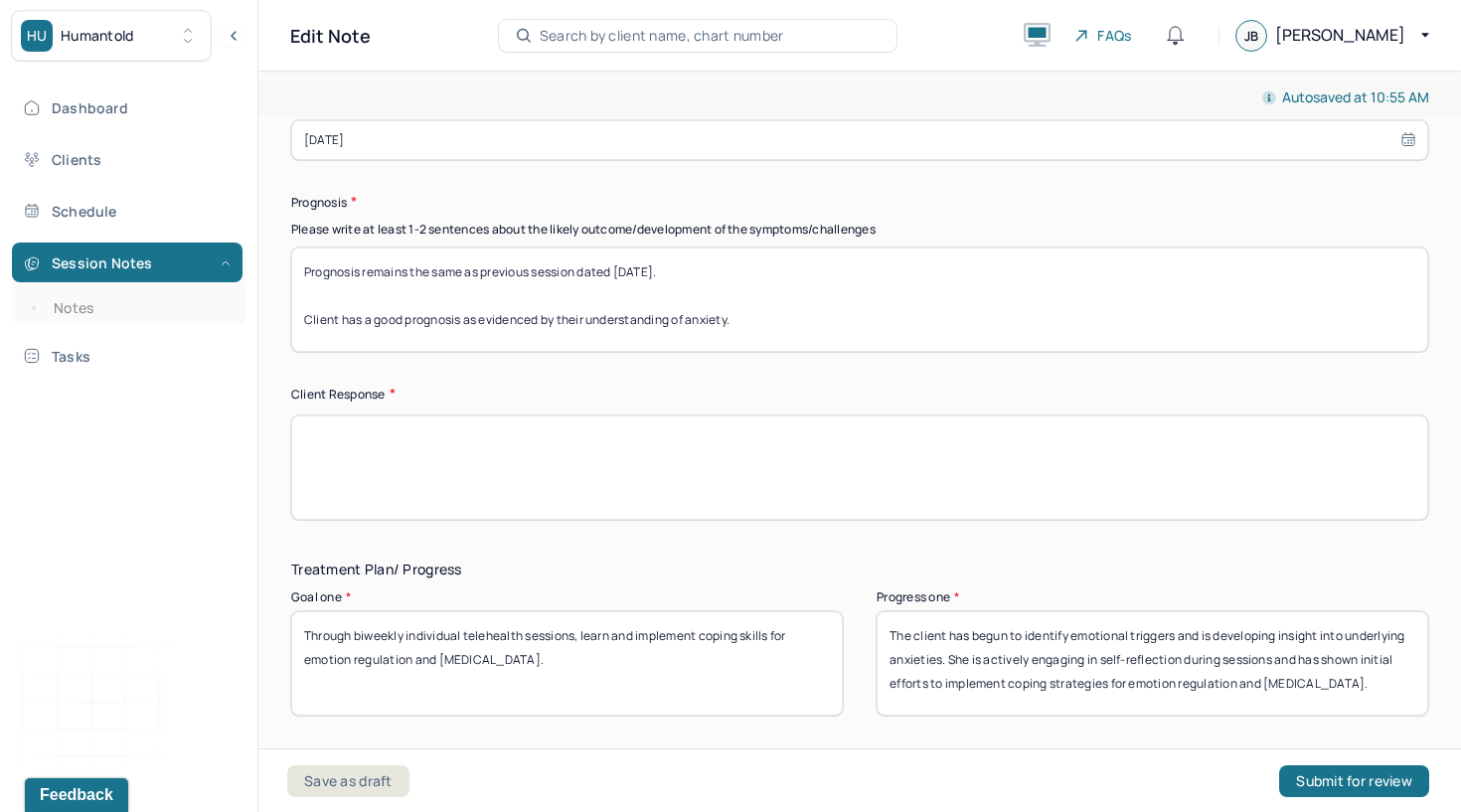 type on "Continue exploring and processing anxiety related to sociopolitical issues and personal health concerns.
Support client in managing IVF-related anxiety, including encouraging use of her sister’s support.
Monitor impact of anxiety on physical symptoms and coordinate care with functional medicine provider as appropriate.
Explore coping strategies to manage distraction and sadness, including grounding and mindfulness techniques.
Check in on family concerns, particularly regarding client’s brother, and discuss potential support options." 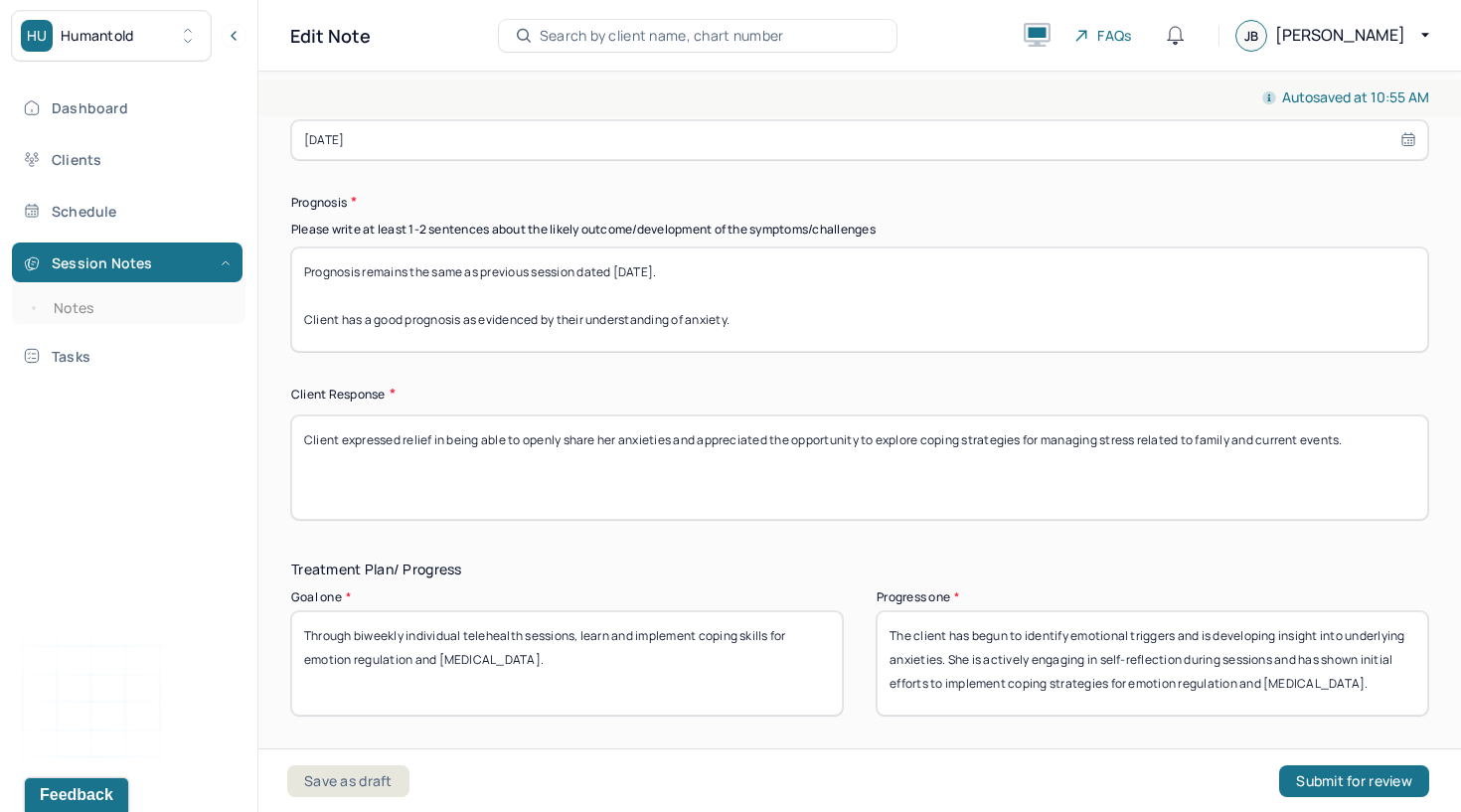 type on "Client expressed relief in being able to openly share her anxieties and appreciated the opportunity to explore coping strategies for managing stress related to family and current events." 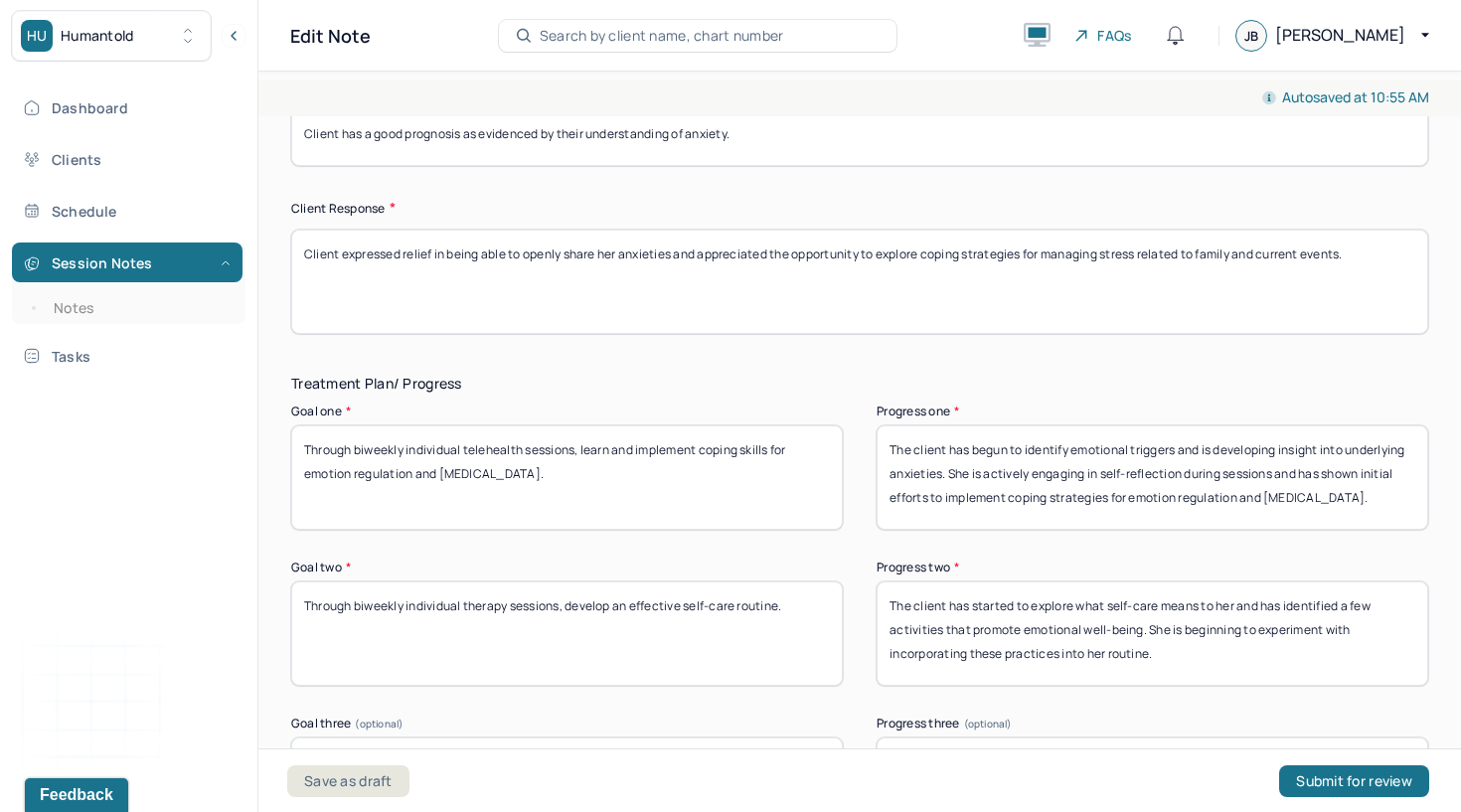scroll, scrollTop: 3065, scrollLeft: 0, axis: vertical 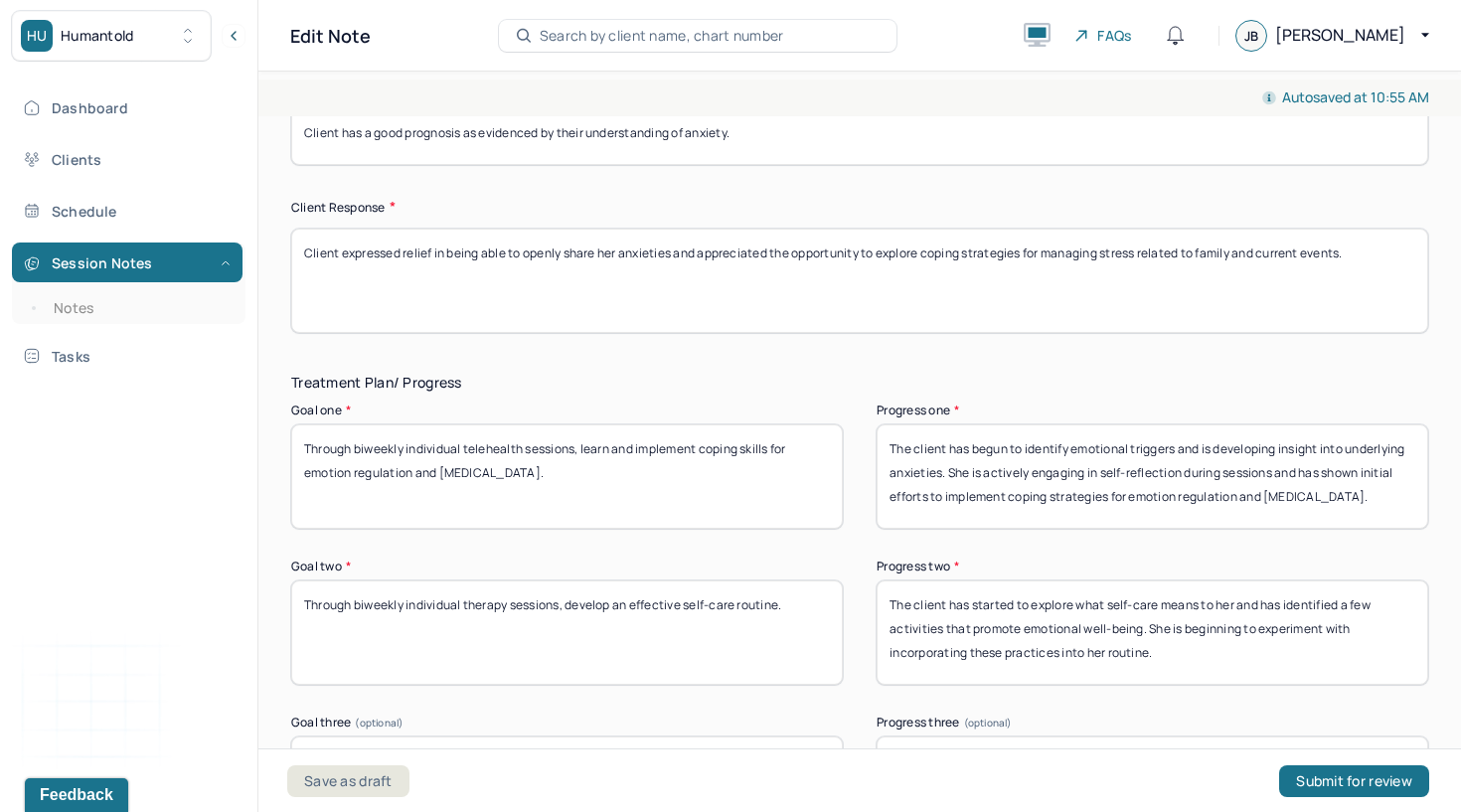 click on "The client has begun to identify emotional triggers and is developing insight into underlying anxieties. She is actively engaging in self-reflection during sessions and has shown initial efforts to implement coping strategies for emotion regulation and [MEDICAL_DATA]." at bounding box center (1152, 476) 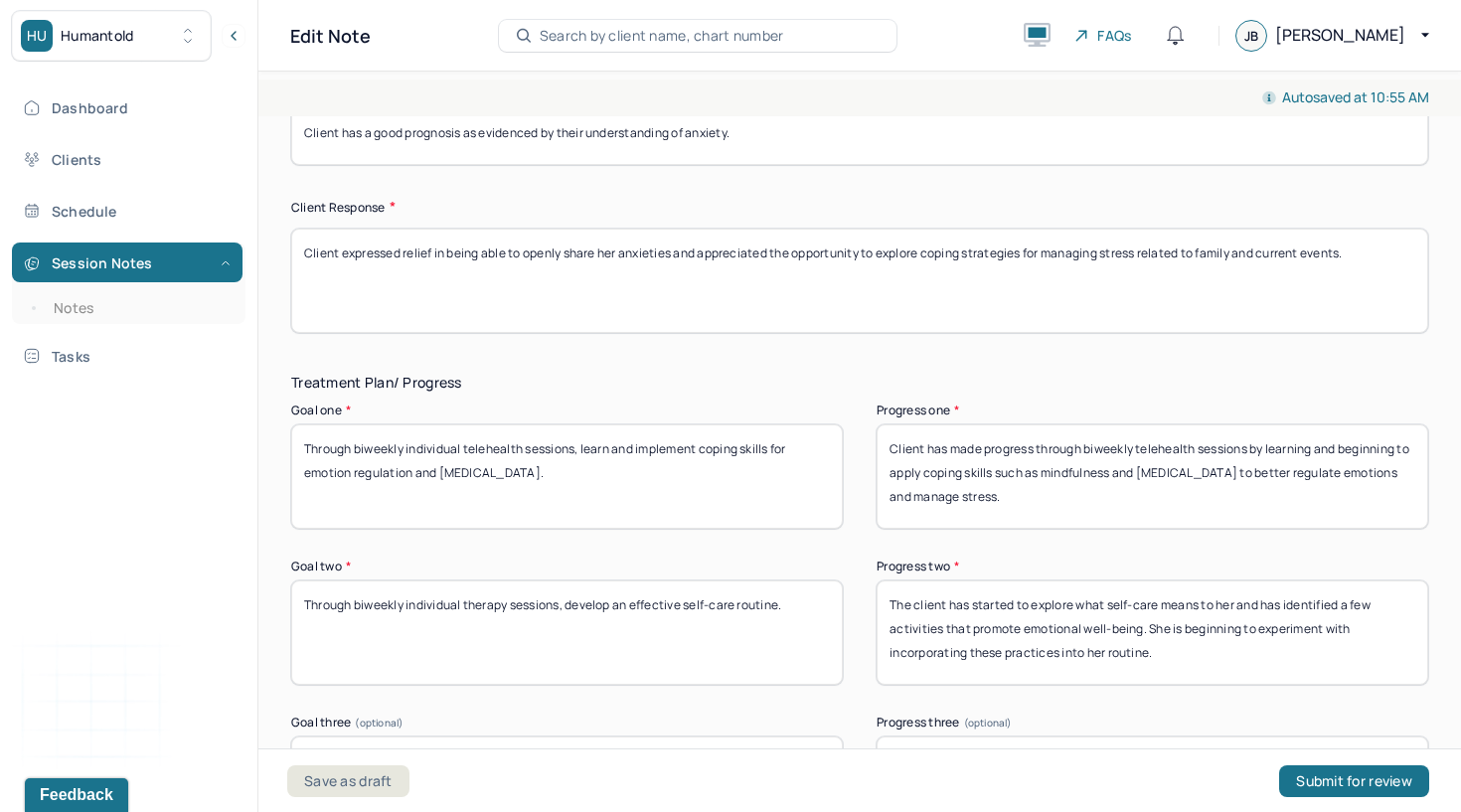 type on "Client has made progress through biweekly telehealth sessions by learning and beginning to apply coping skills such as mindfulness and [MEDICAL_DATA] to better regulate emotions and manage stress." 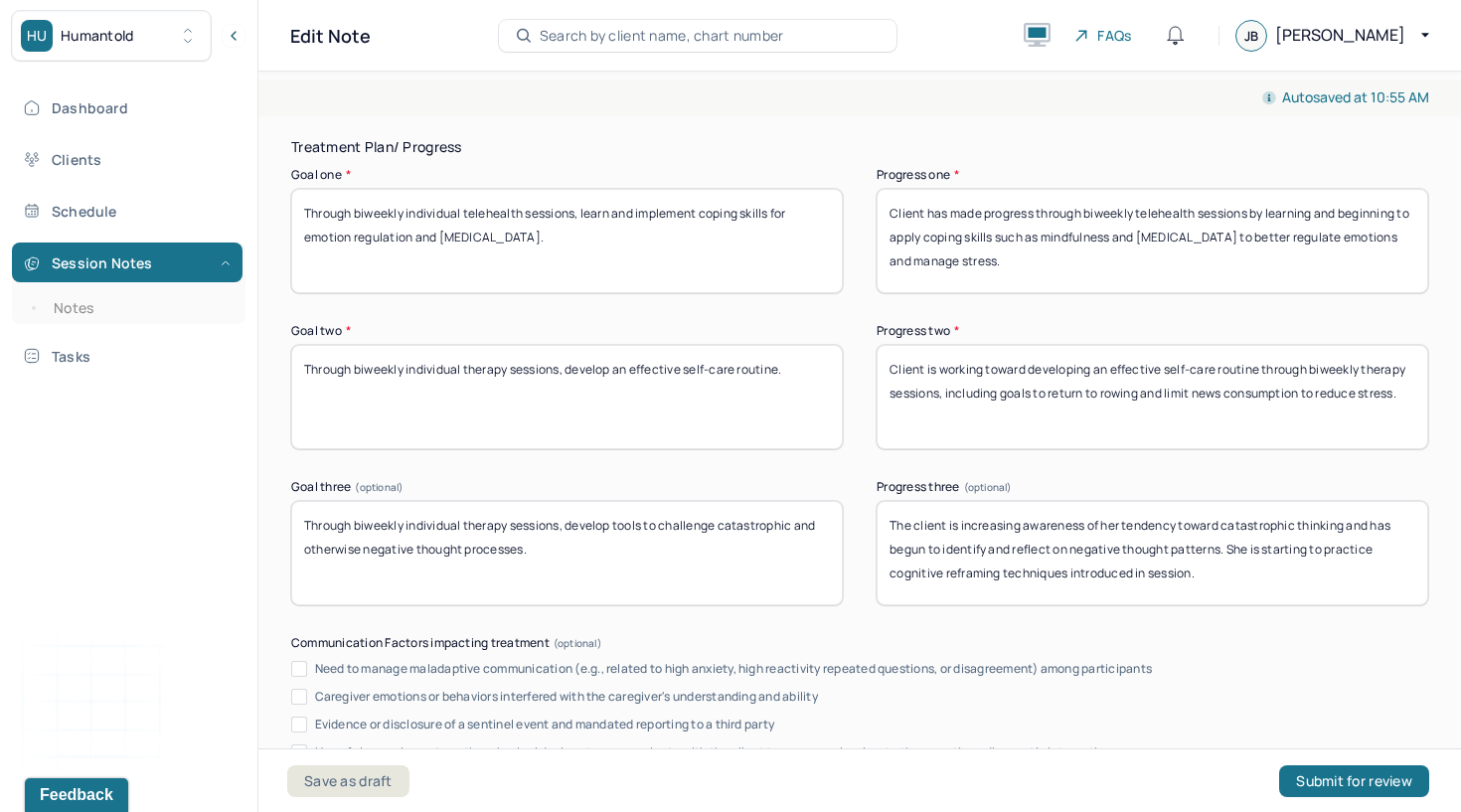 scroll, scrollTop: 3304, scrollLeft: 0, axis: vertical 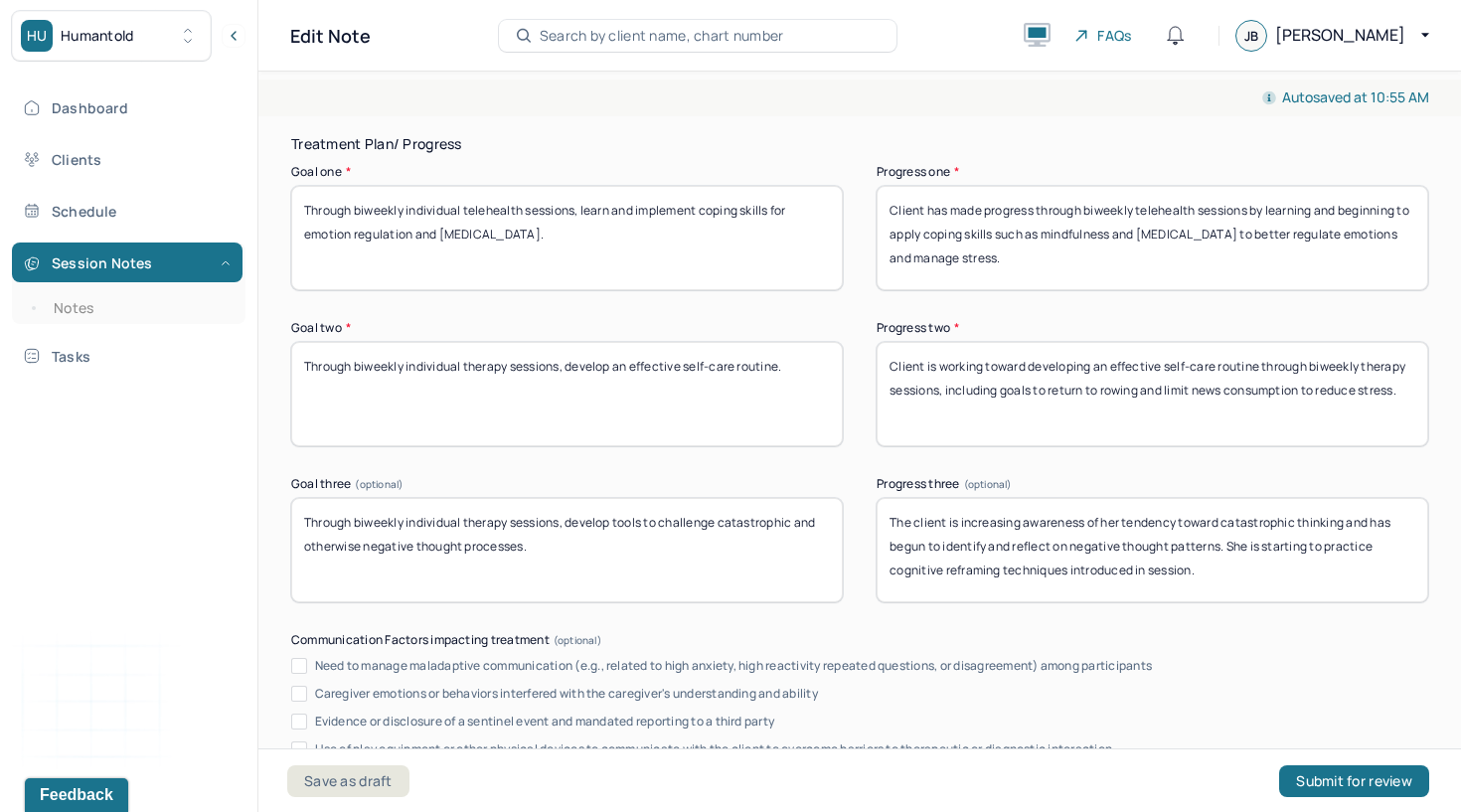 type on "Client is working toward developing an effective self-care routine through biweekly therapy sessions, including goals to return to rowing and limit news consumption to reduce stress." 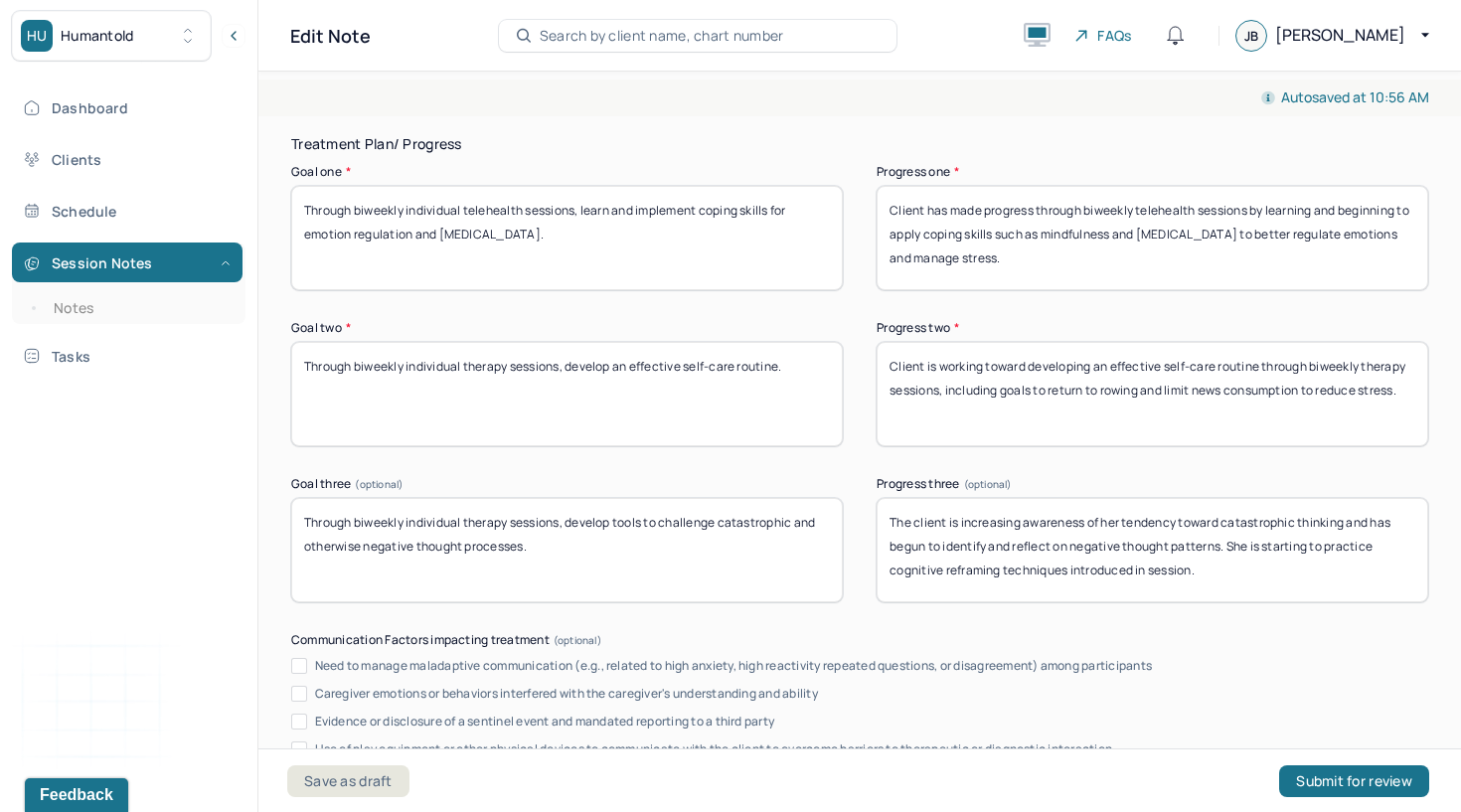 click on "The client is increasing awareness of her tendency toward catastrophic thinking and has begun to identify and reflect on negative thought patterns. She is starting to practice cognitive reframing techniques introduced in session." at bounding box center [1152, 550] 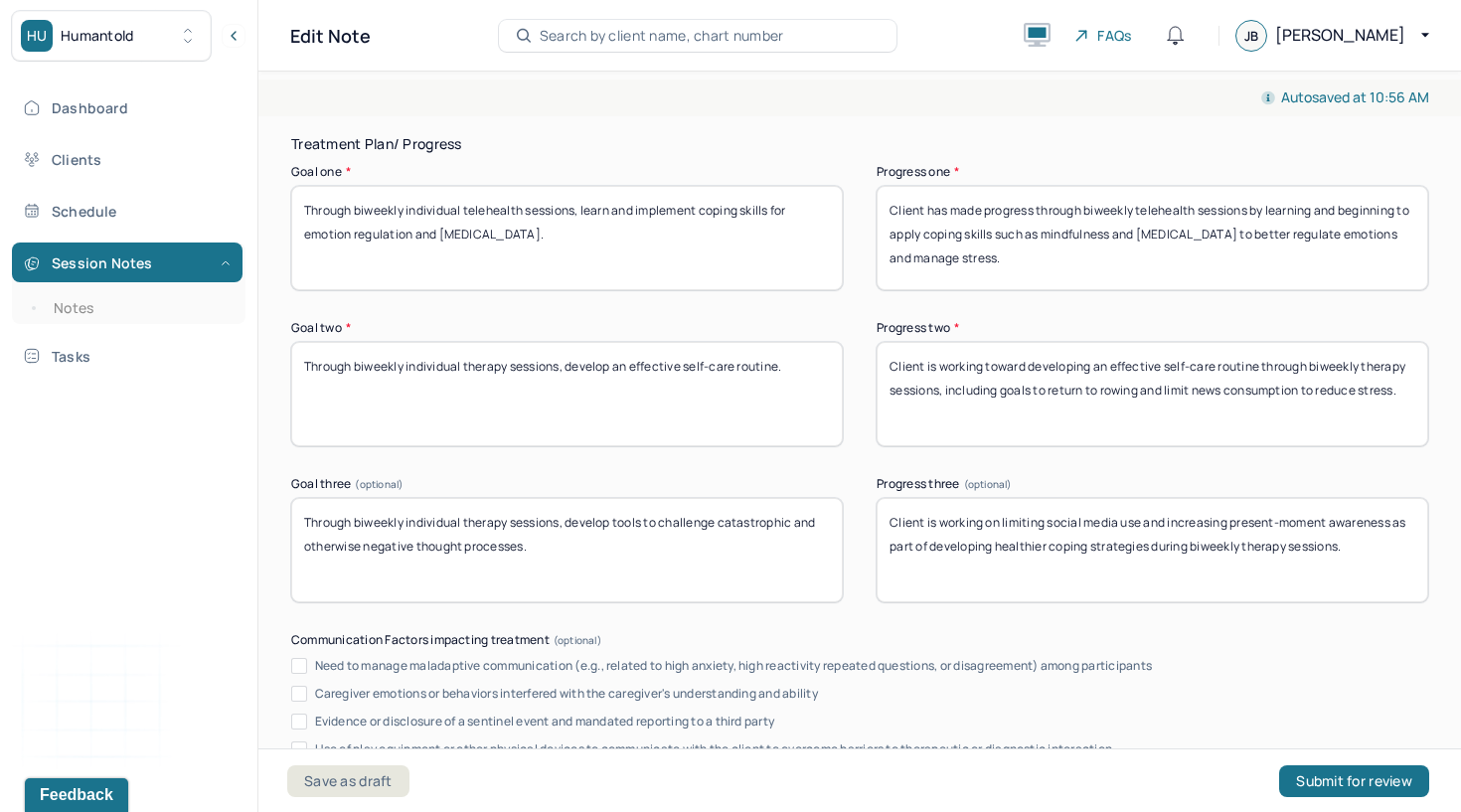 type on "Client is working on limiting social media use and increasing present-moment awareness as part of developing healthier coping strategies during biweekly therapy sessions." 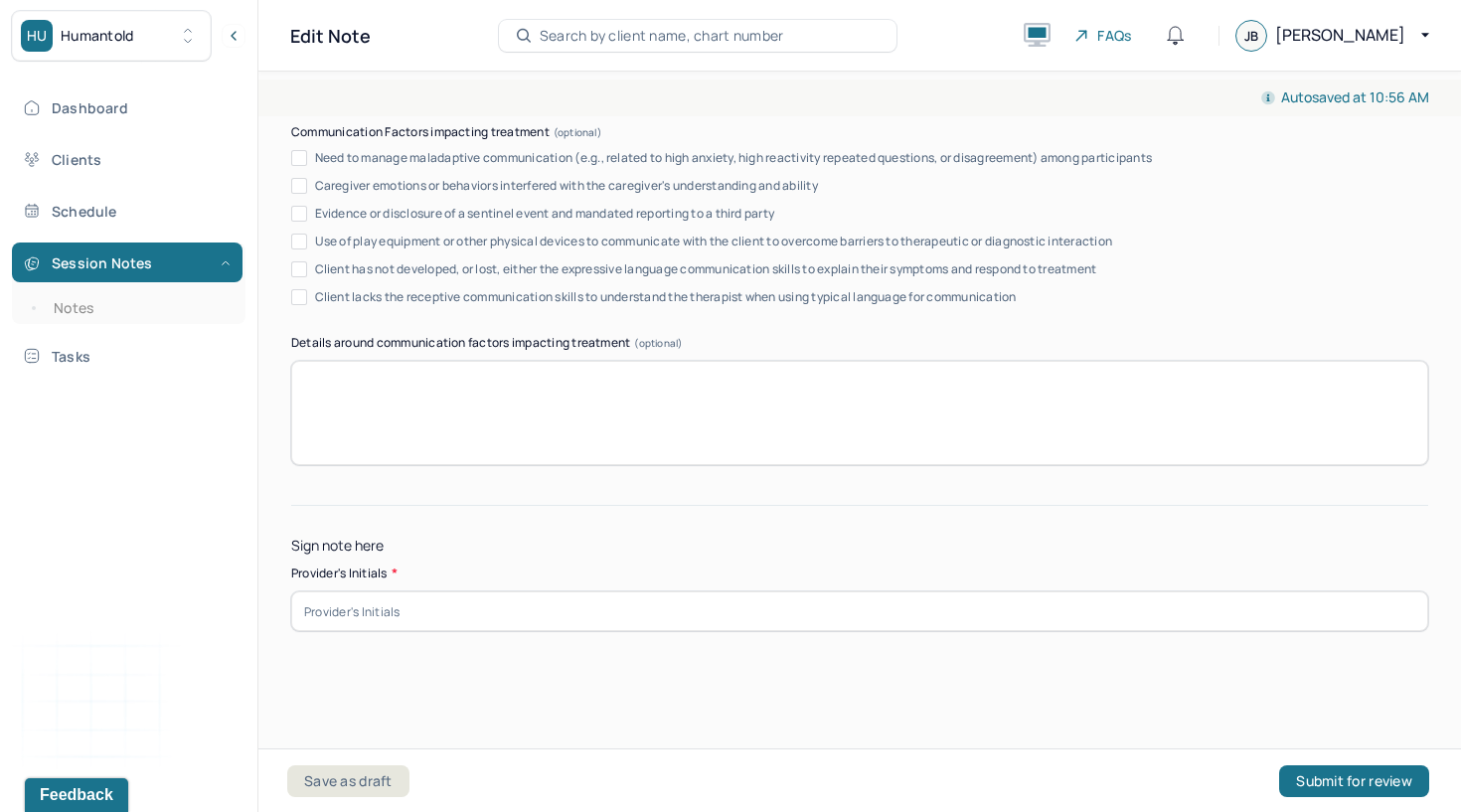 scroll, scrollTop: 3818, scrollLeft: 0, axis: vertical 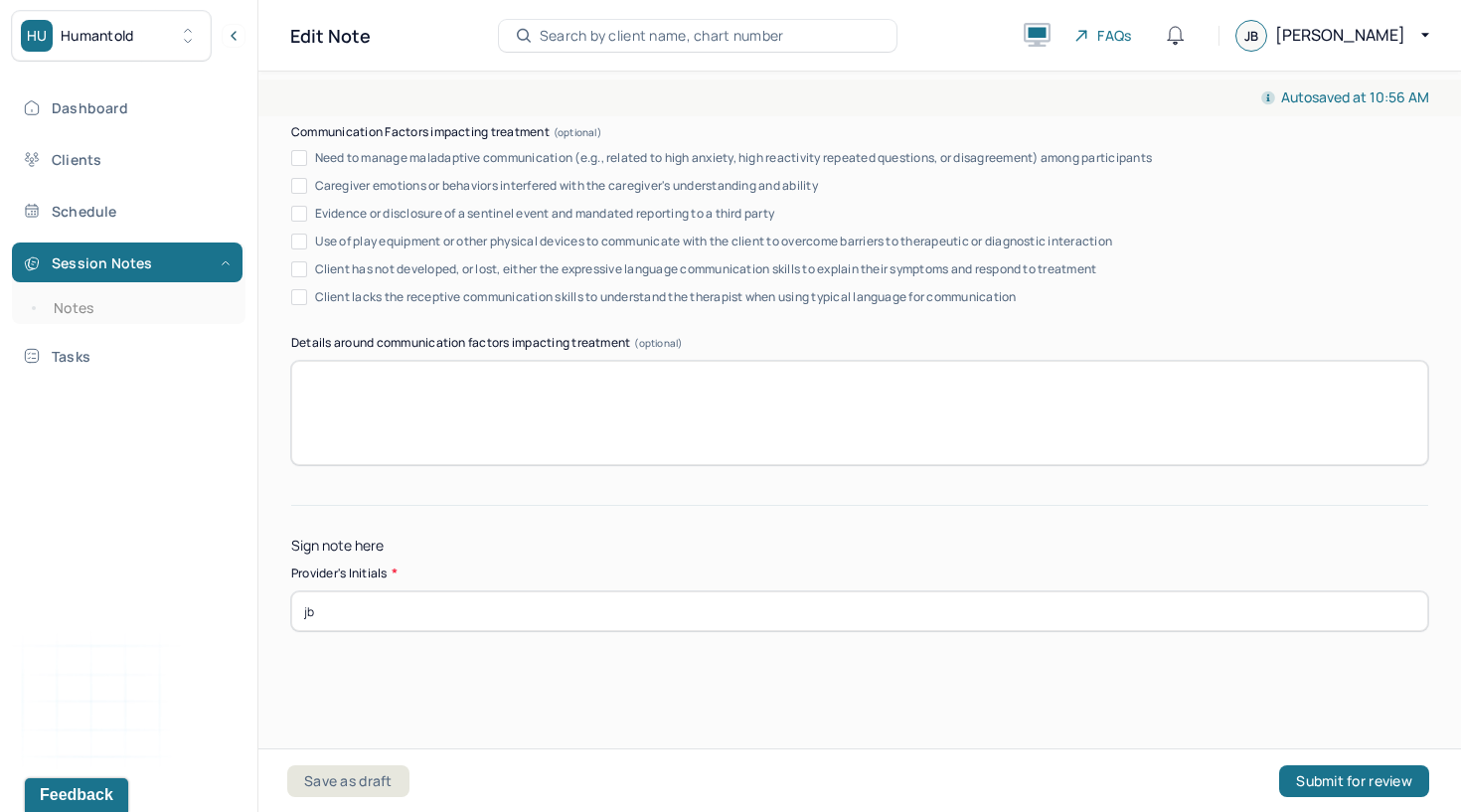 type on "jb" 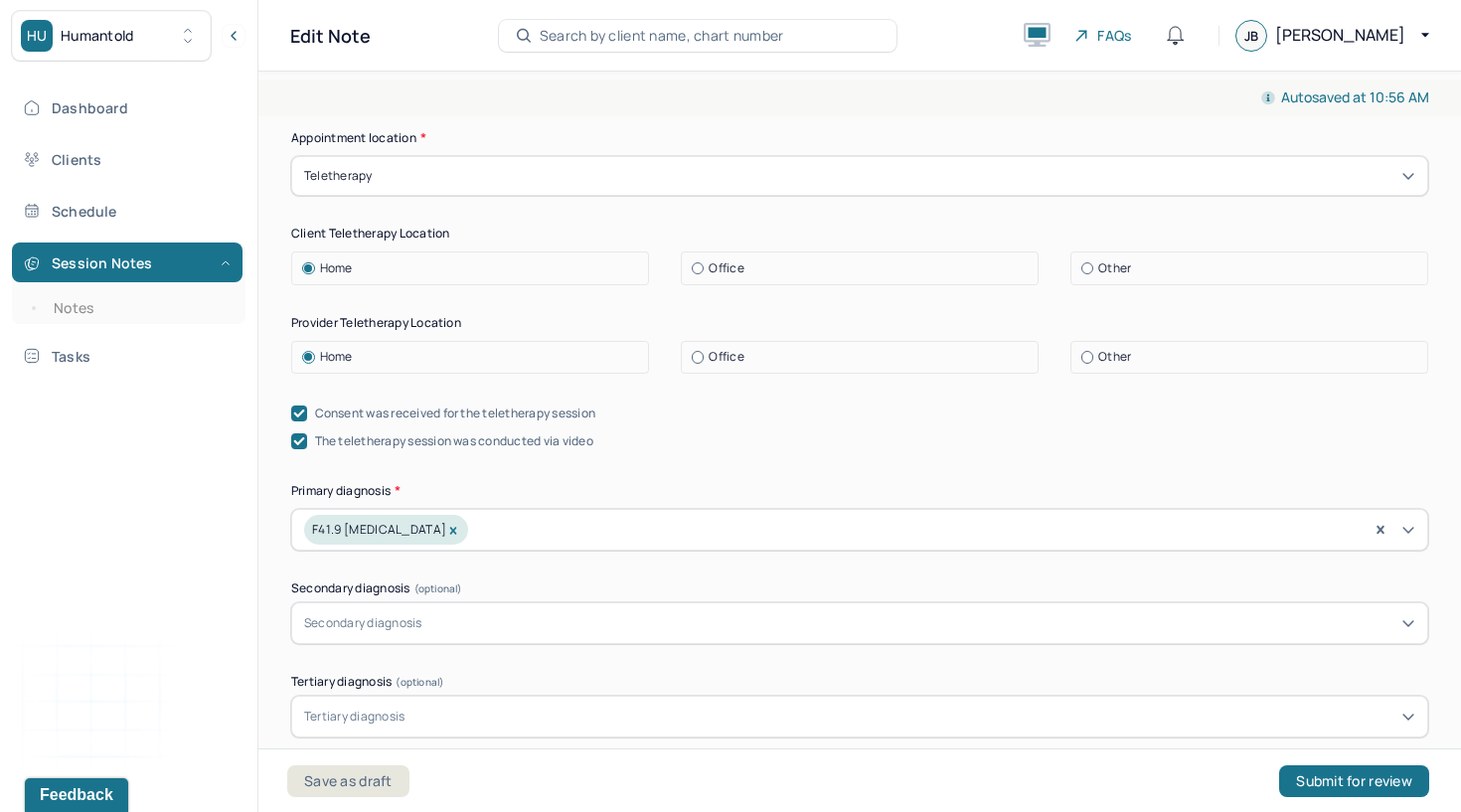 scroll, scrollTop: 350, scrollLeft: 0, axis: vertical 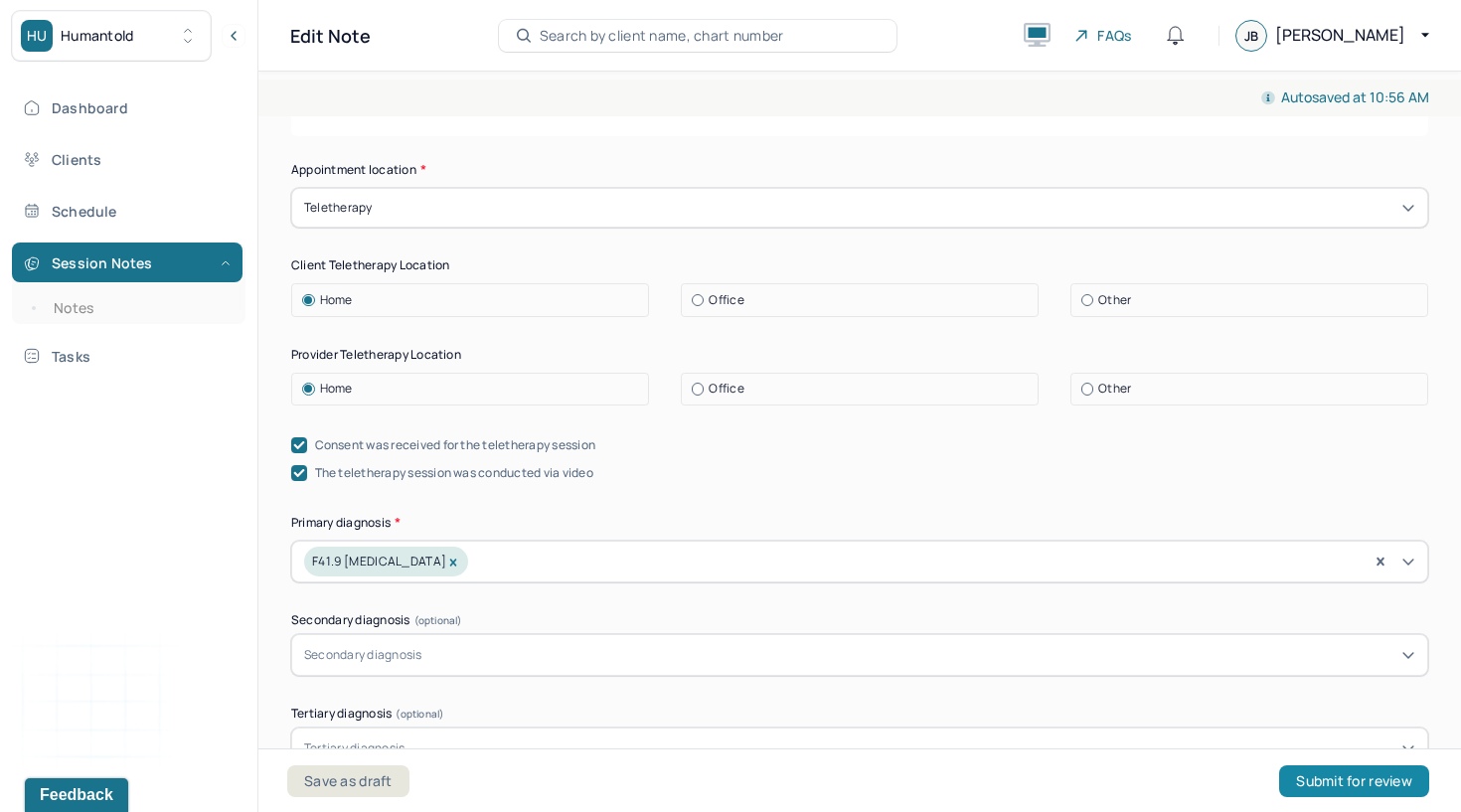 click on "Submit for review" at bounding box center (1354, 781) 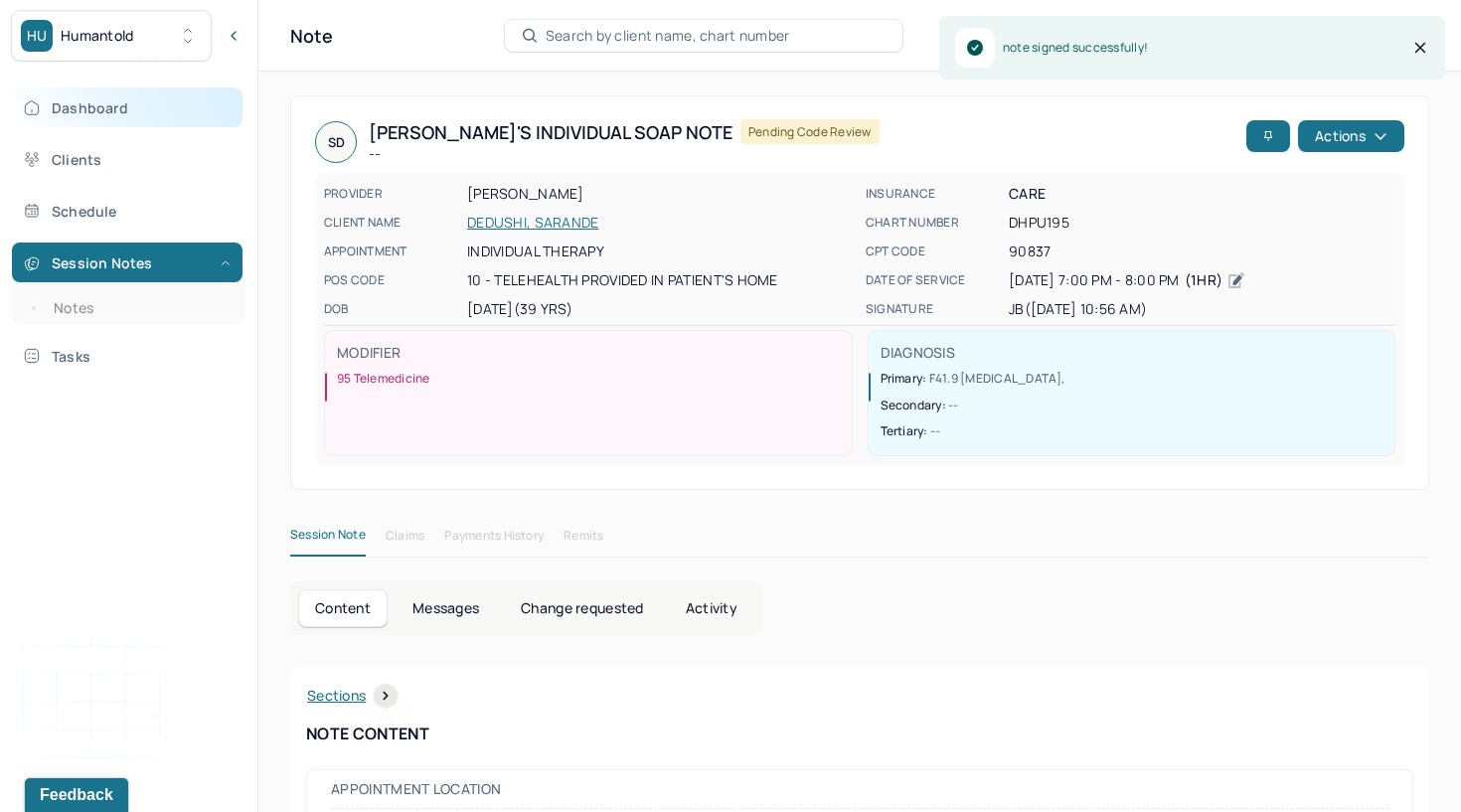 click on "Dashboard" at bounding box center (127, 107) 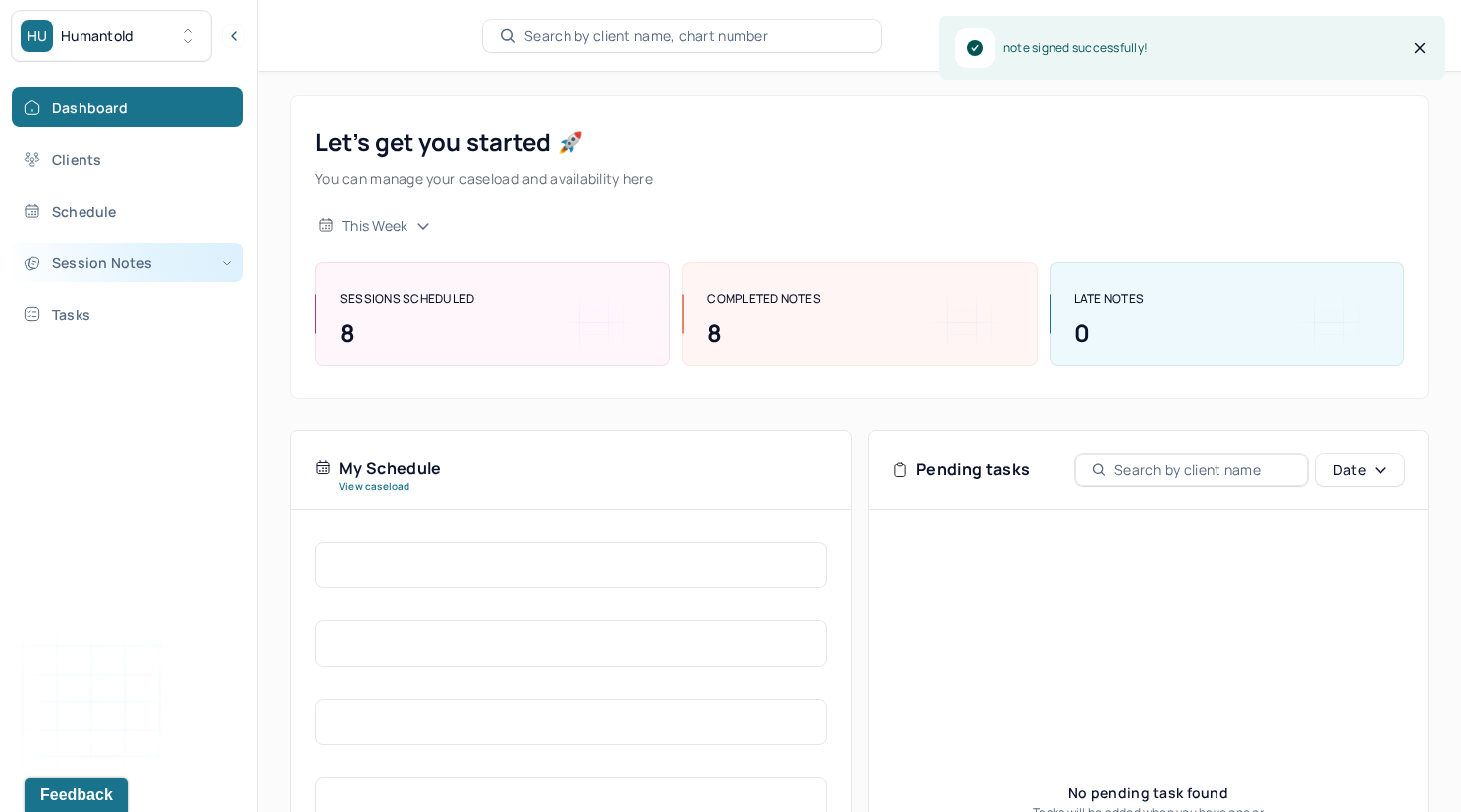 click on "Session Notes" at bounding box center (127, 262) 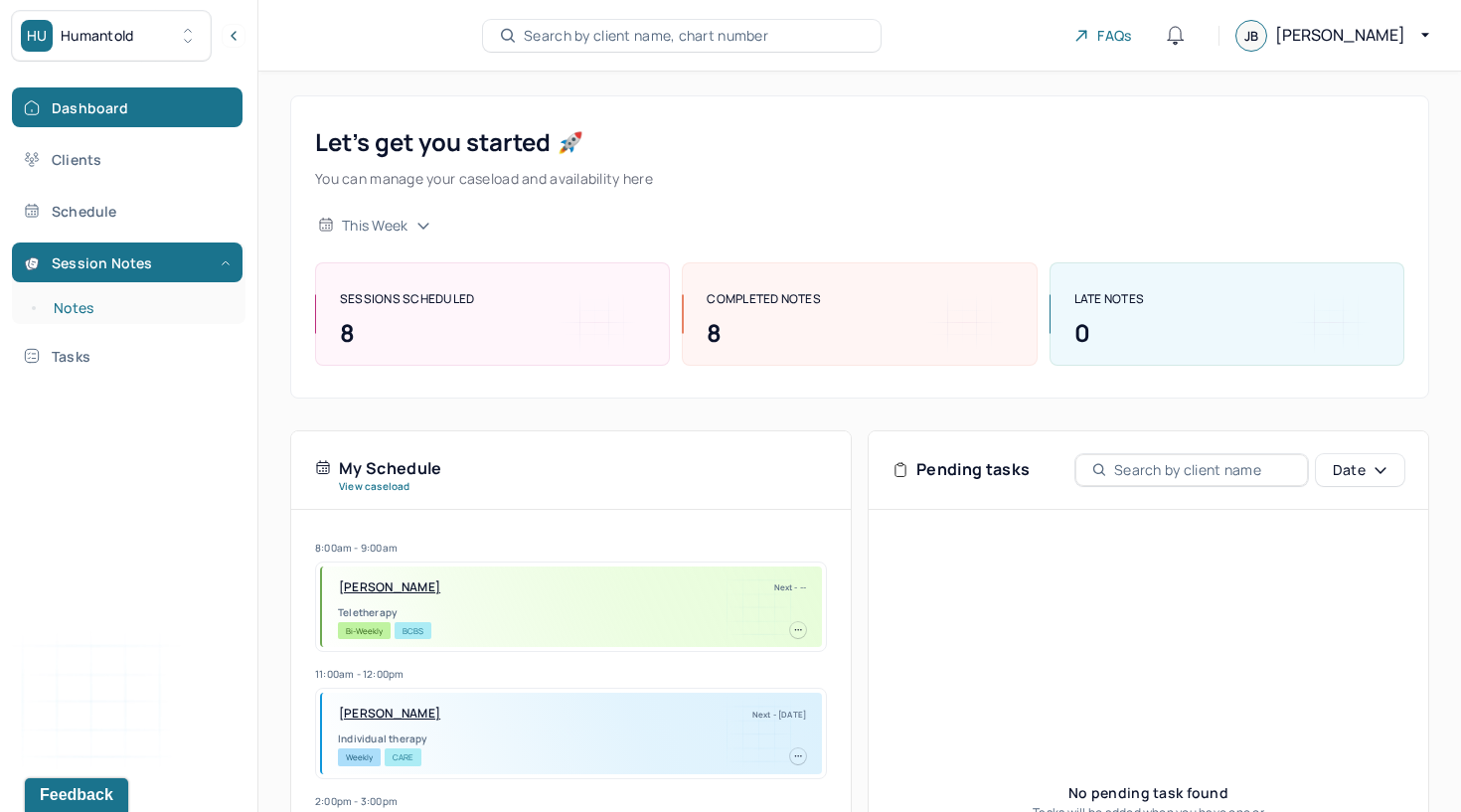 click on "Notes" at bounding box center [138, 308] 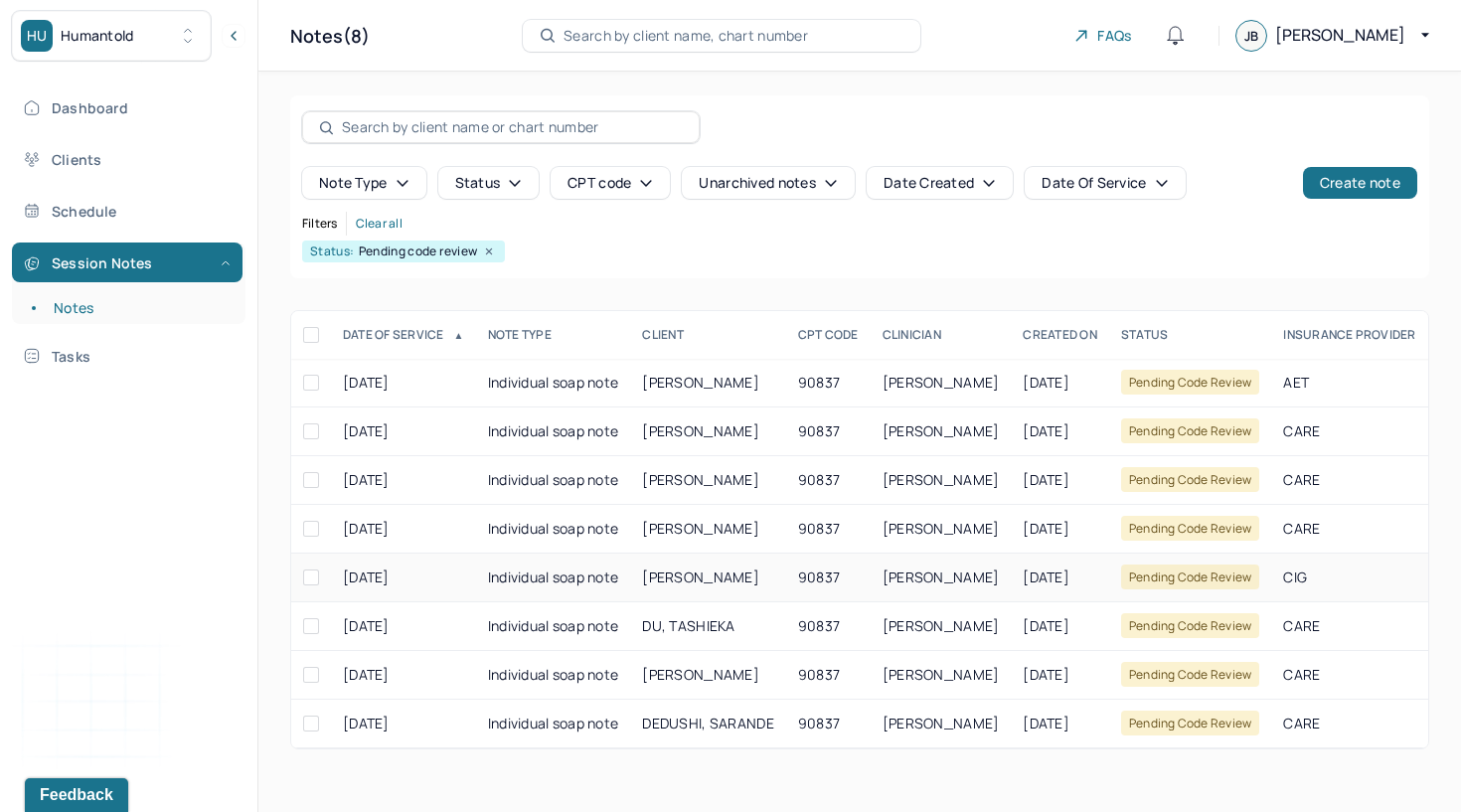 scroll, scrollTop: 0, scrollLeft: 0, axis: both 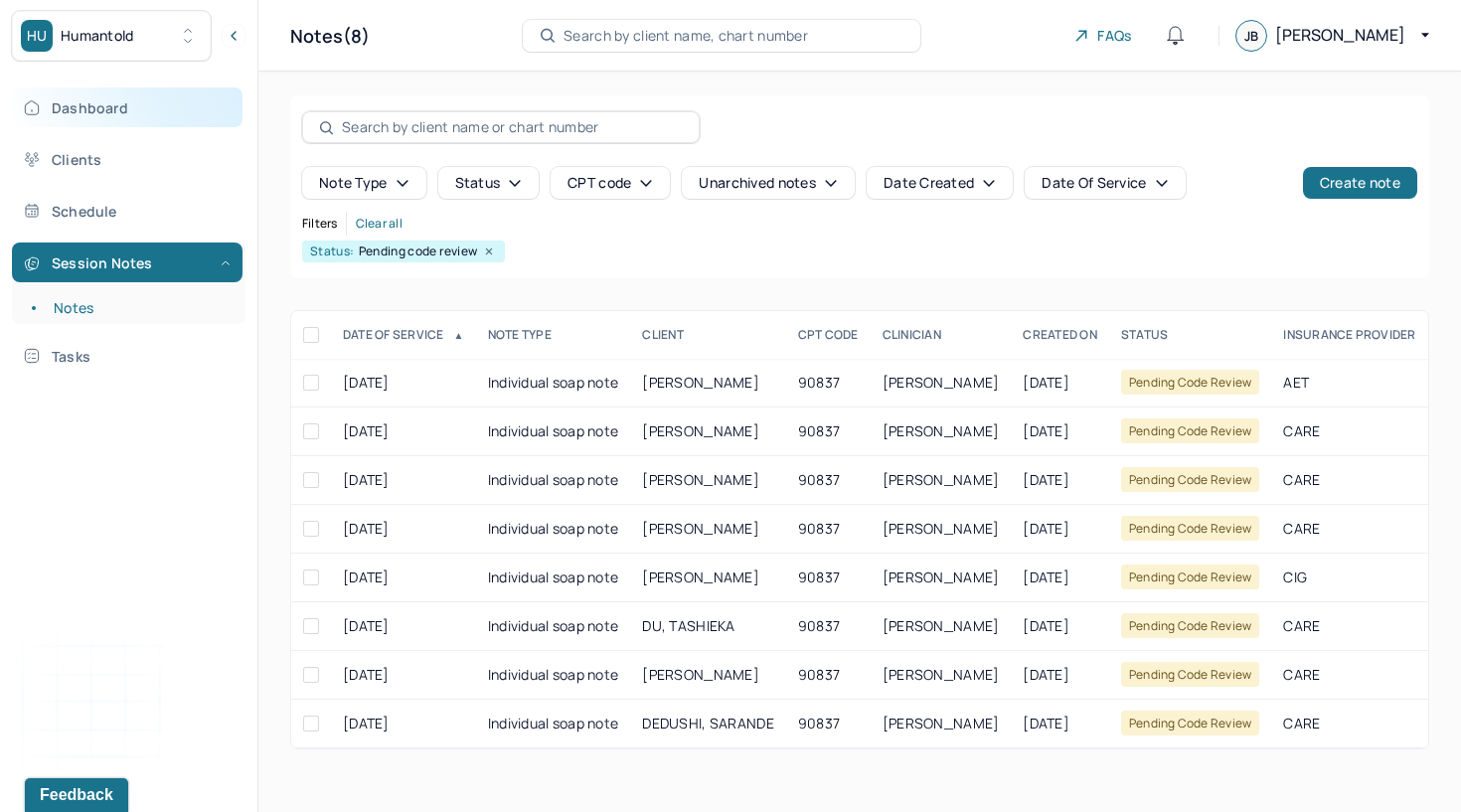 click on "Dashboard" at bounding box center (127, 107) 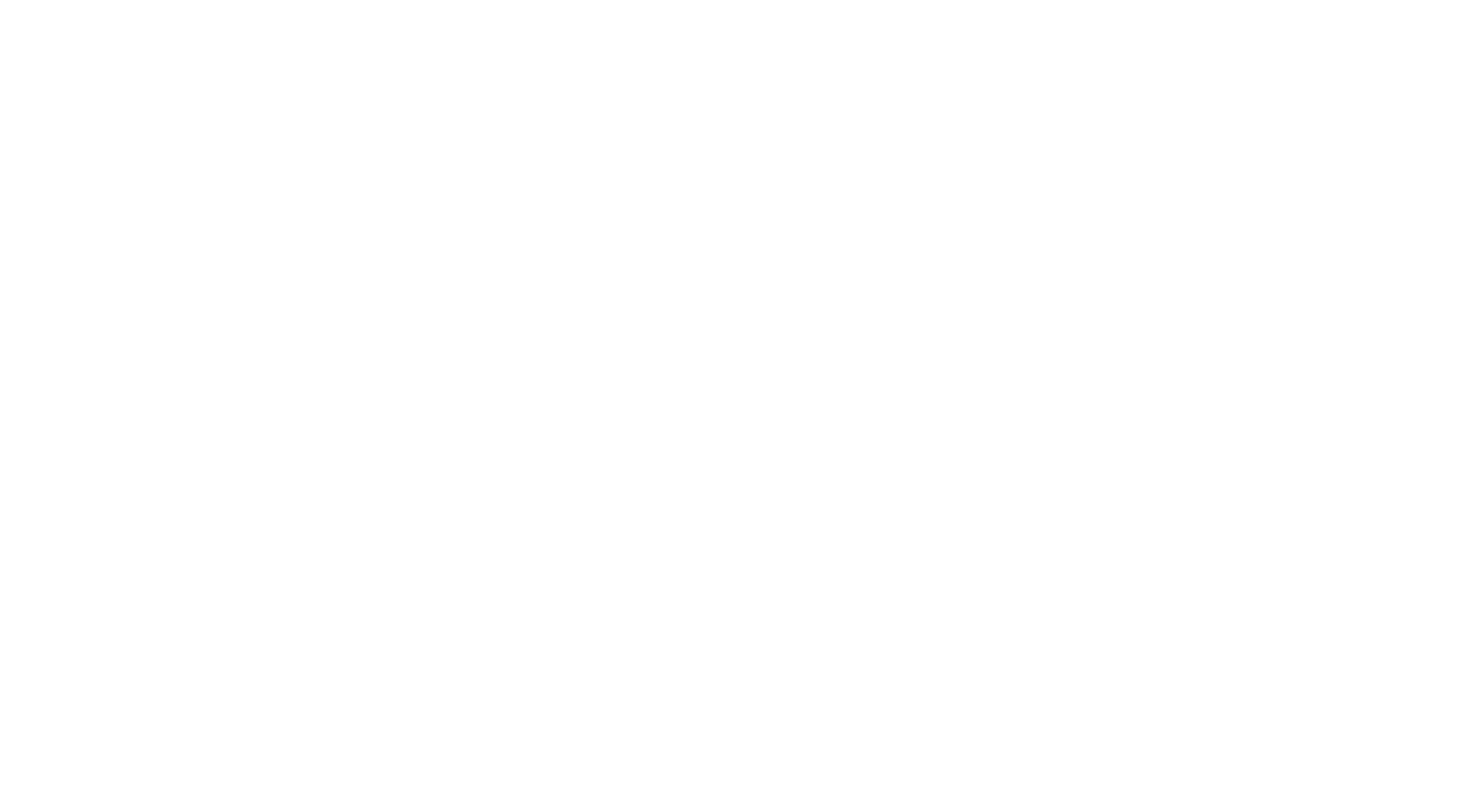 scroll, scrollTop: 0, scrollLeft: 0, axis: both 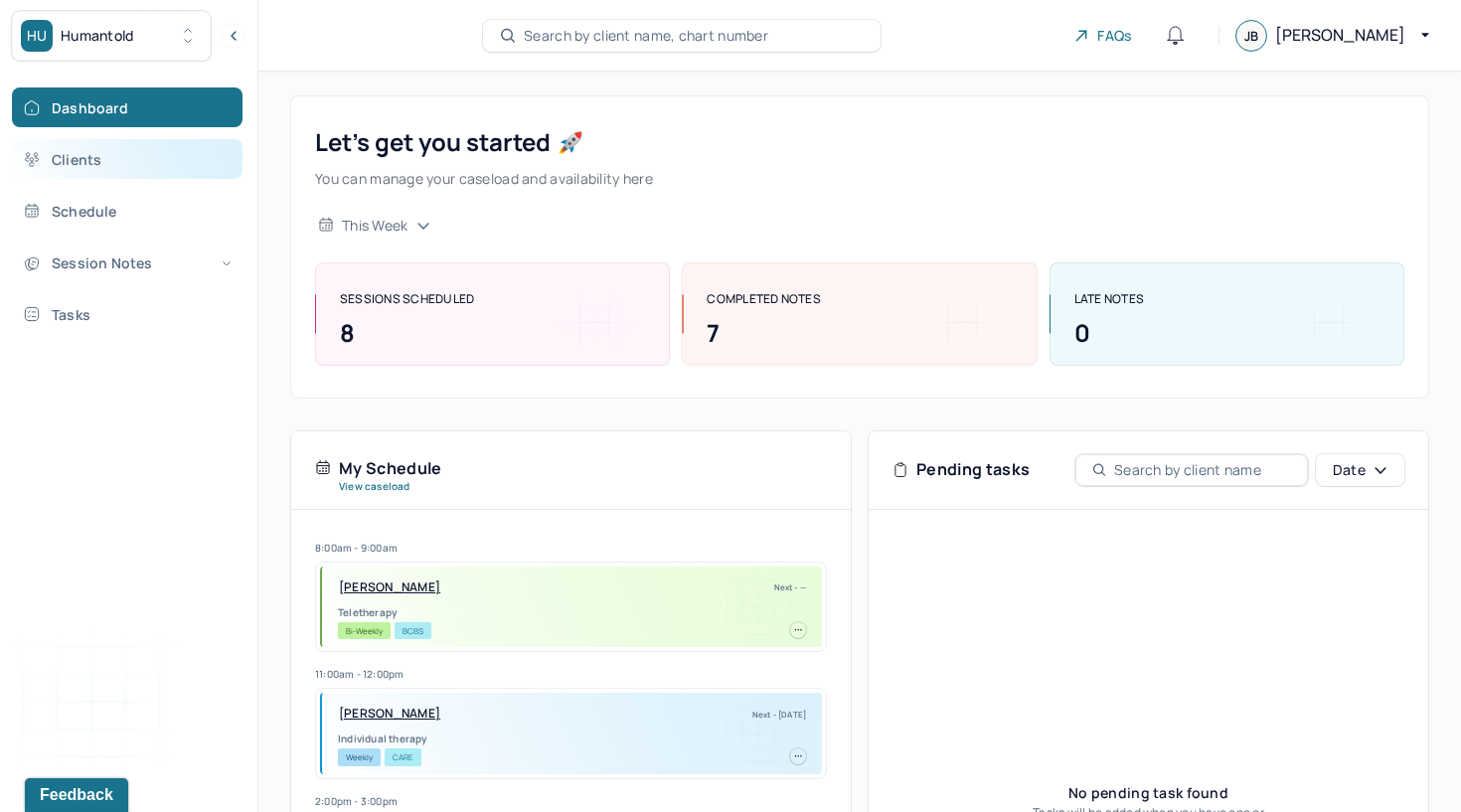 click on "Clients" at bounding box center [127, 159] 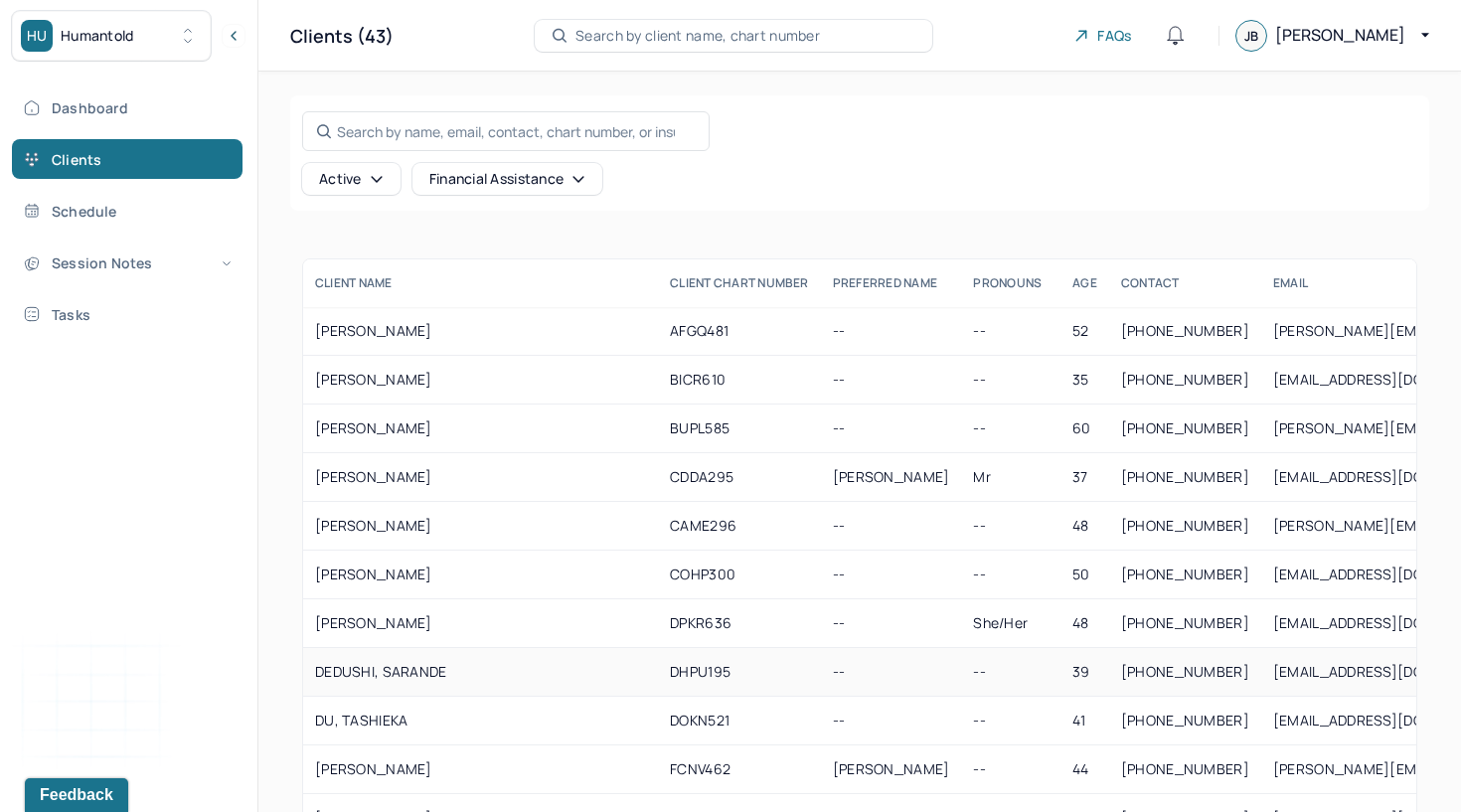 click on "DEDUSHI, SARANDE" at bounding box center [480, 672] 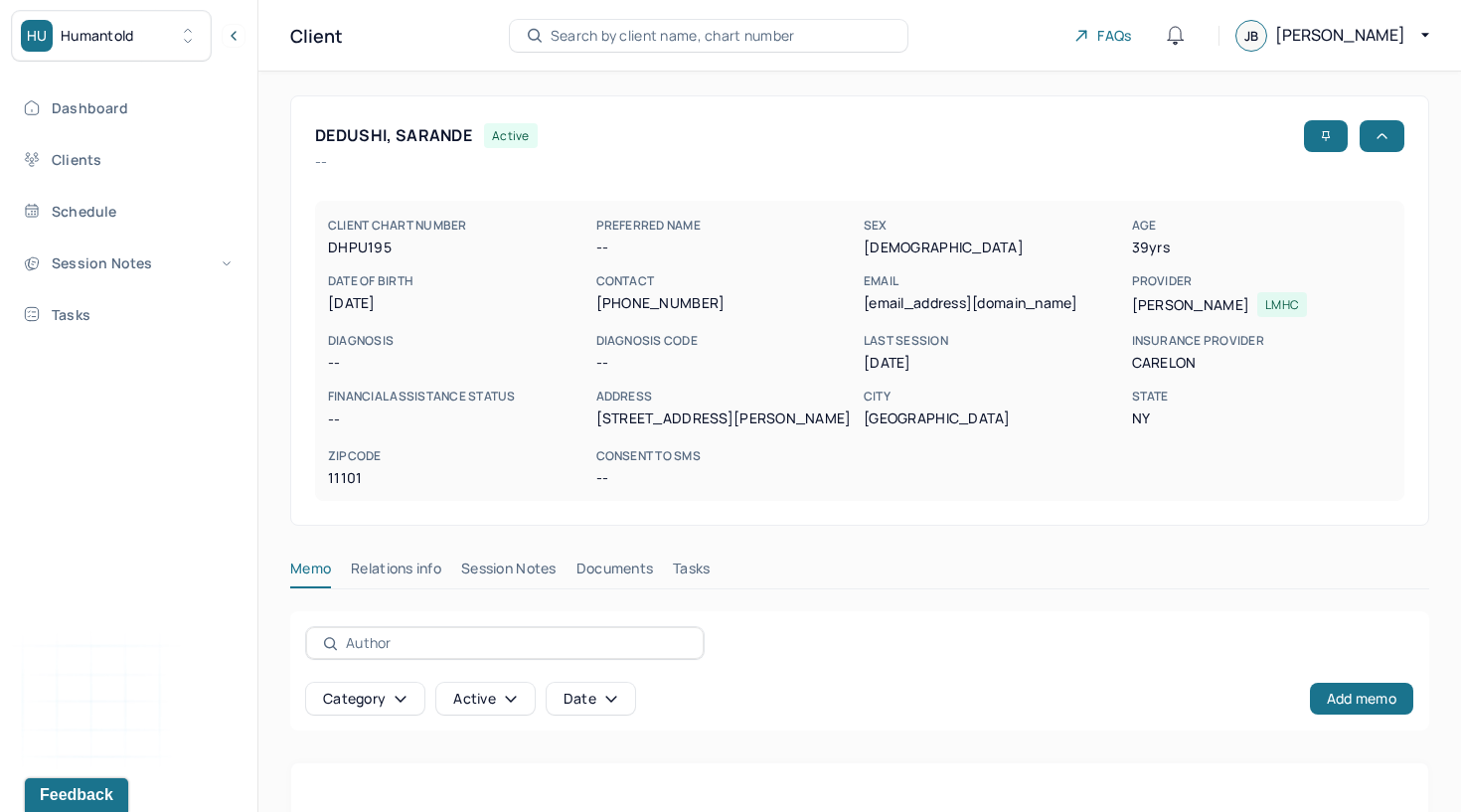 click on "DEDUSHI, SARANDE active         -- CLIENT CHART NUMBER DHPU195 PREFERRED NAME -- SEX female AGE 39  yrs DATE OF BIRTH 09/04/1985  CONTACT (646) 465-1587 EMAIL sdedushi@gmail.com PROVIDER BATELIC, JENNIFER LMHC DIAGNOSIS -- DIAGNOSIS CODE -- LAST SESSION 07/01/2025 insurance provider CARELON FINANCIAL ASSISTANCE STATUS -- Address 46-18 Vernon blvd apt 2F City Long Island City  State NY Zipcode 11101 Consent to Sms --   Memo     Relations info     Session Notes     Documents     Tasks     Category     active     Date     Add memo   No memo yet Client memos will appear here when added   Add memo" at bounding box center [860, 561] 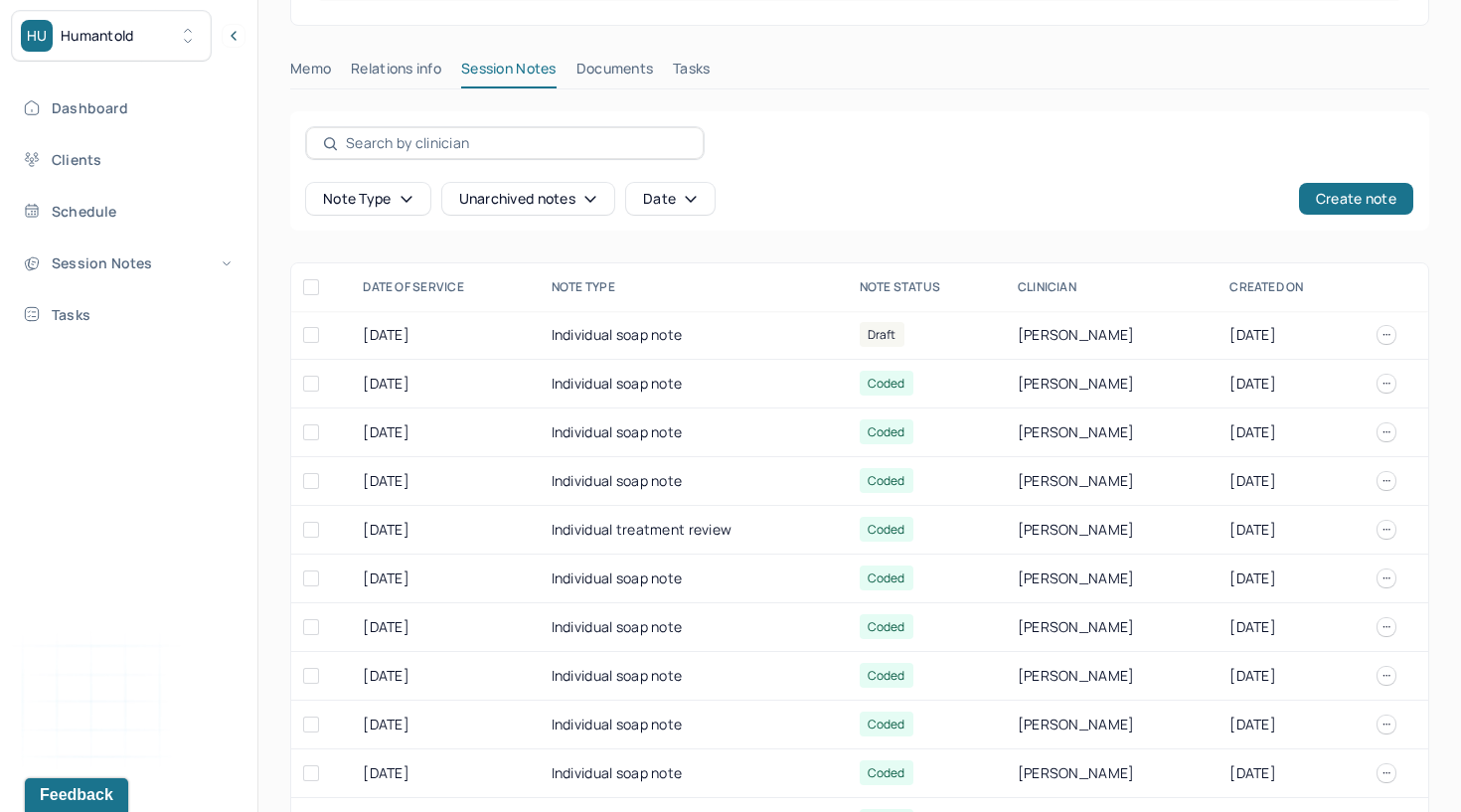 scroll, scrollTop: 503, scrollLeft: 0, axis: vertical 